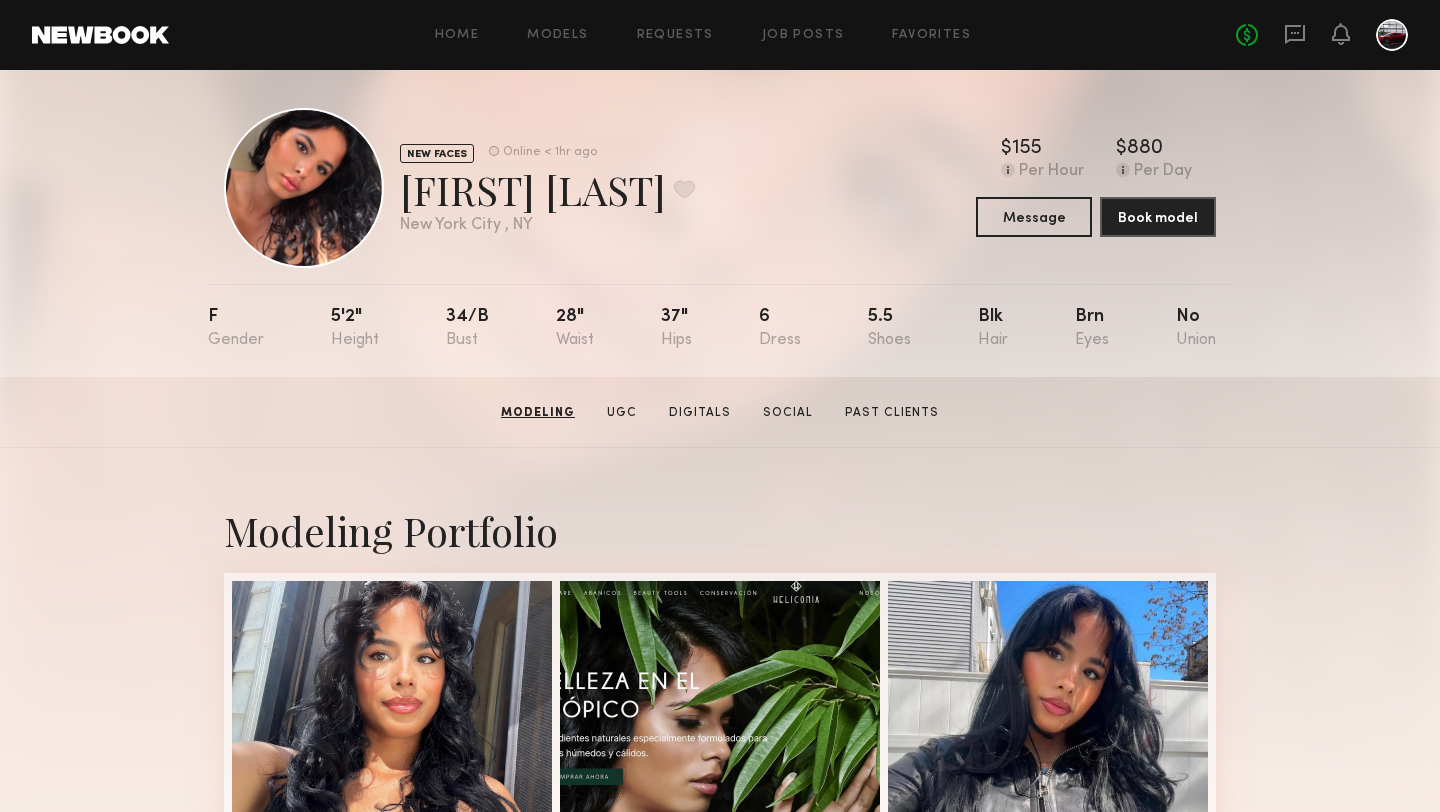 scroll, scrollTop: 0, scrollLeft: 0, axis: both 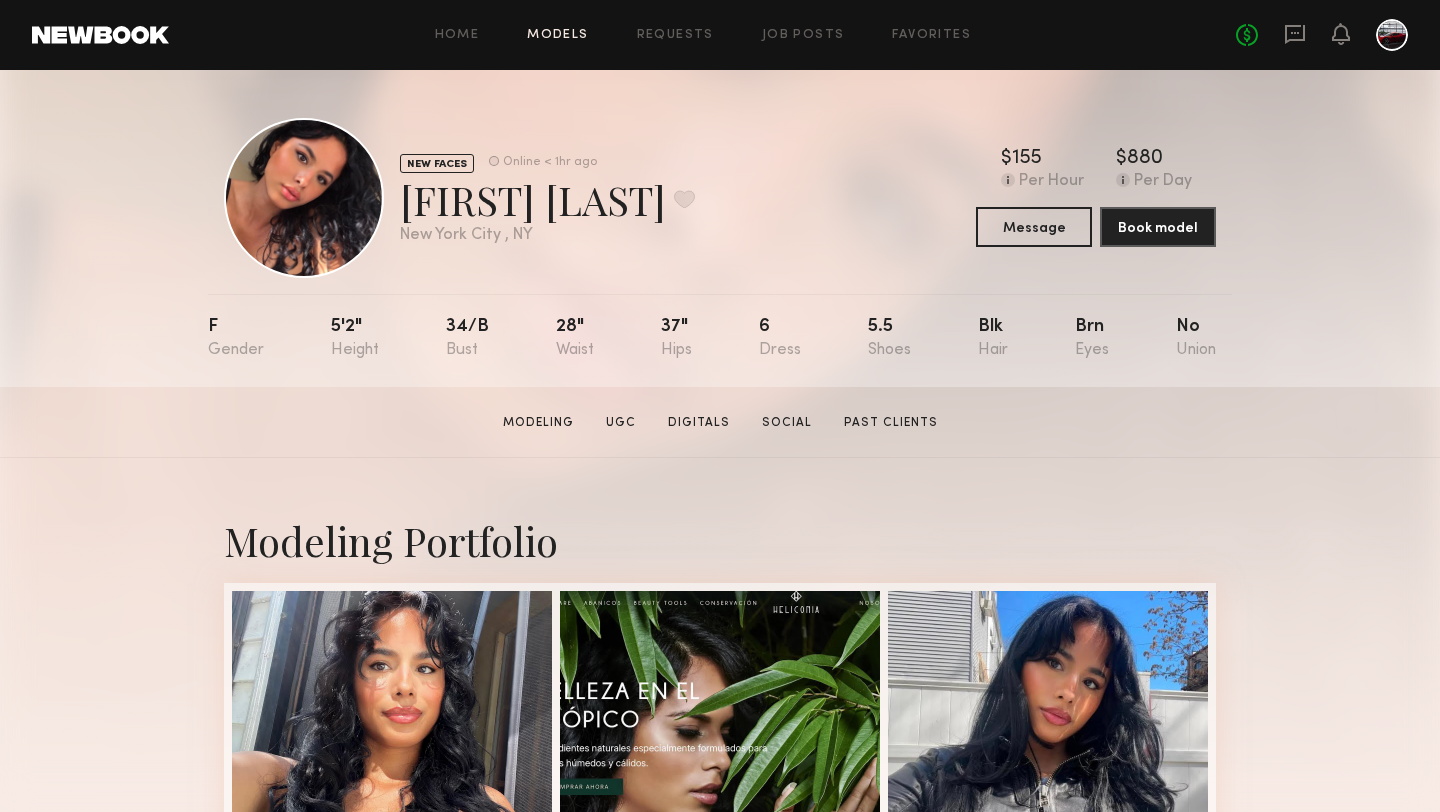click on "Models" 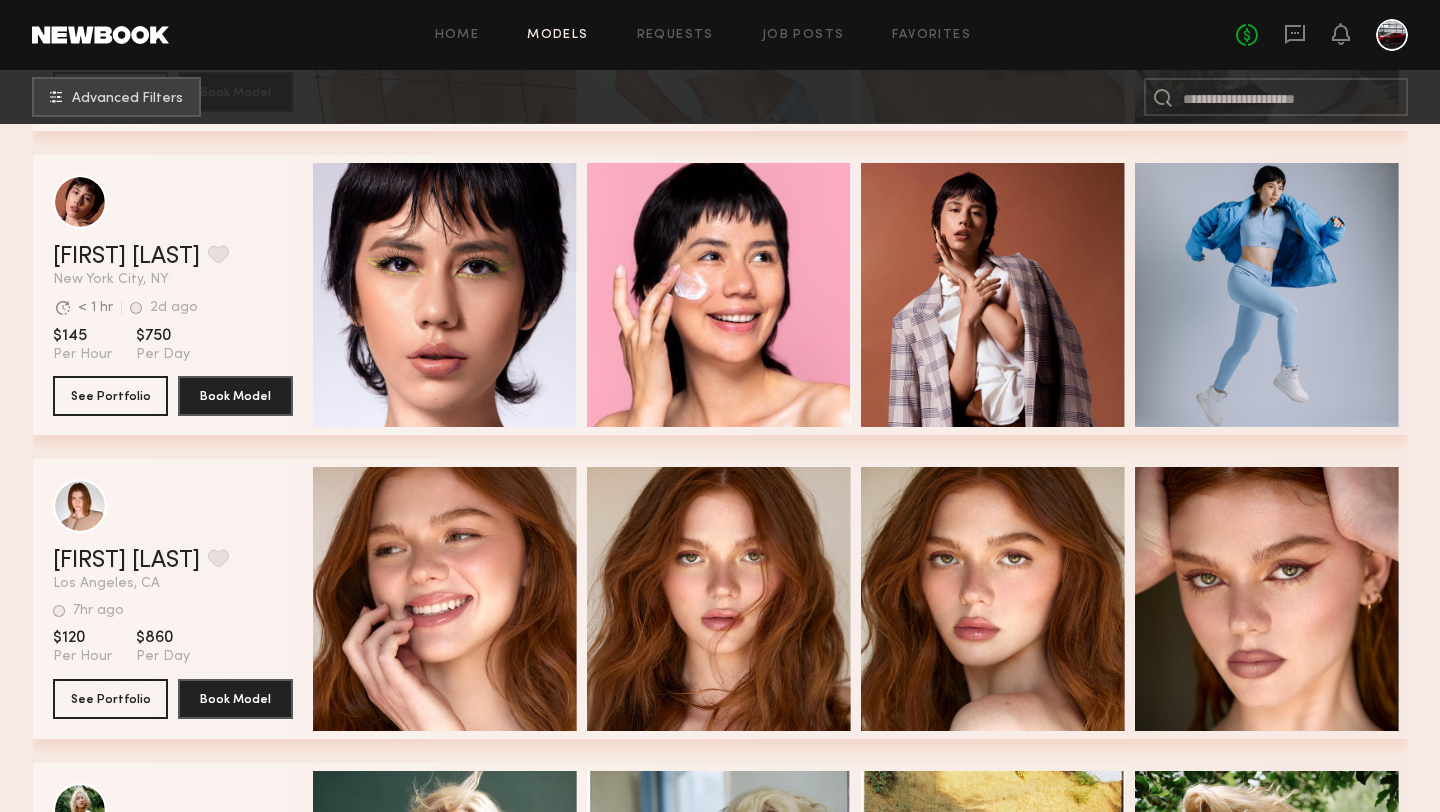 scroll, scrollTop: 905, scrollLeft: 0, axis: vertical 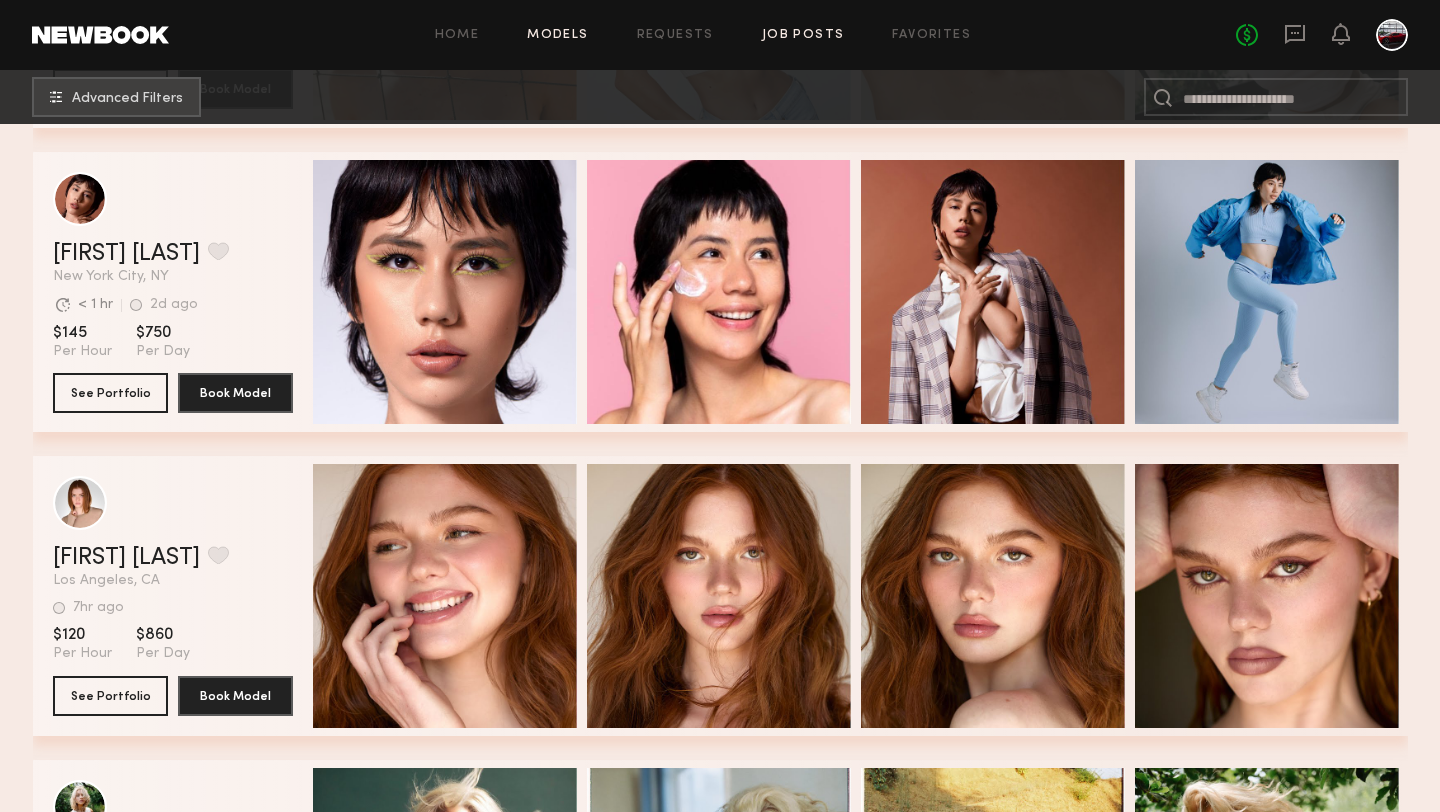 click on "Job Posts" 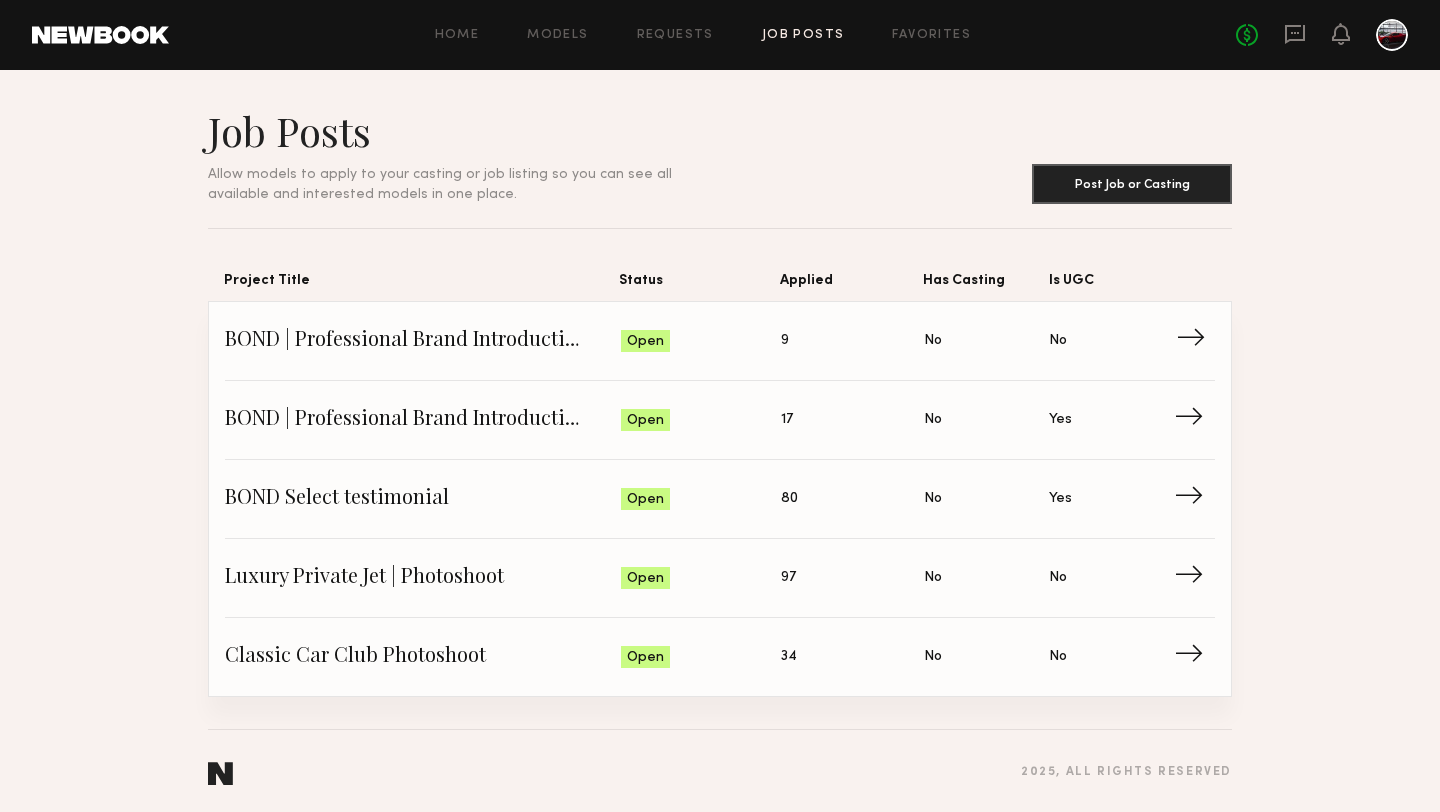 click on "BOND | Professional Brand Introduction Video" 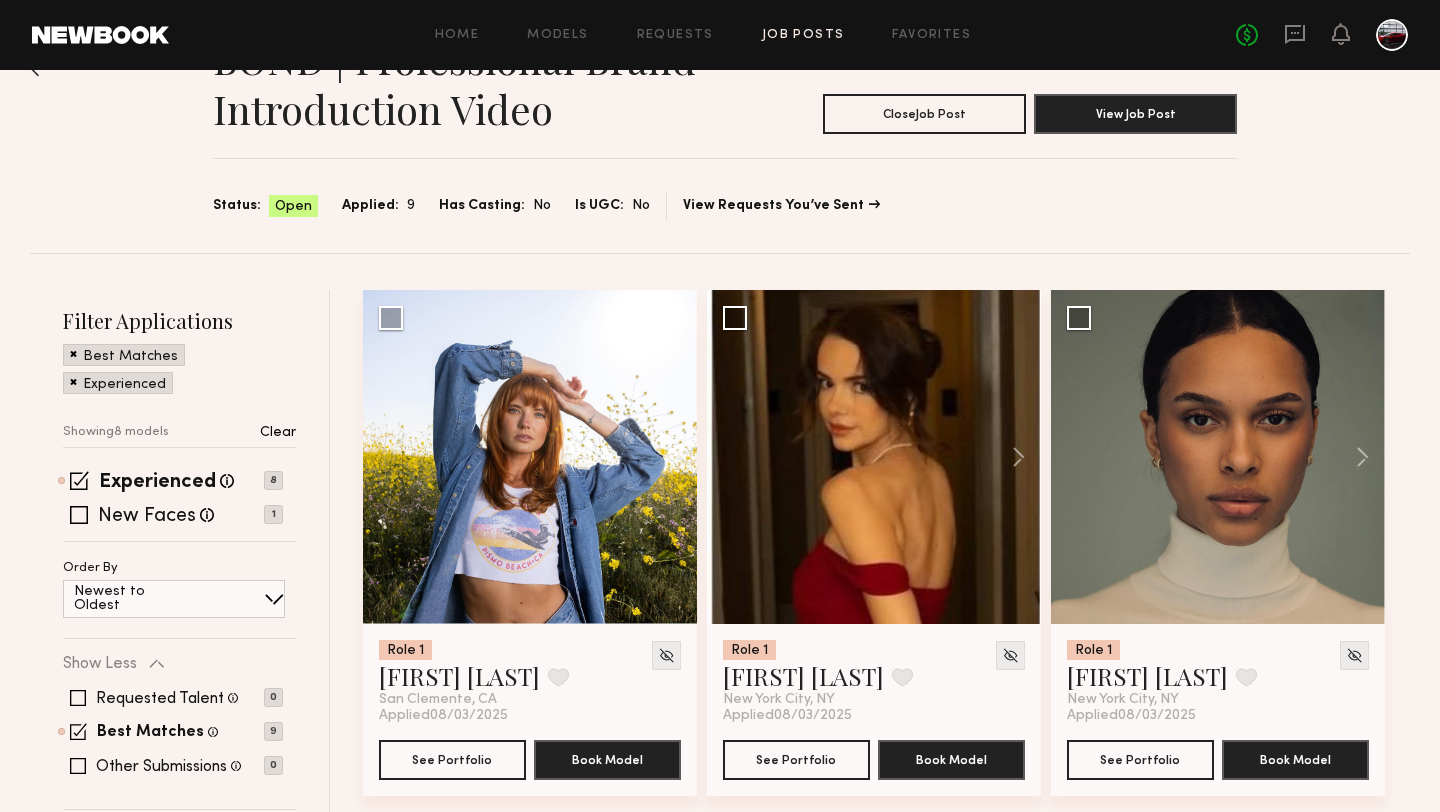 scroll, scrollTop: 112, scrollLeft: 0, axis: vertical 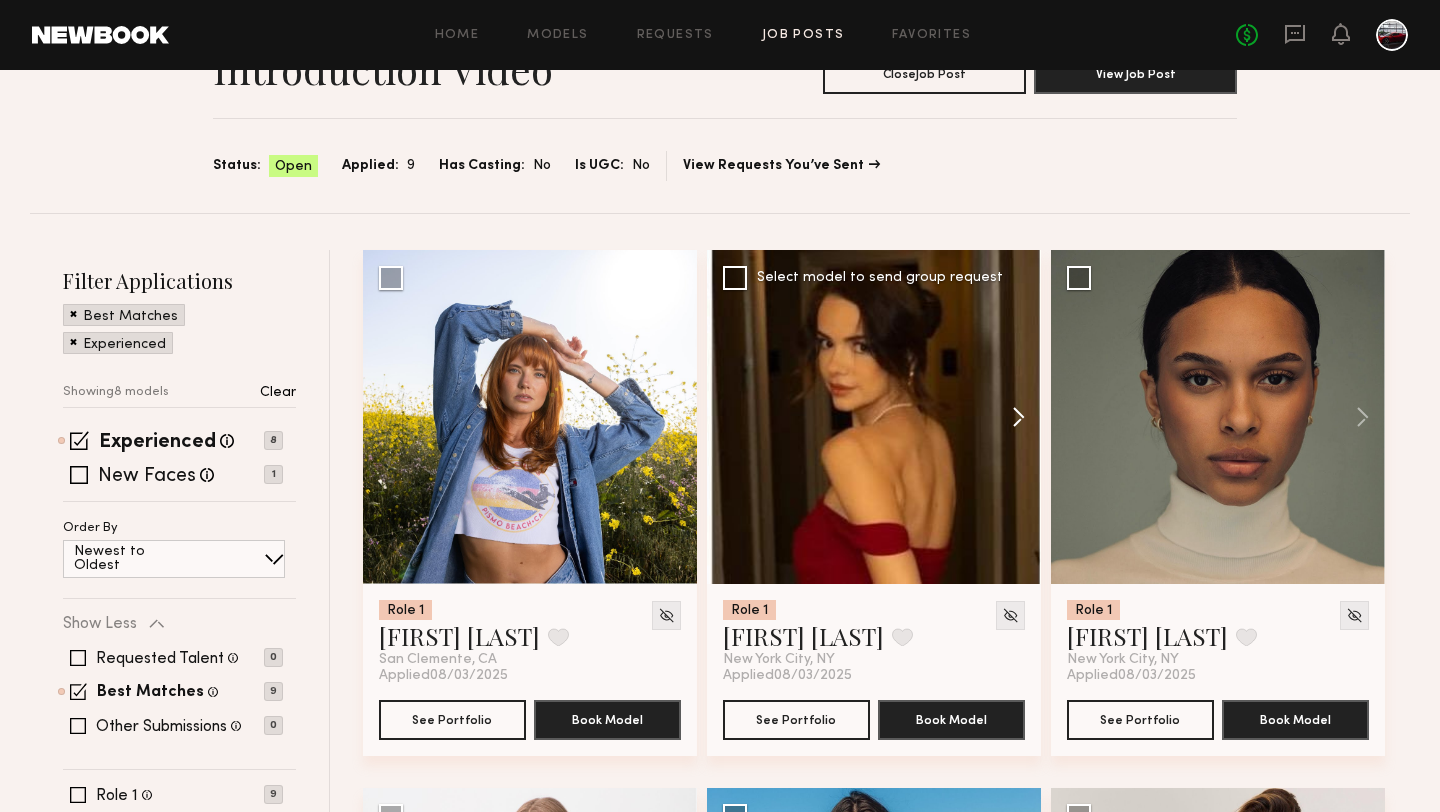click 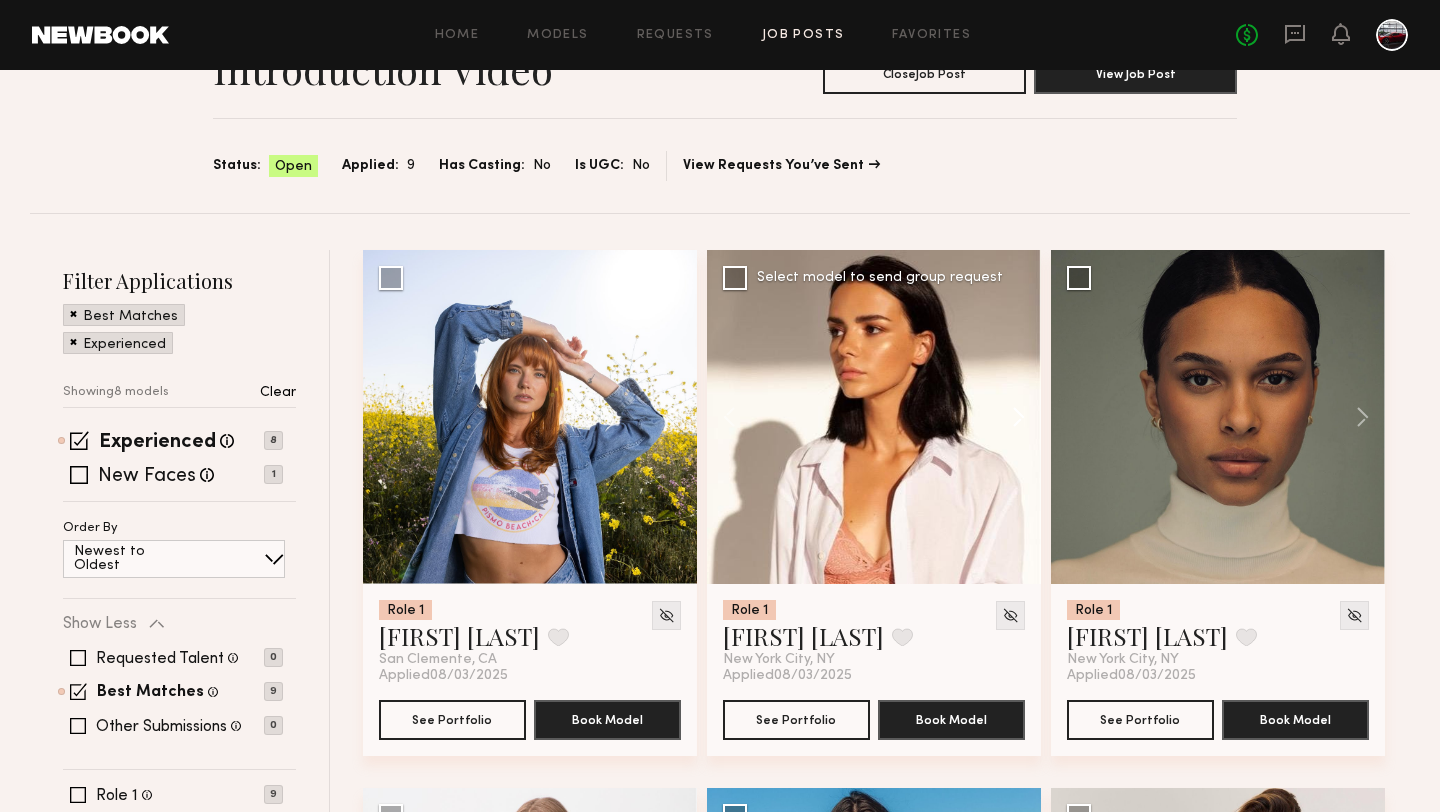click 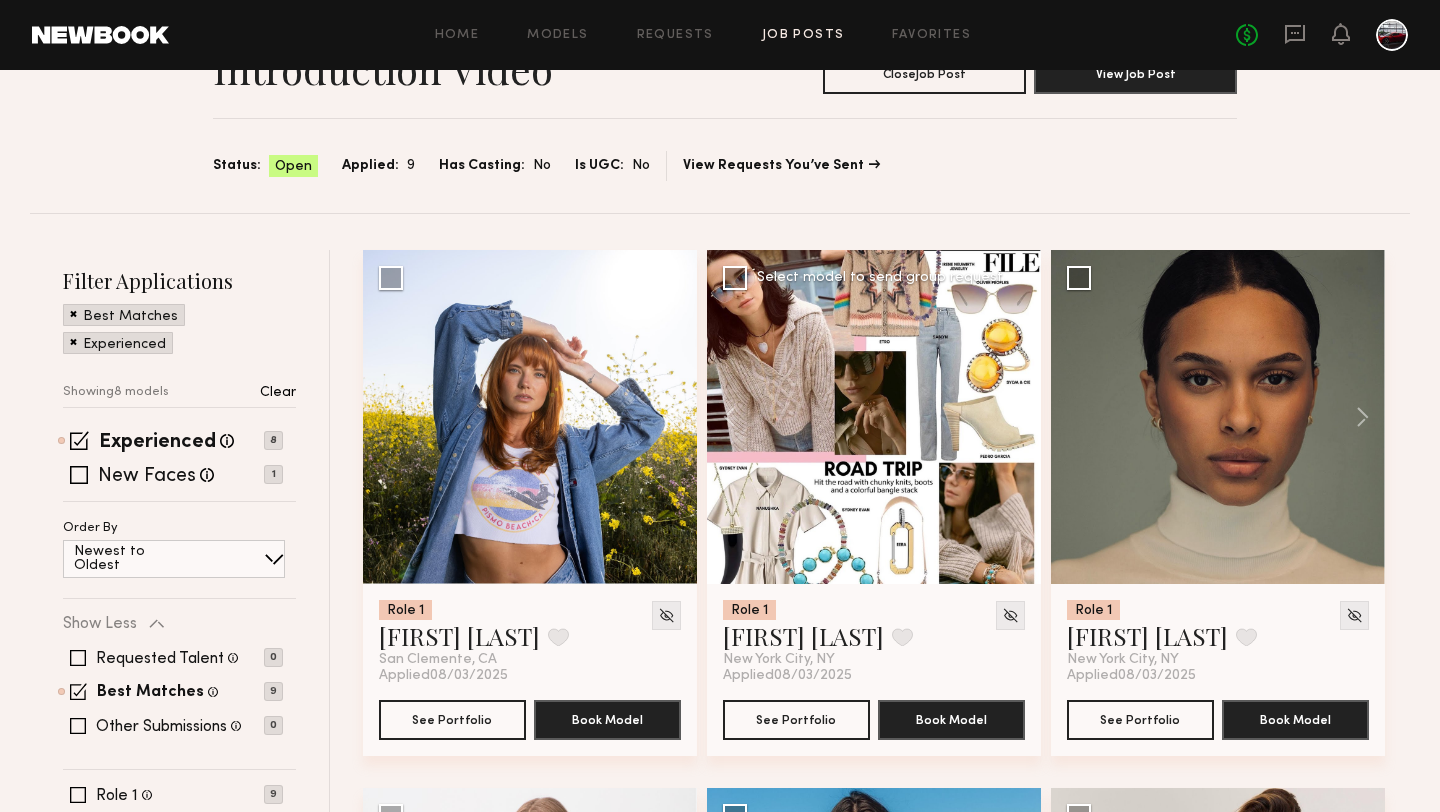 click 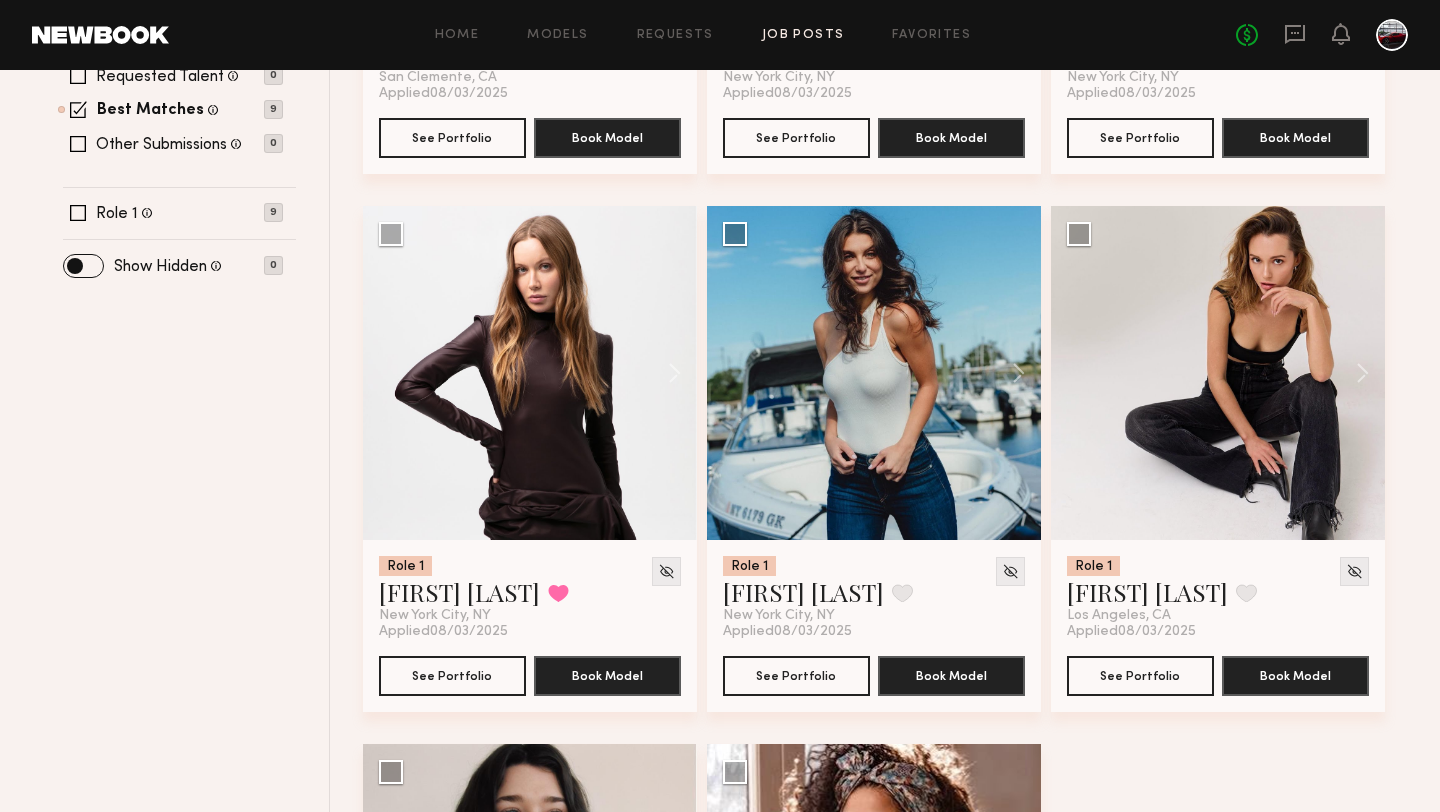 scroll, scrollTop: 0, scrollLeft: 0, axis: both 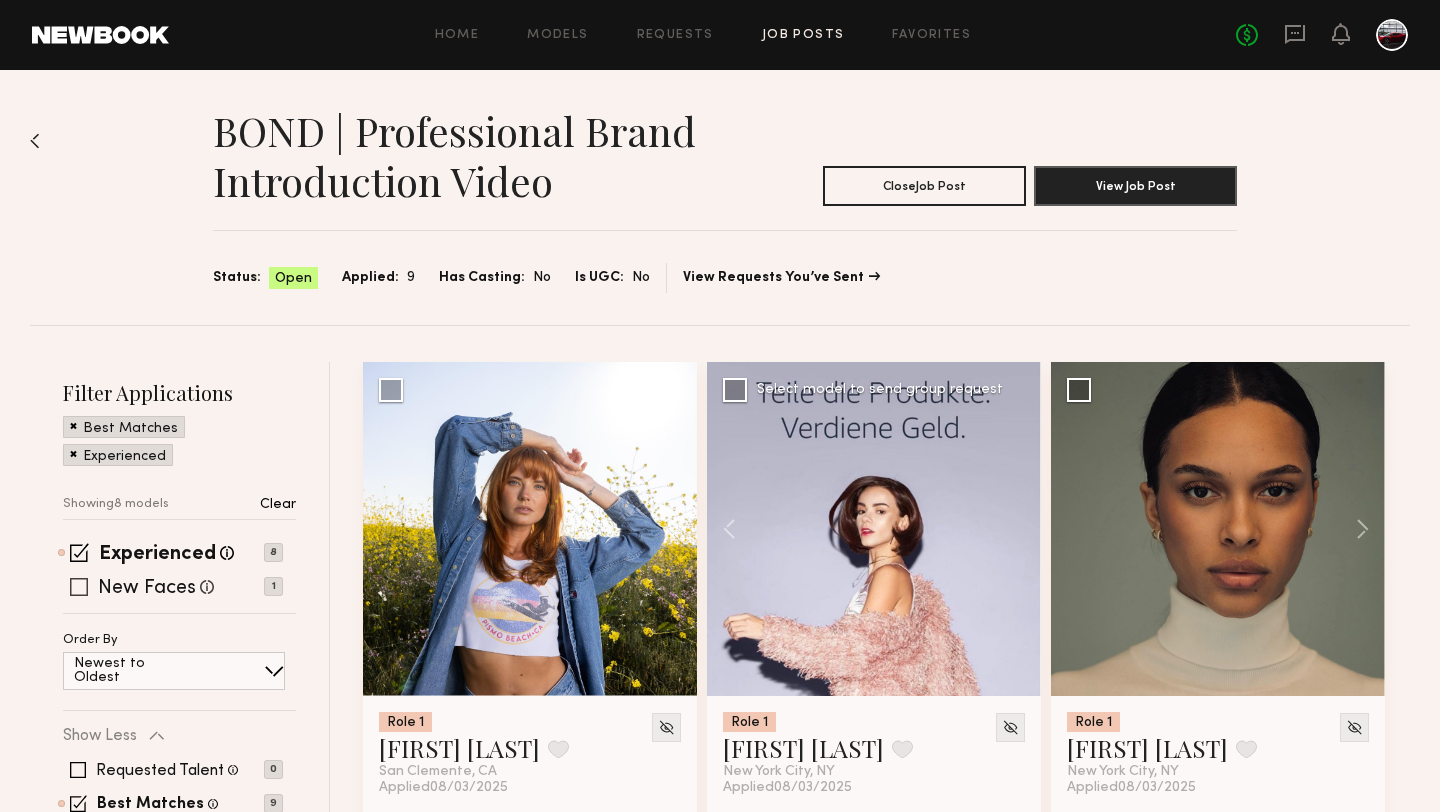 click 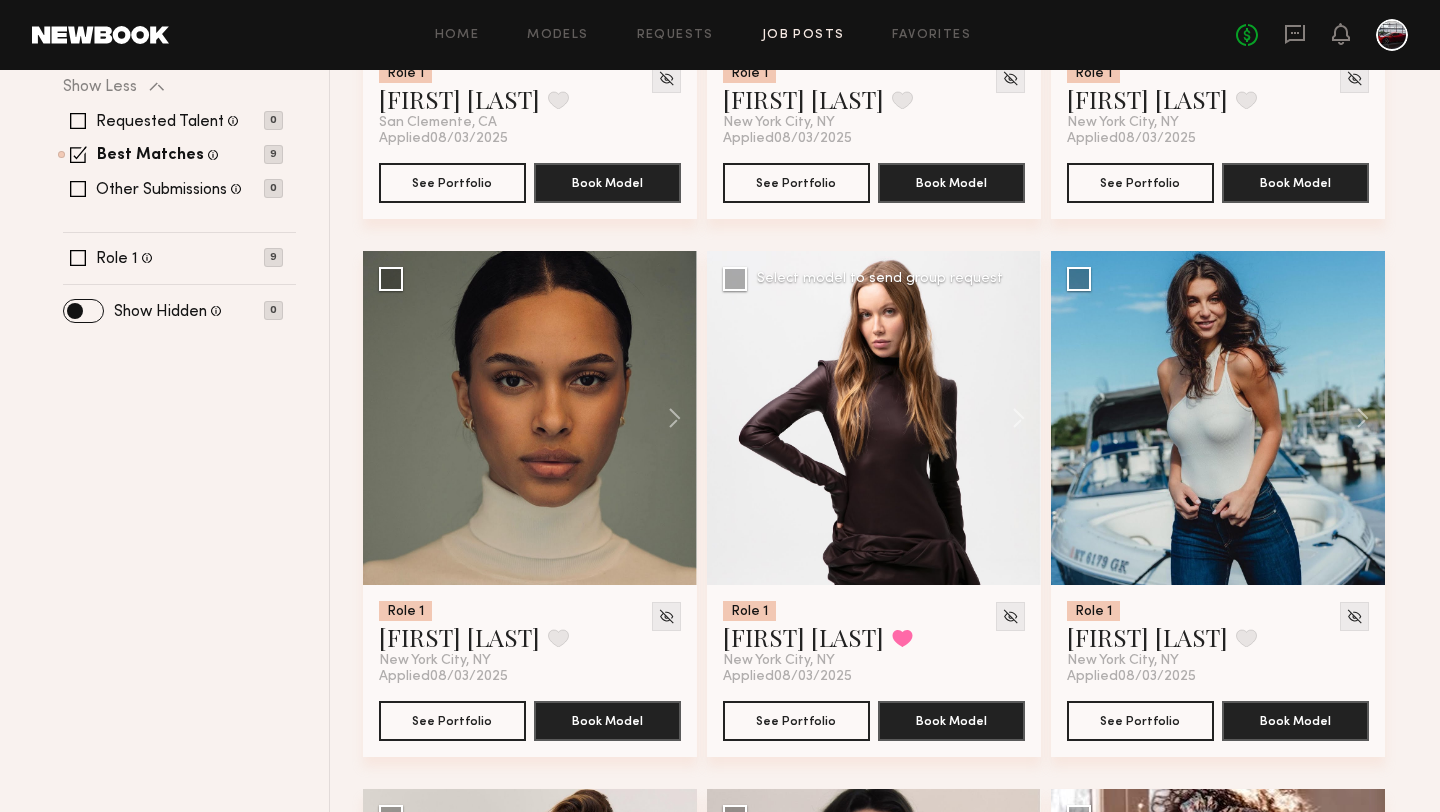 scroll, scrollTop: 648, scrollLeft: 0, axis: vertical 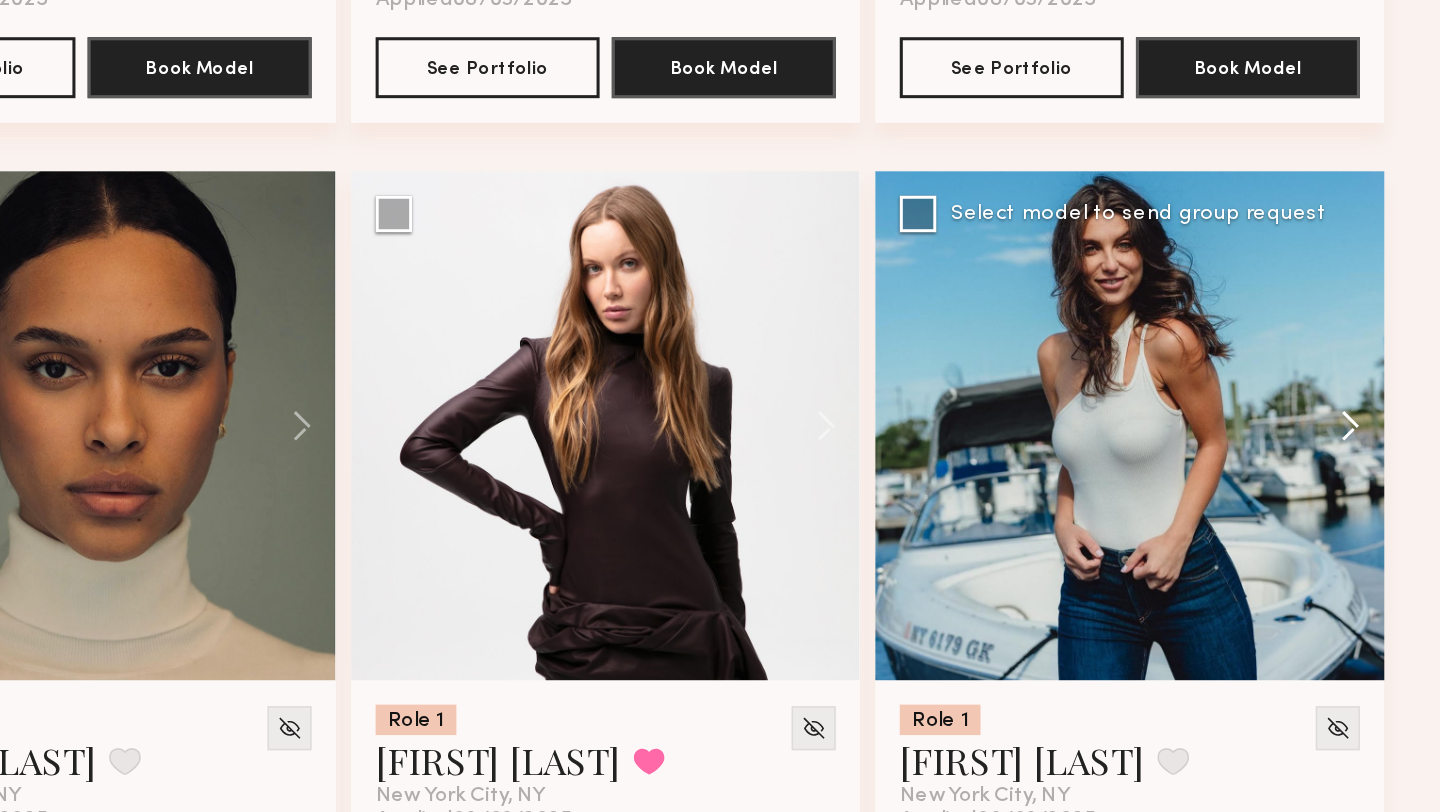 click 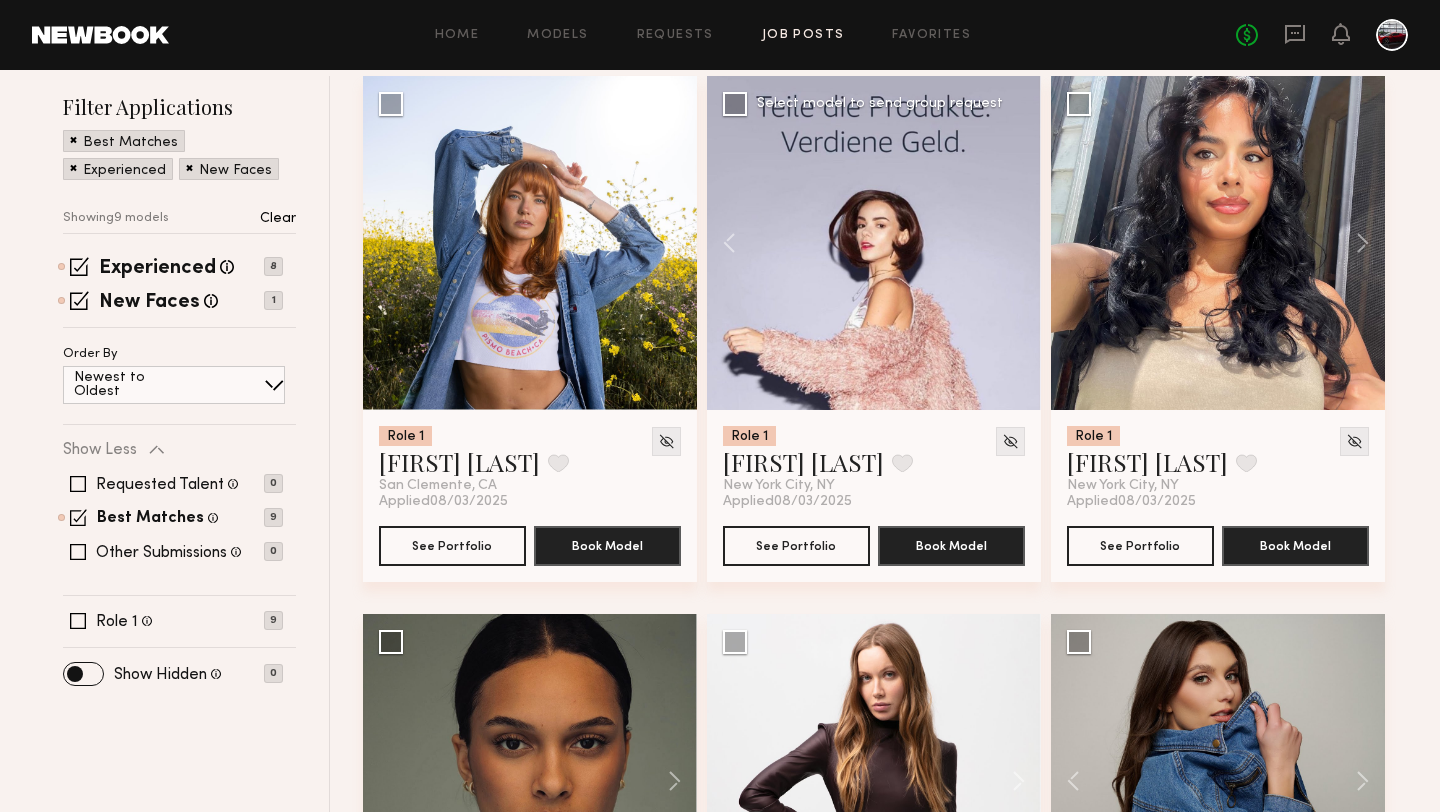 scroll, scrollTop: 0, scrollLeft: 0, axis: both 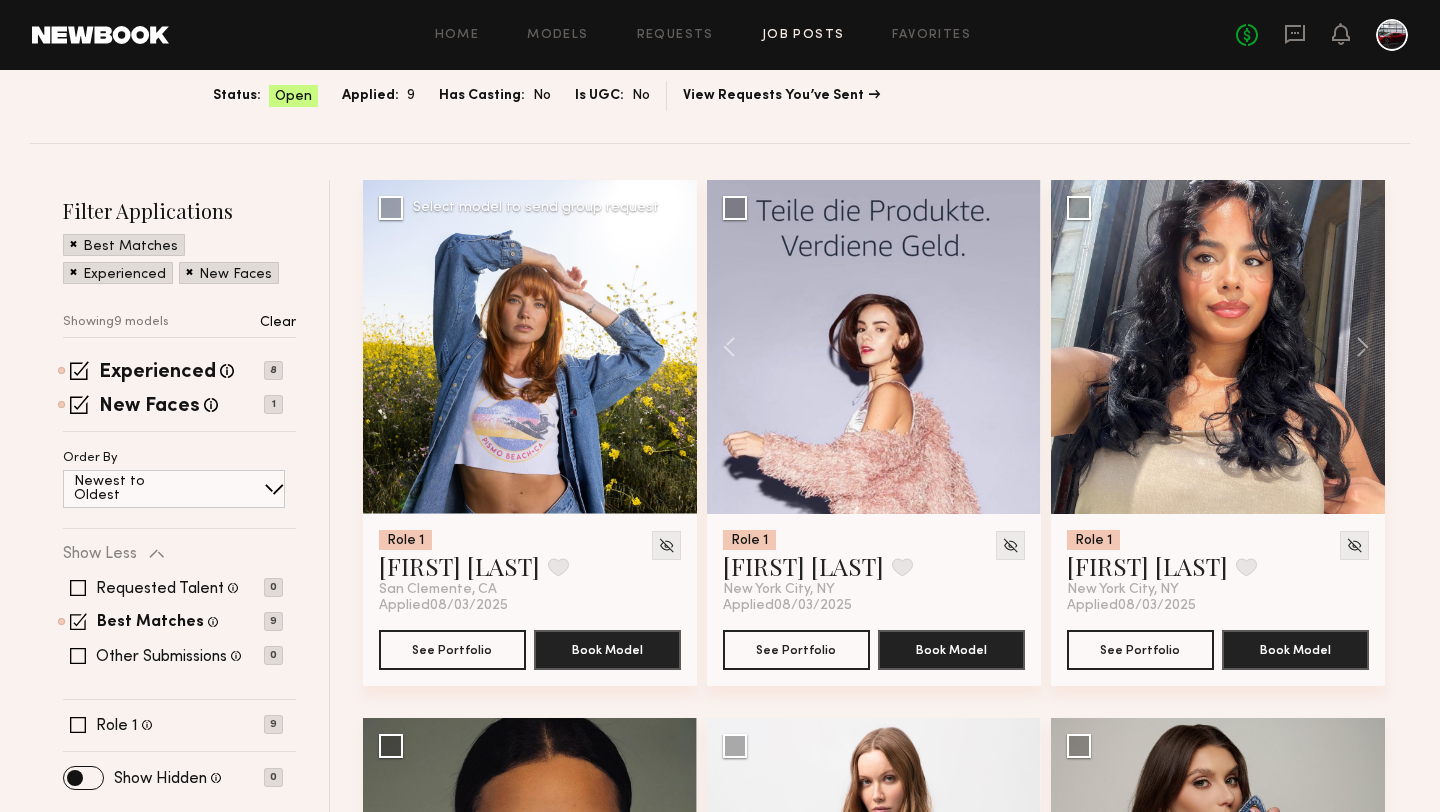 click 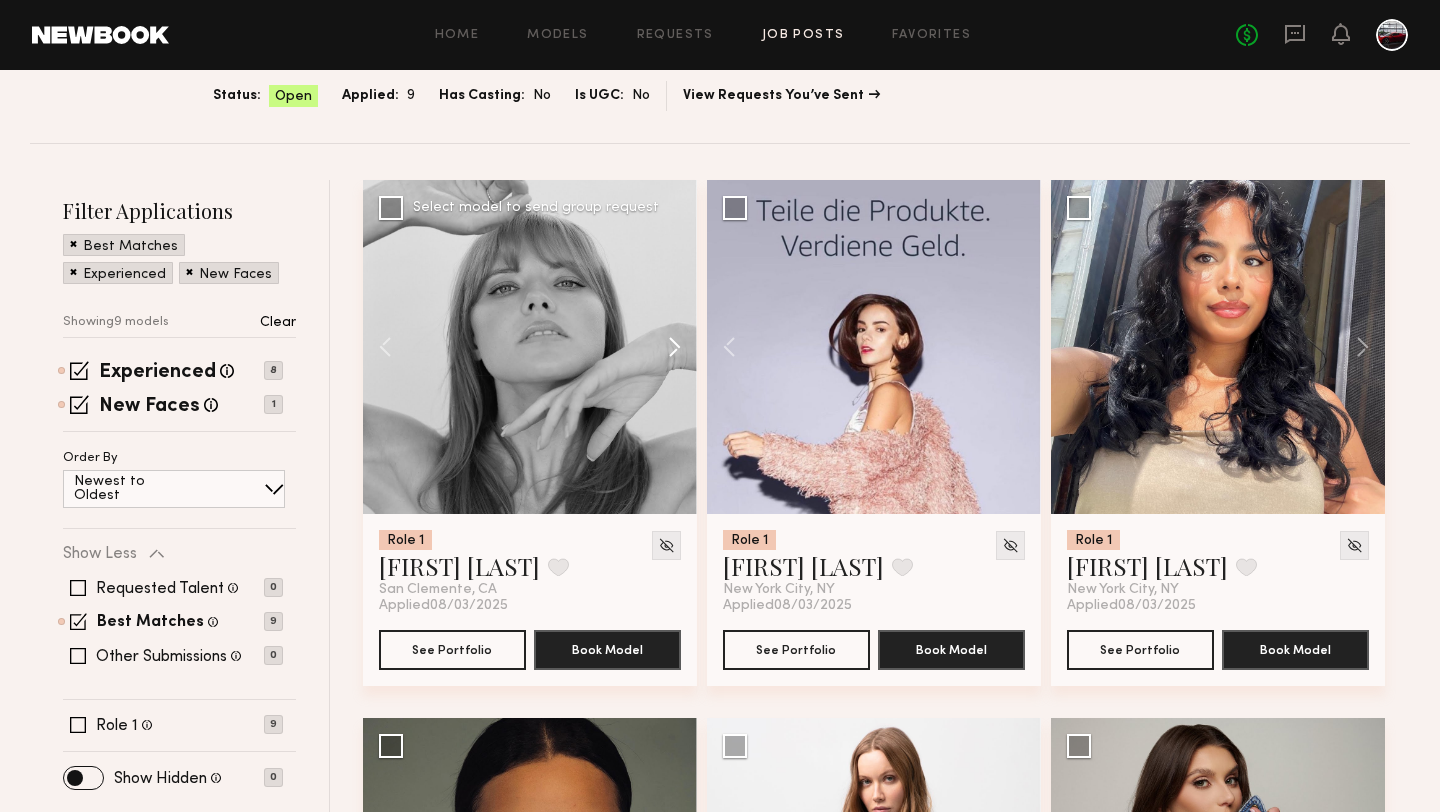 click 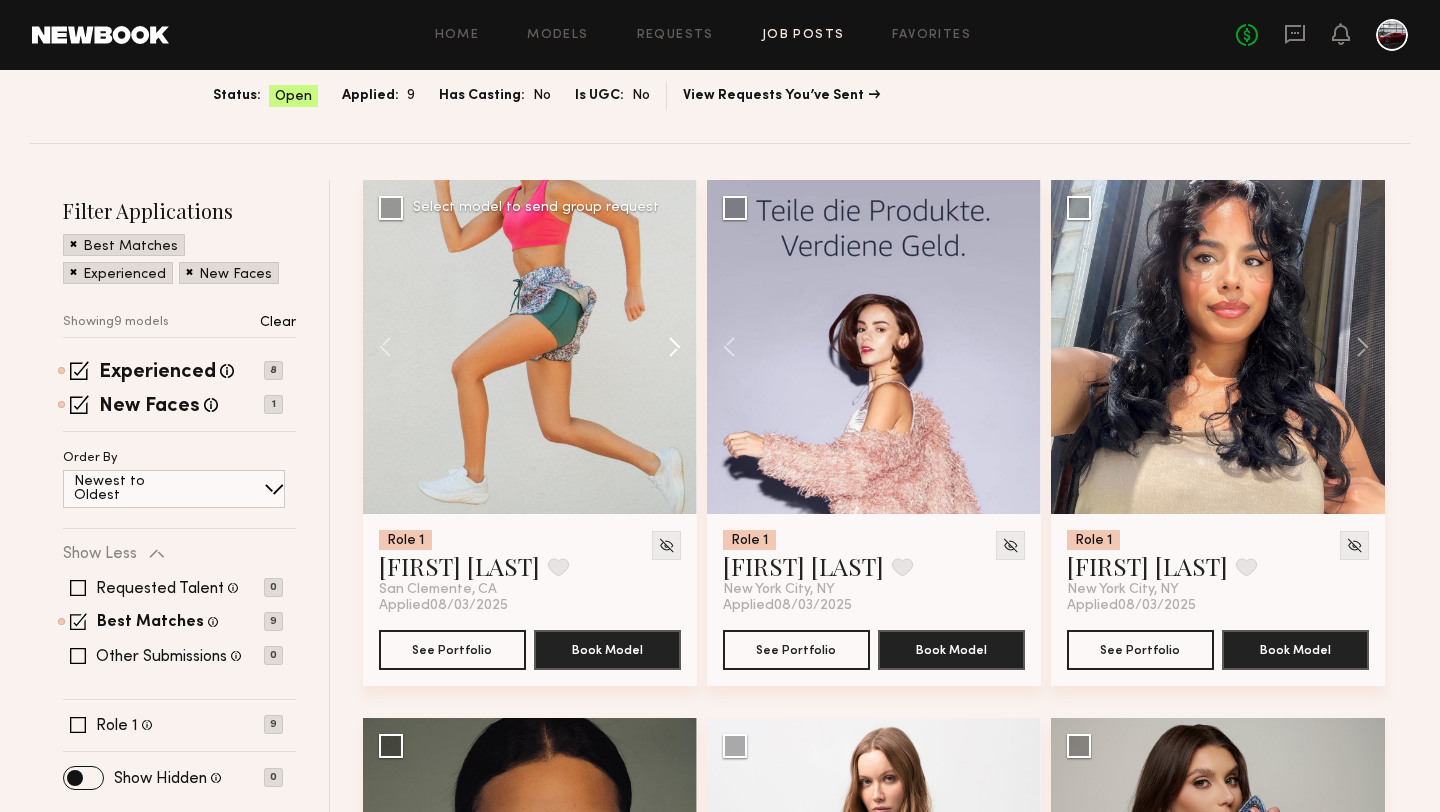 click 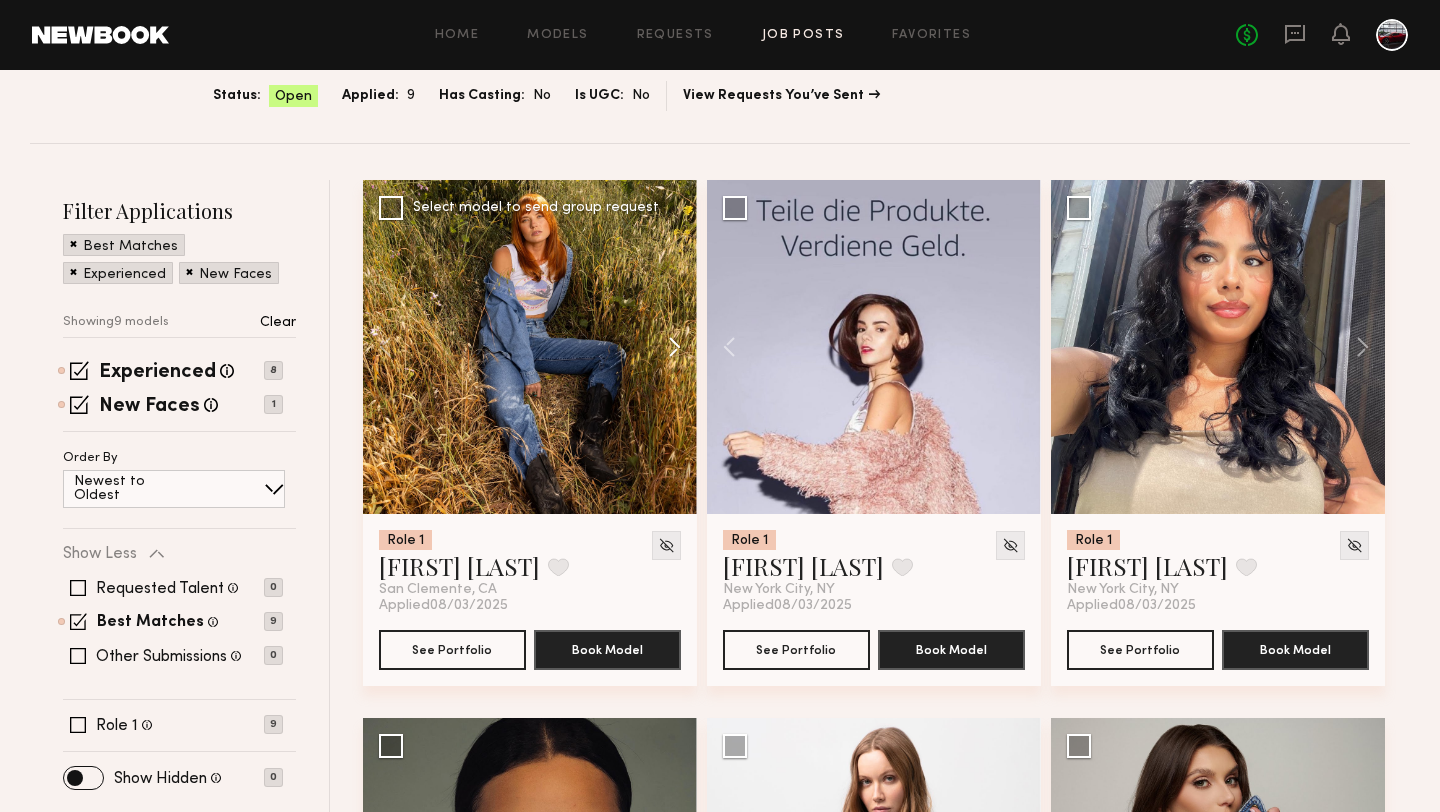 click 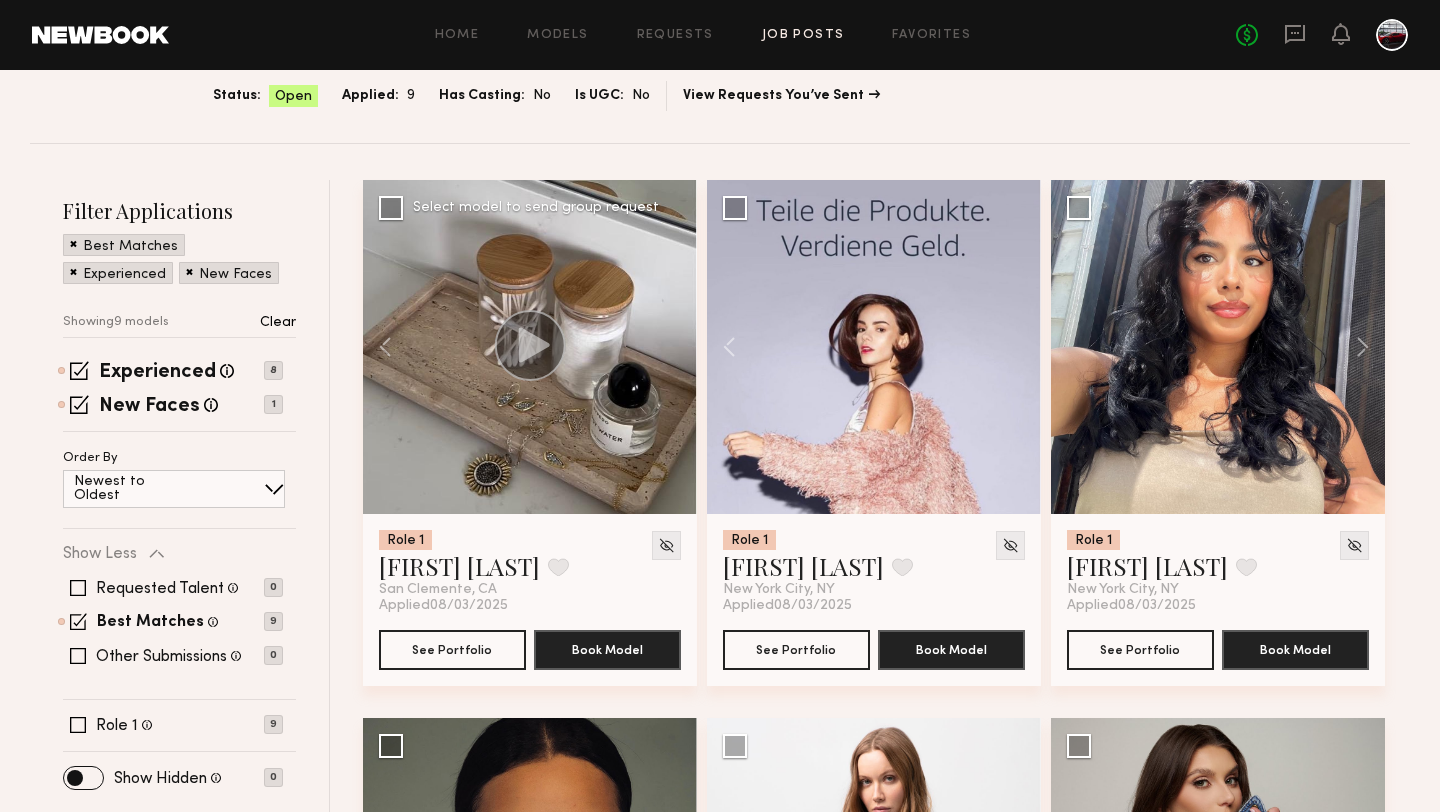 click 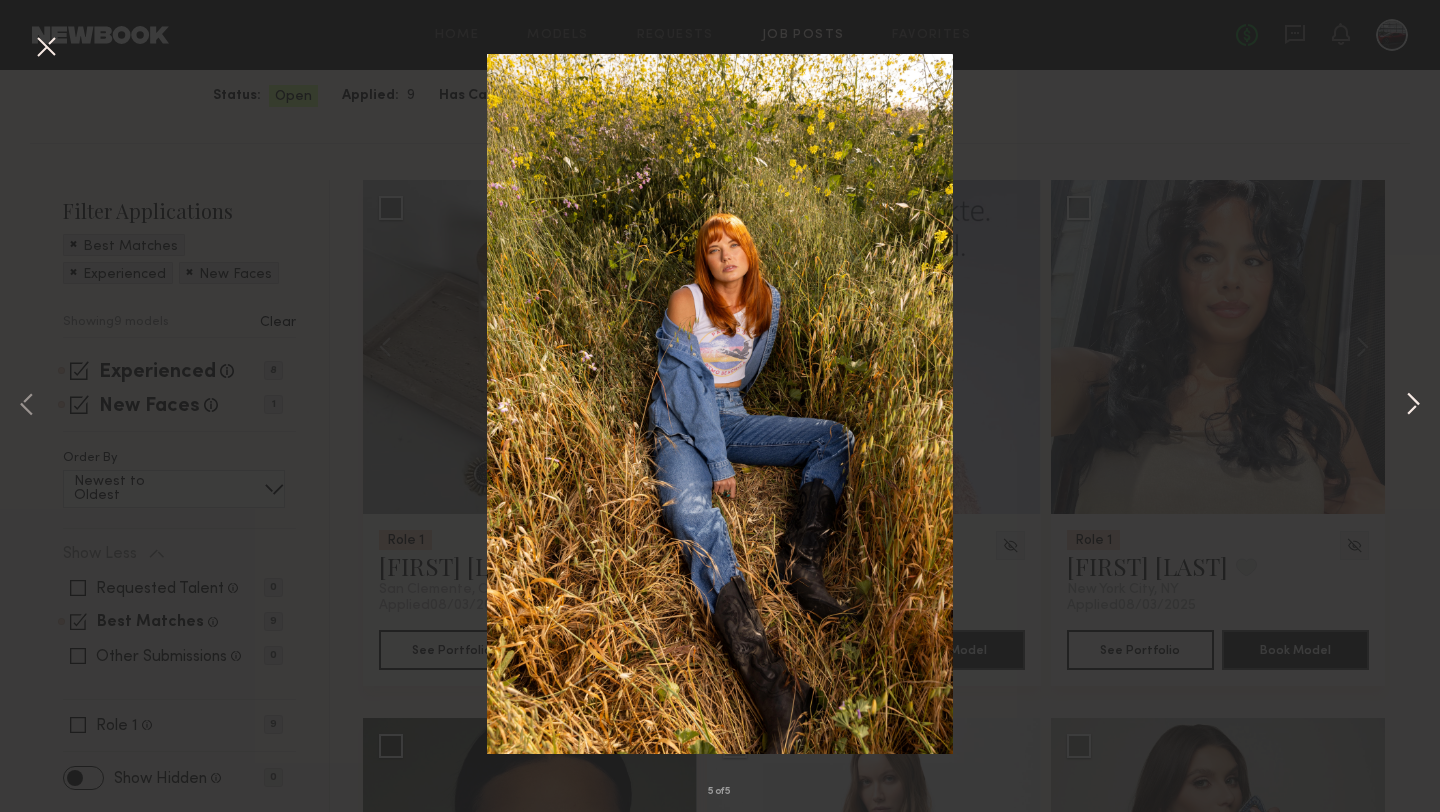 click at bounding box center [1413, 406] 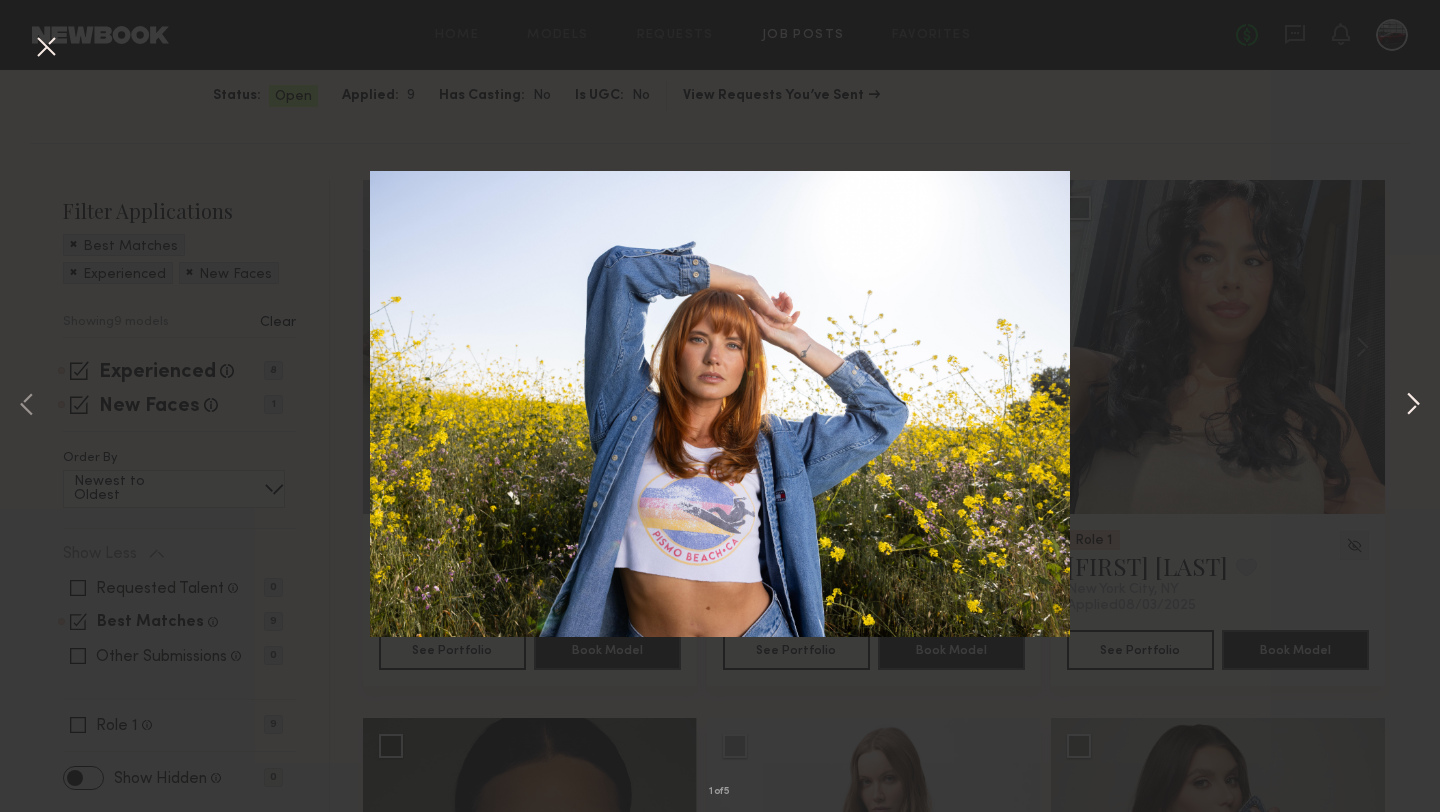 click at bounding box center (1413, 406) 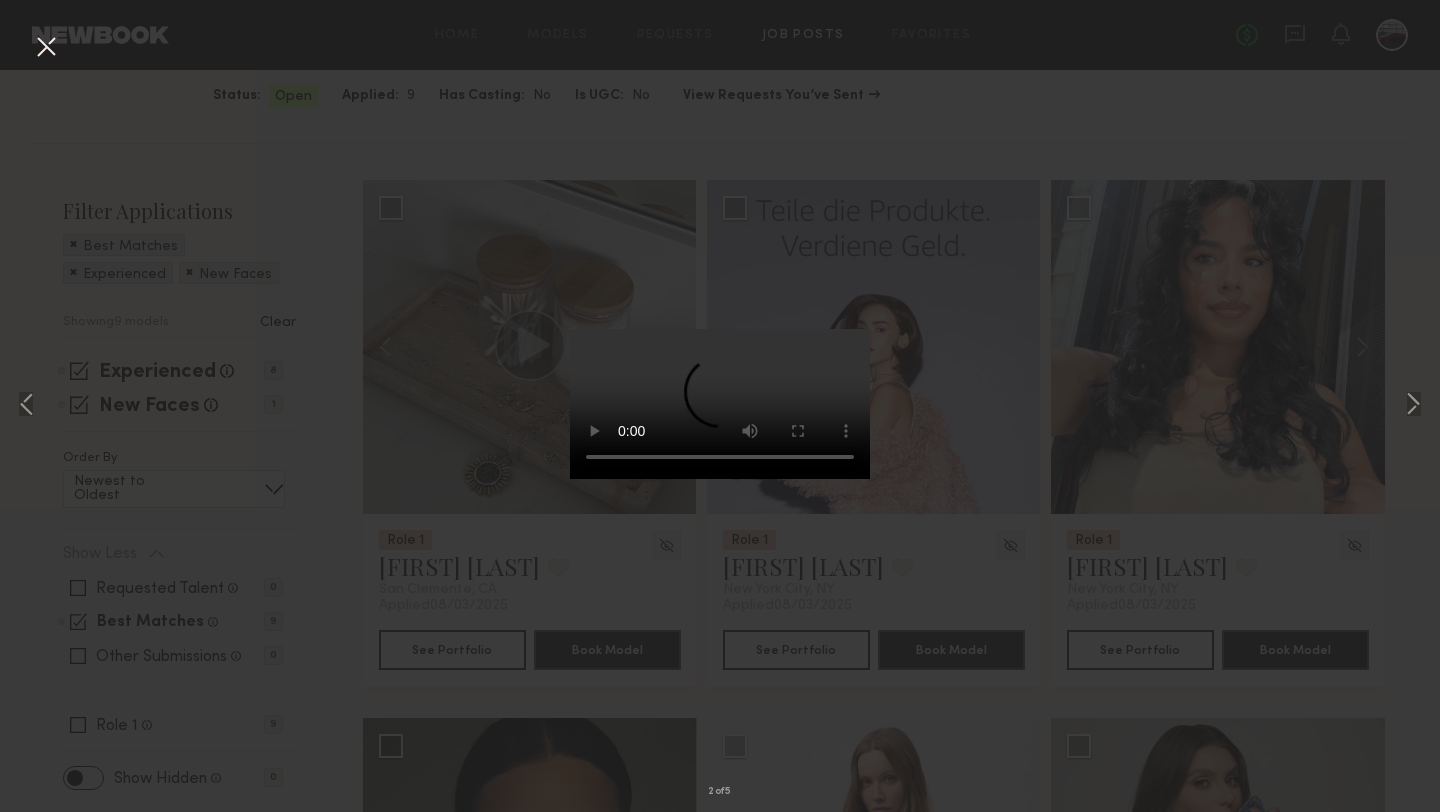 click on "2  of  5" at bounding box center [720, 406] 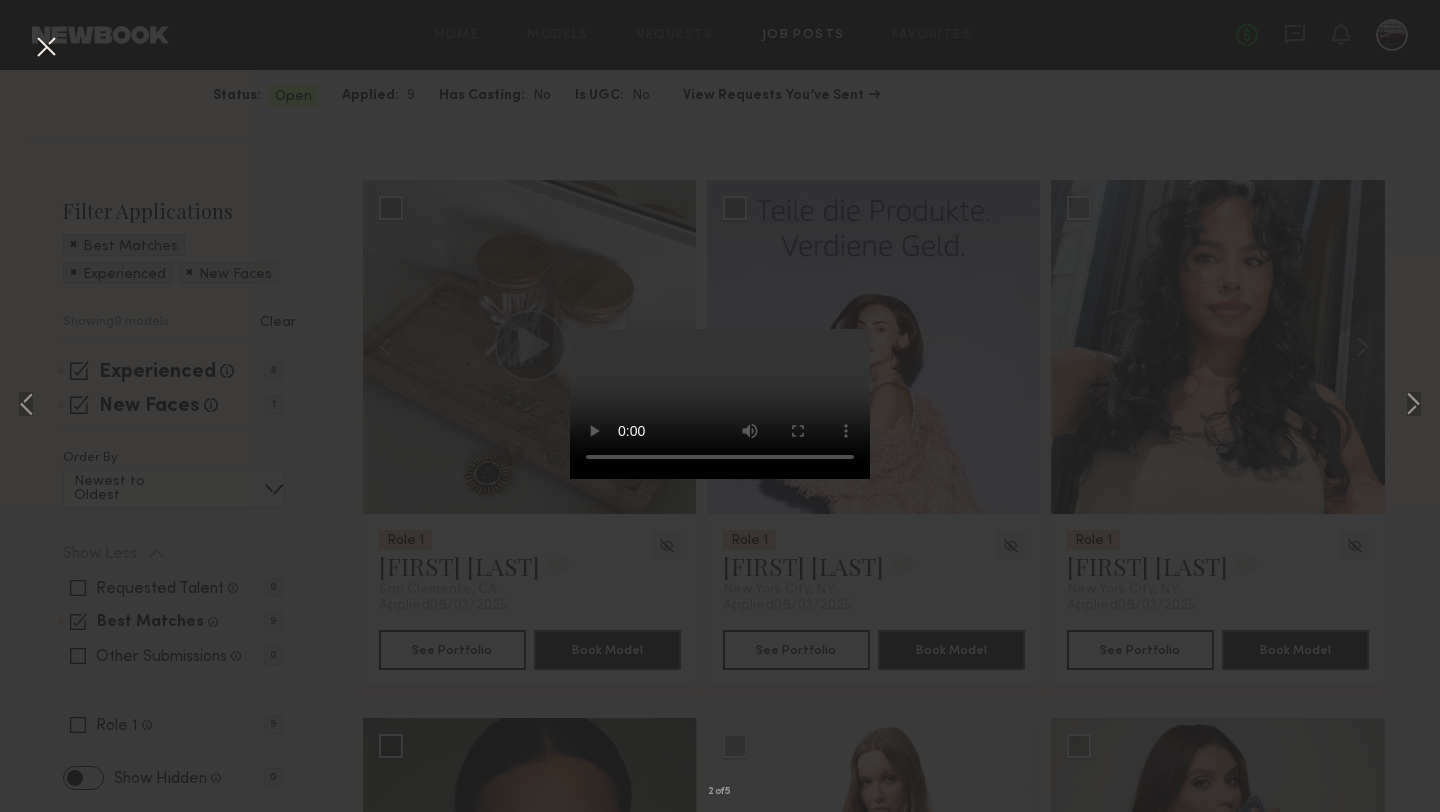 click at bounding box center (46, 48) 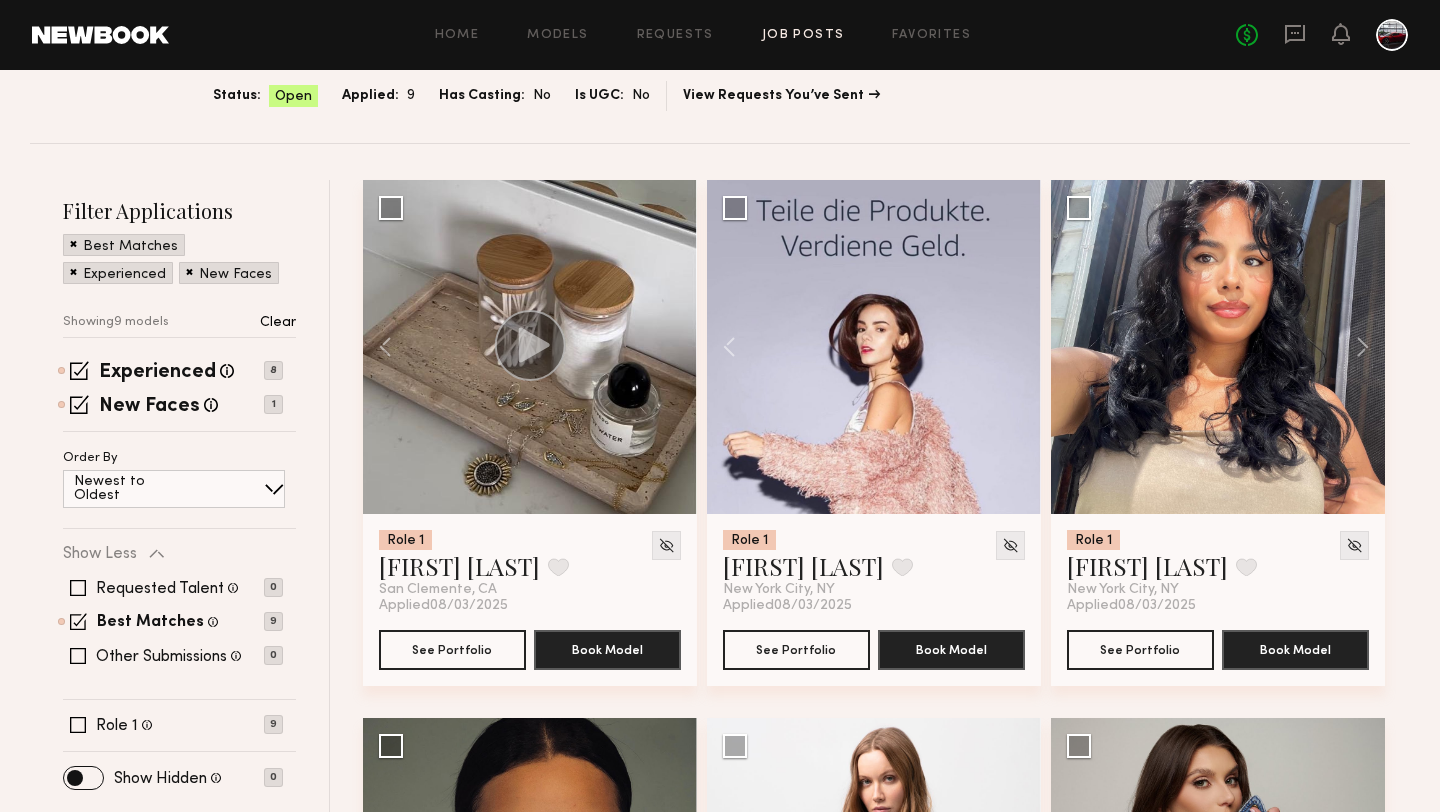 scroll, scrollTop: 0, scrollLeft: 0, axis: both 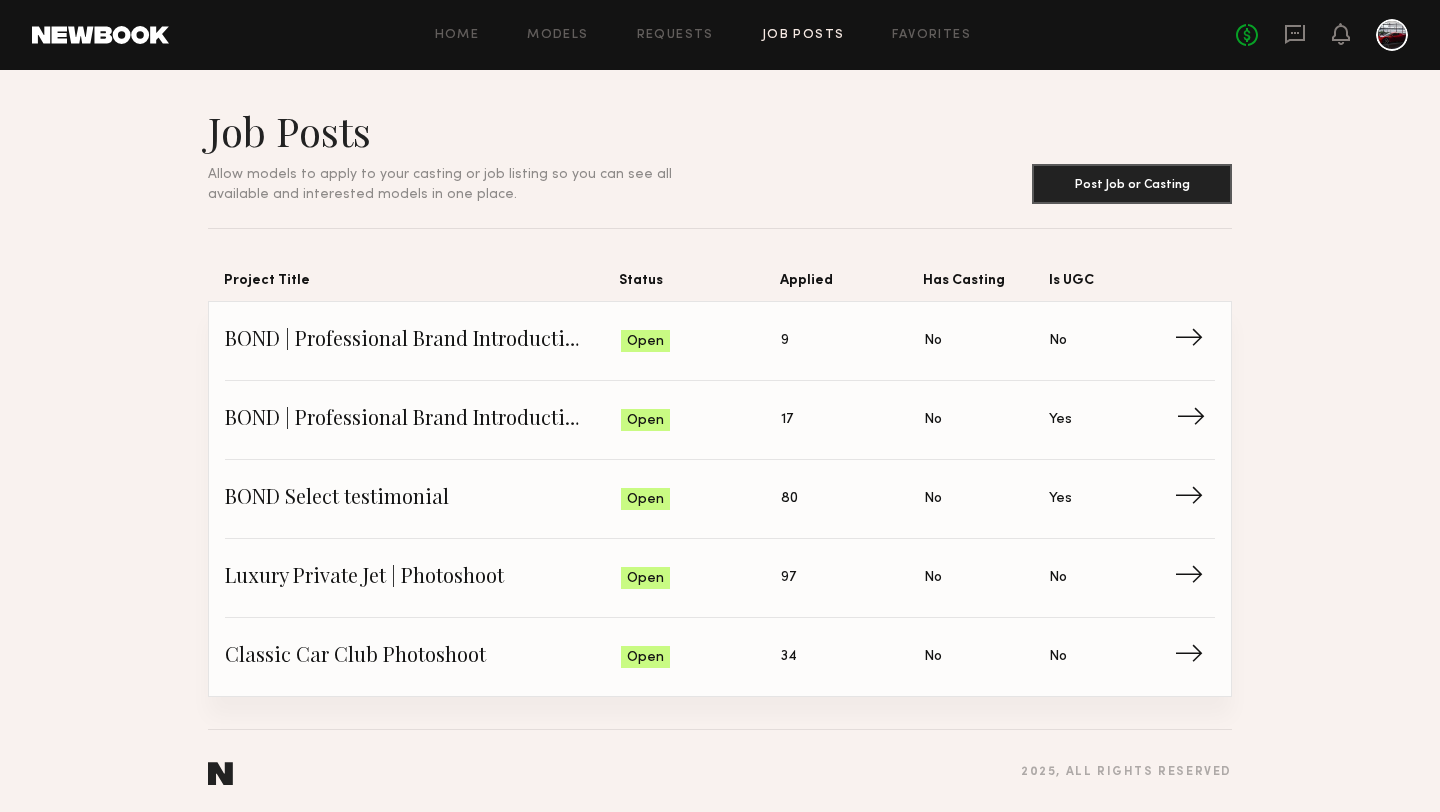 click on "BOND | Professional Brand Introduction Video" 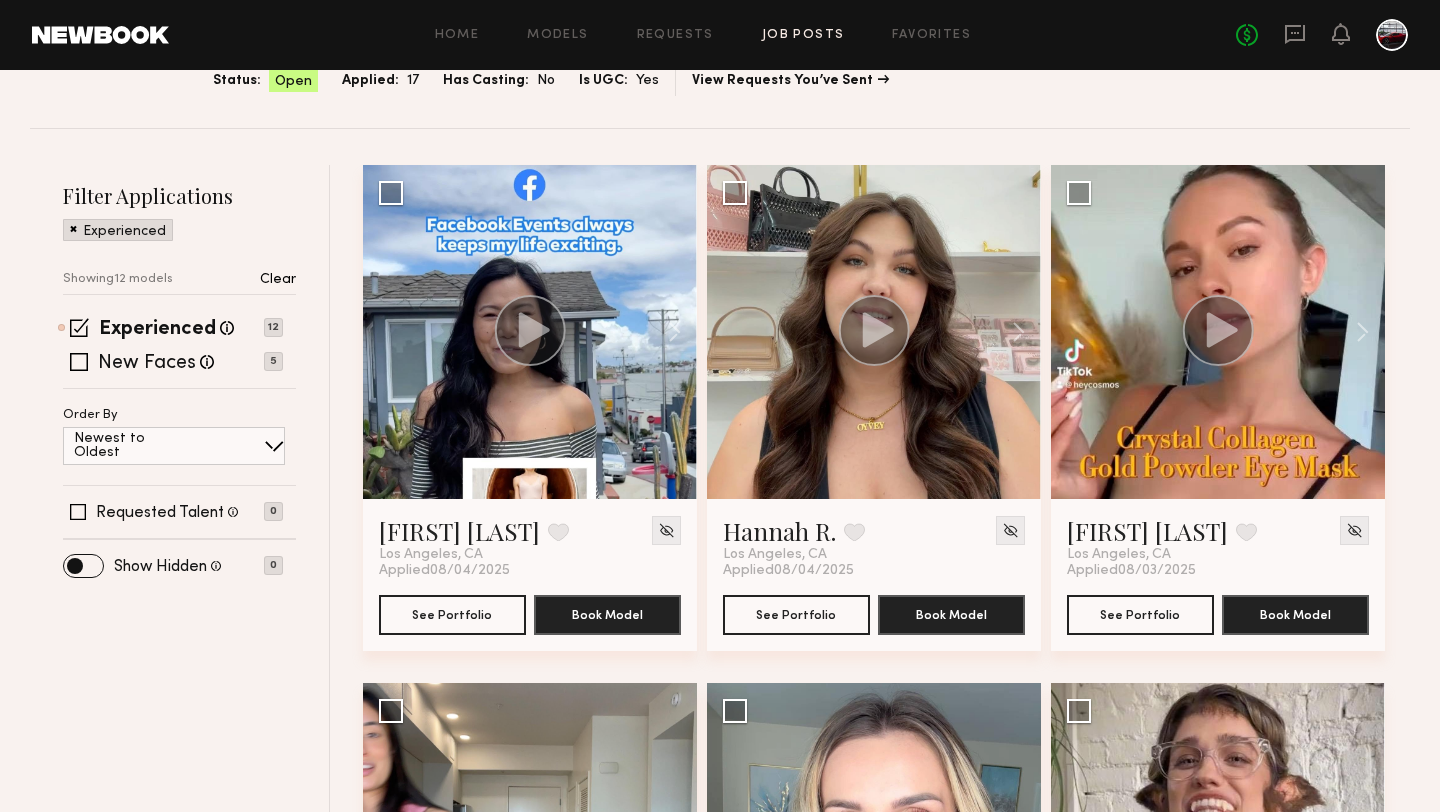 scroll, scrollTop: 196, scrollLeft: 0, axis: vertical 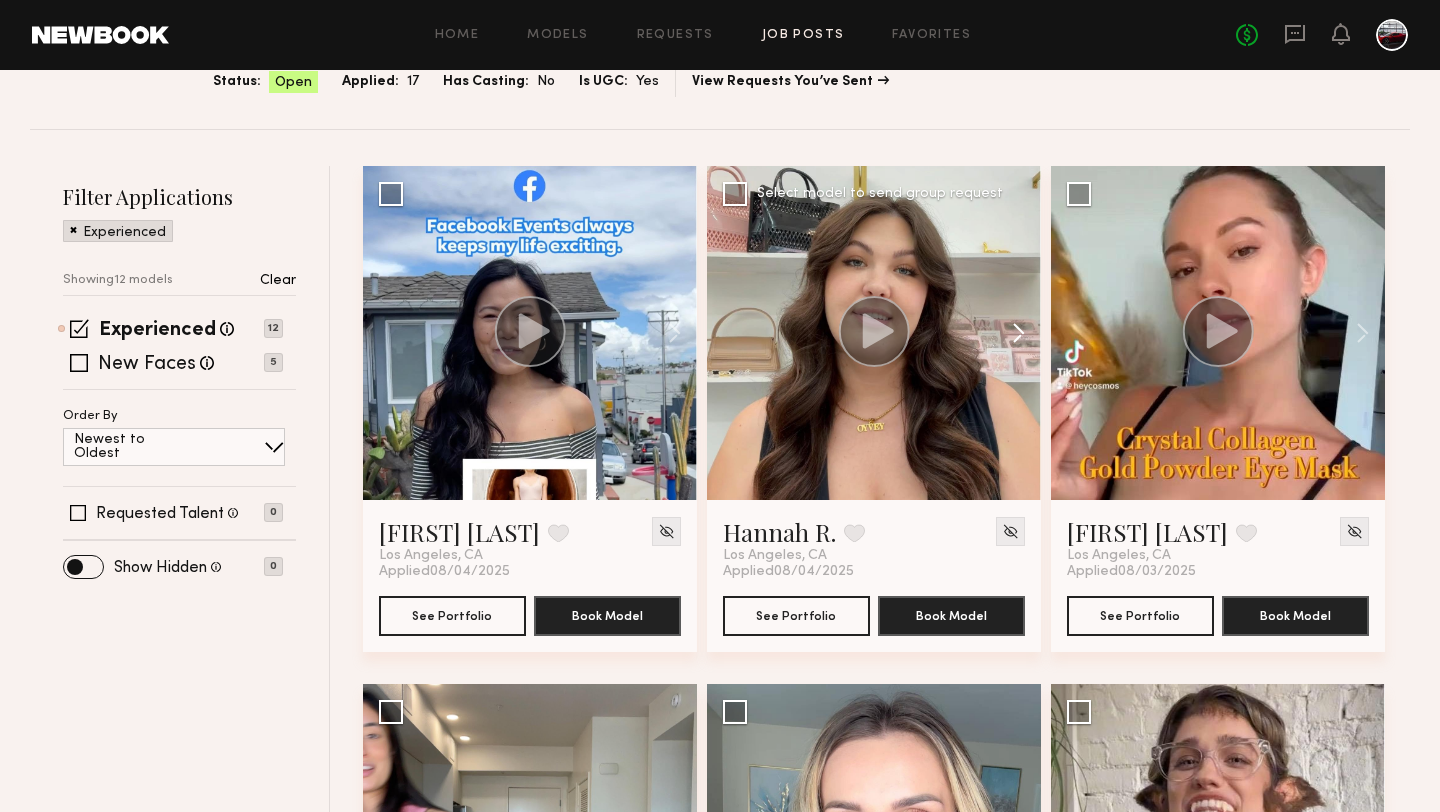 click 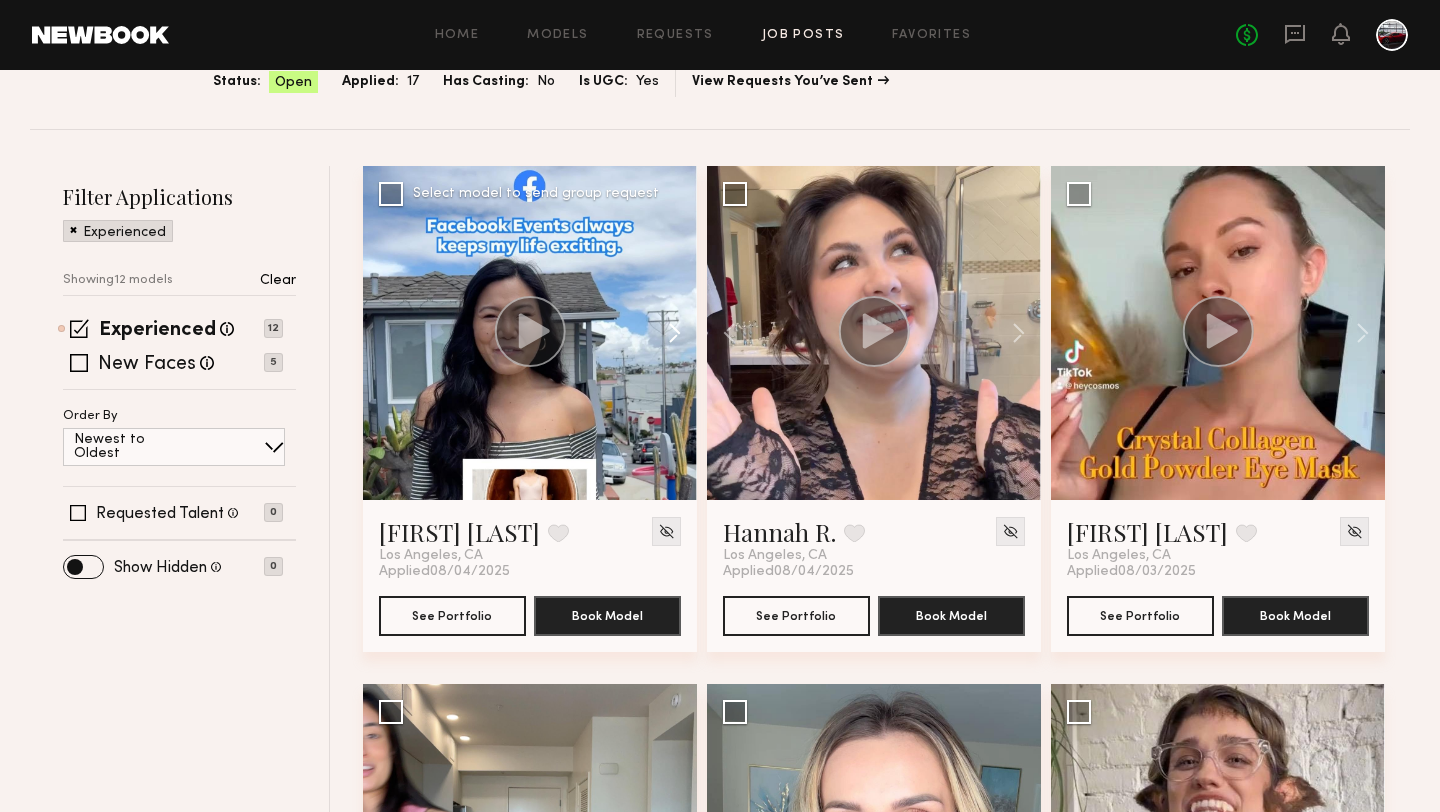 click 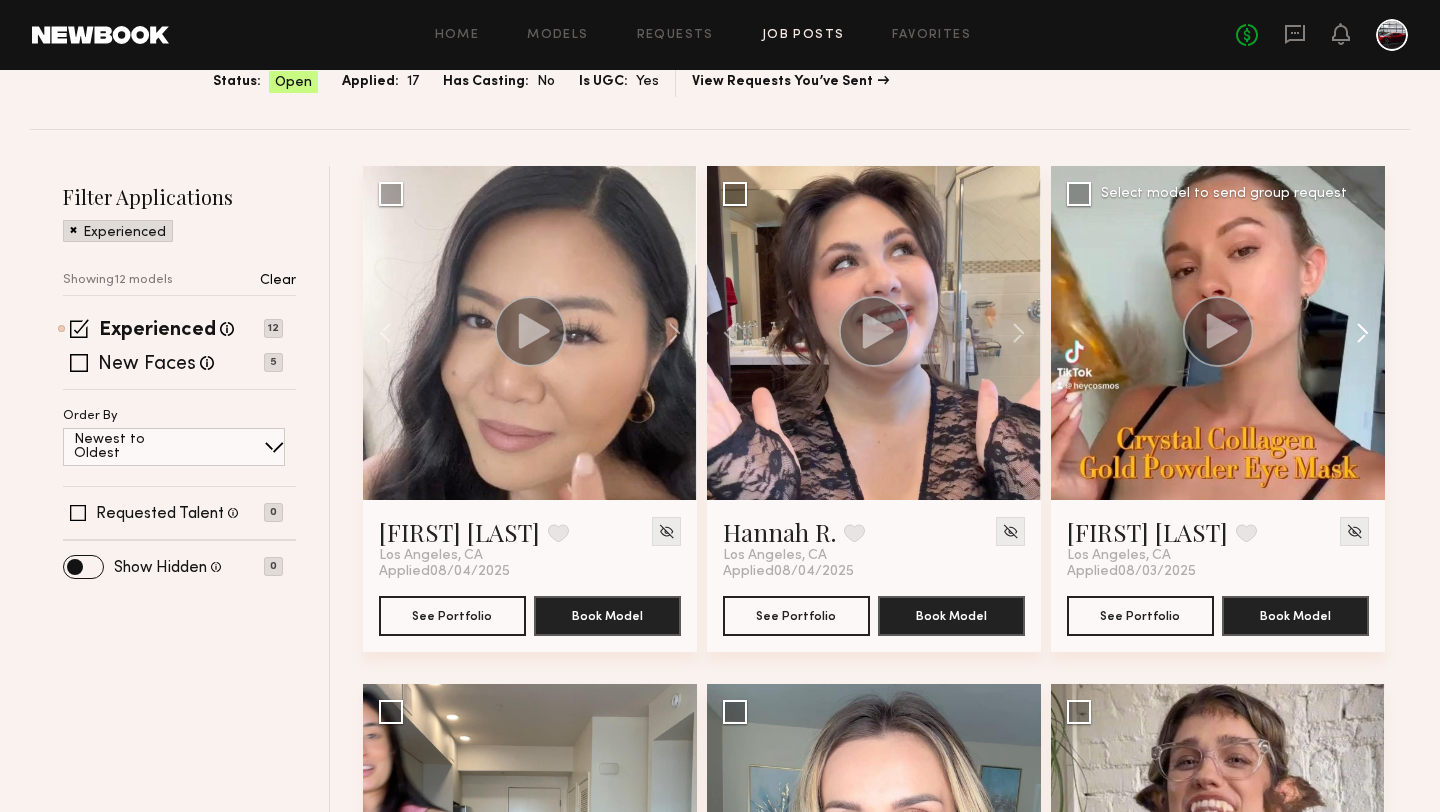 click 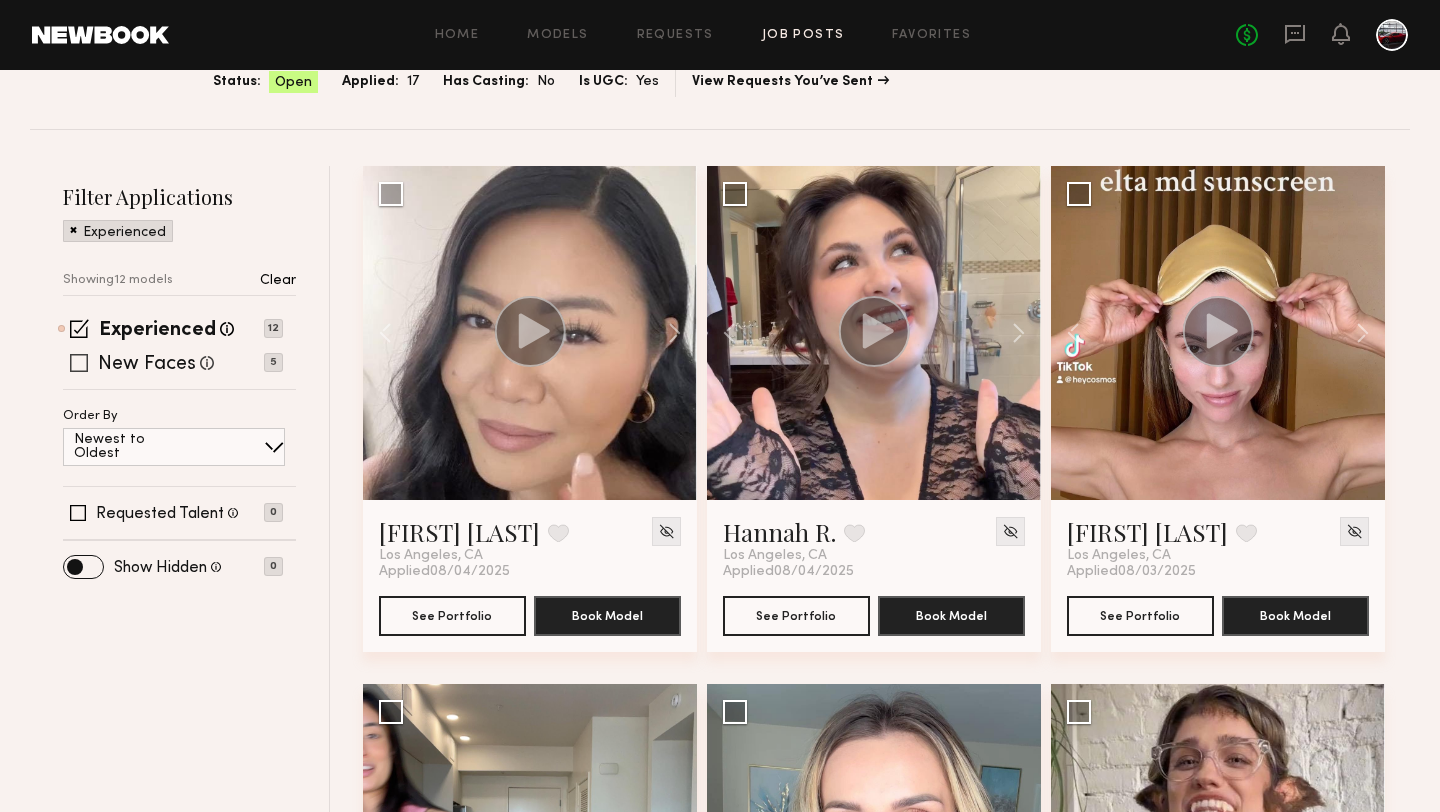 click 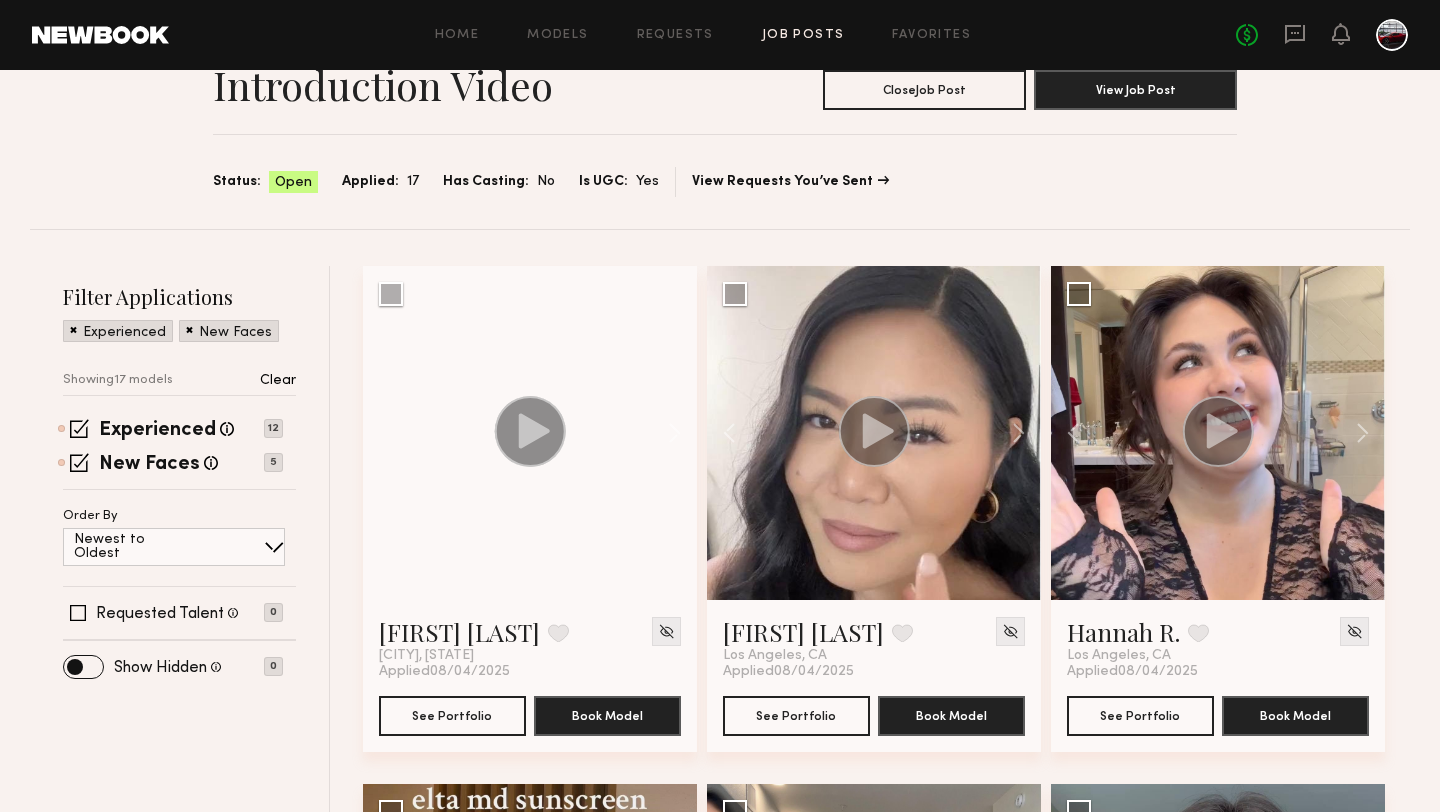 scroll, scrollTop: 91, scrollLeft: 0, axis: vertical 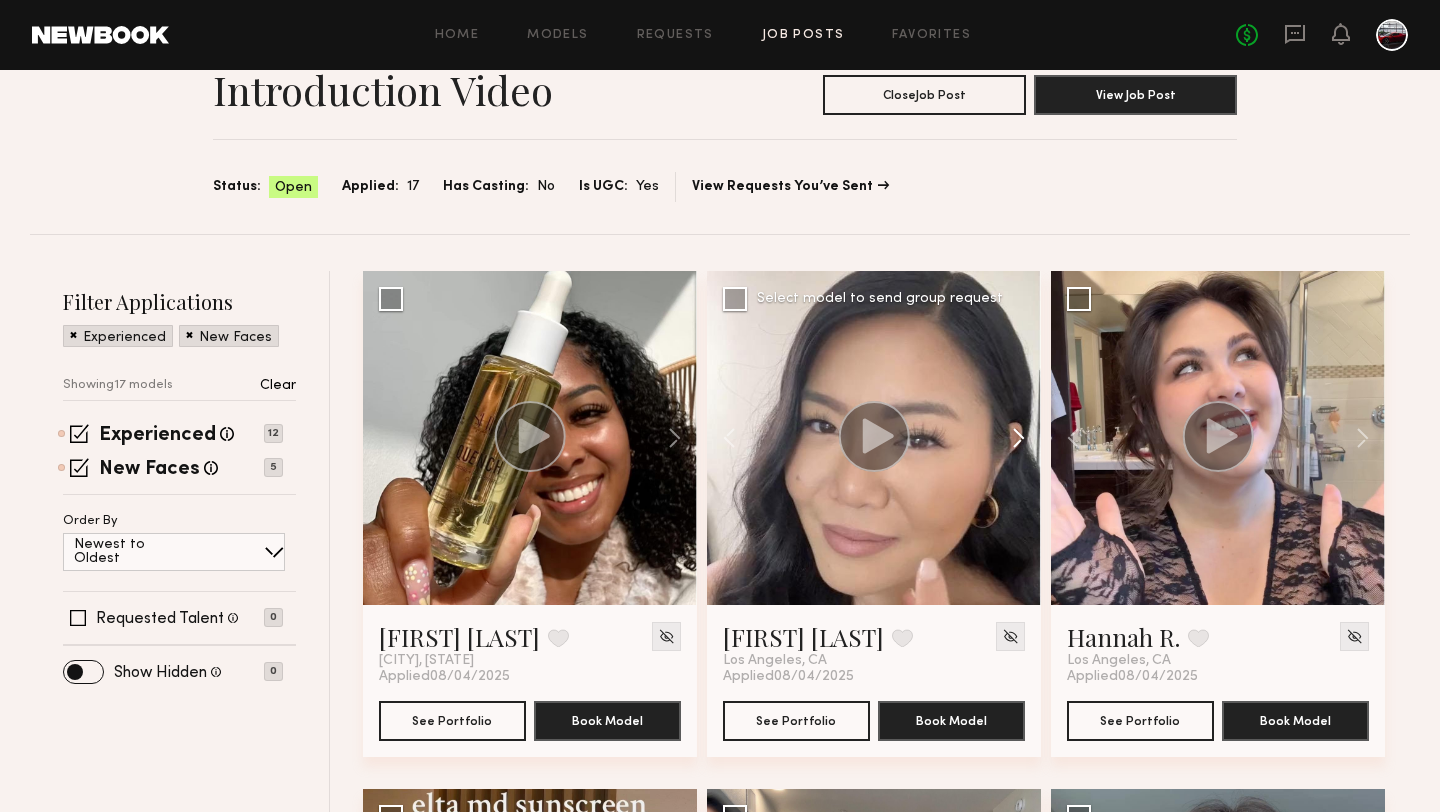 click 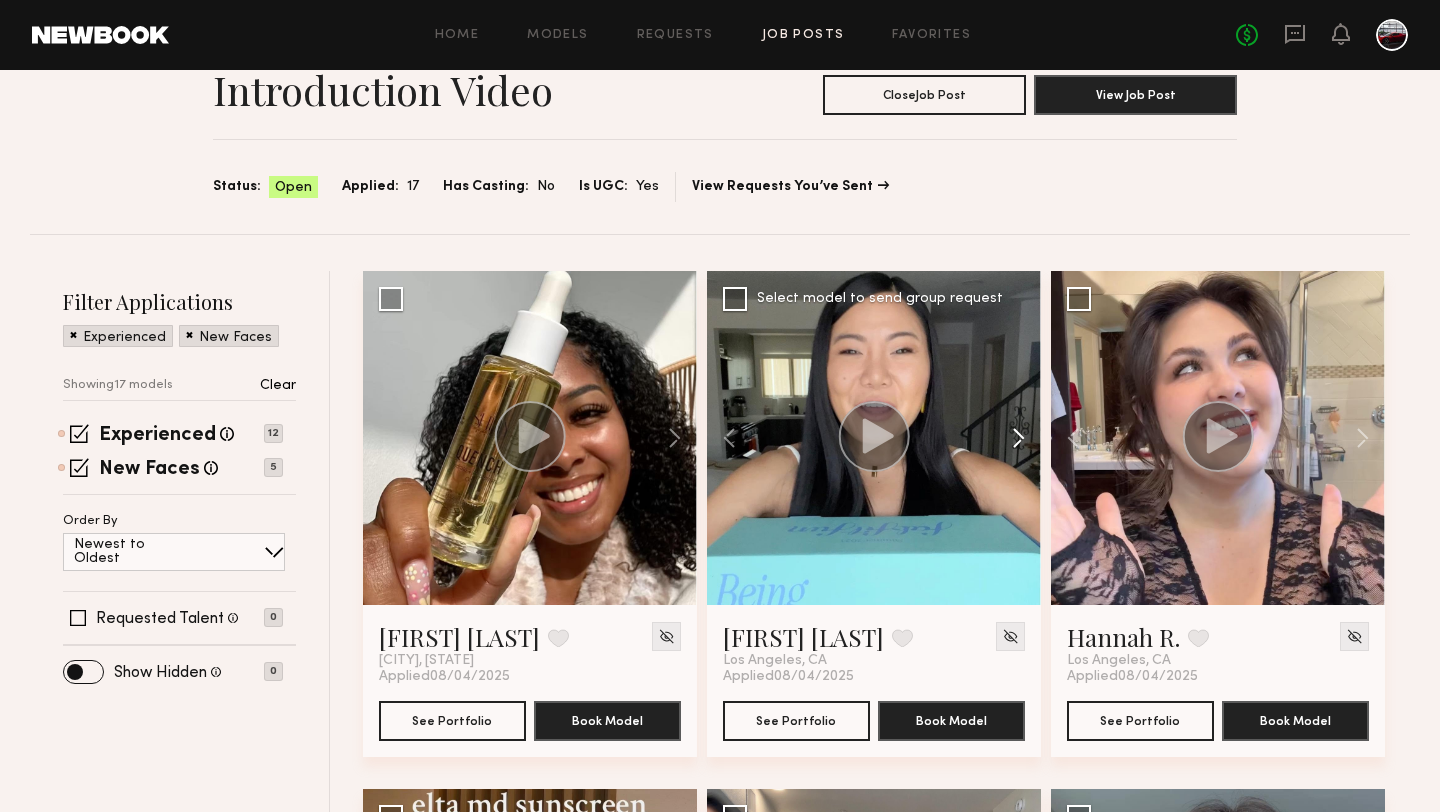 click 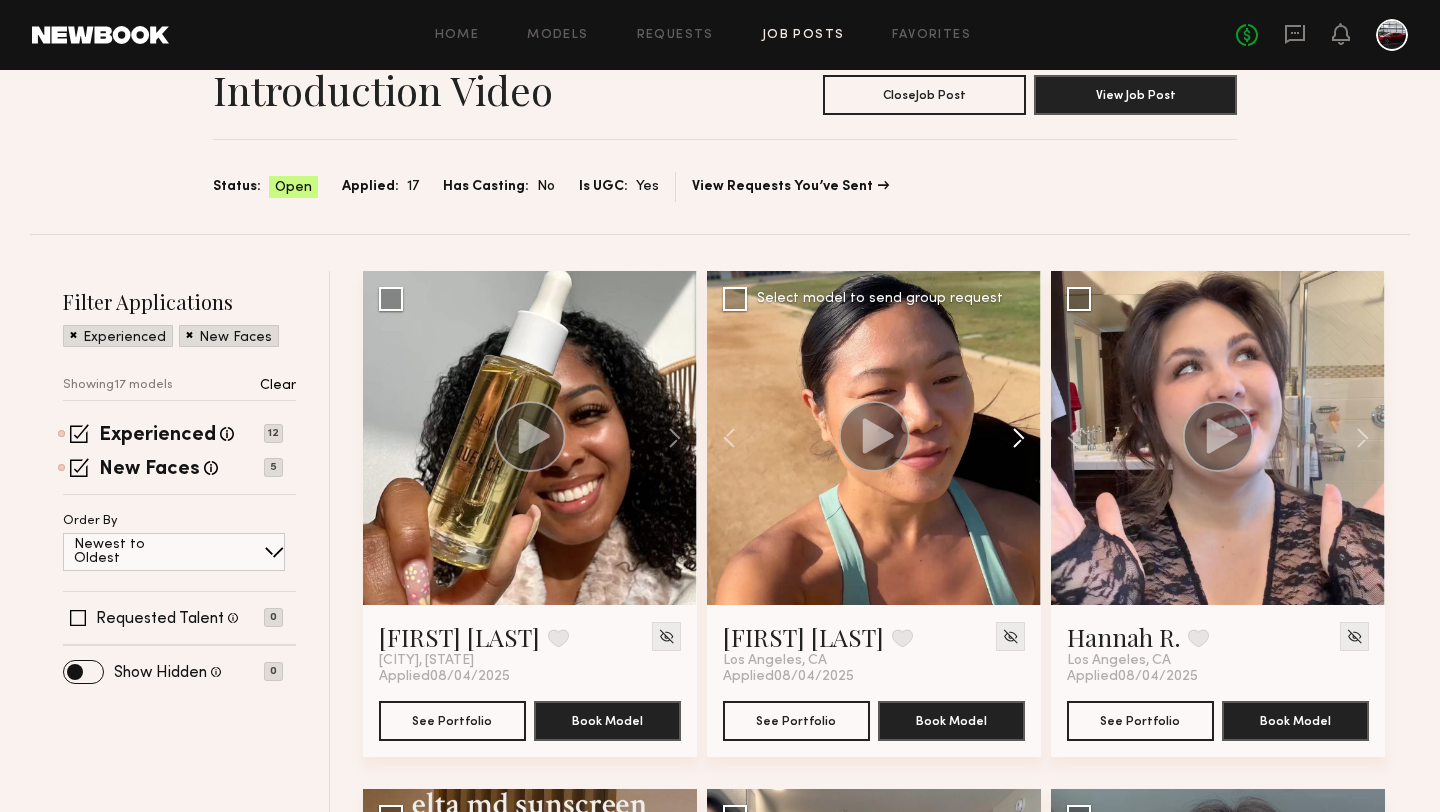 click 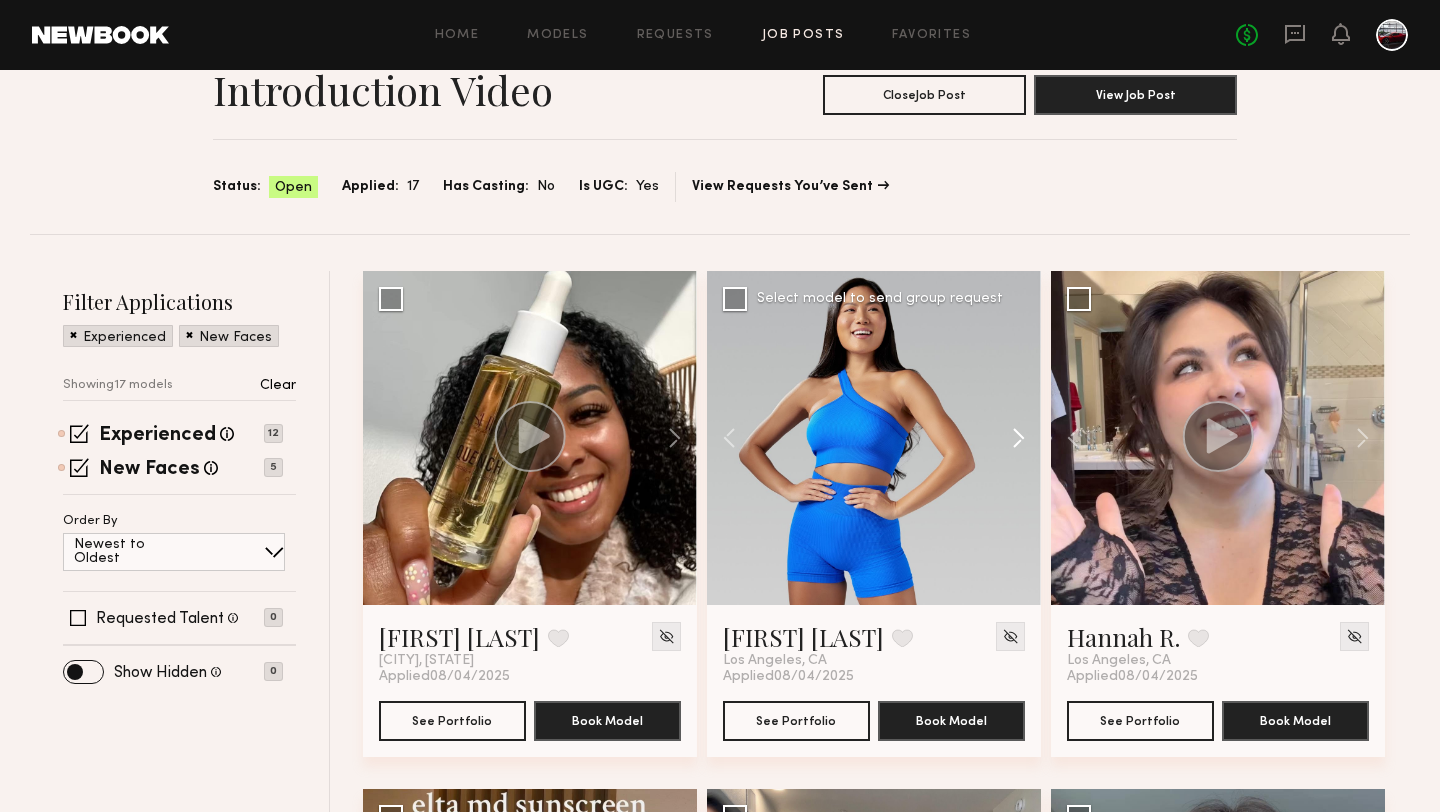 click 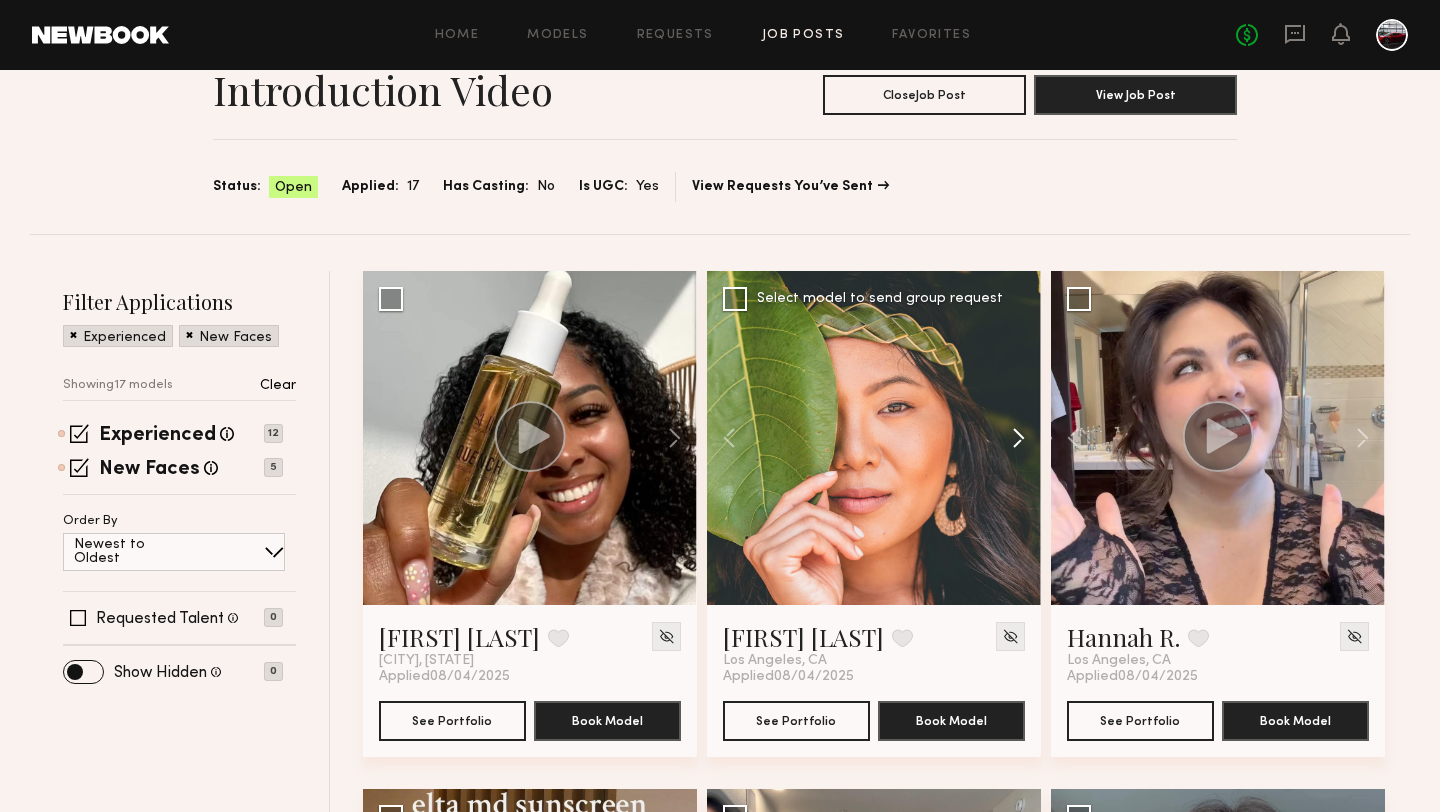 click 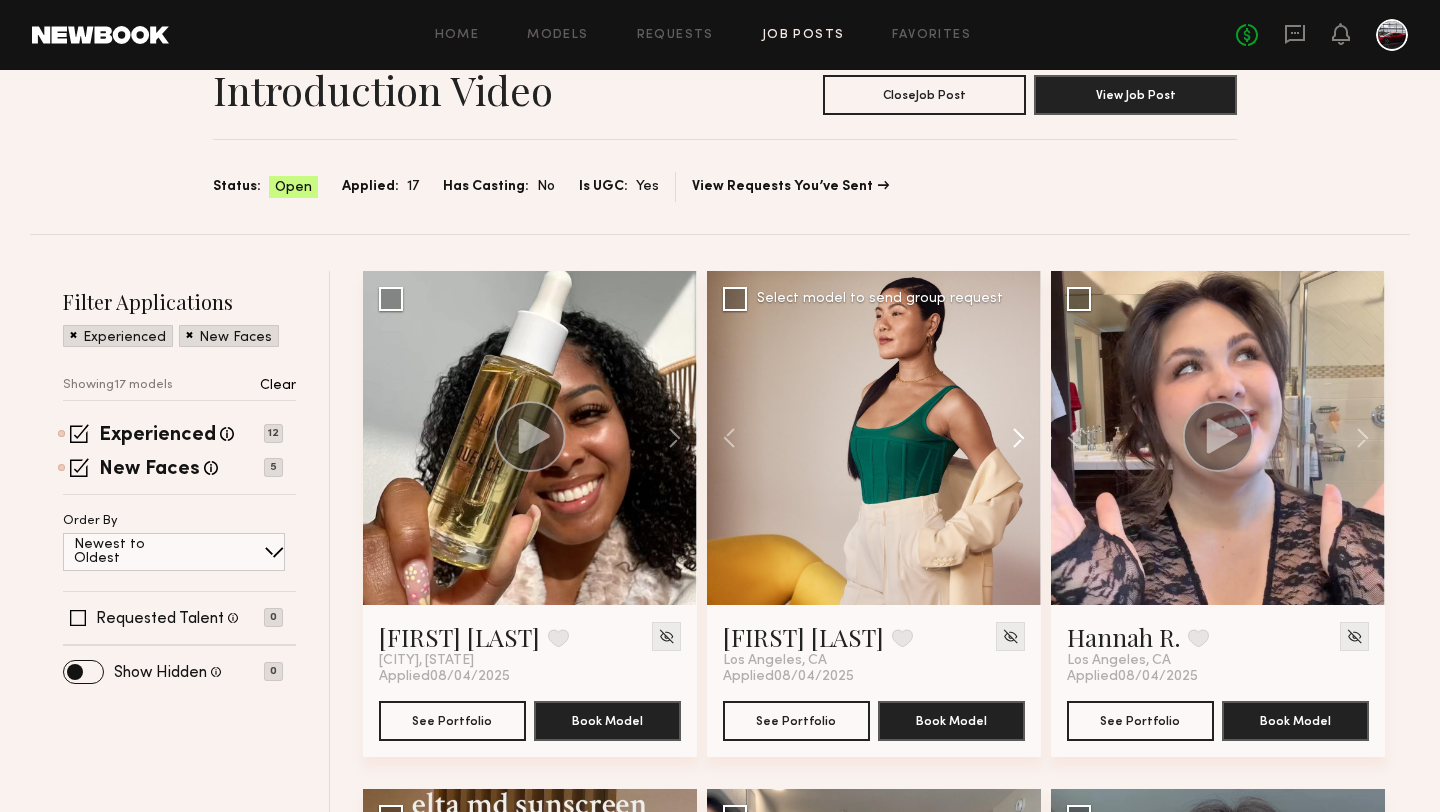 click 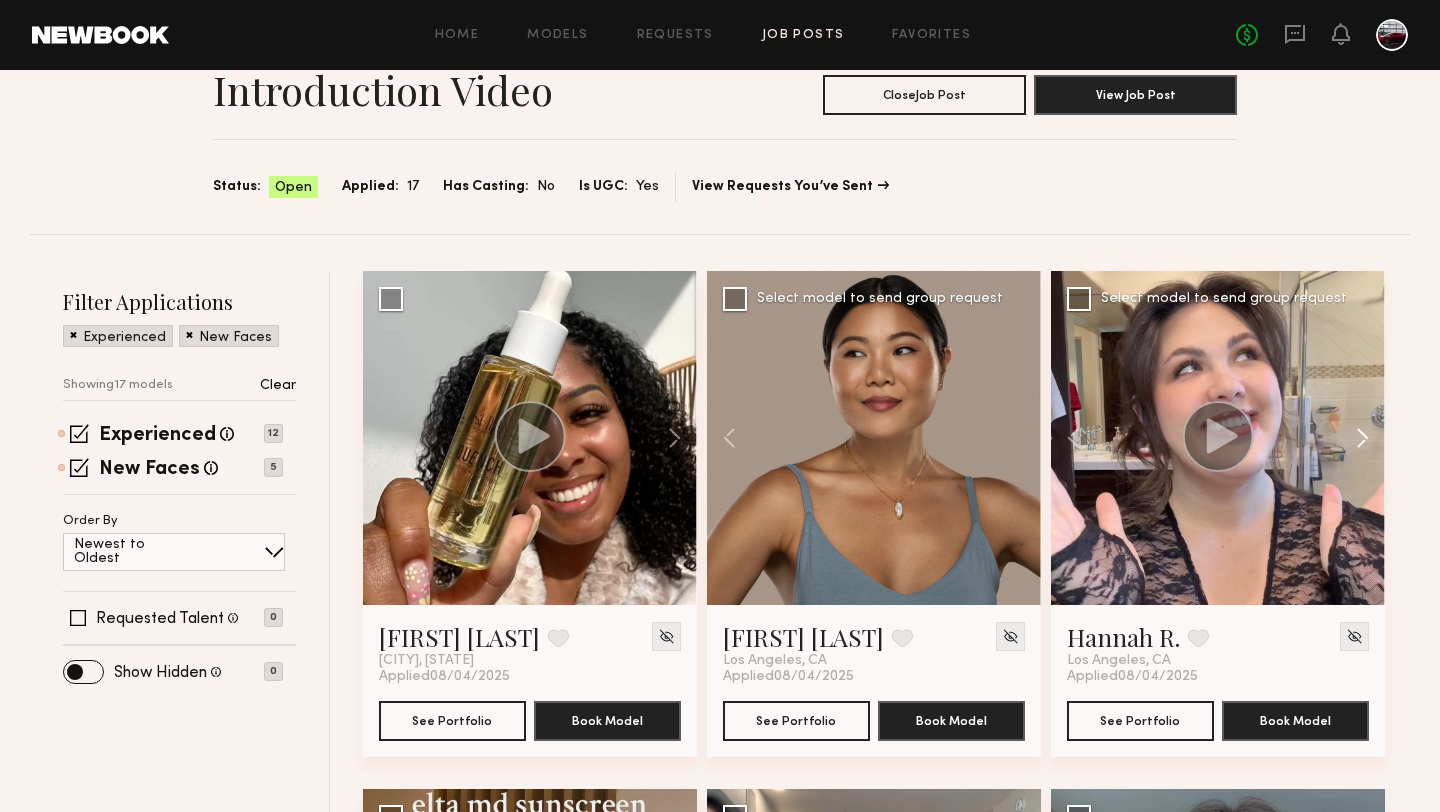 click 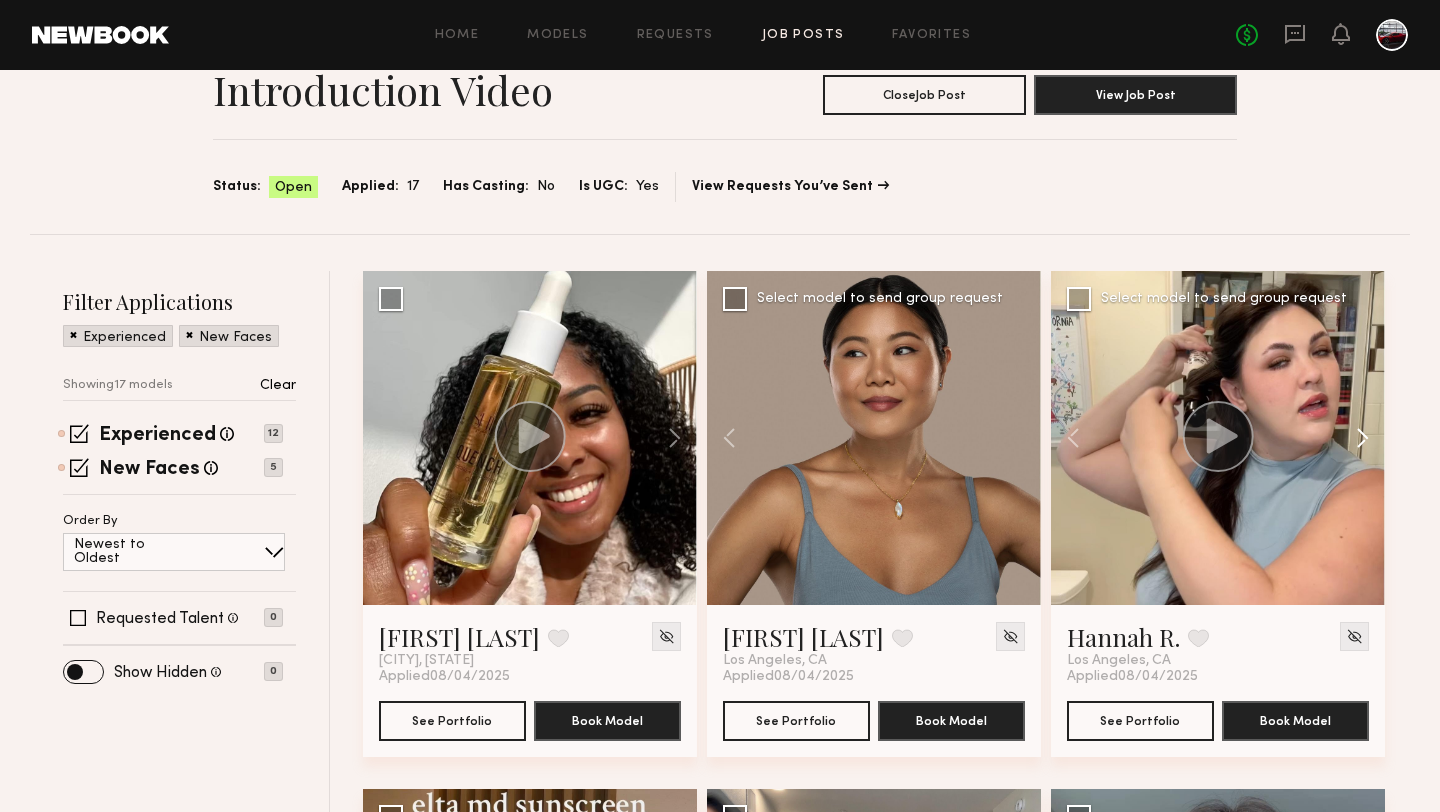 click 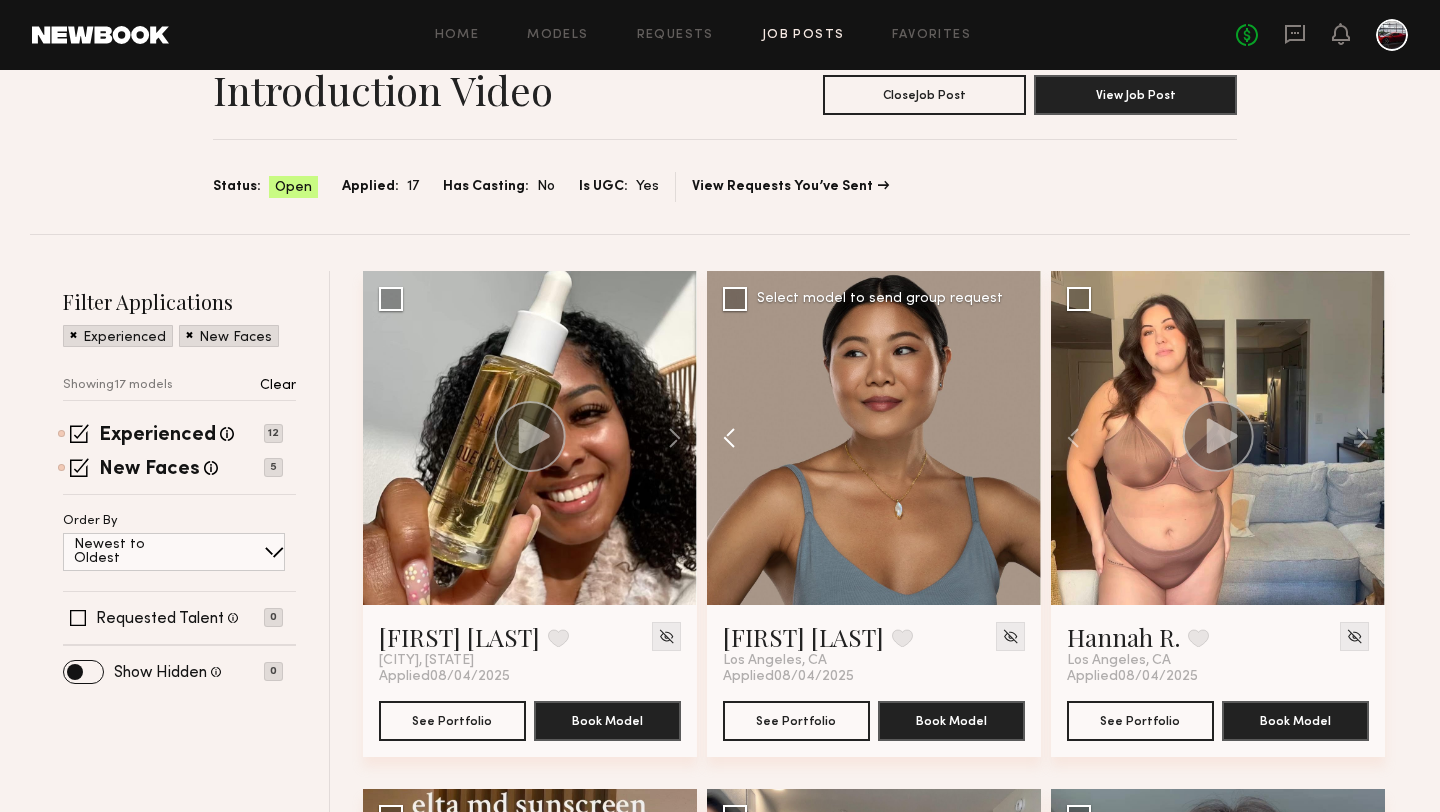 click 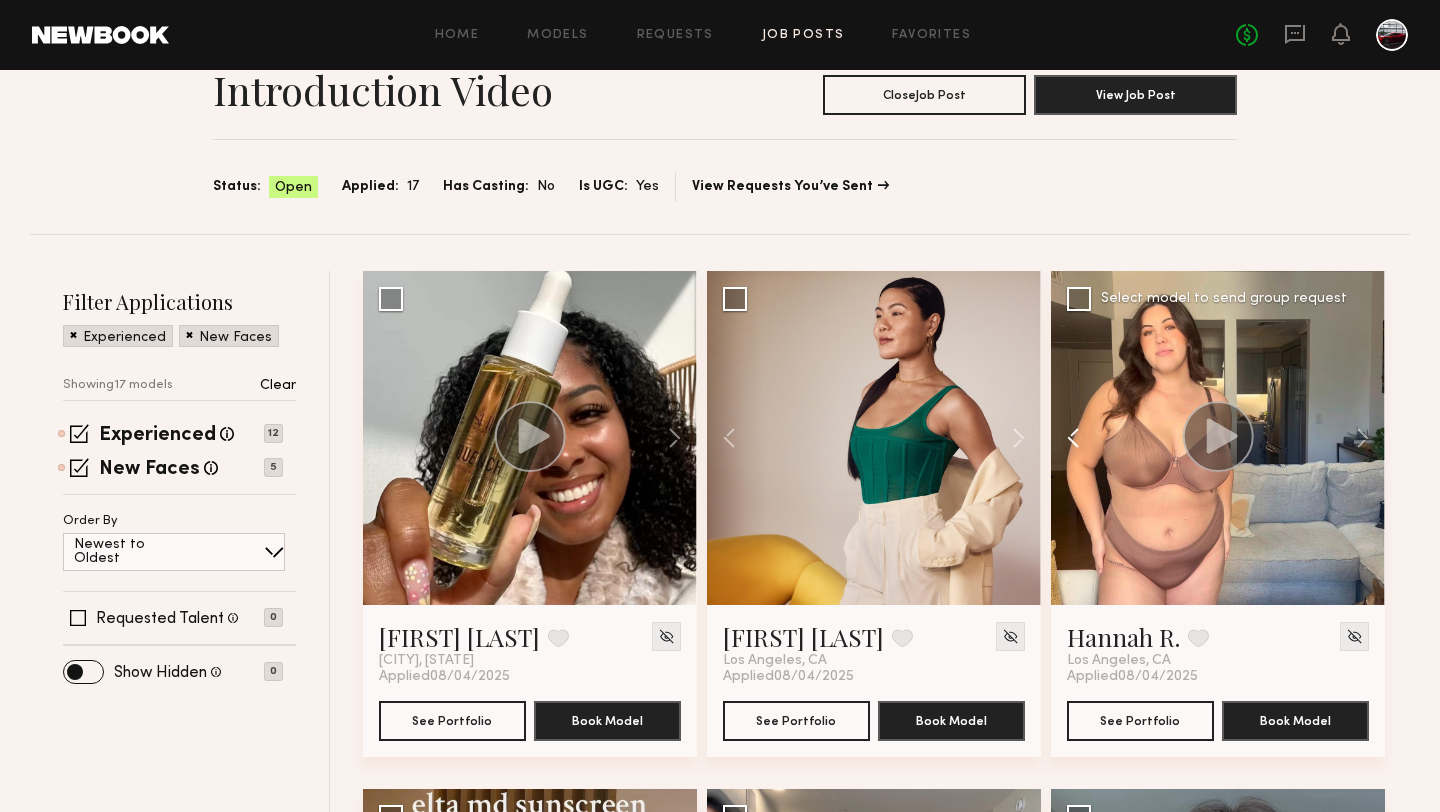 click 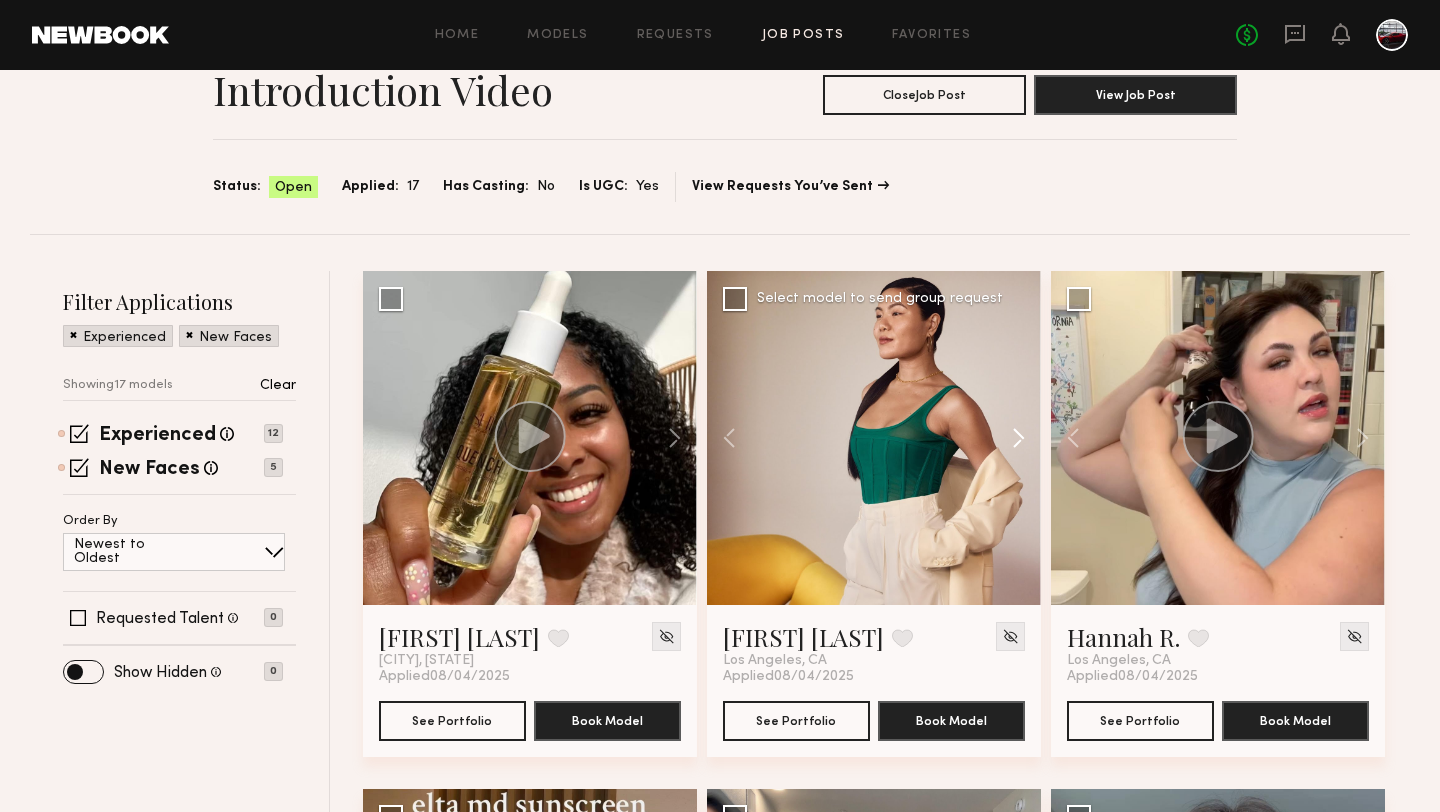 click 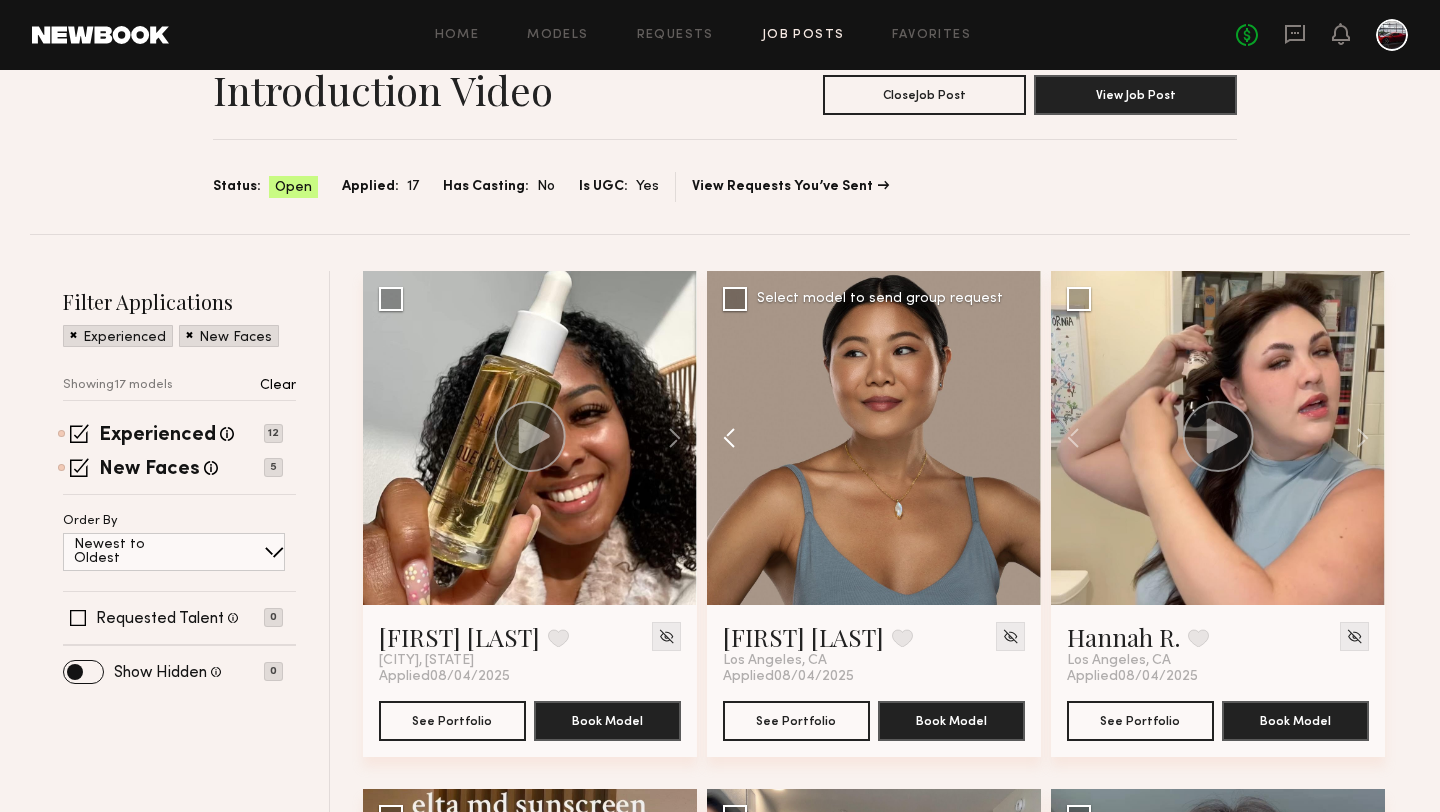 click 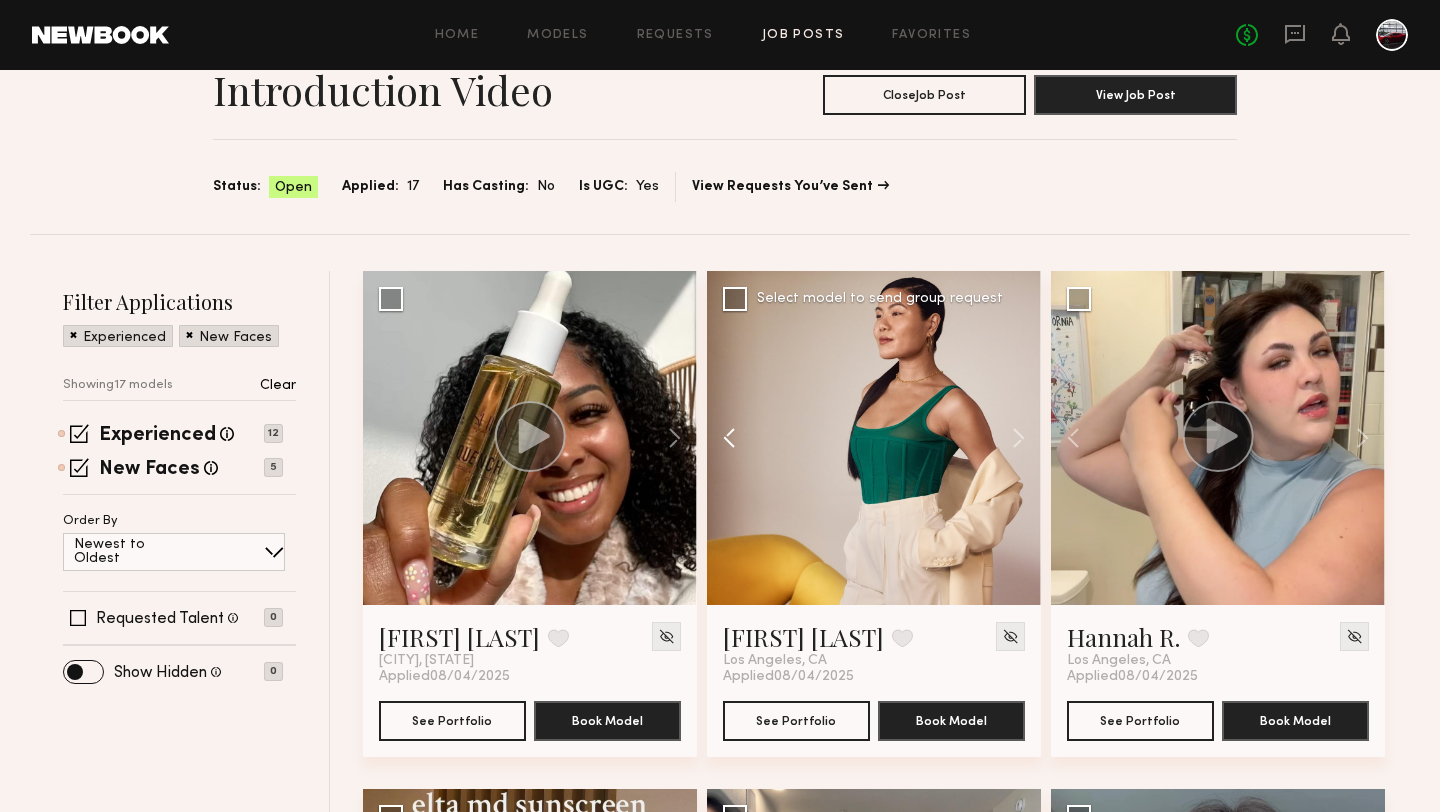 click 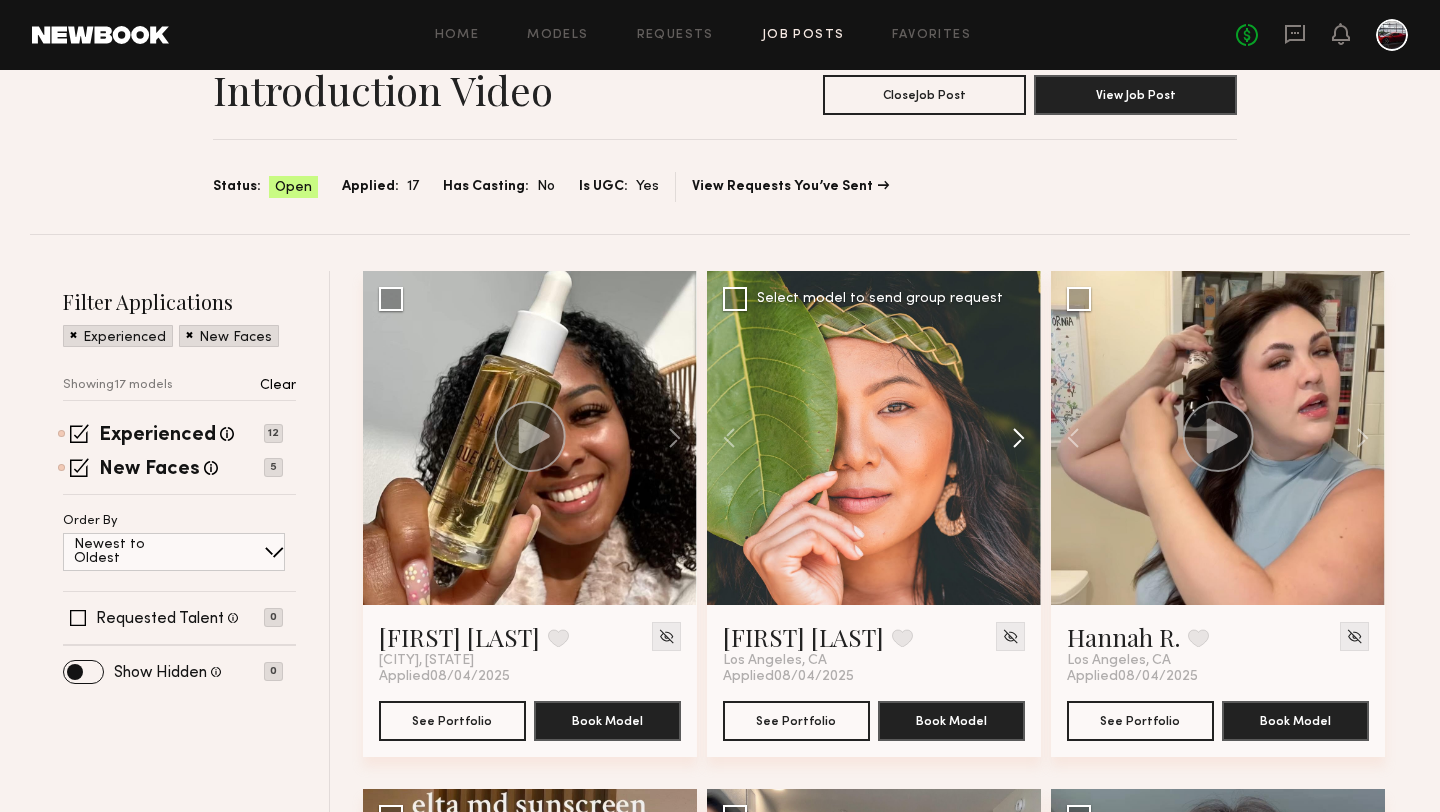 click 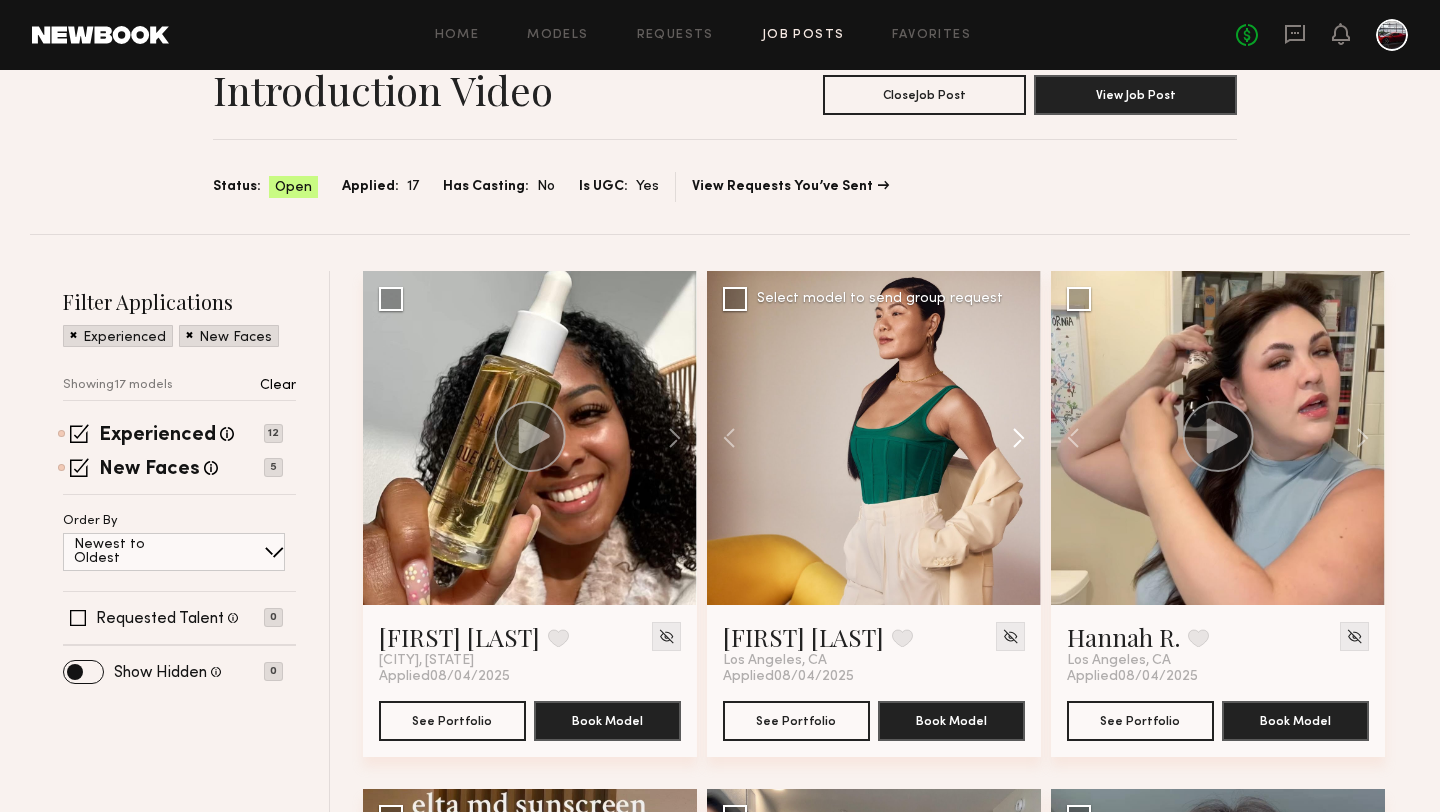 click 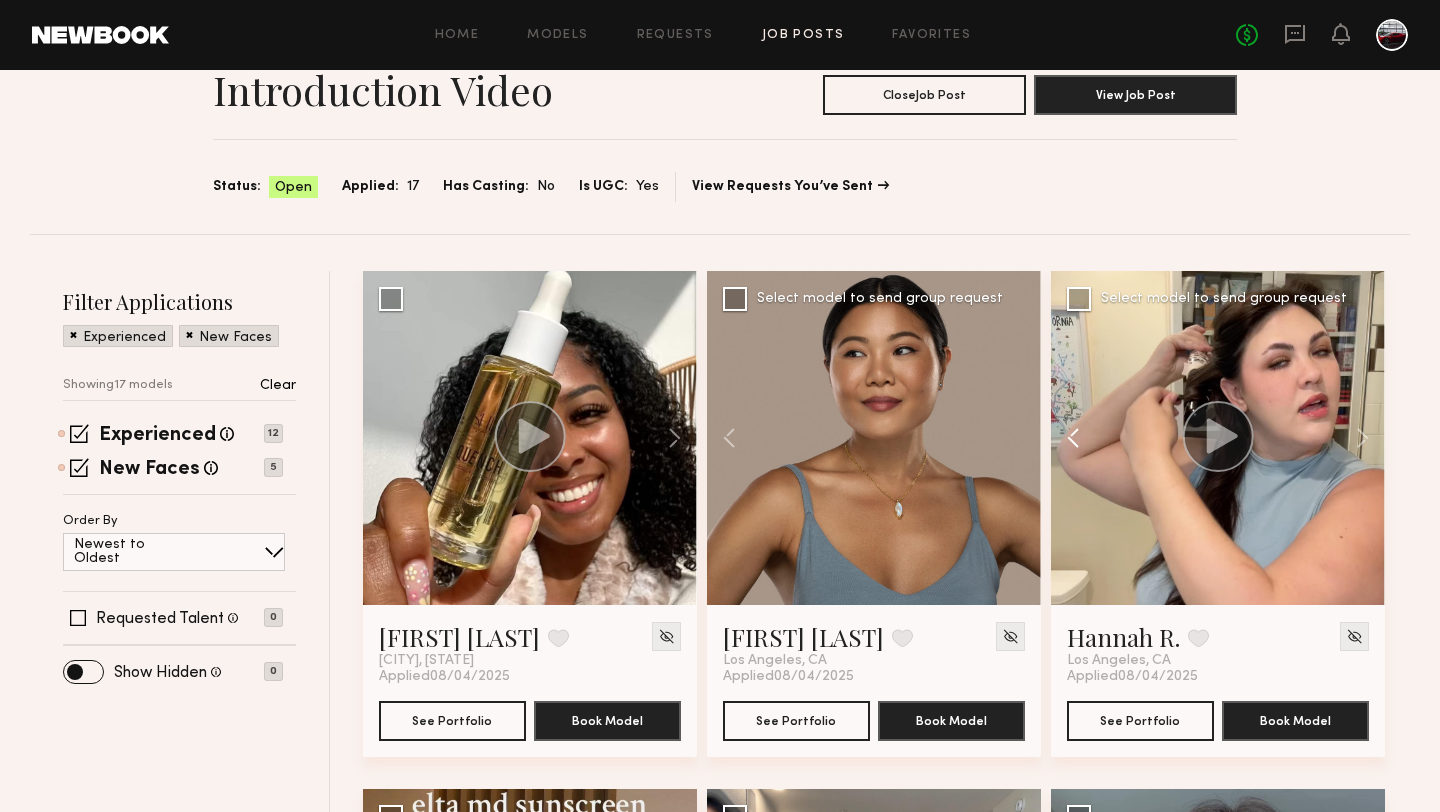 click 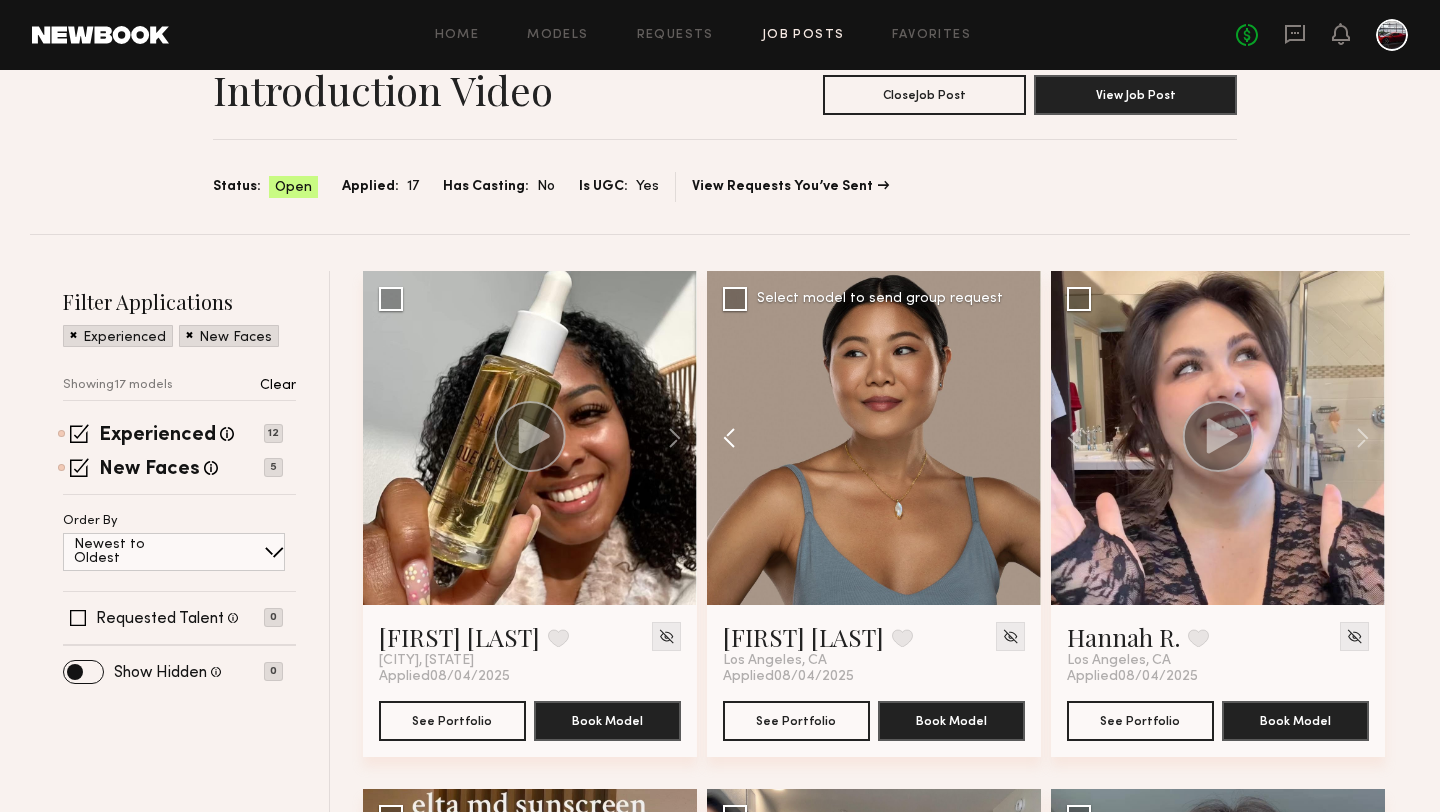 click 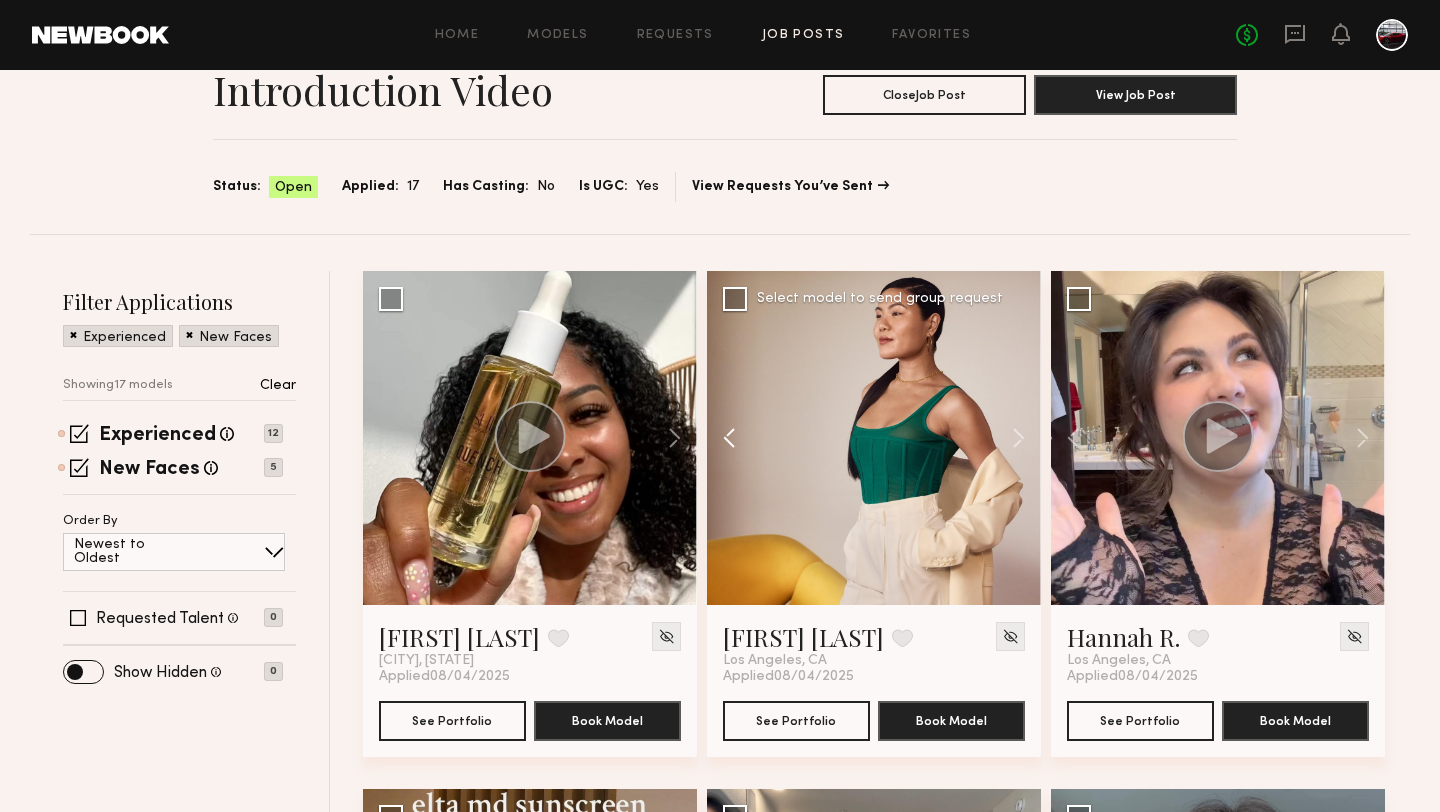click 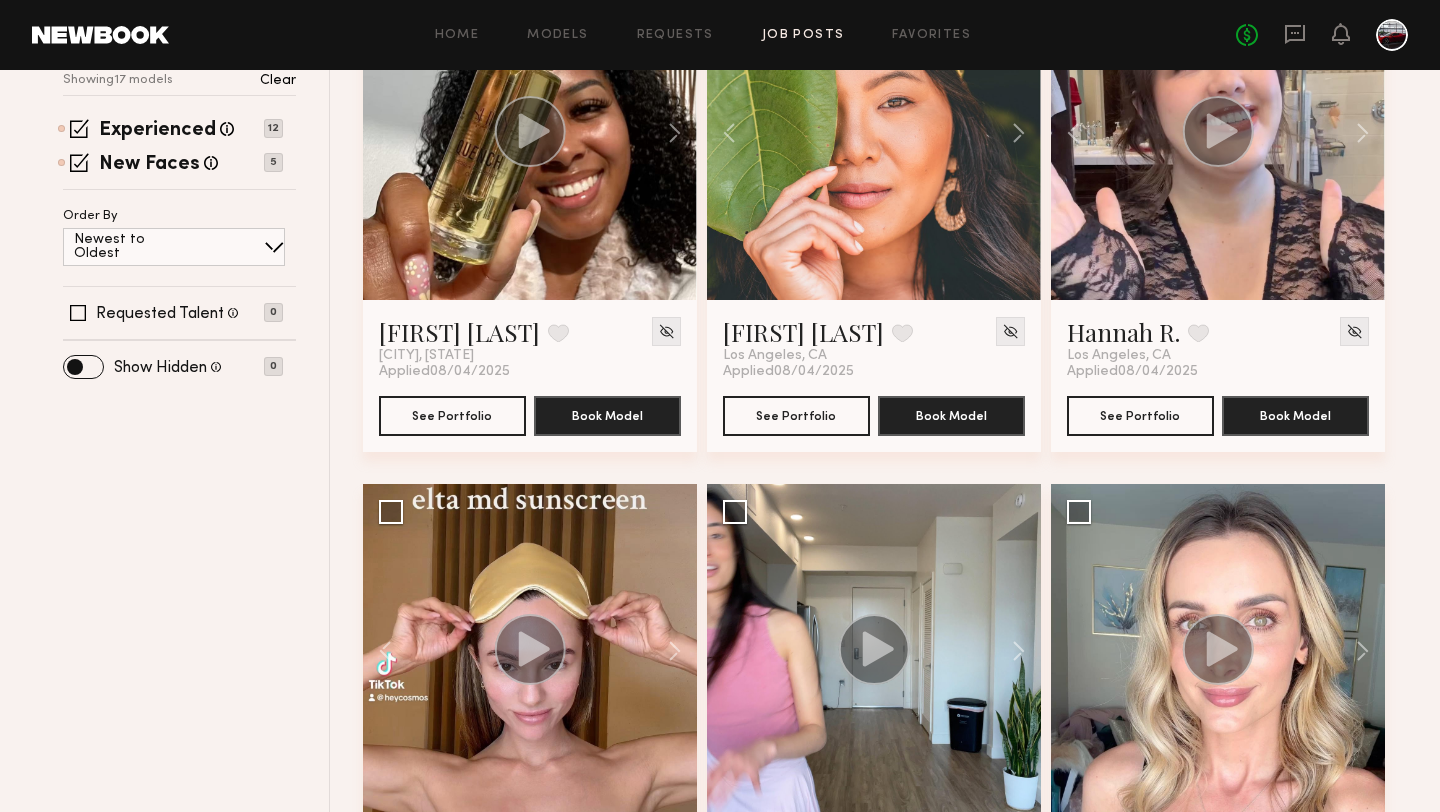 scroll, scrollTop: 539, scrollLeft: 0, axis: vertical 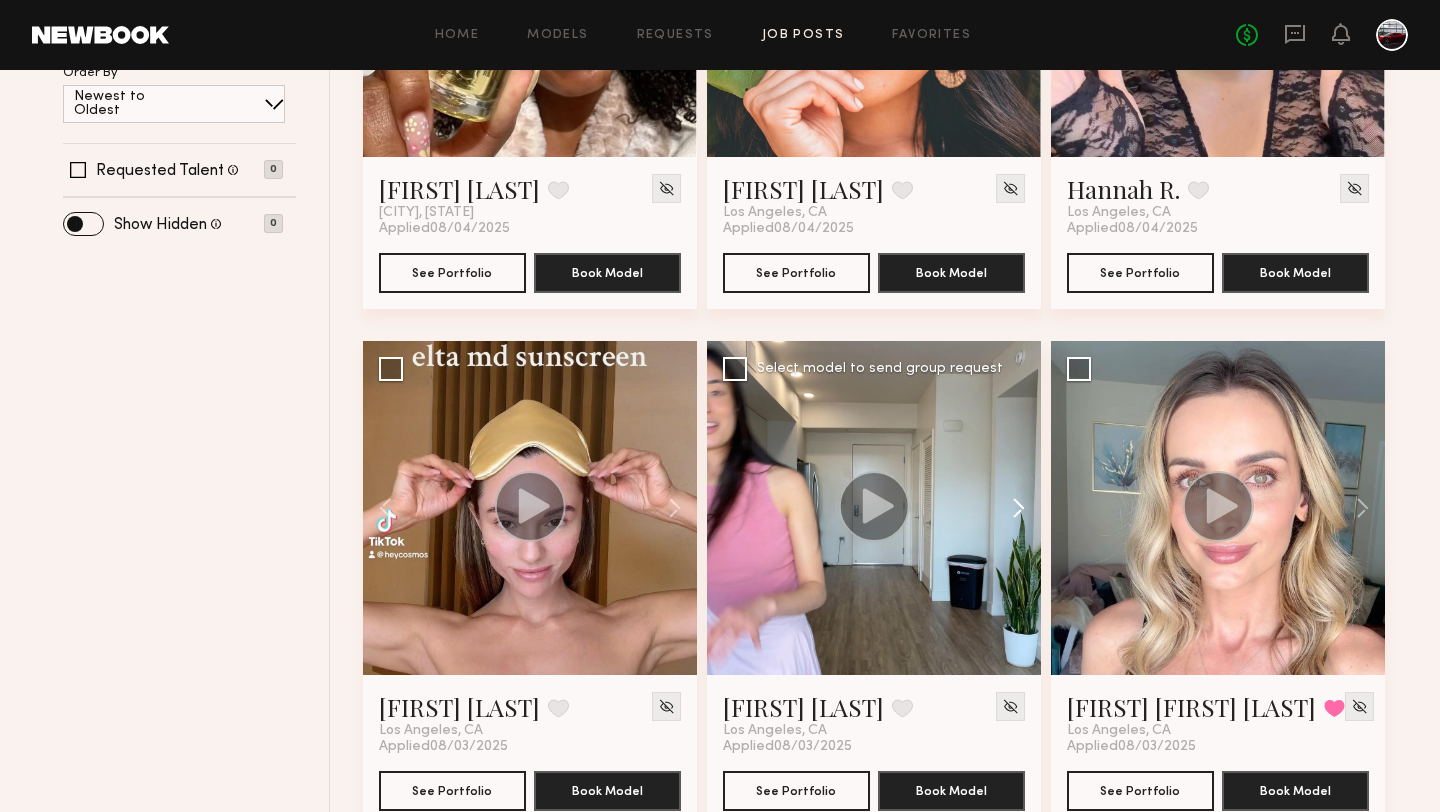 click 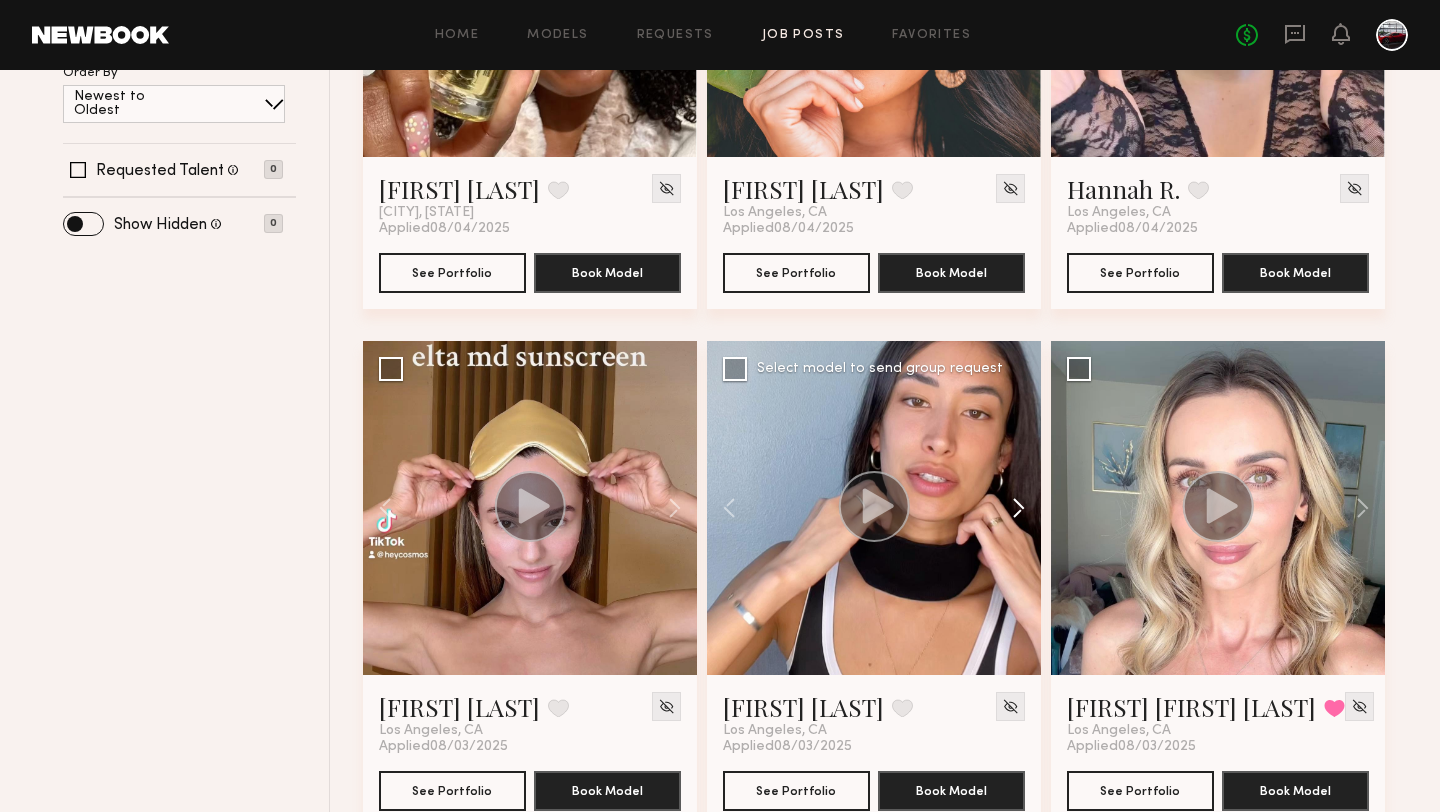 click 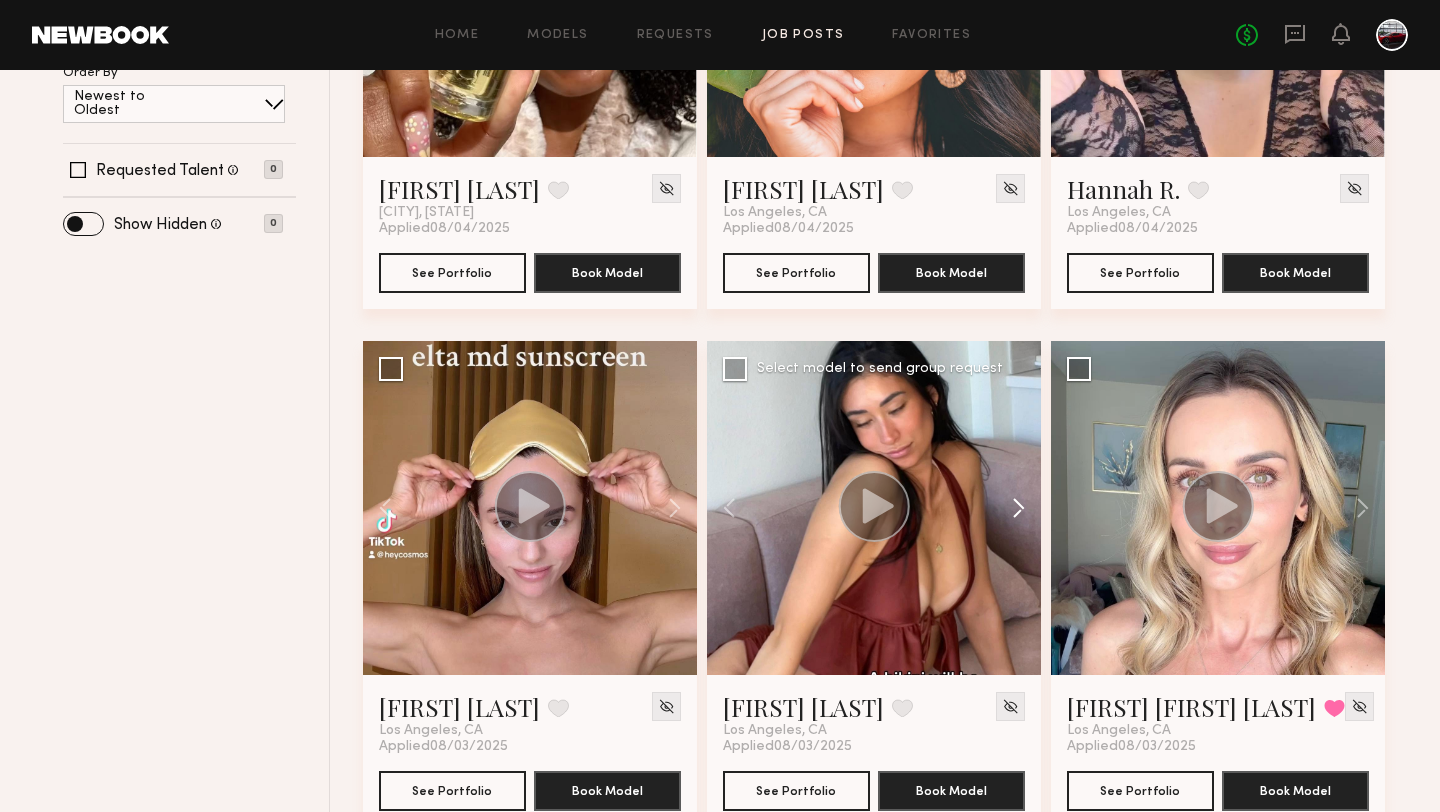 click 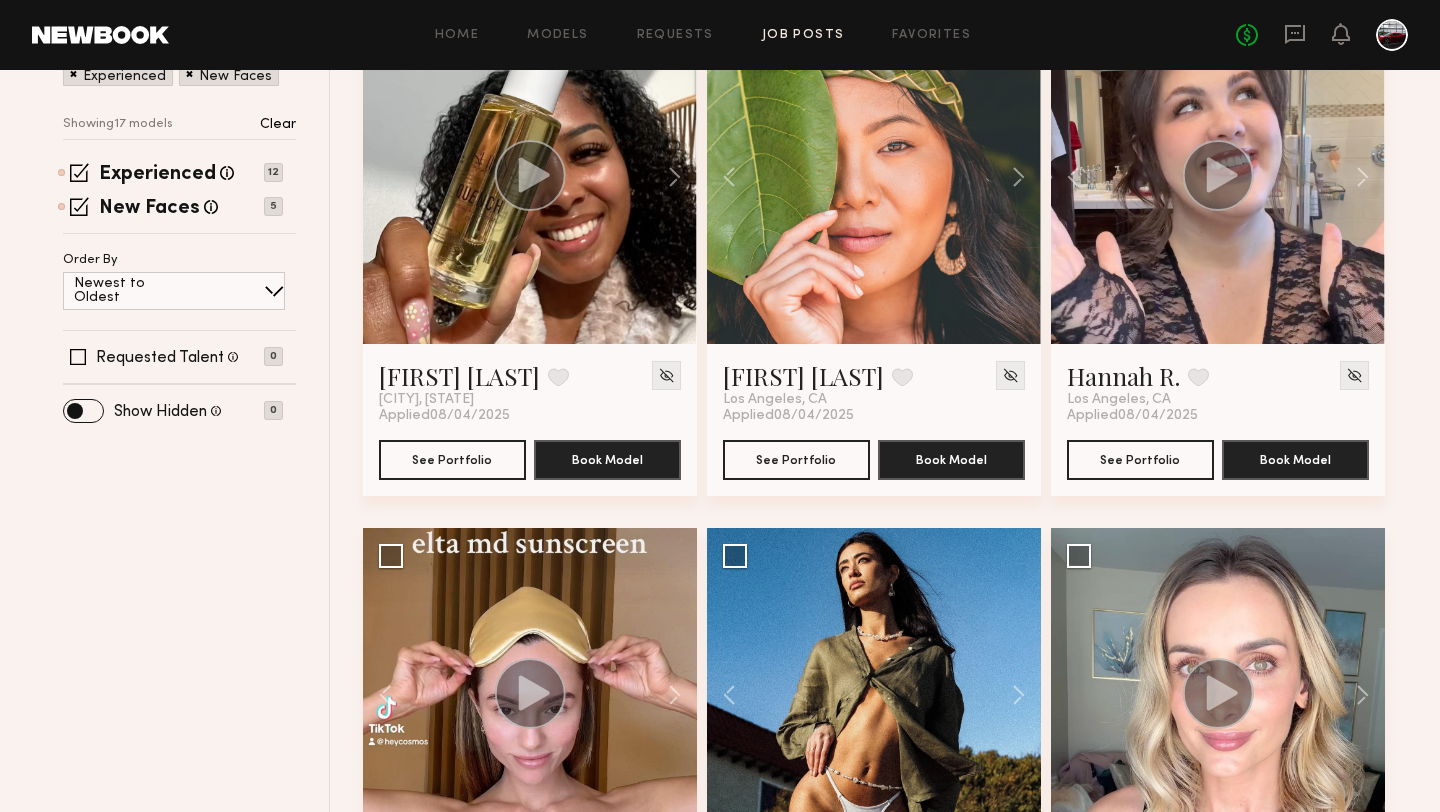 scroll, scrollTop: 0, scrollLeft: 0, axis: both 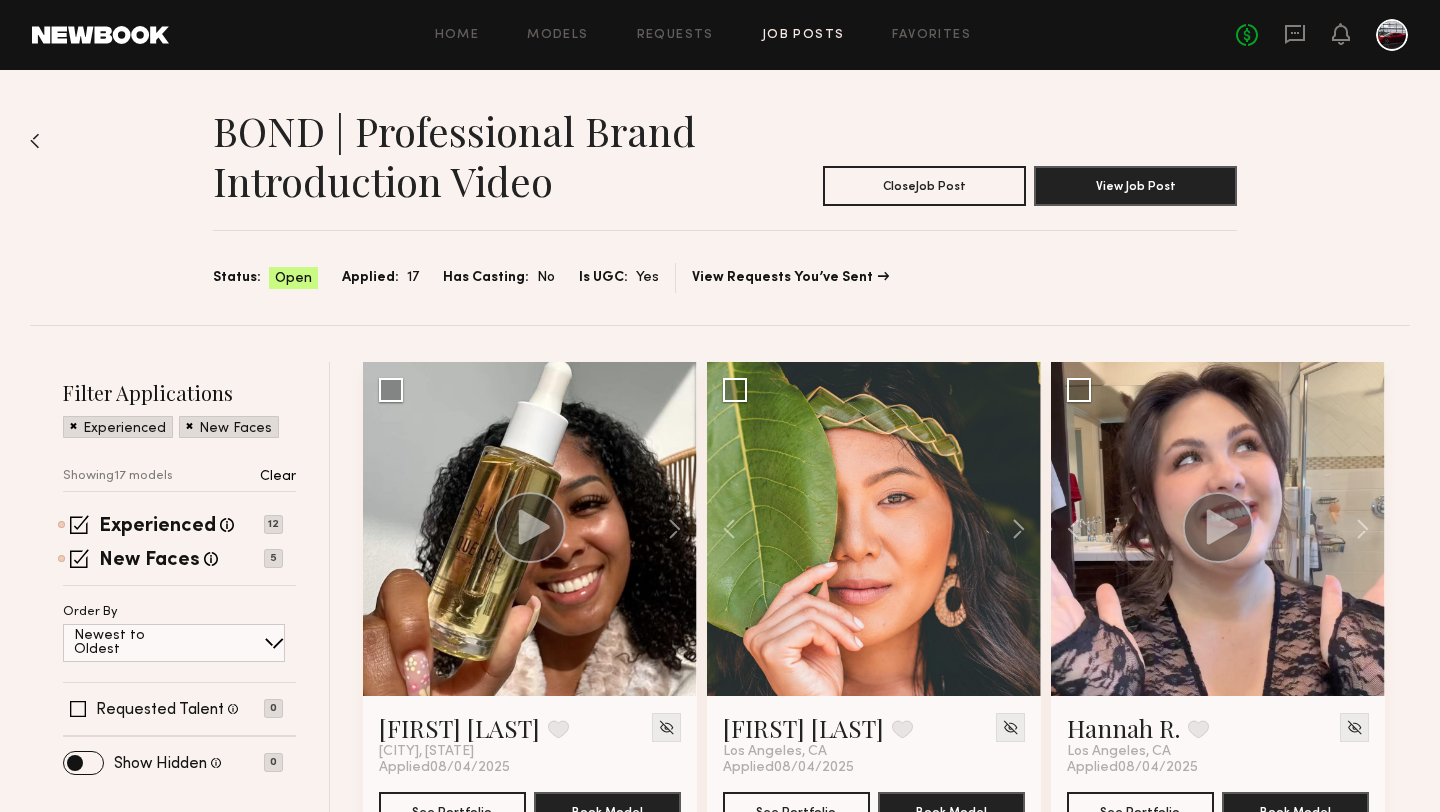 click on "Job Posts" 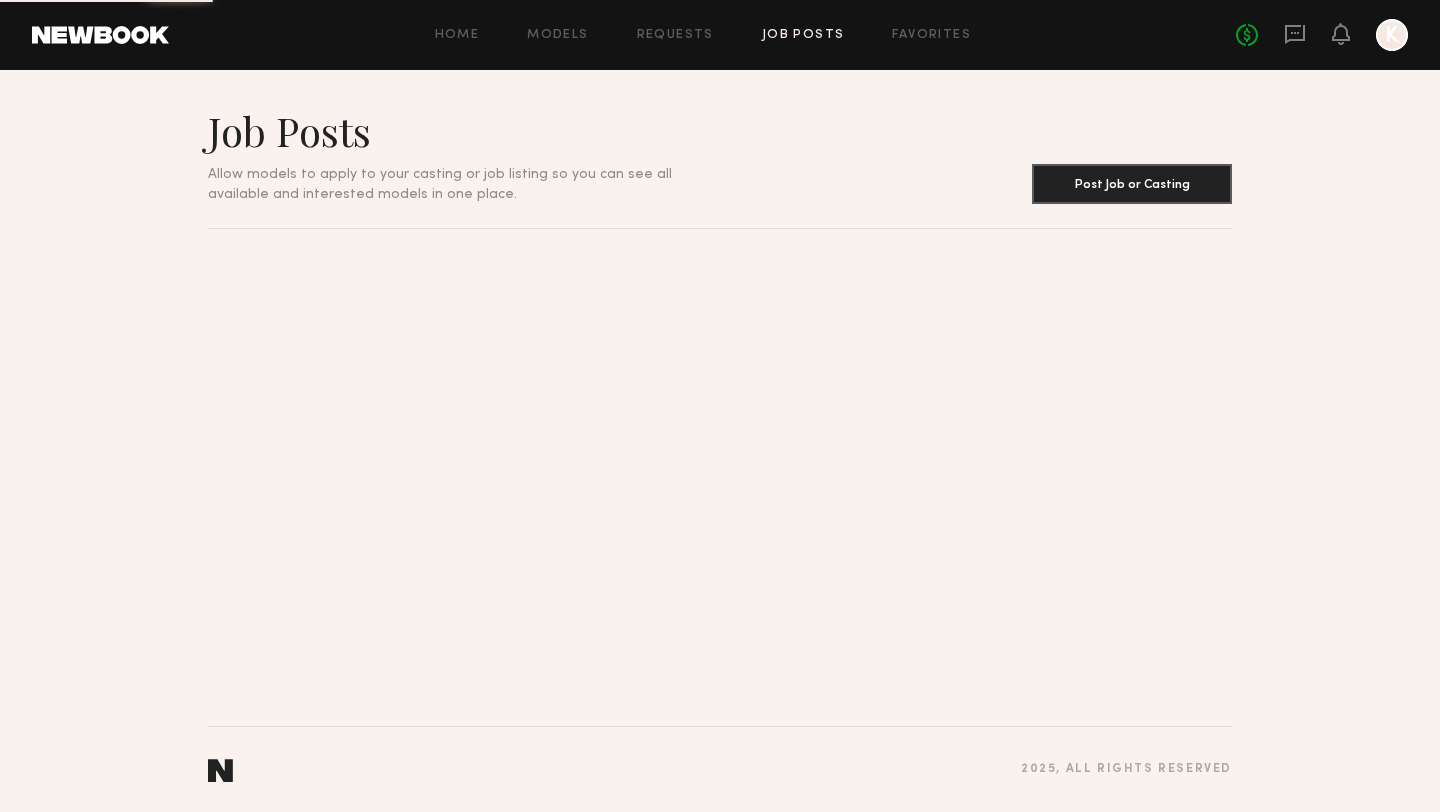 scroll, scrollTop: 0, scrollLeft: 0, axis: both 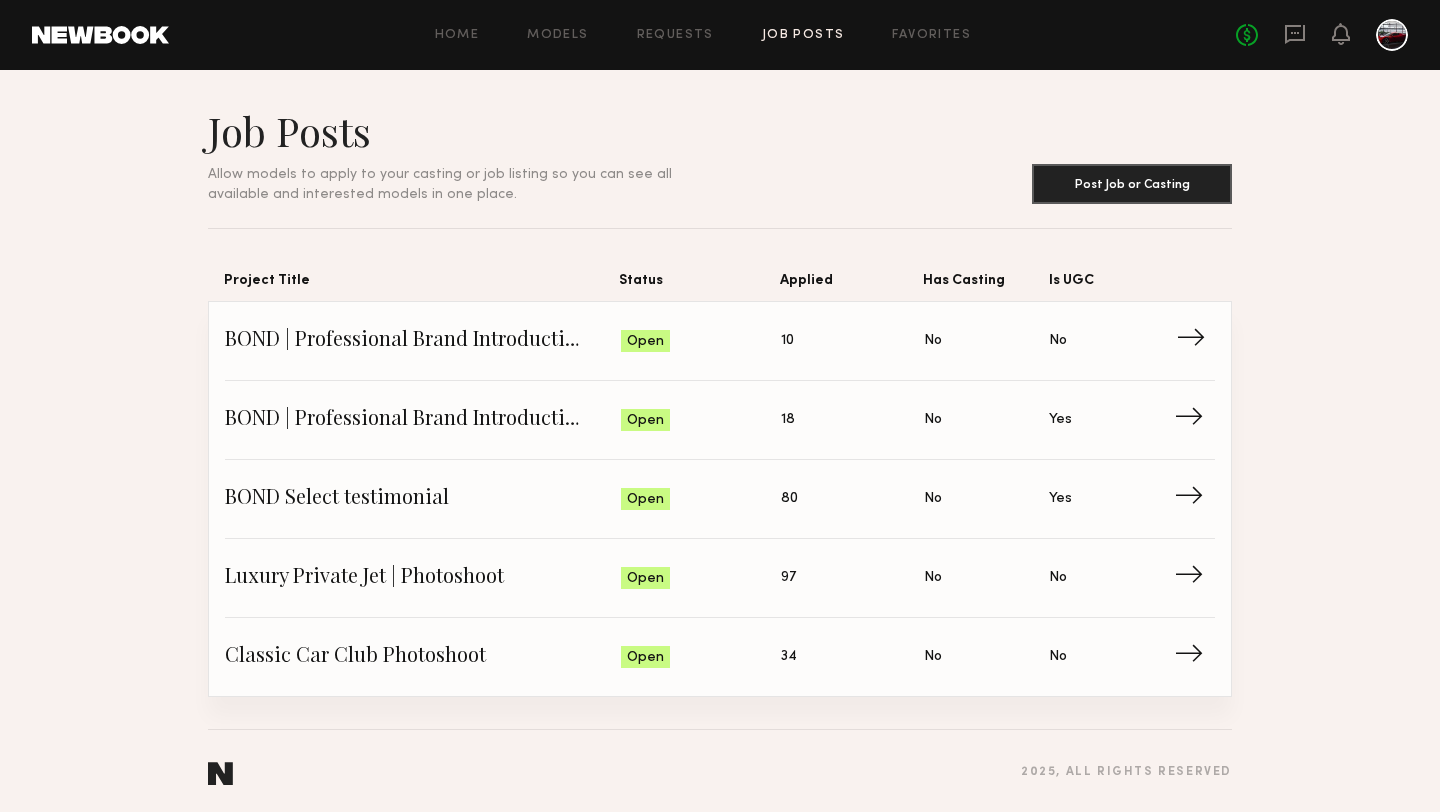 click on "BOND | Professional Brand Introduction Video" 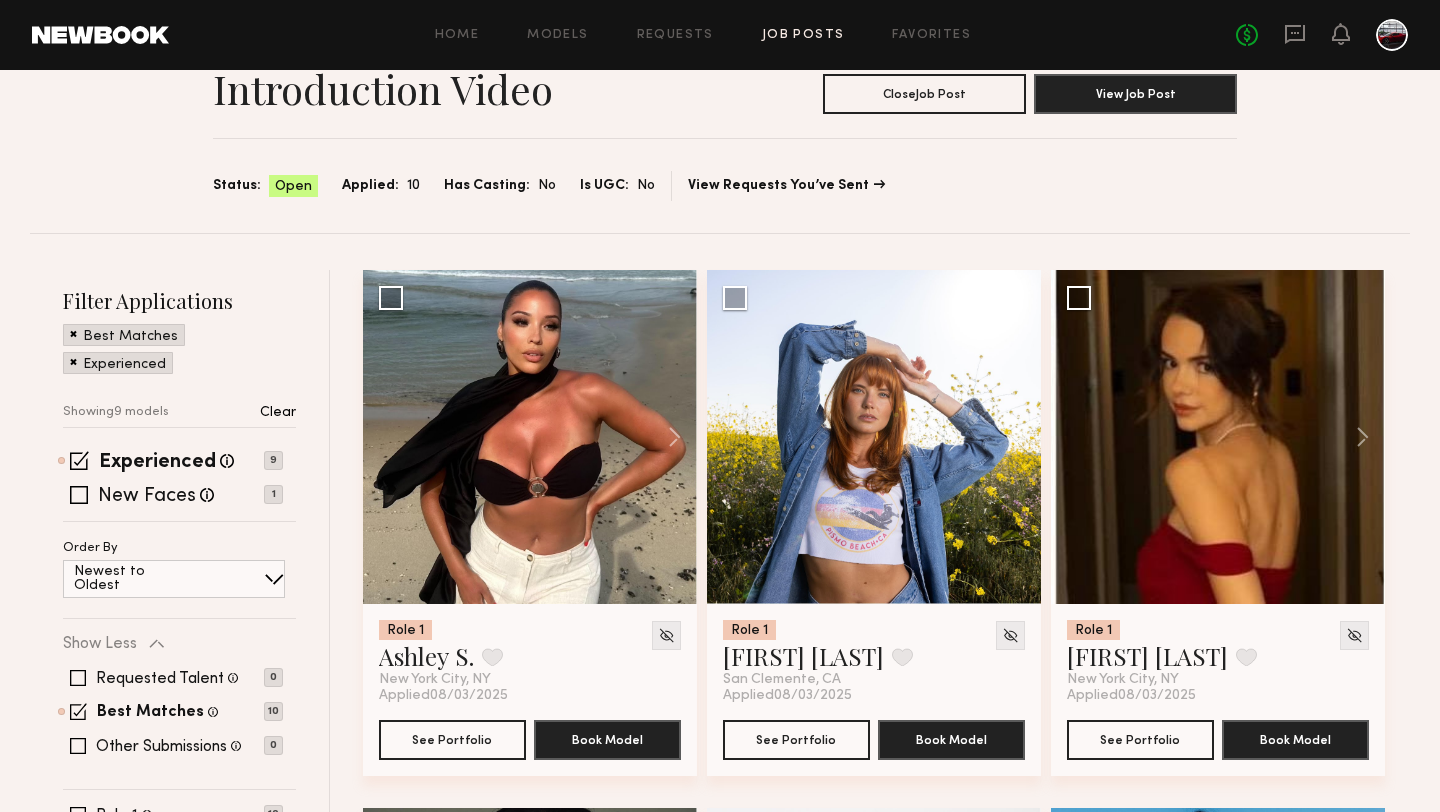 scroll, scrollTop: 99, scrollLeft: 0, axis: vertical 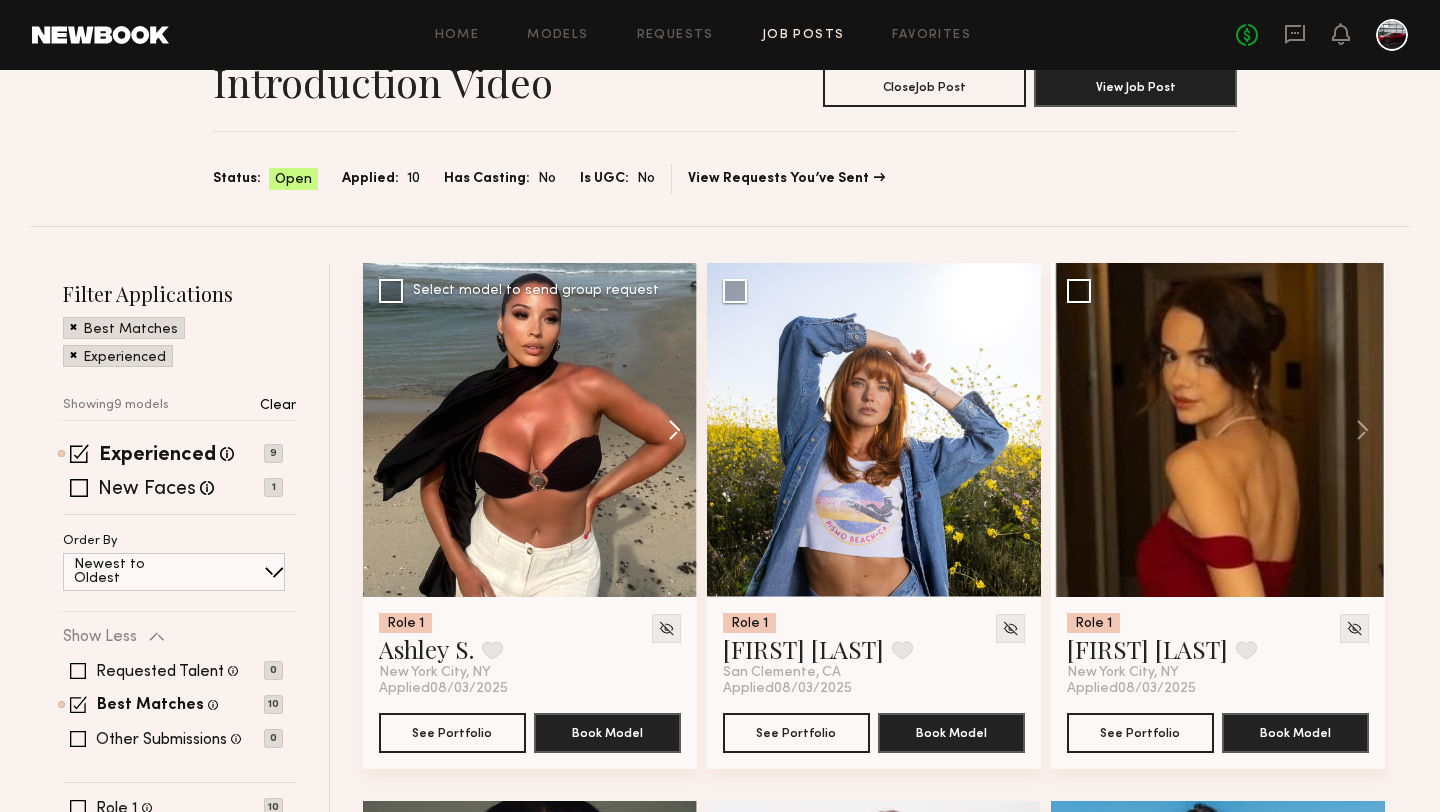 click 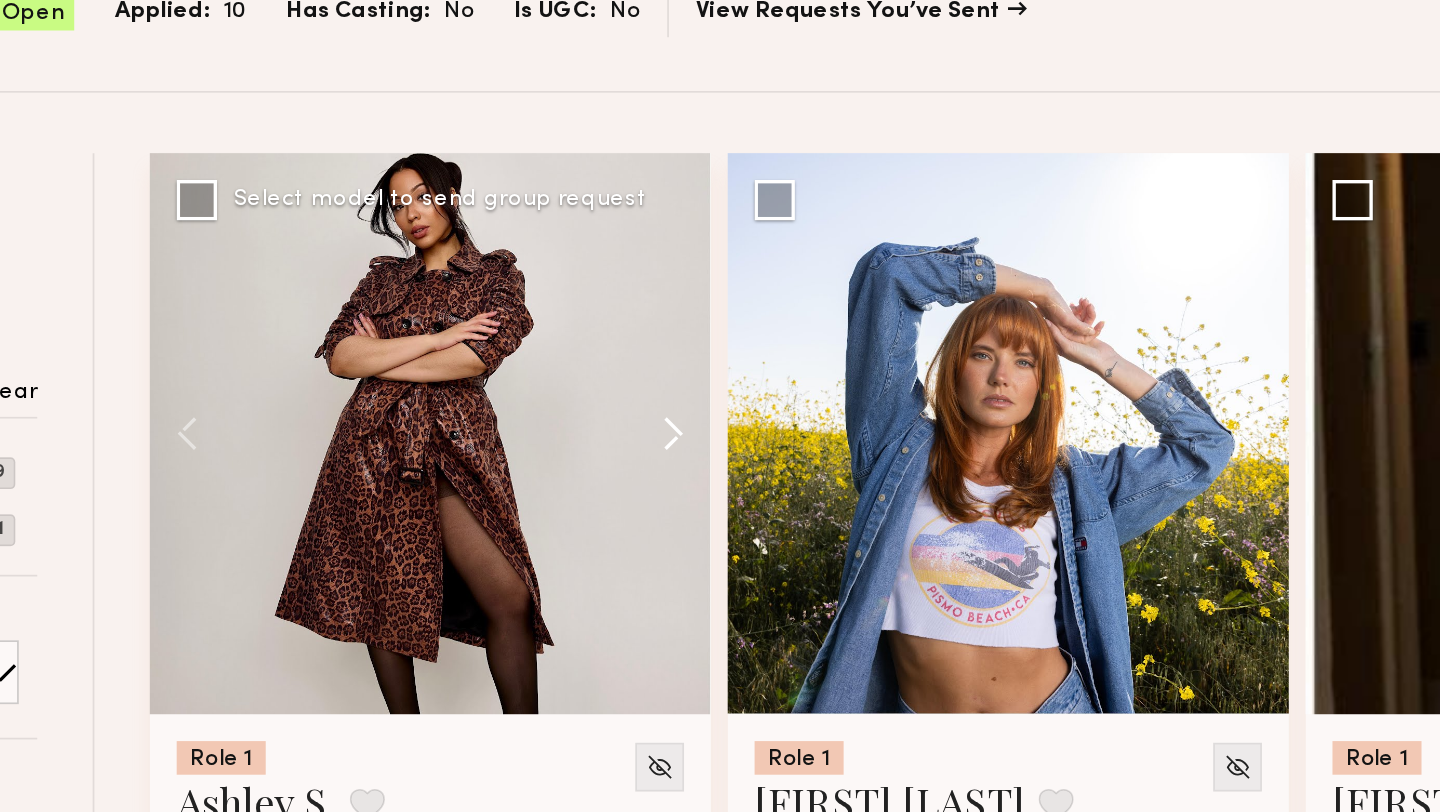 click 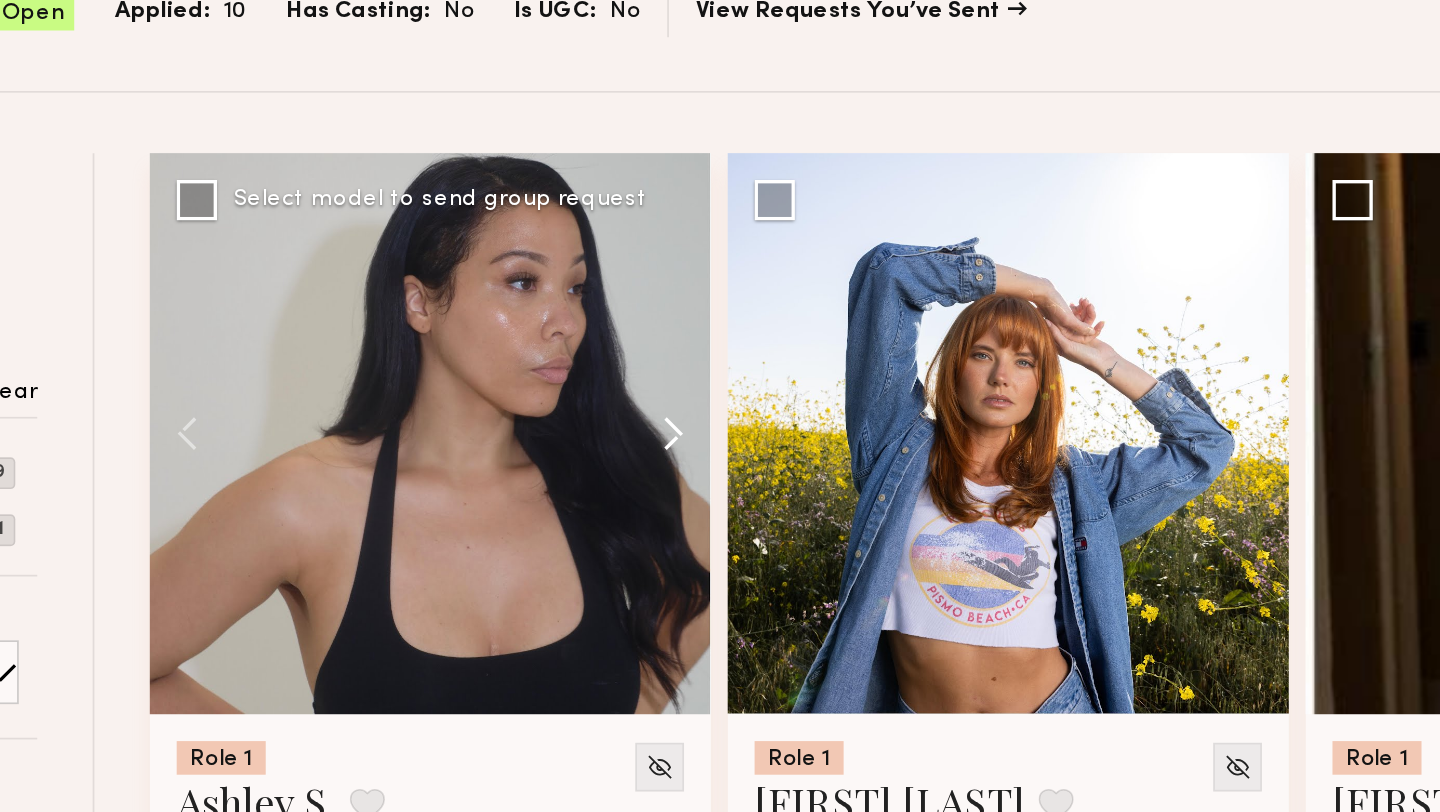 click 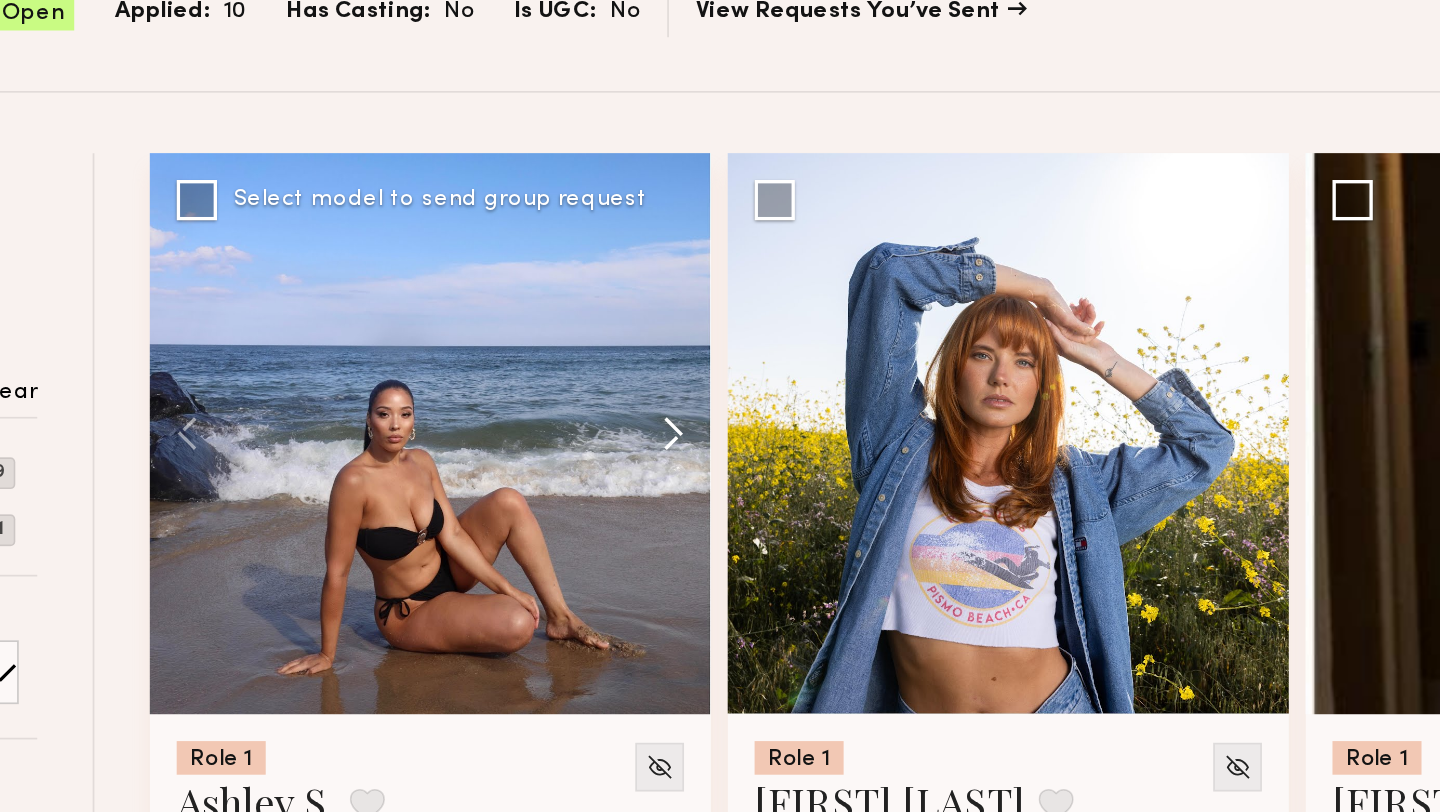 click 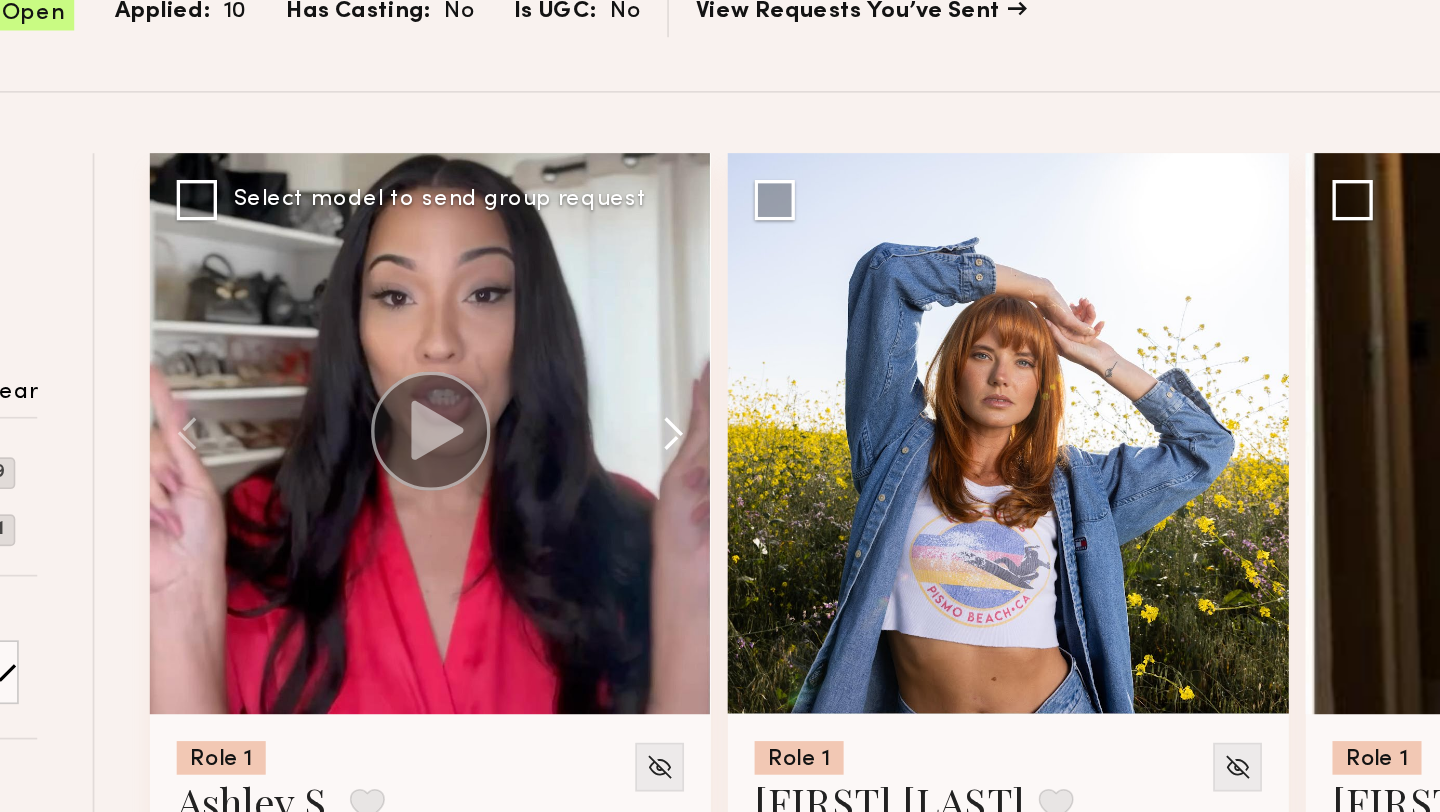 click 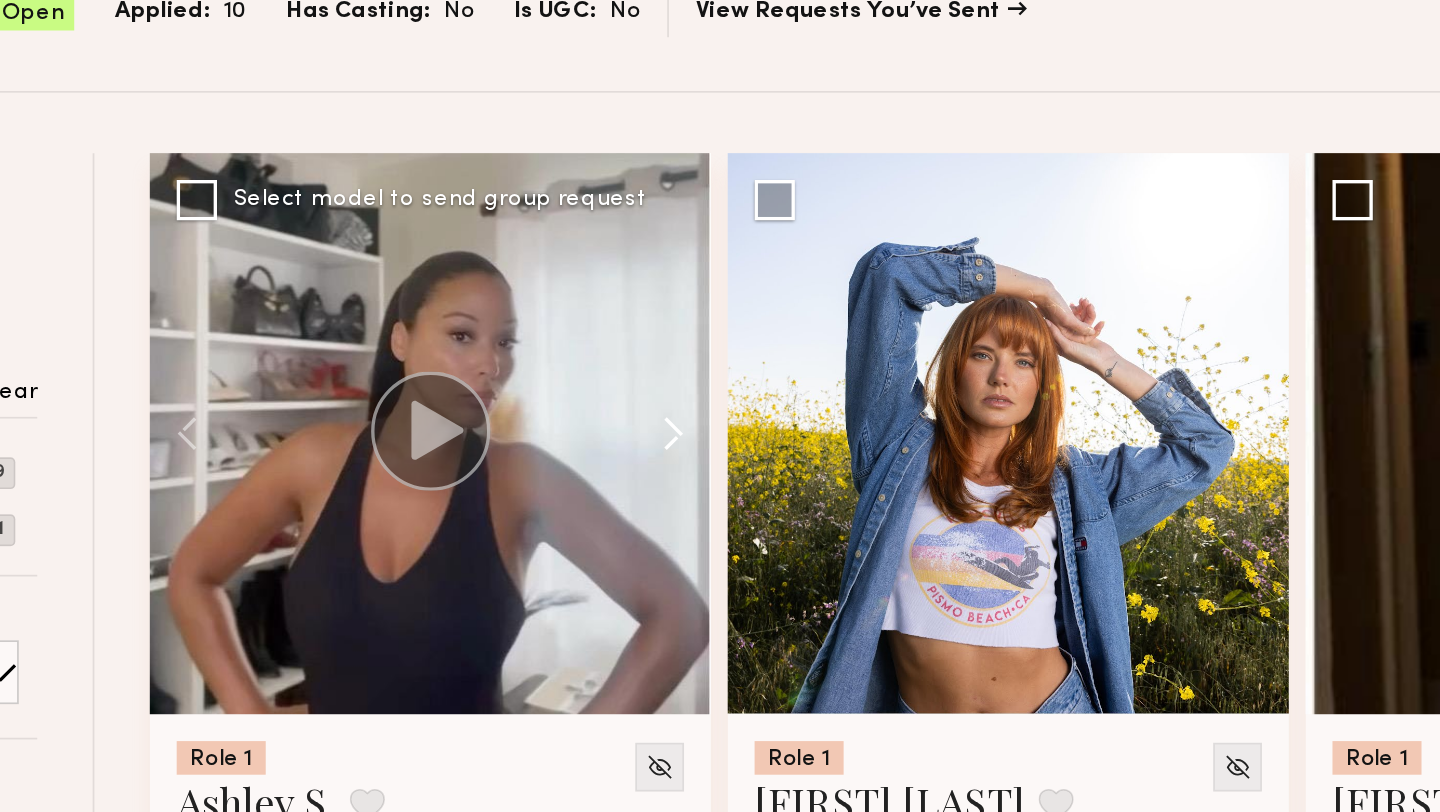 click 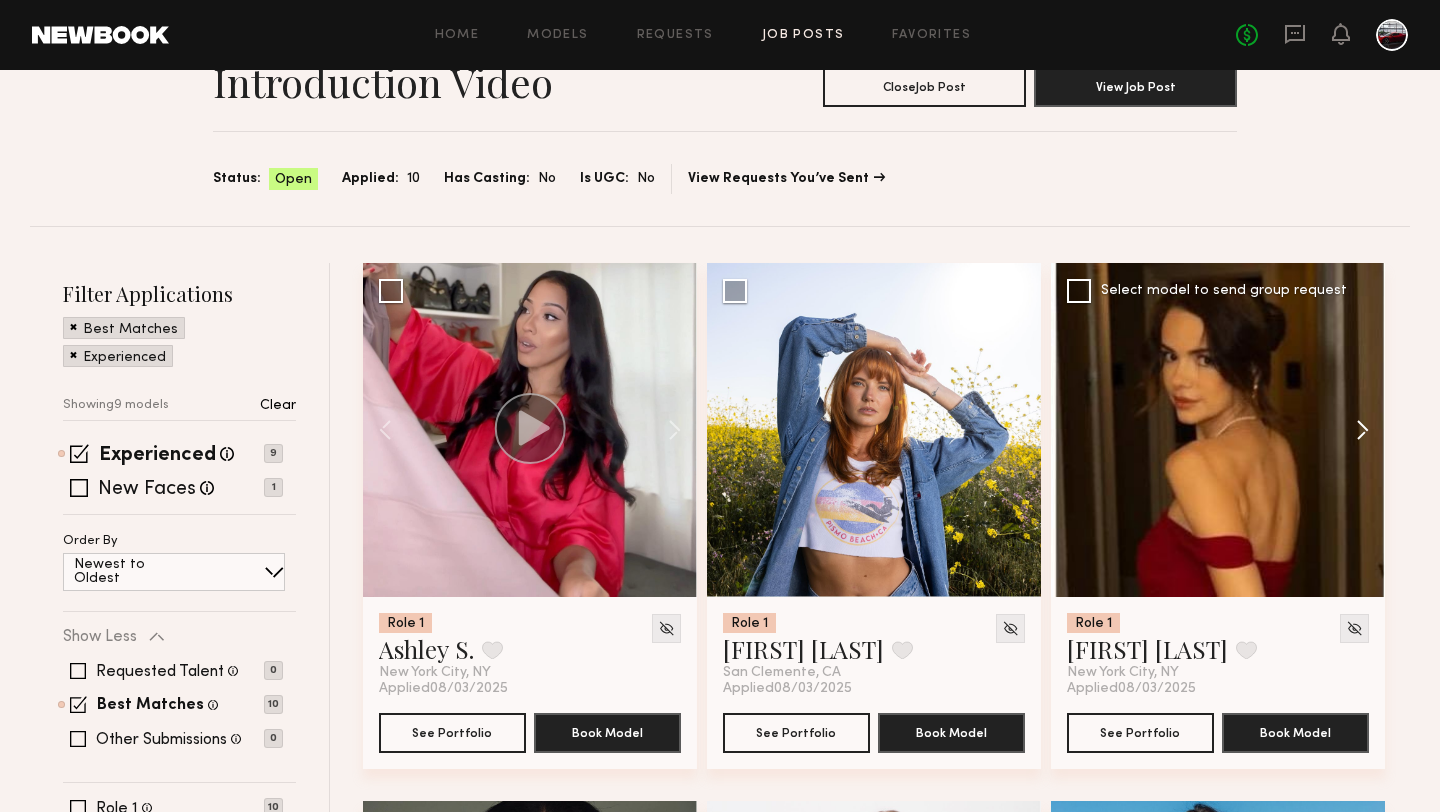 click 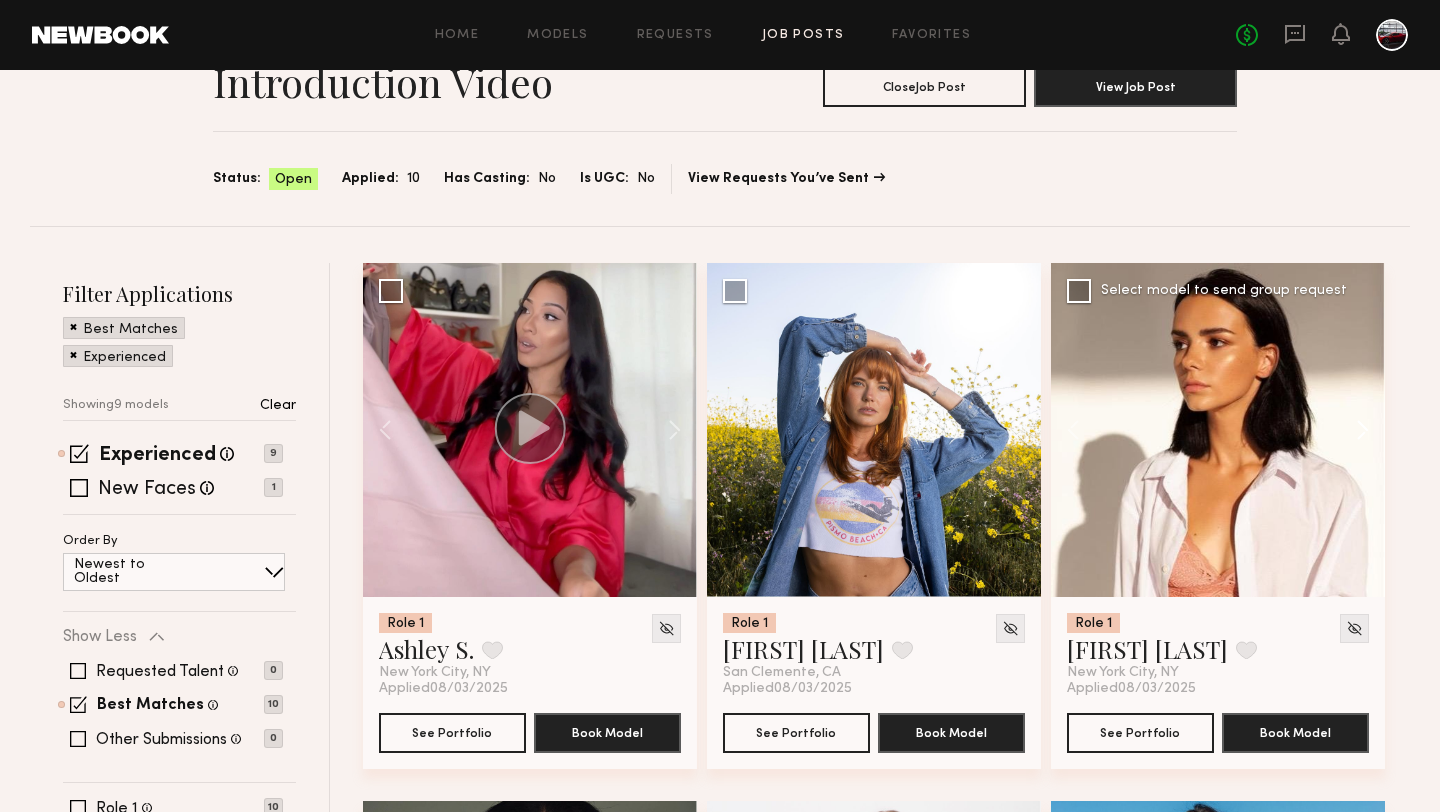 click 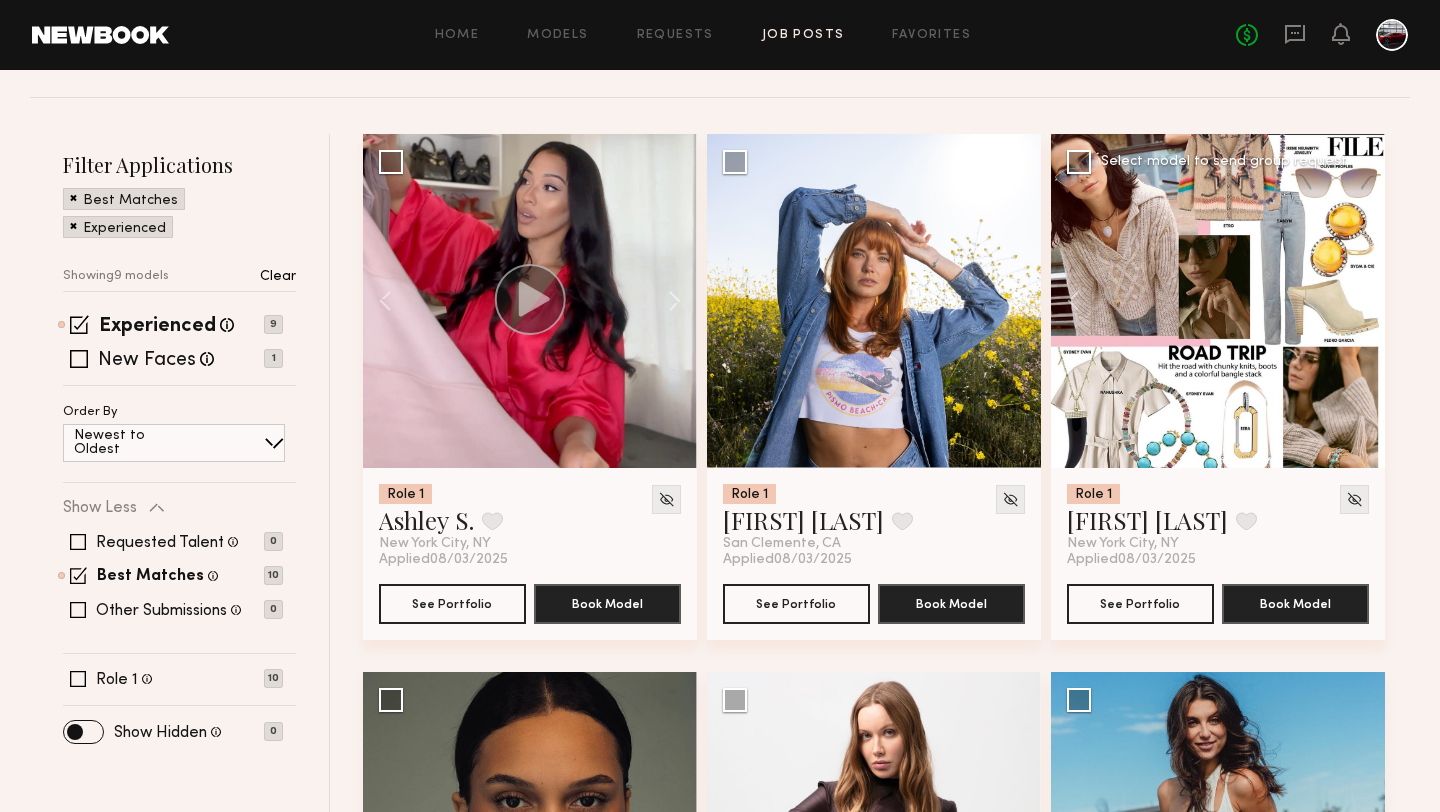 scroll, scrollTop: 214, scrollLeft: 0, axis: vertical 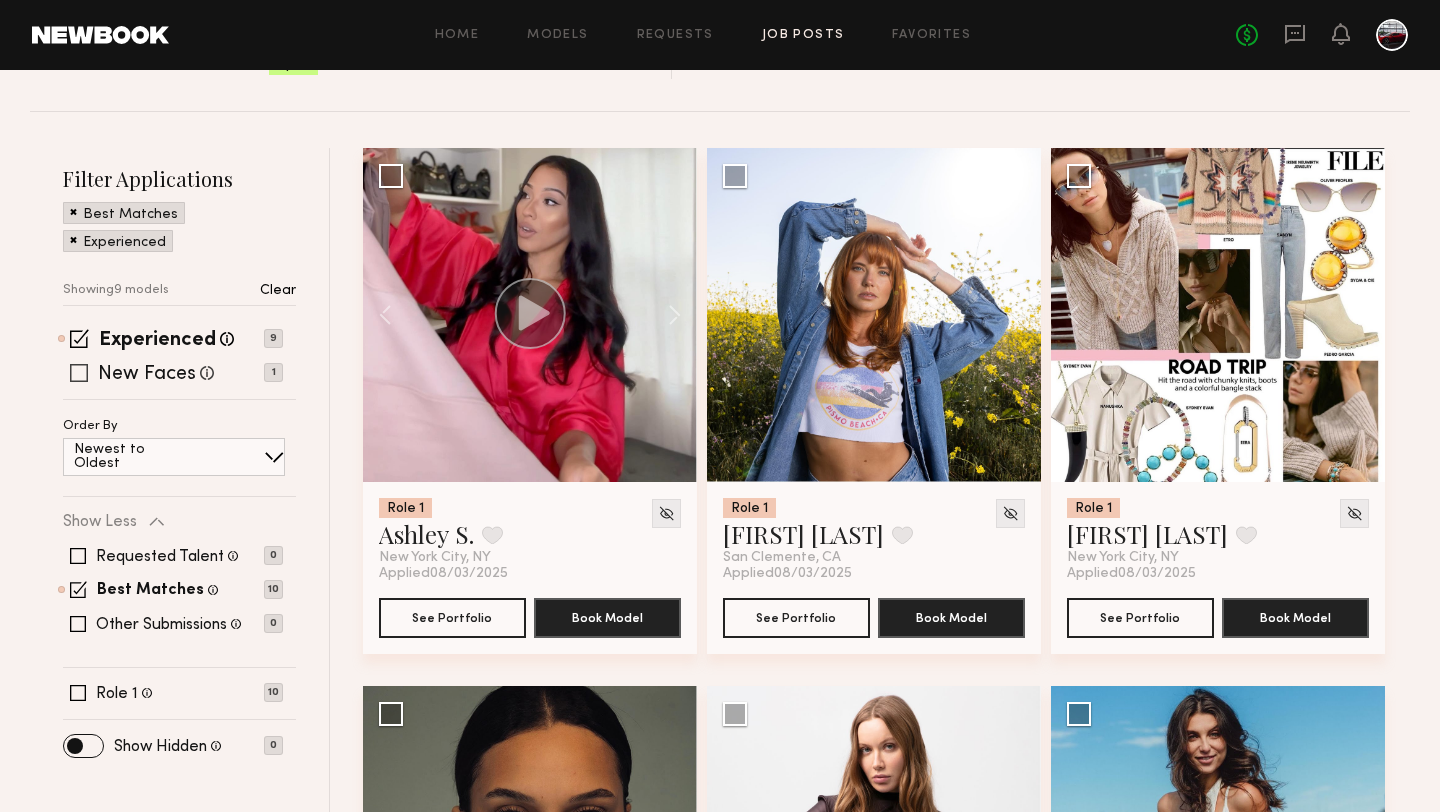 click 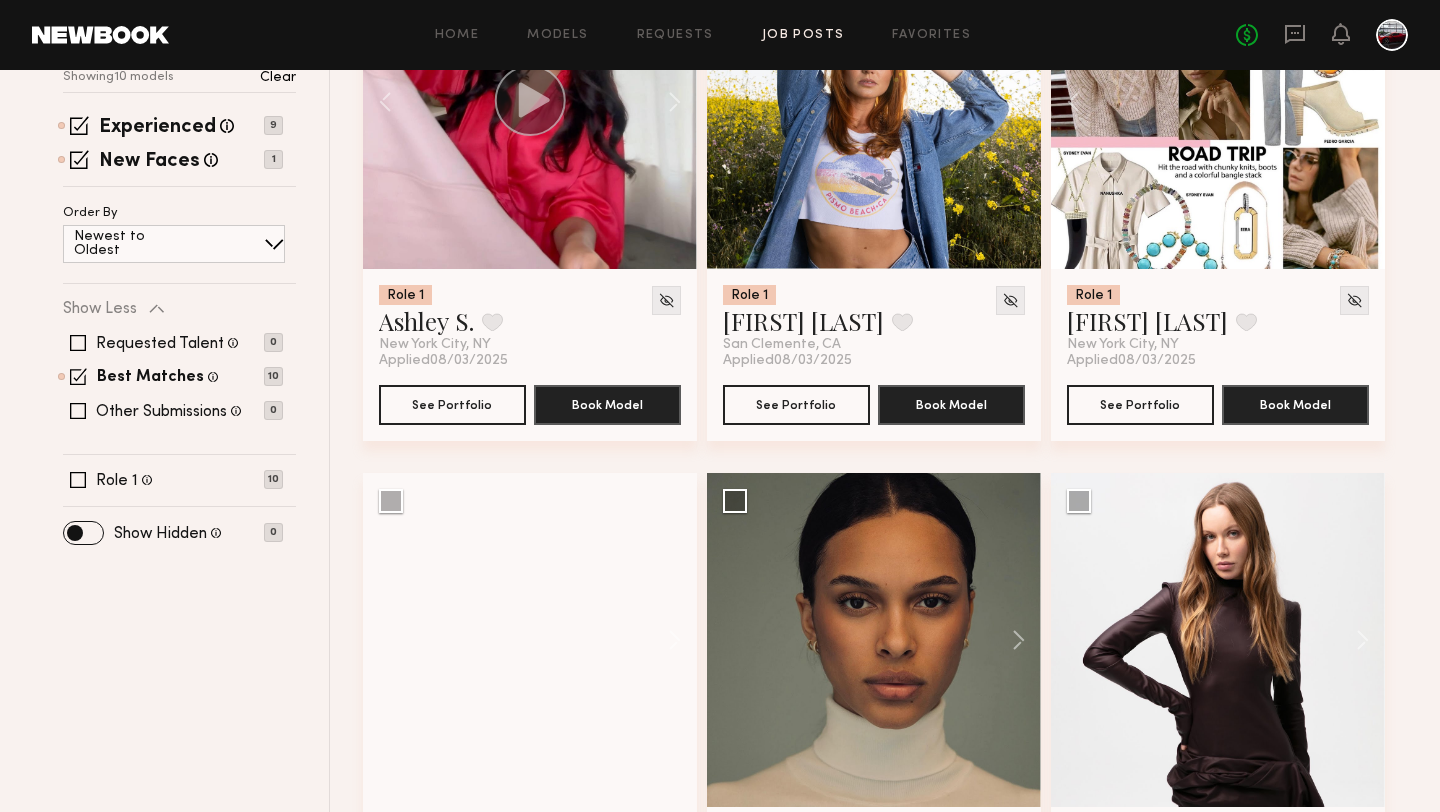 scroll, scrollTop: 0, scrollLeft: 0, axis: both 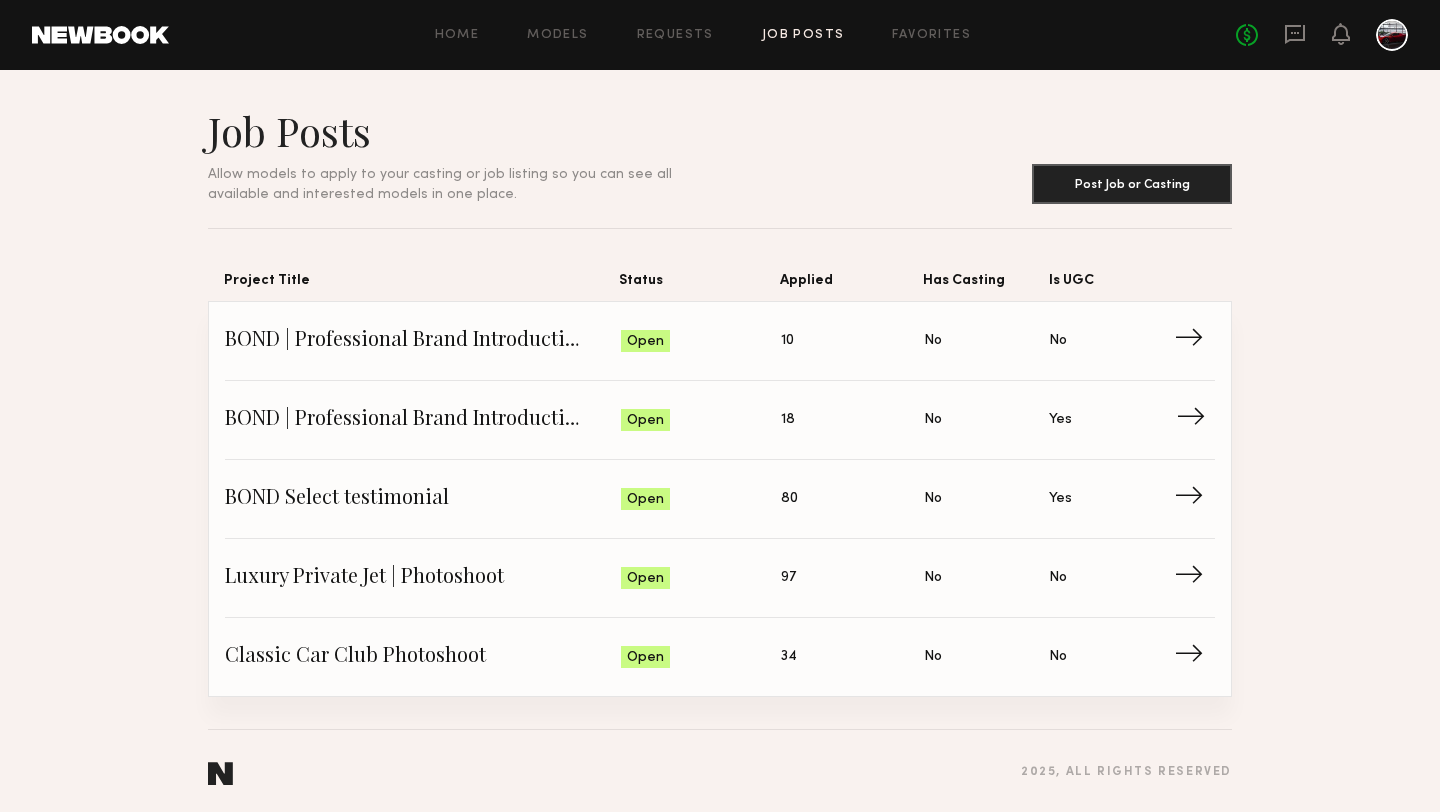 click on "BOND | Professional Brand Introduction Video" 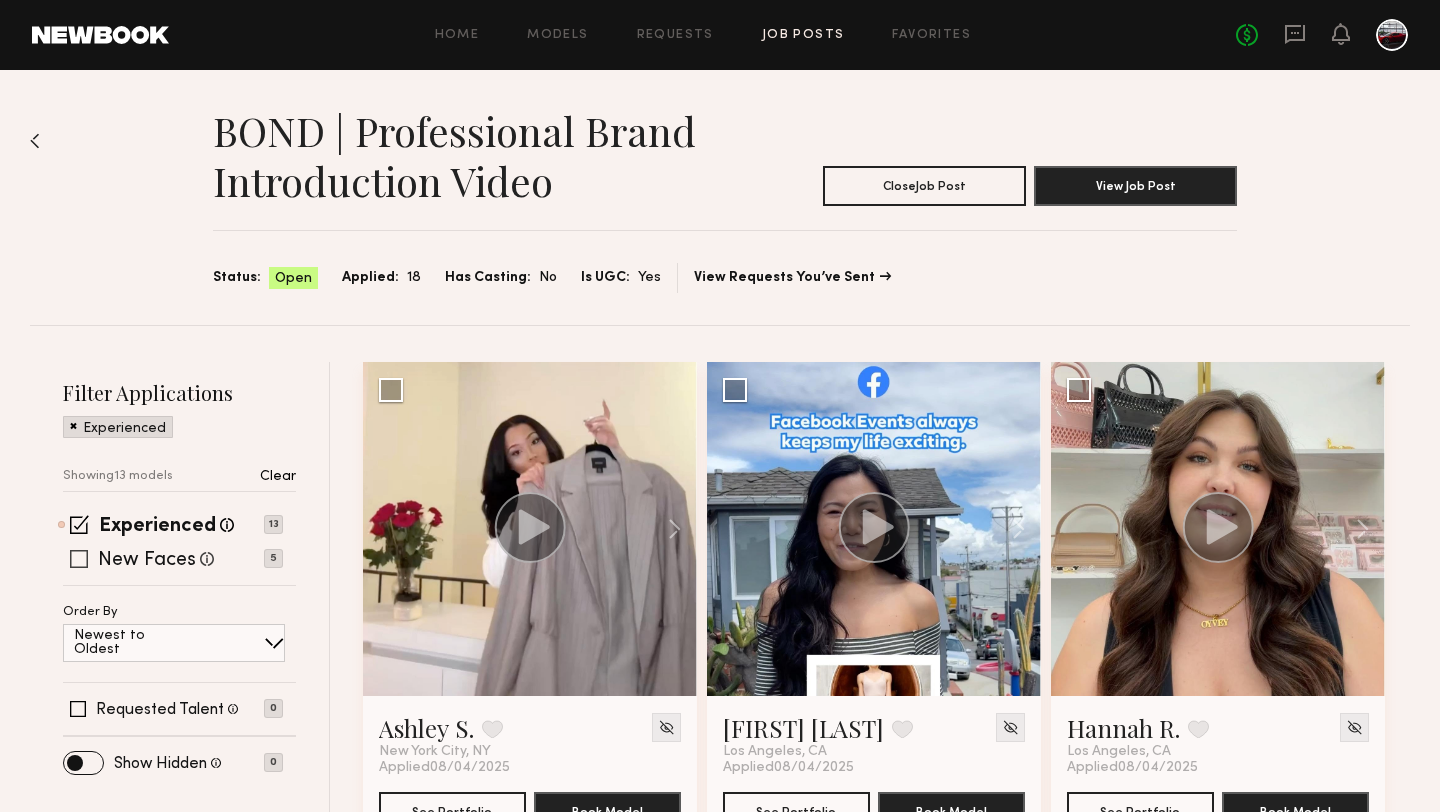 click 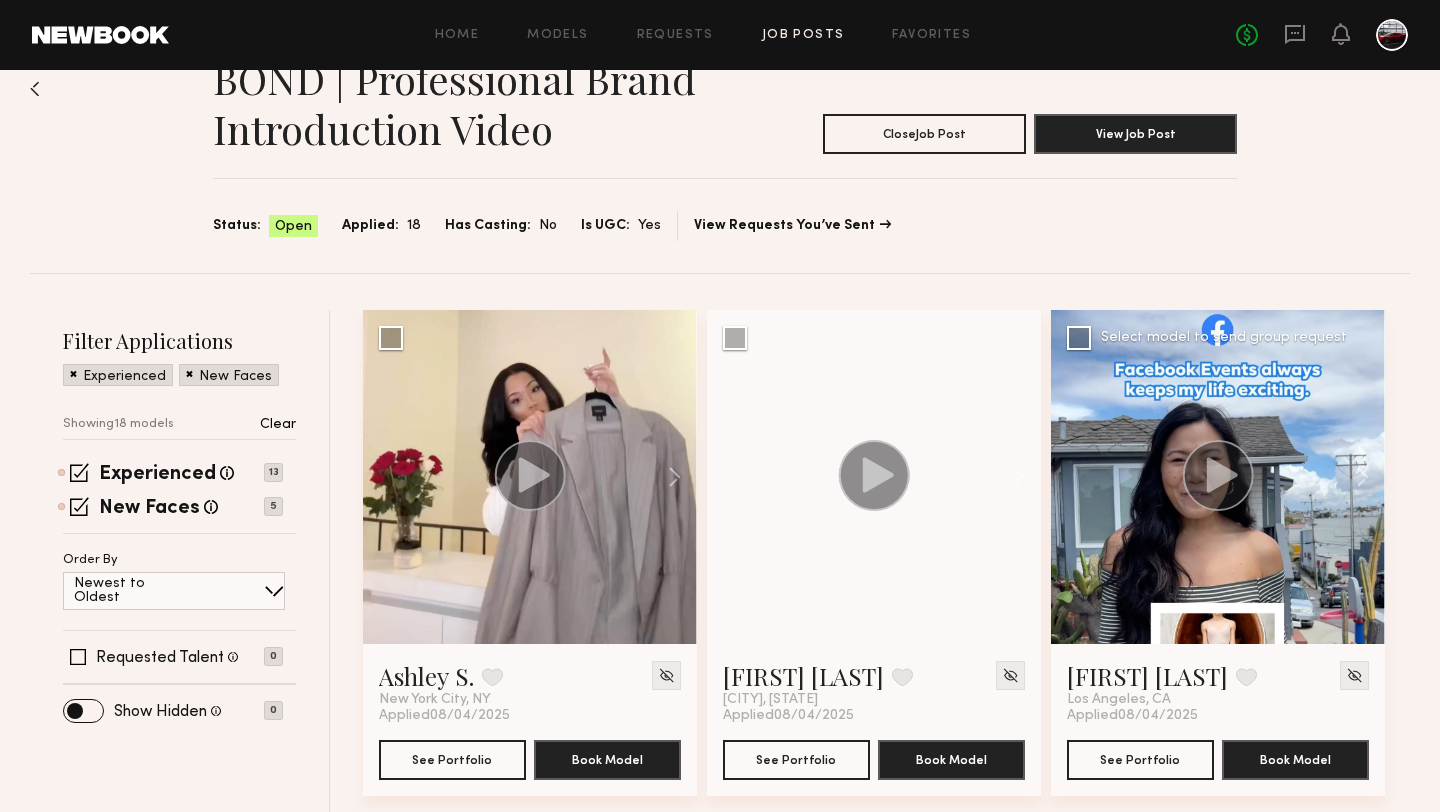 scroll, scrollTop: 94, scrollLeft: 0, axis: vertical 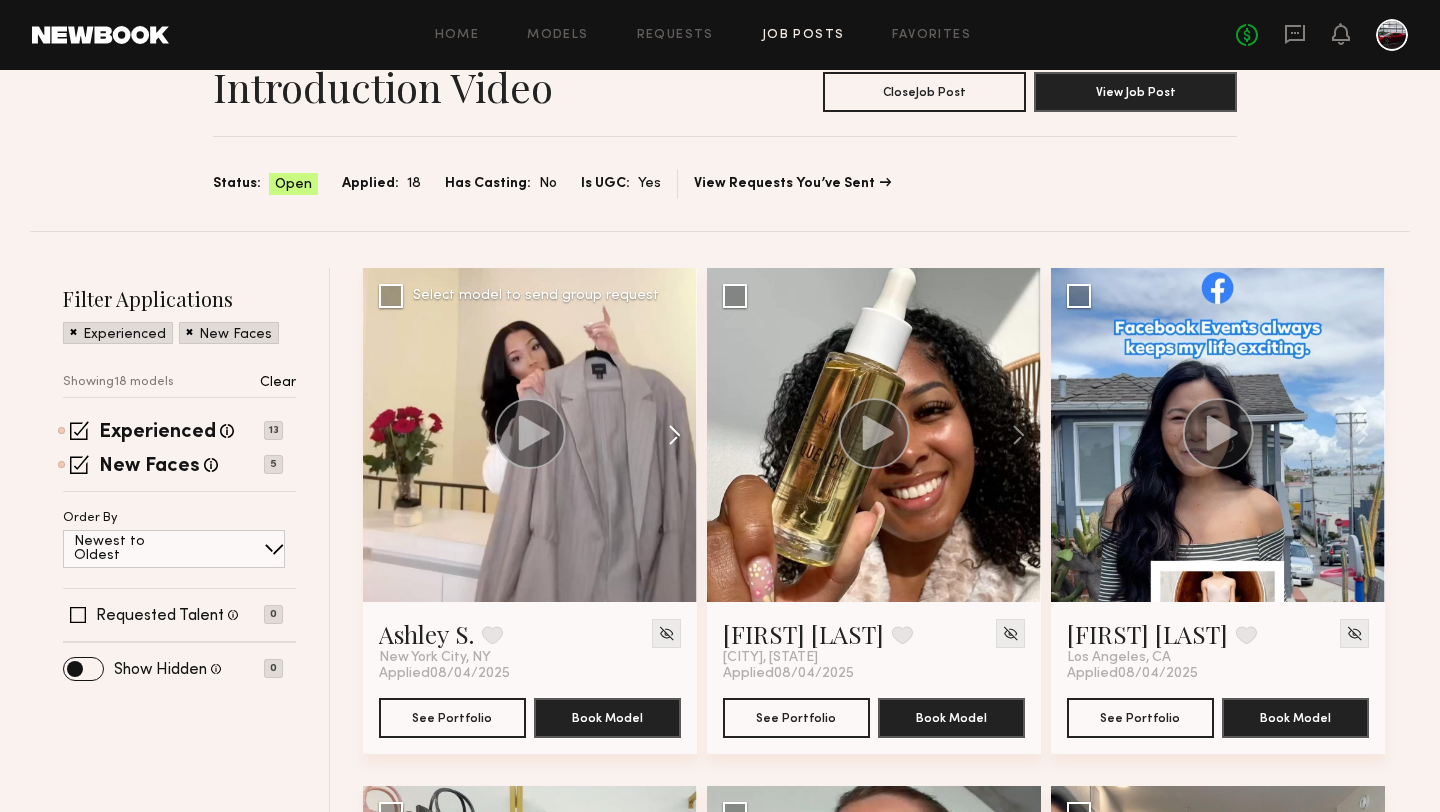 click 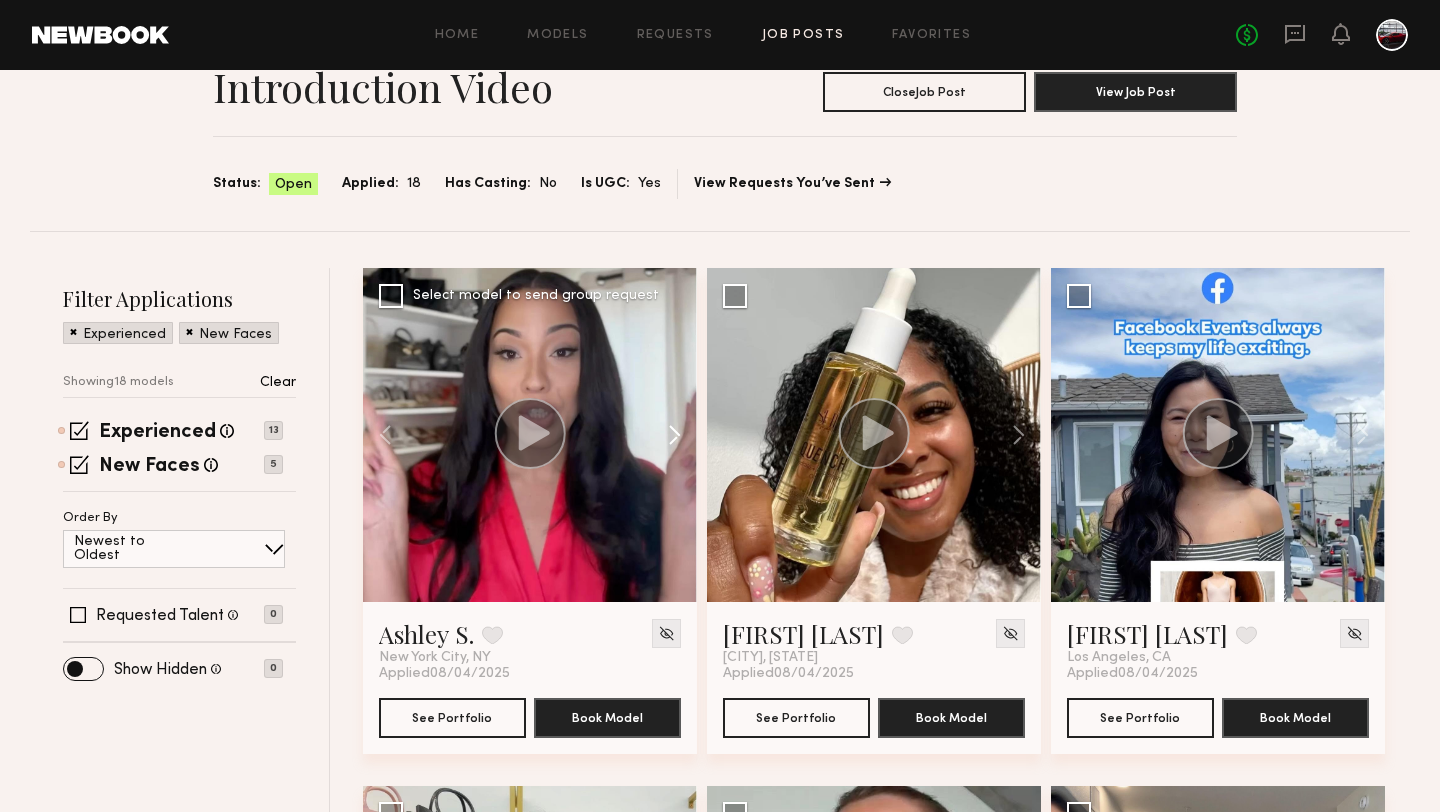 click 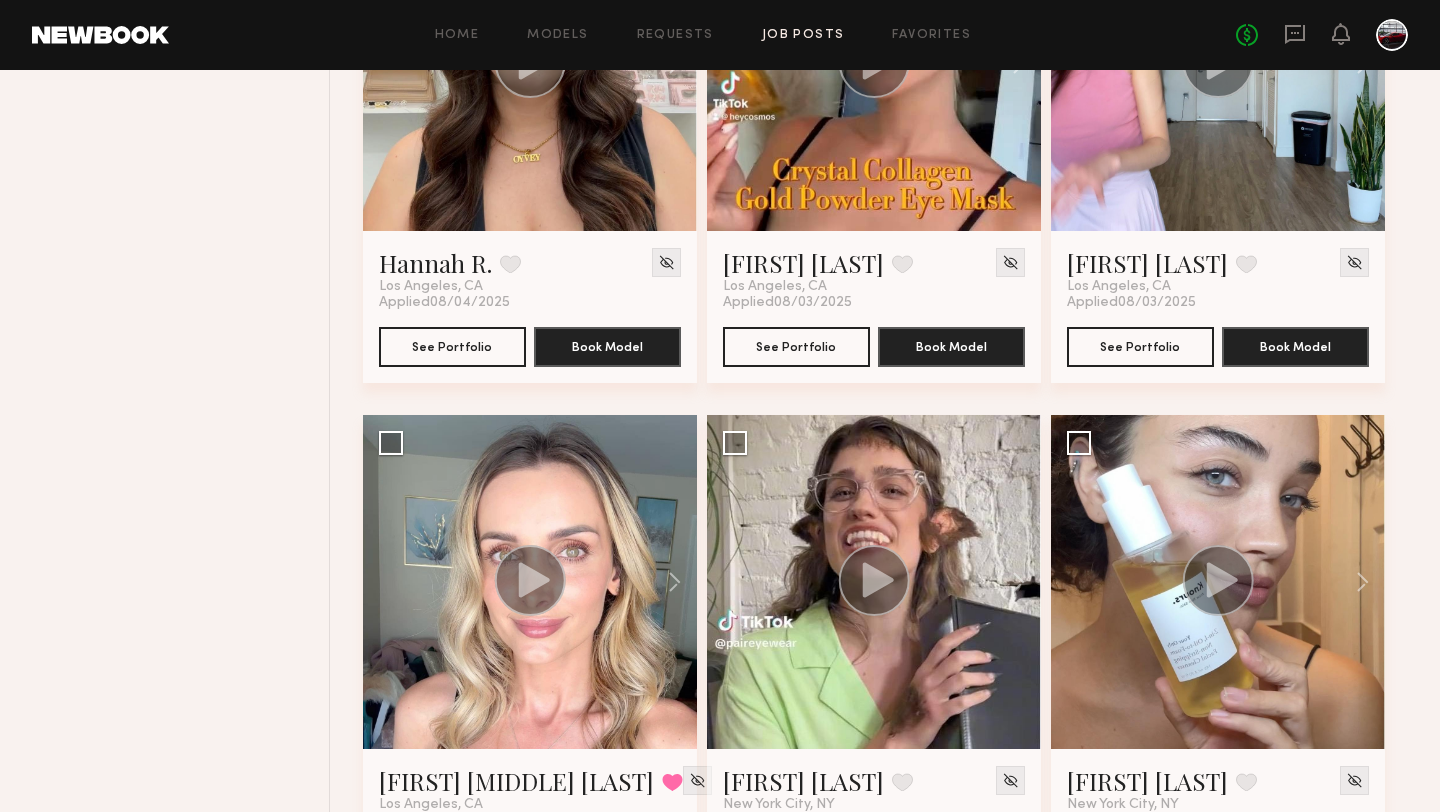 scroll, scrollTop: 1039, scrollLeft: 0, axis: vertical 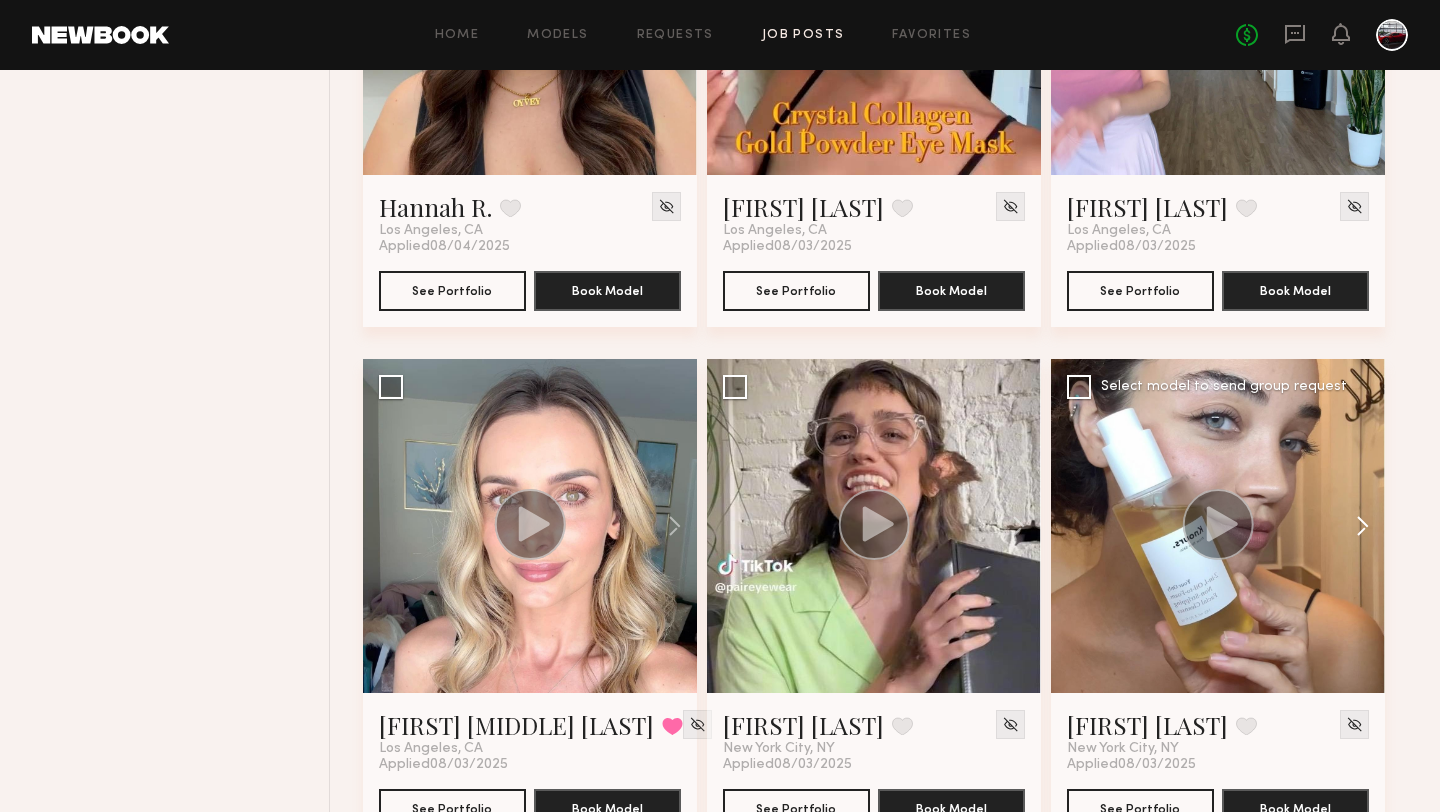 click 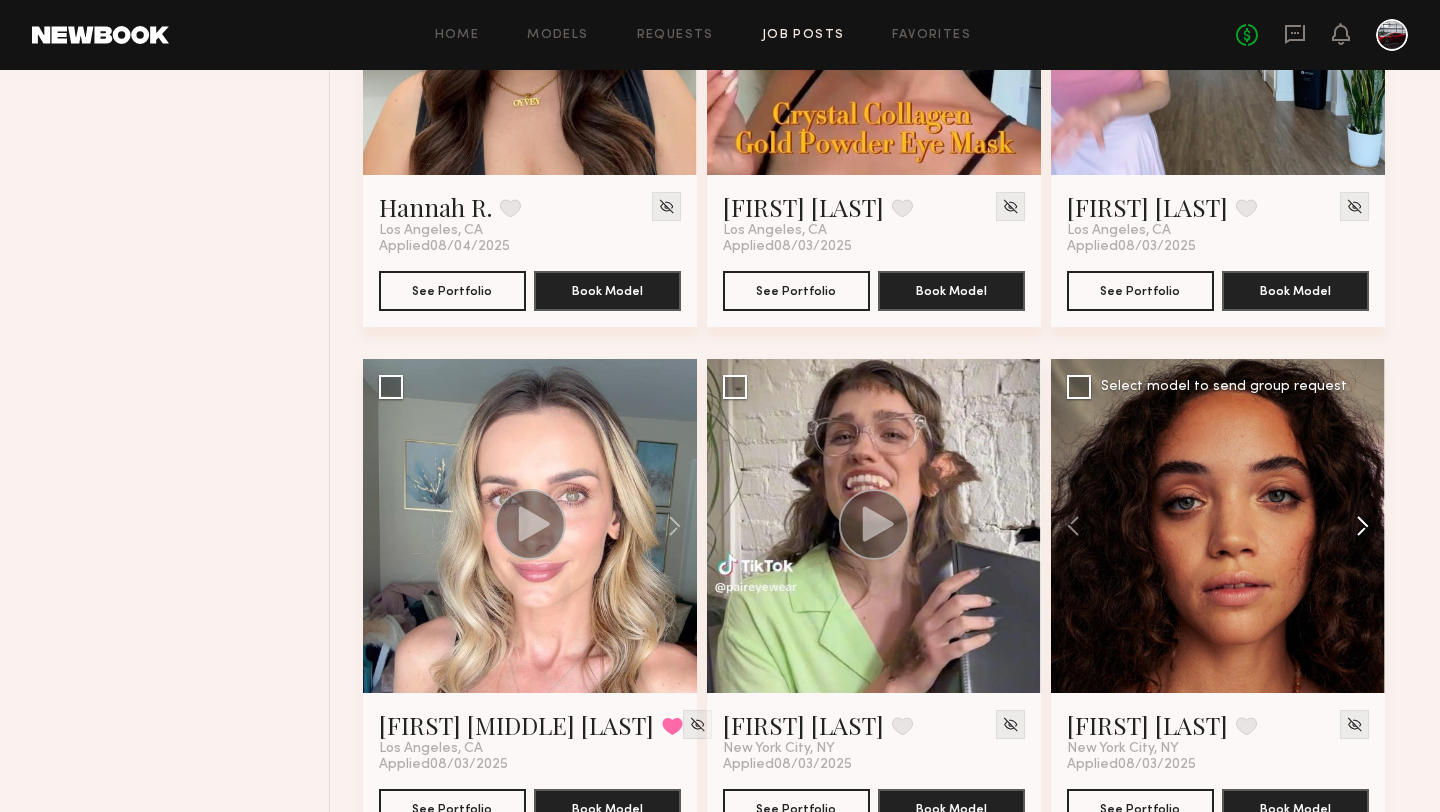 click 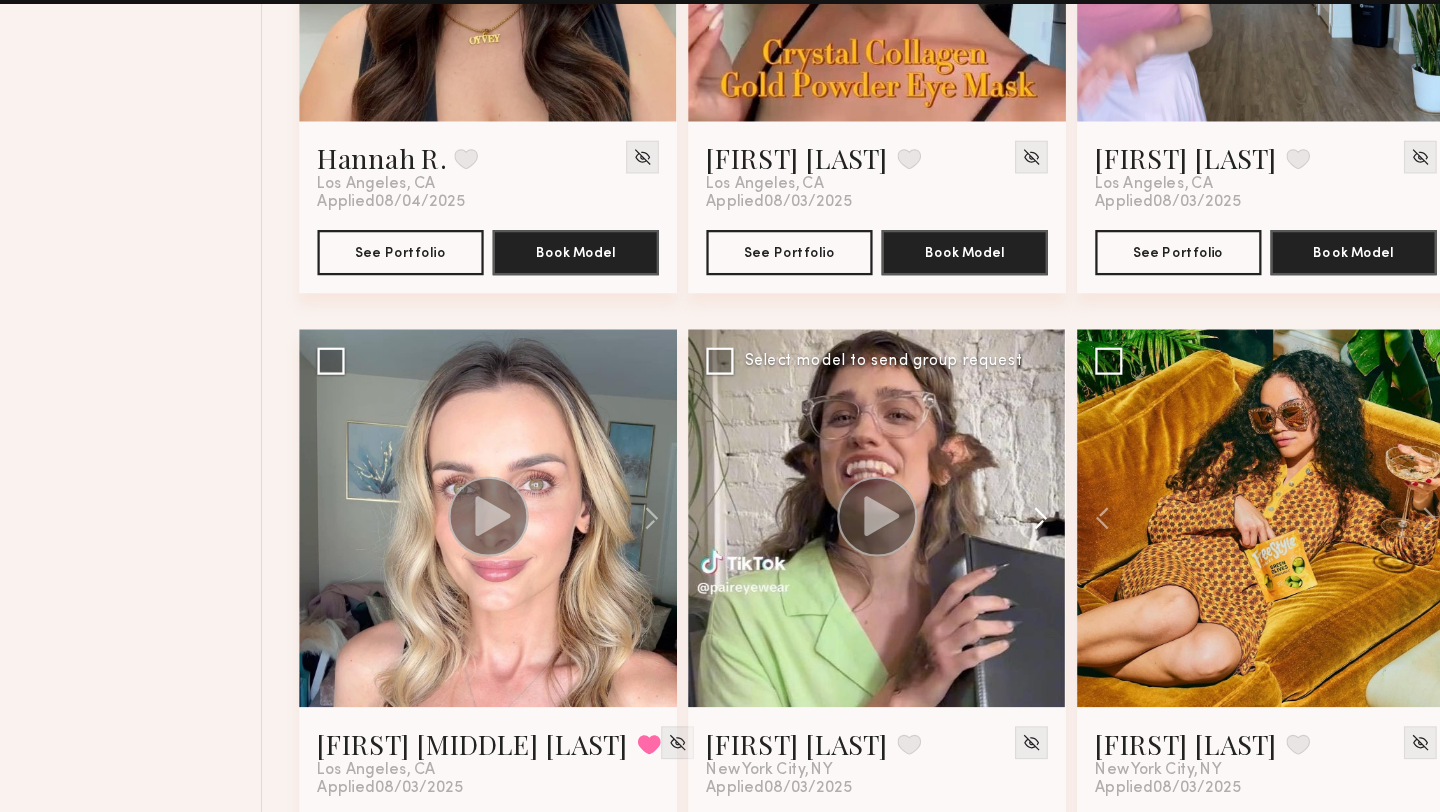 click 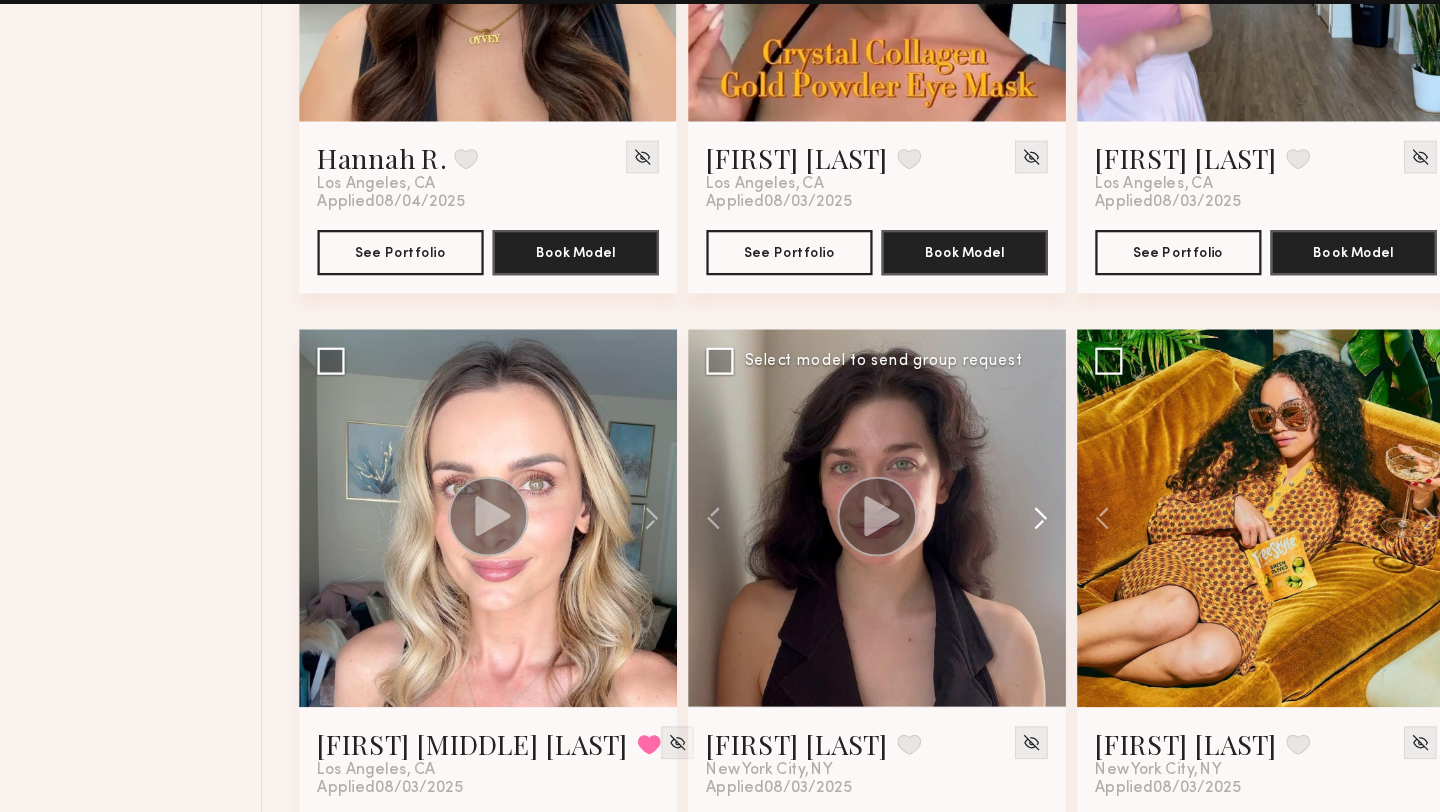 click 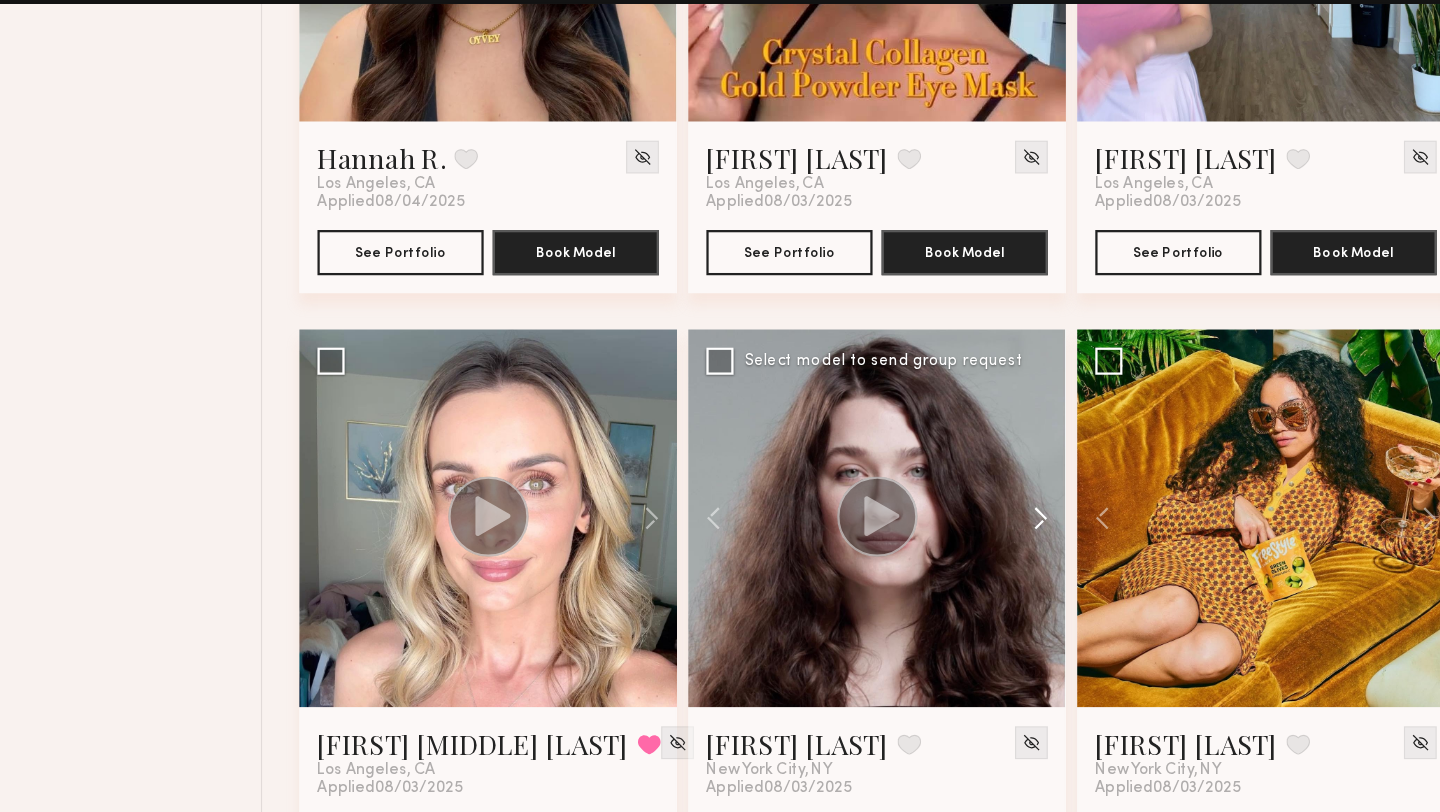 click 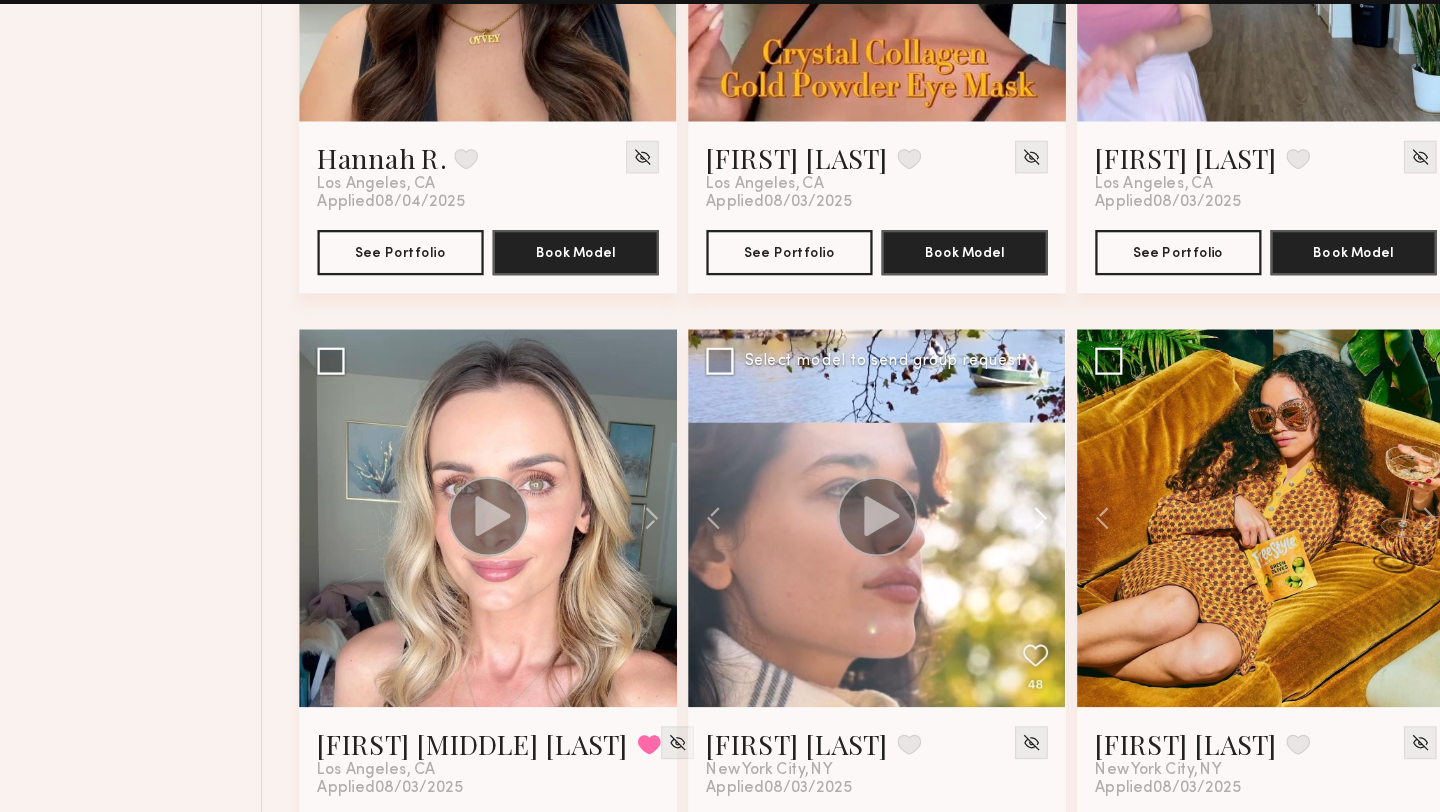 click 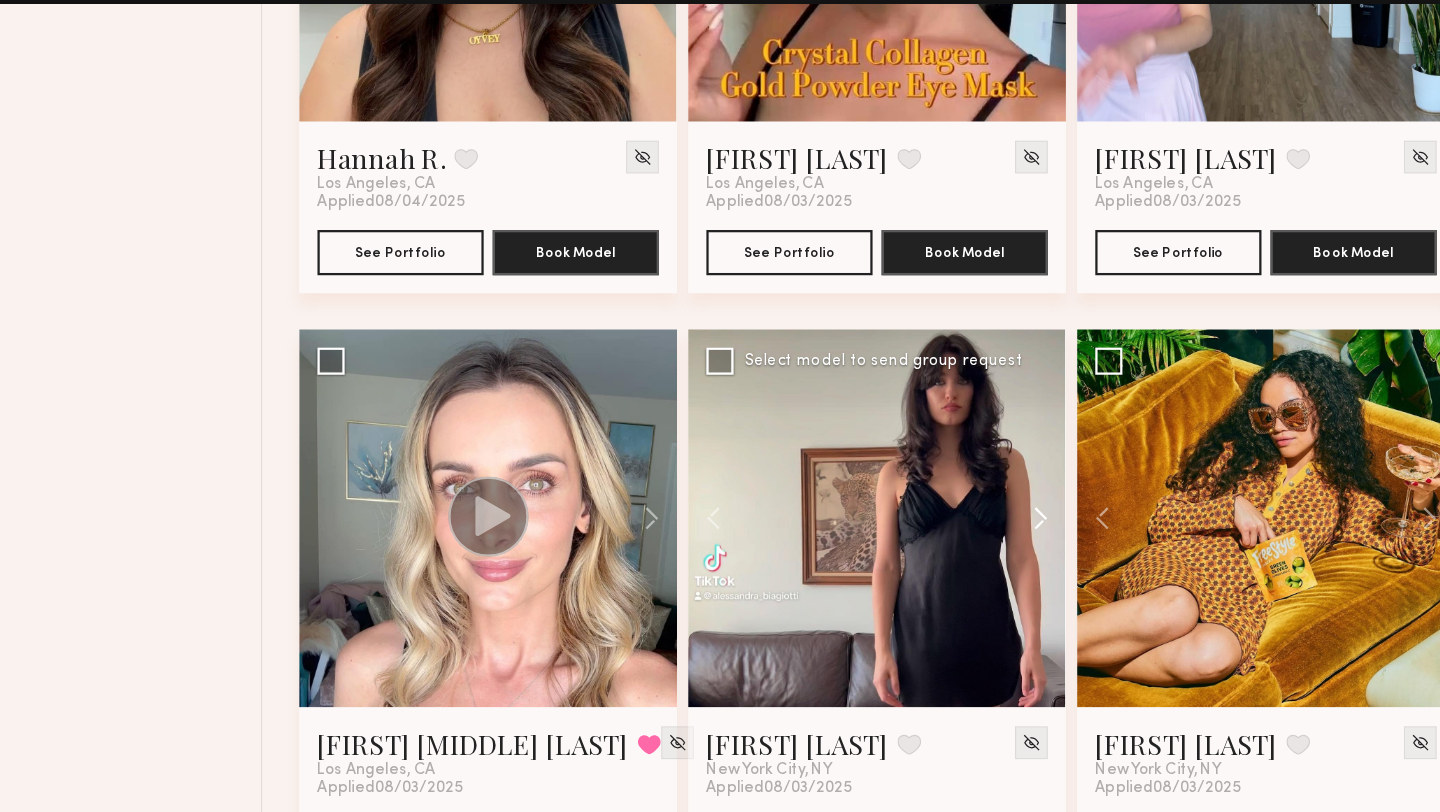 click 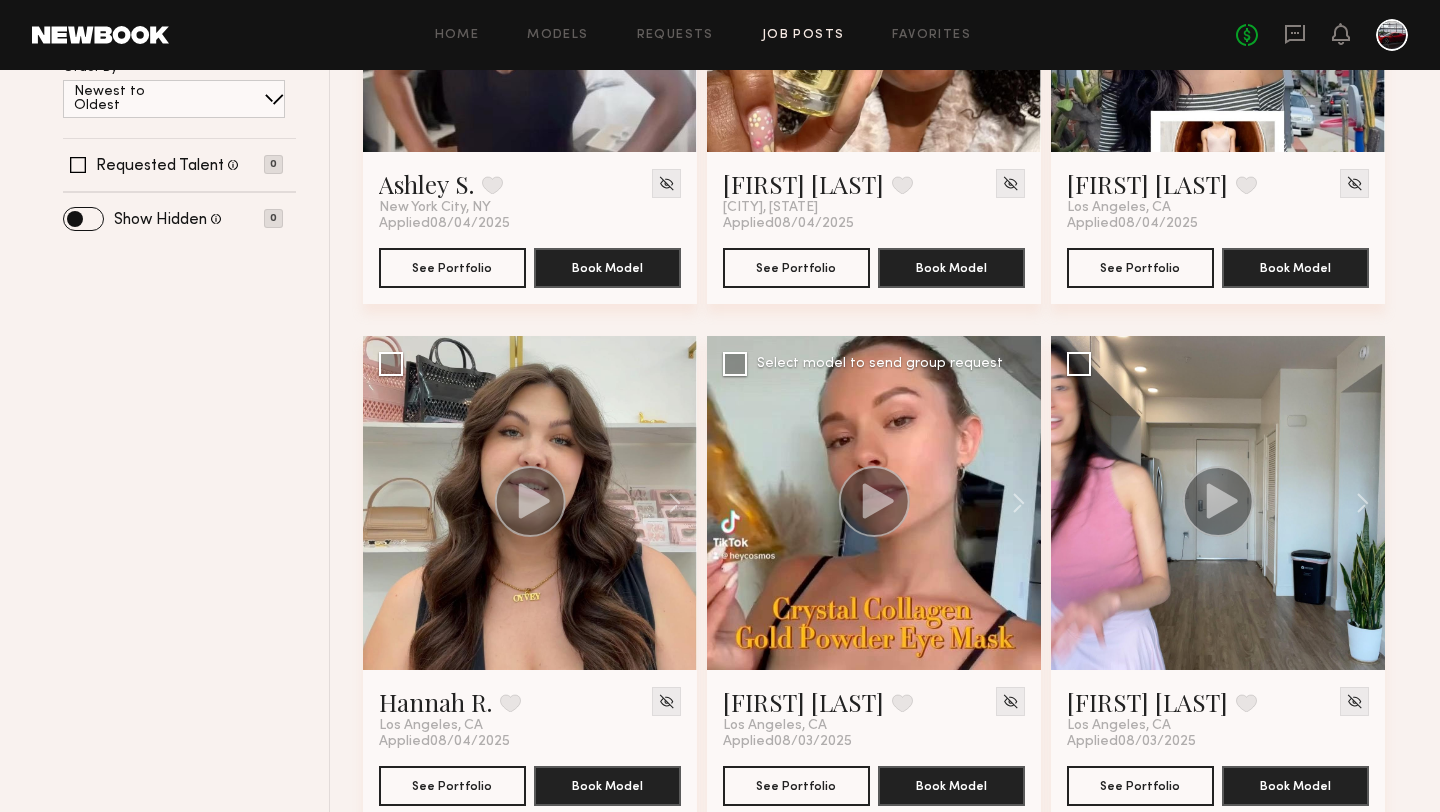 scroll, scrollTop: 540, scrollLeft: 0, axis: vertical 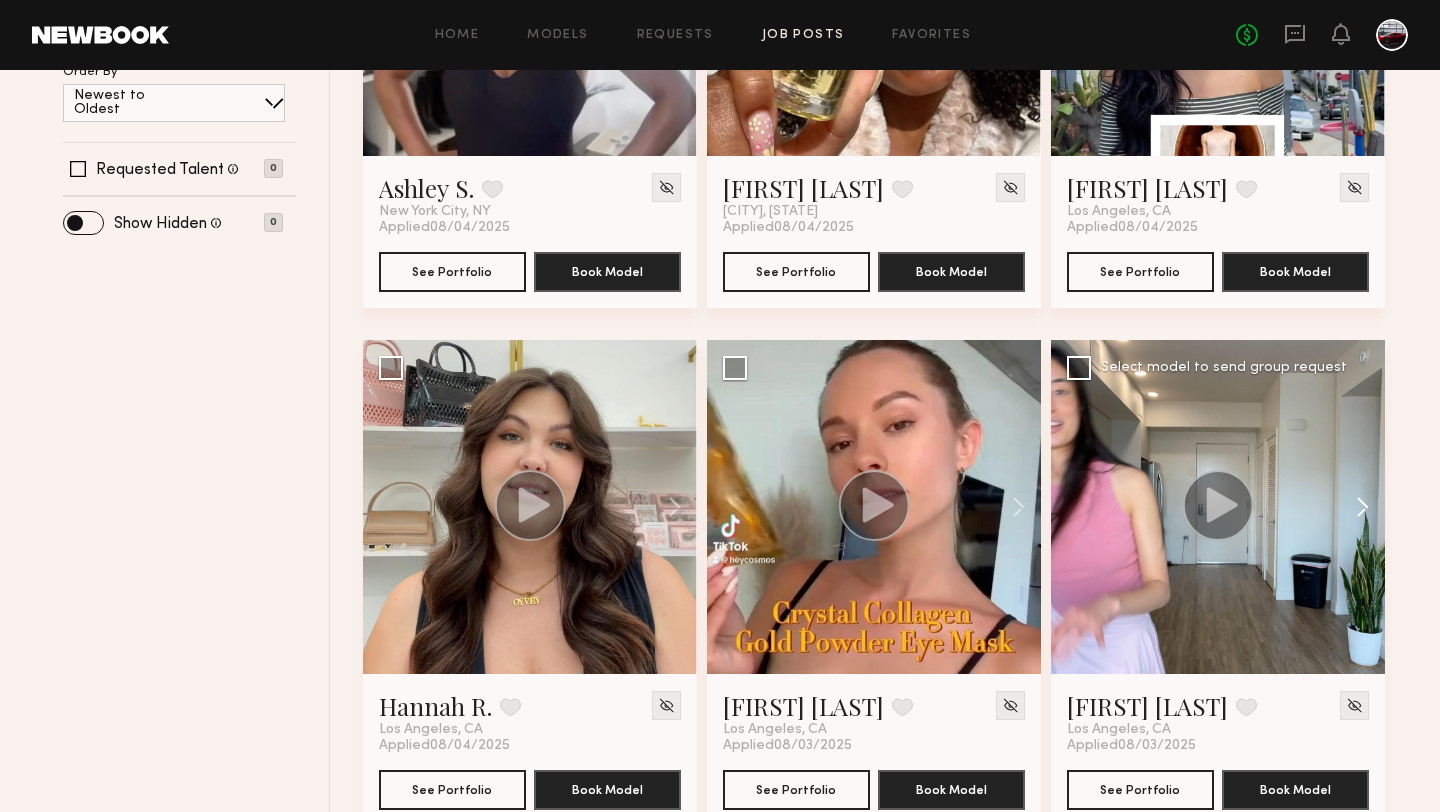 click 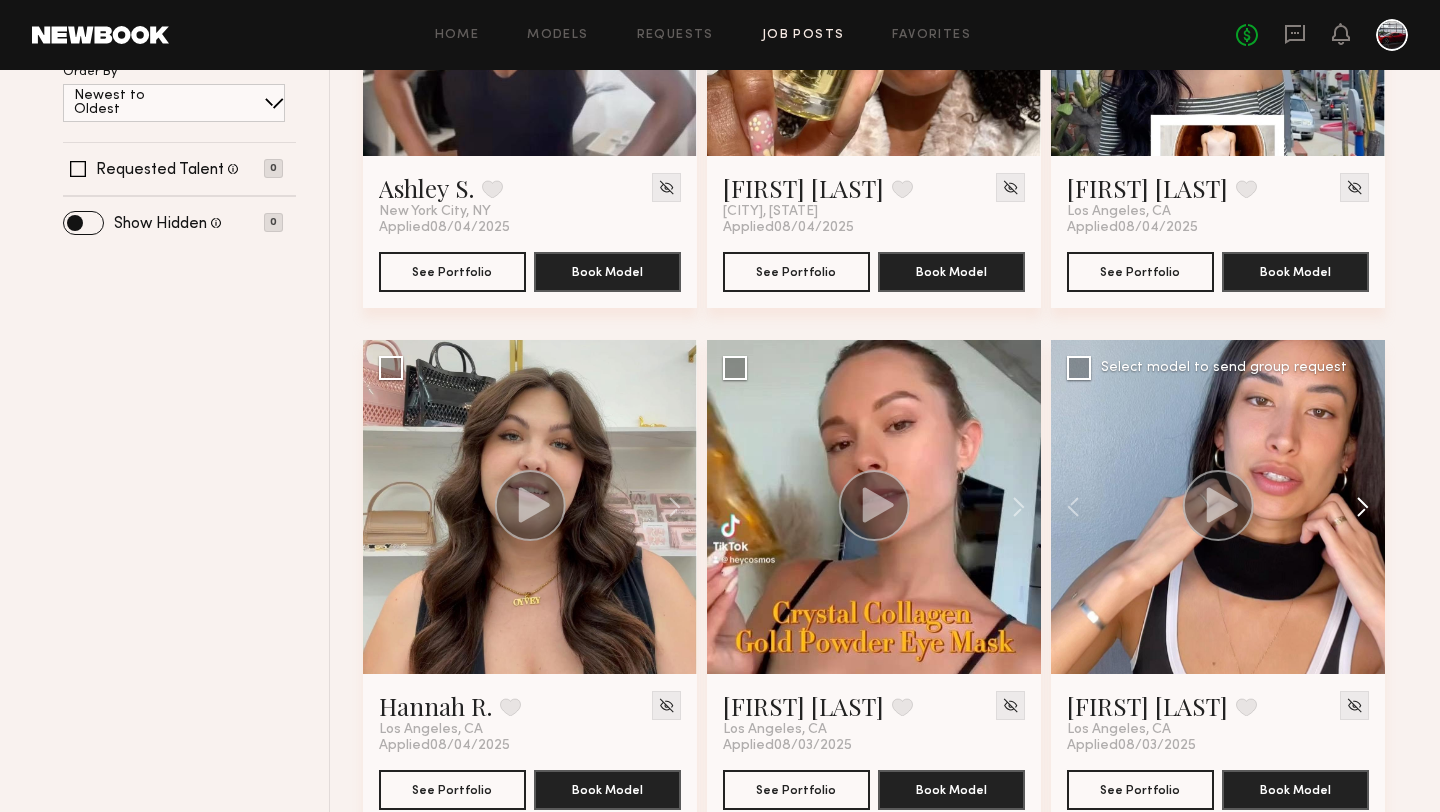 click 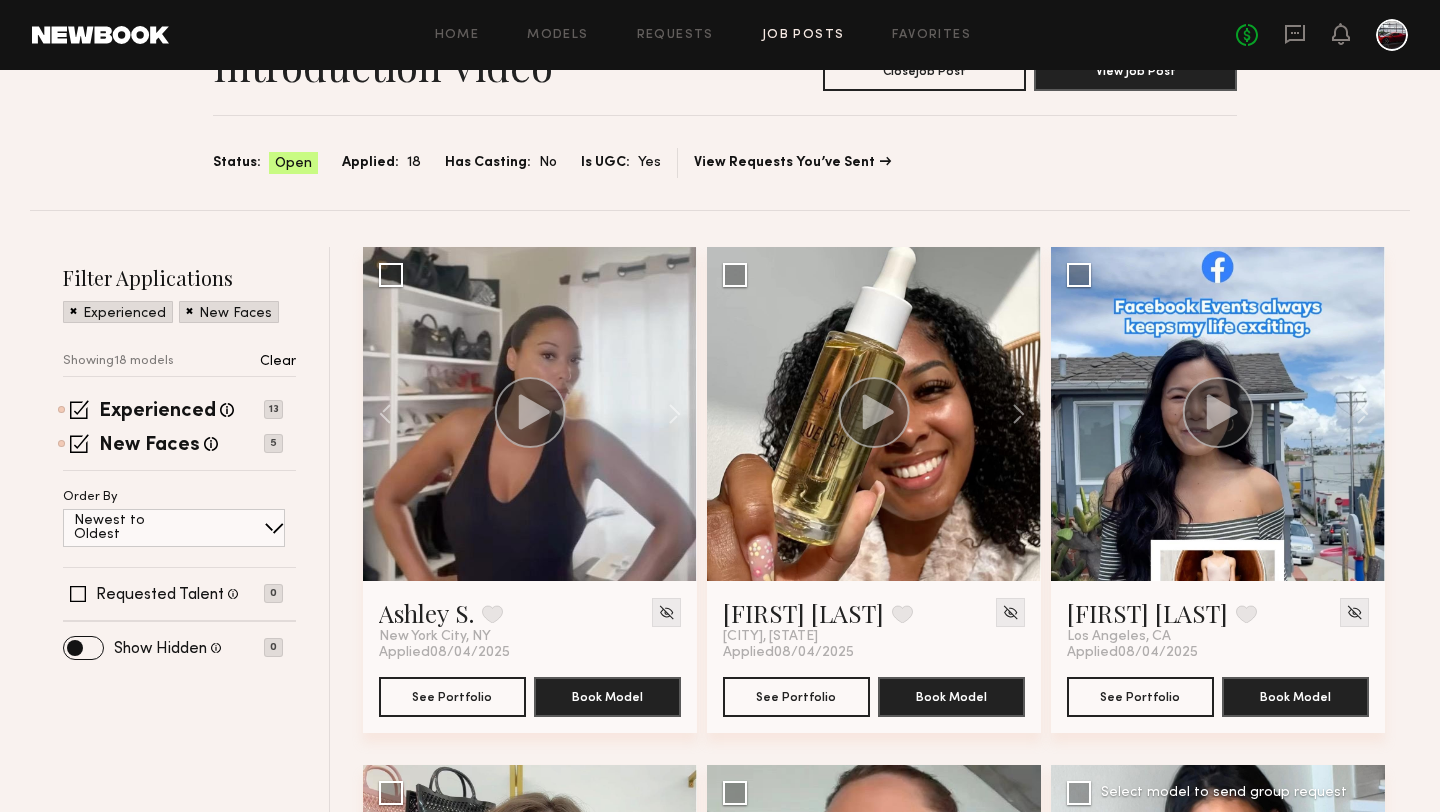 scroll, scrollTop: 104, scrollLeft: 0, axis: vertical 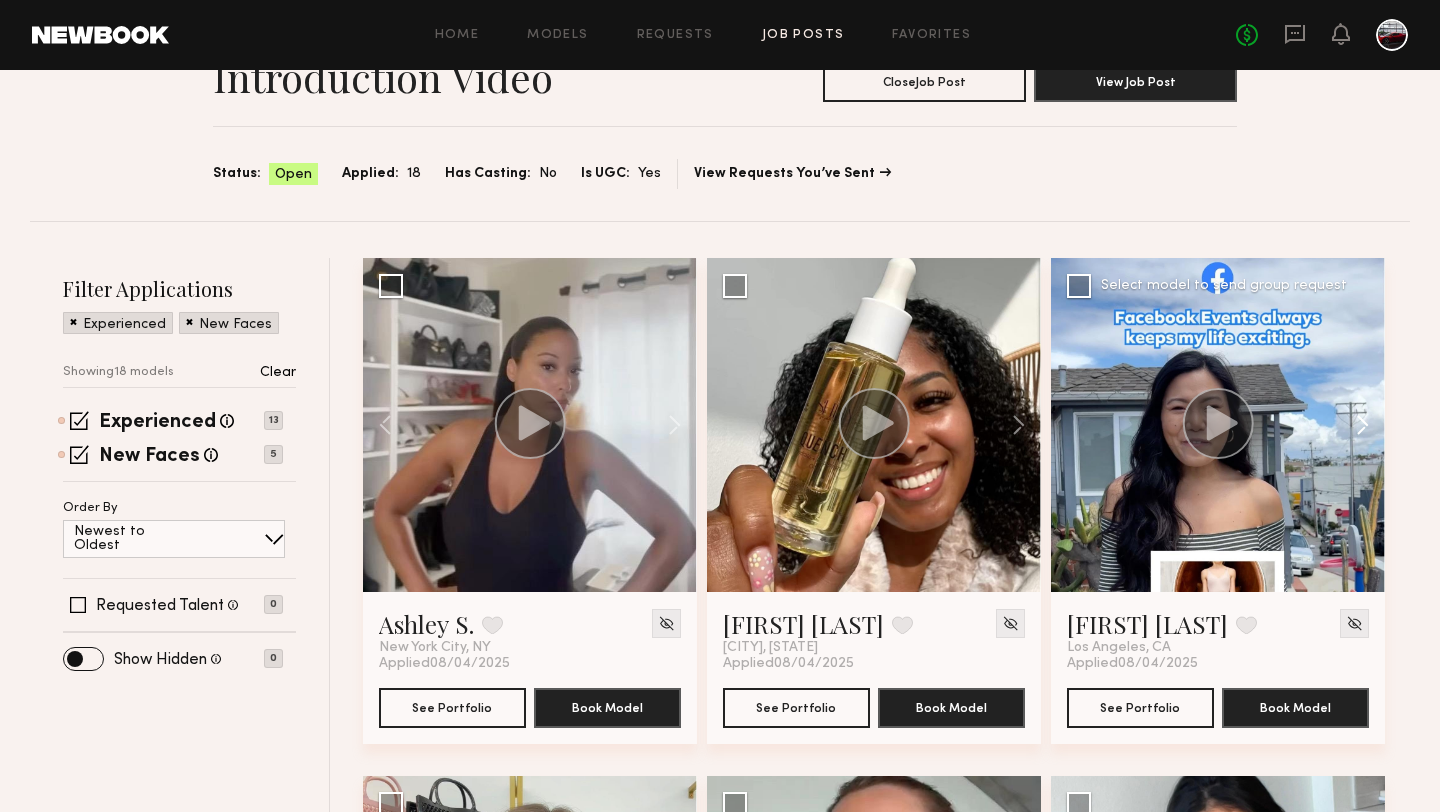click 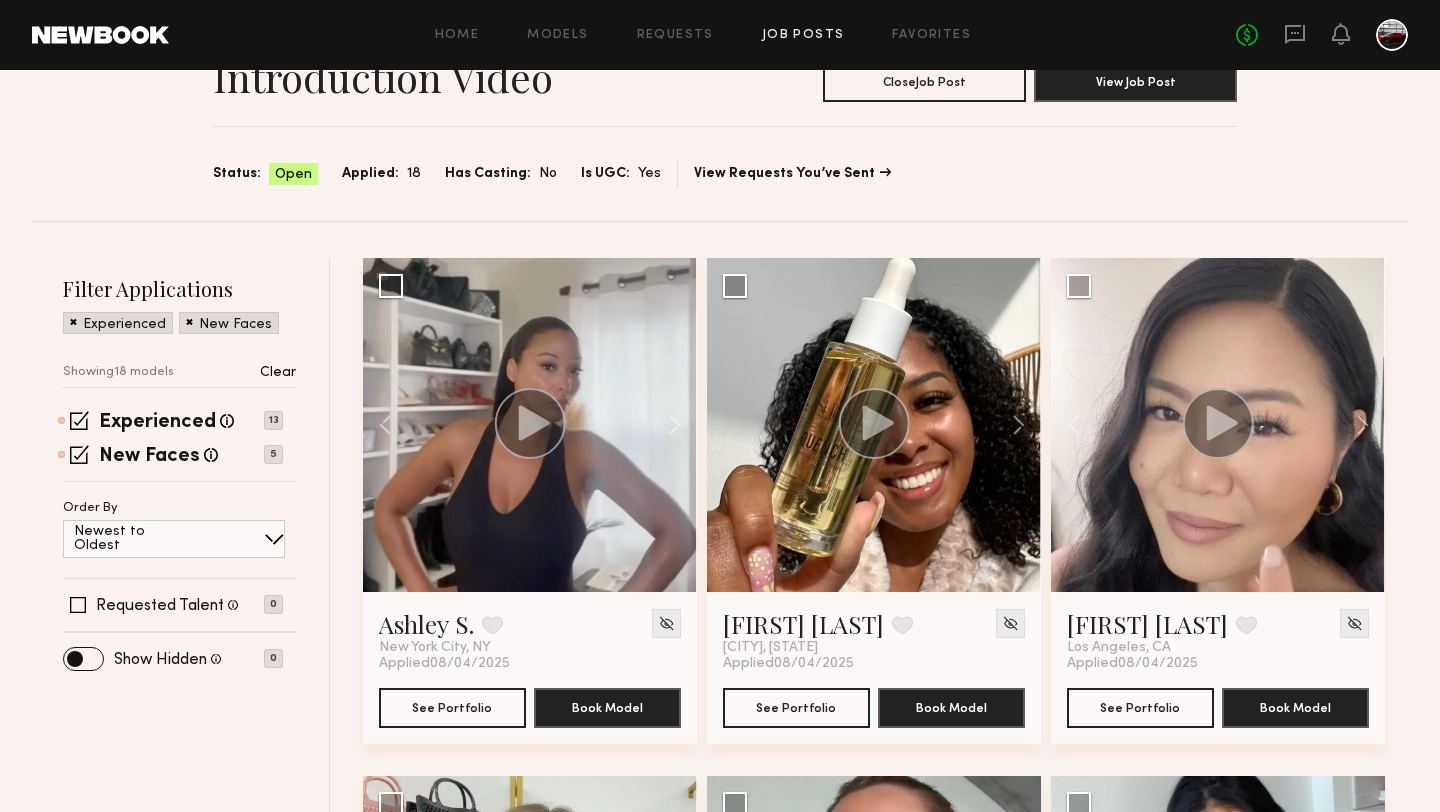 scroll, scrollTop: 0, scrollLeft: 0, axis: both 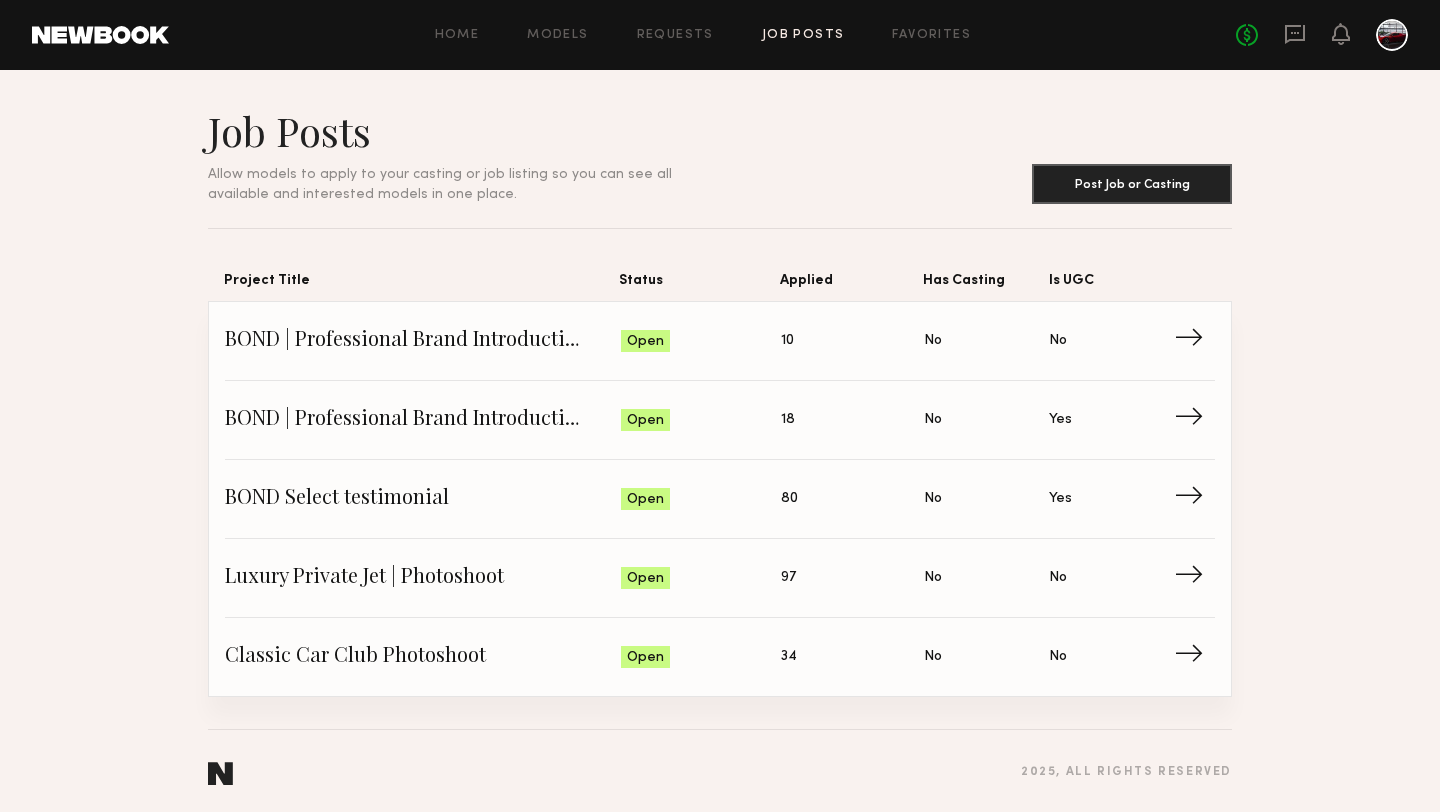 click on "Home Models Requests Job Posts Favorites Sign Out No fees up to $5,000" 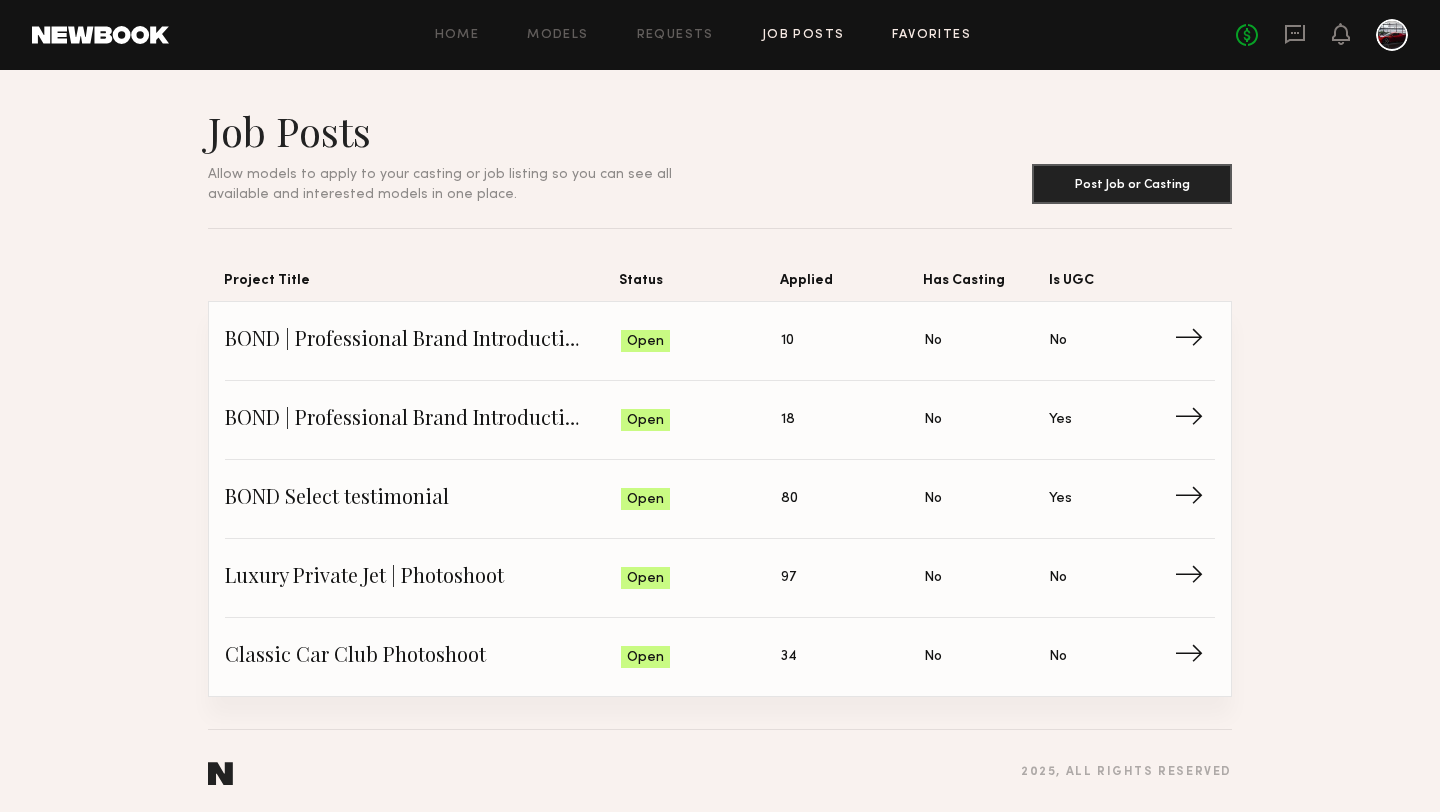 click on "Favorites" 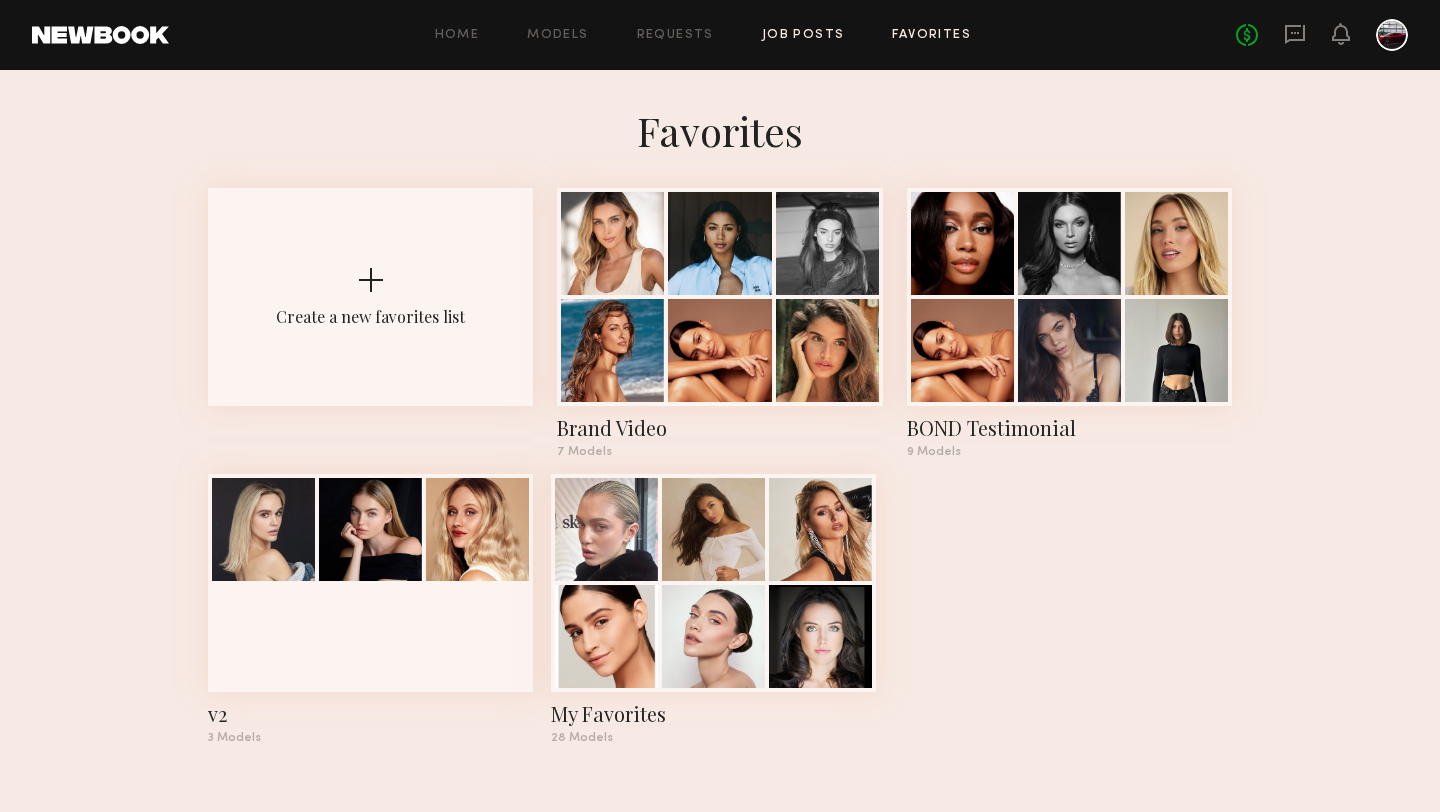 click on "Job Posts" 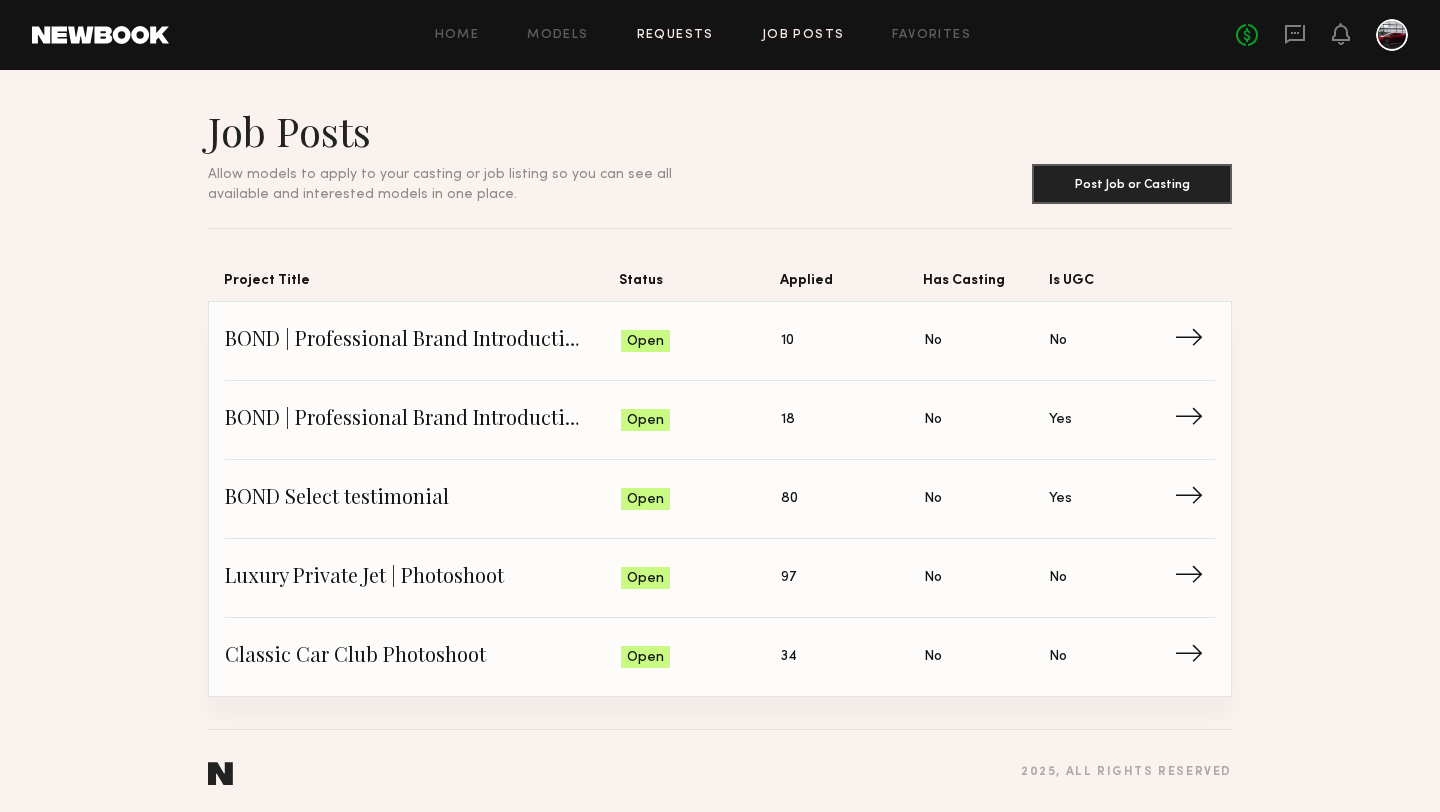 click on "Requests" 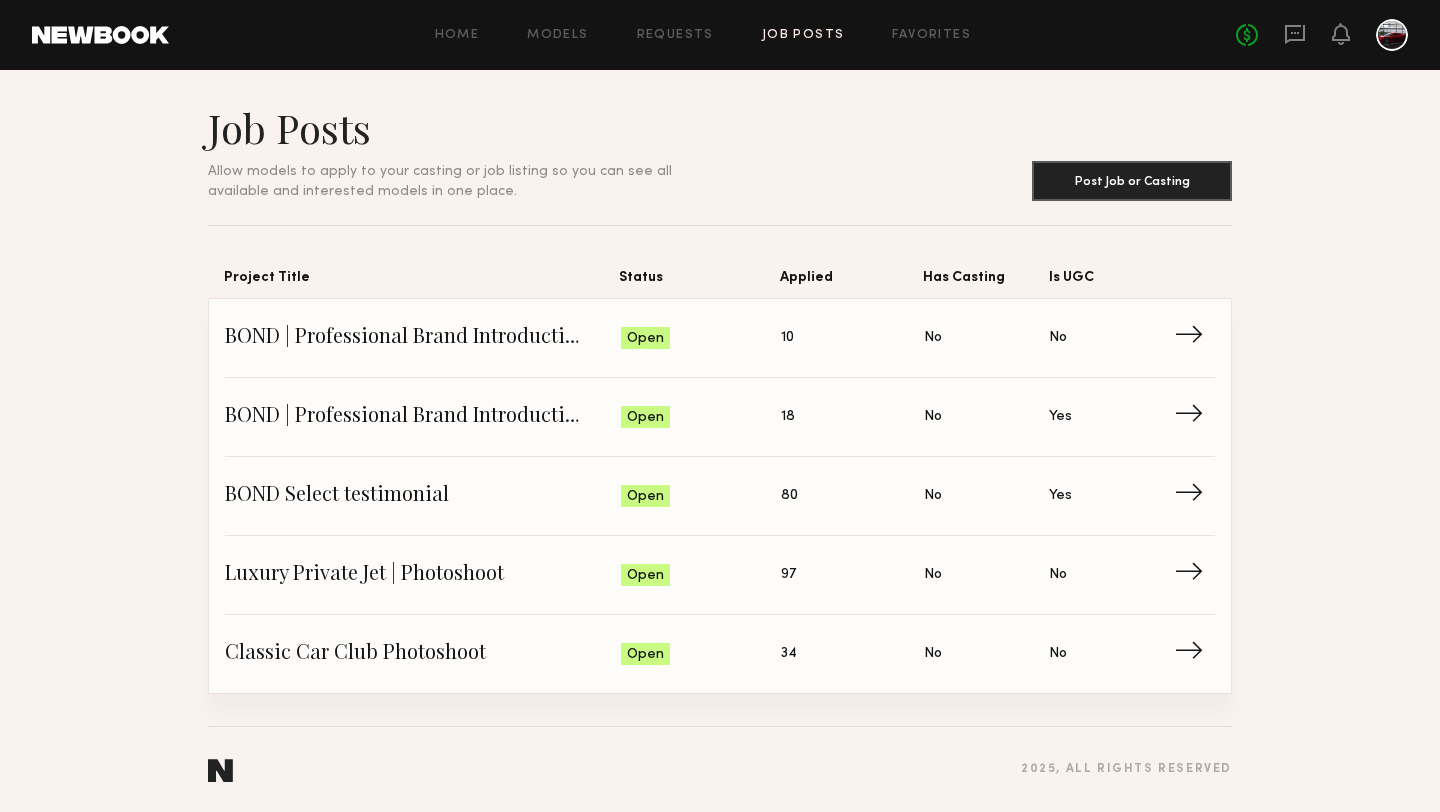 scroll, scrollTop: 0, scrollLeft: 0, axis: both 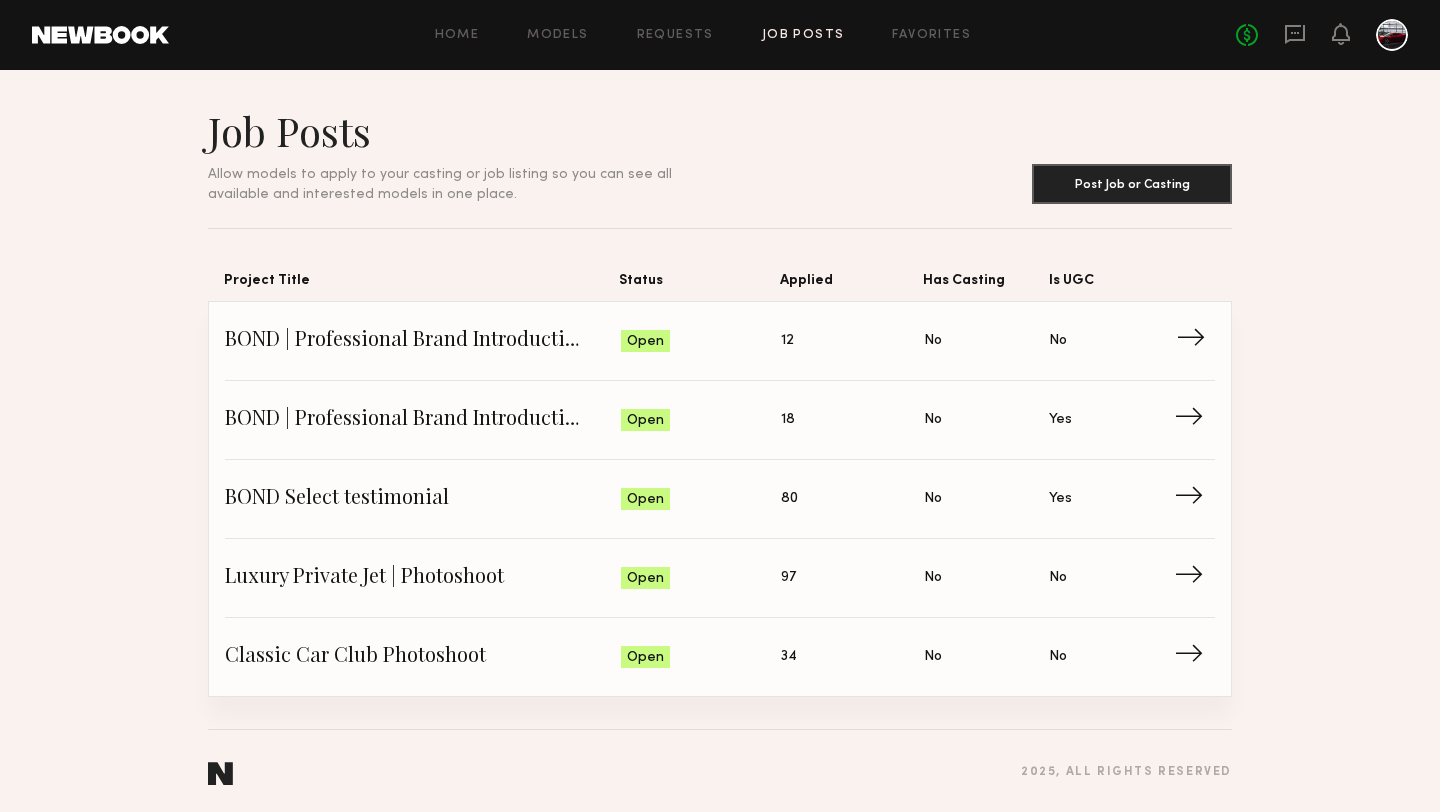 click on "BOND | Professional Brand Introduction Video" 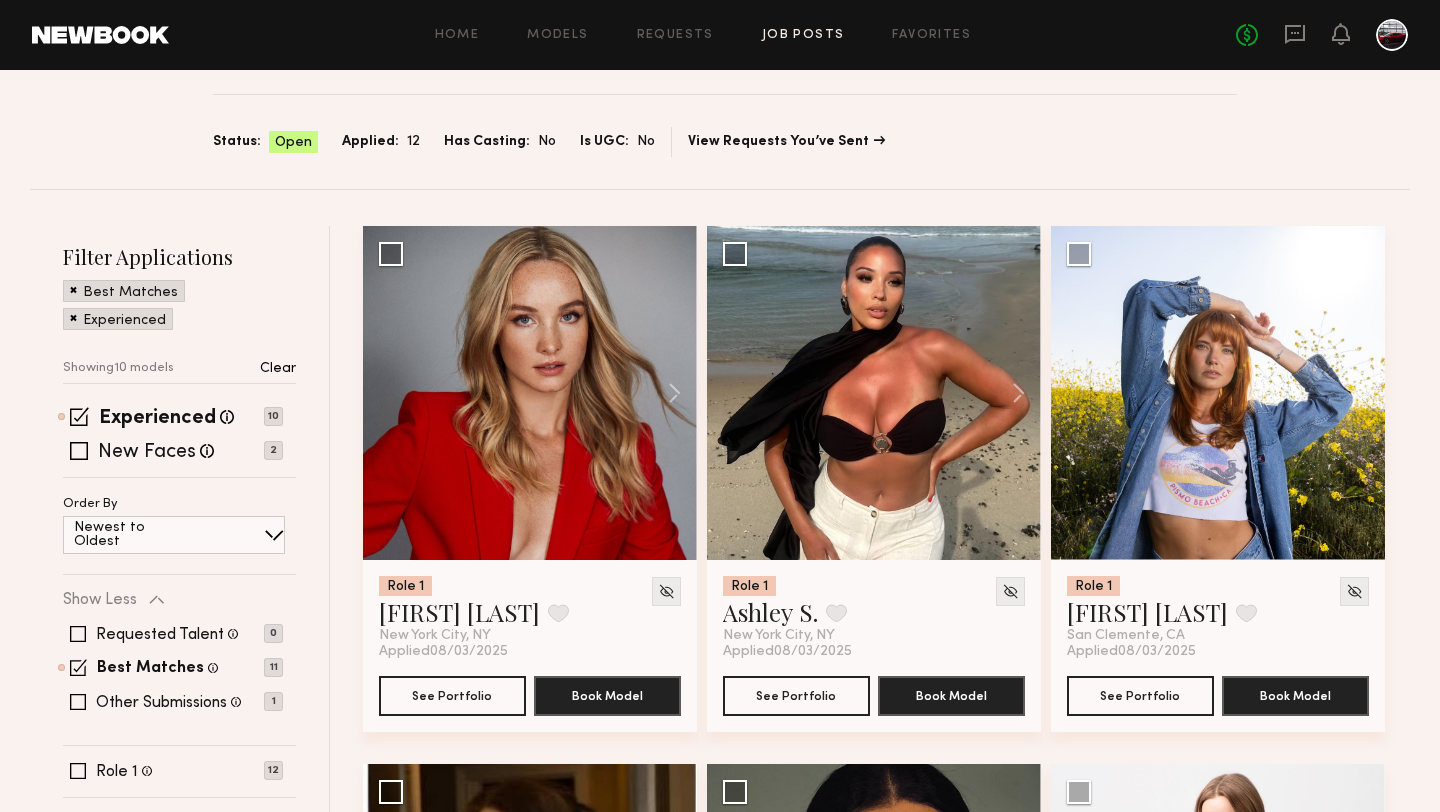 scroll, scrollTop: 154, scrollLeft: 0, axis: vertical 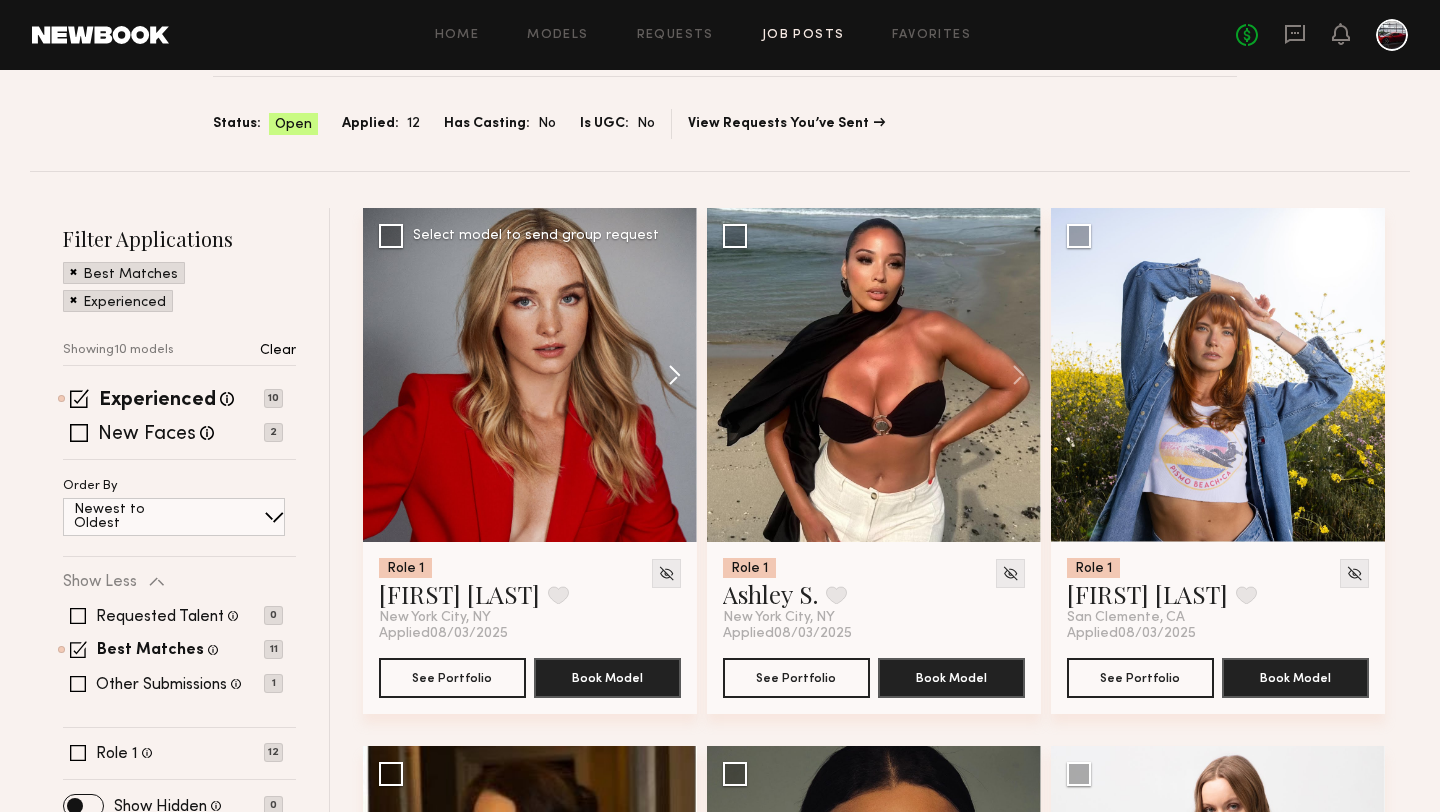 click 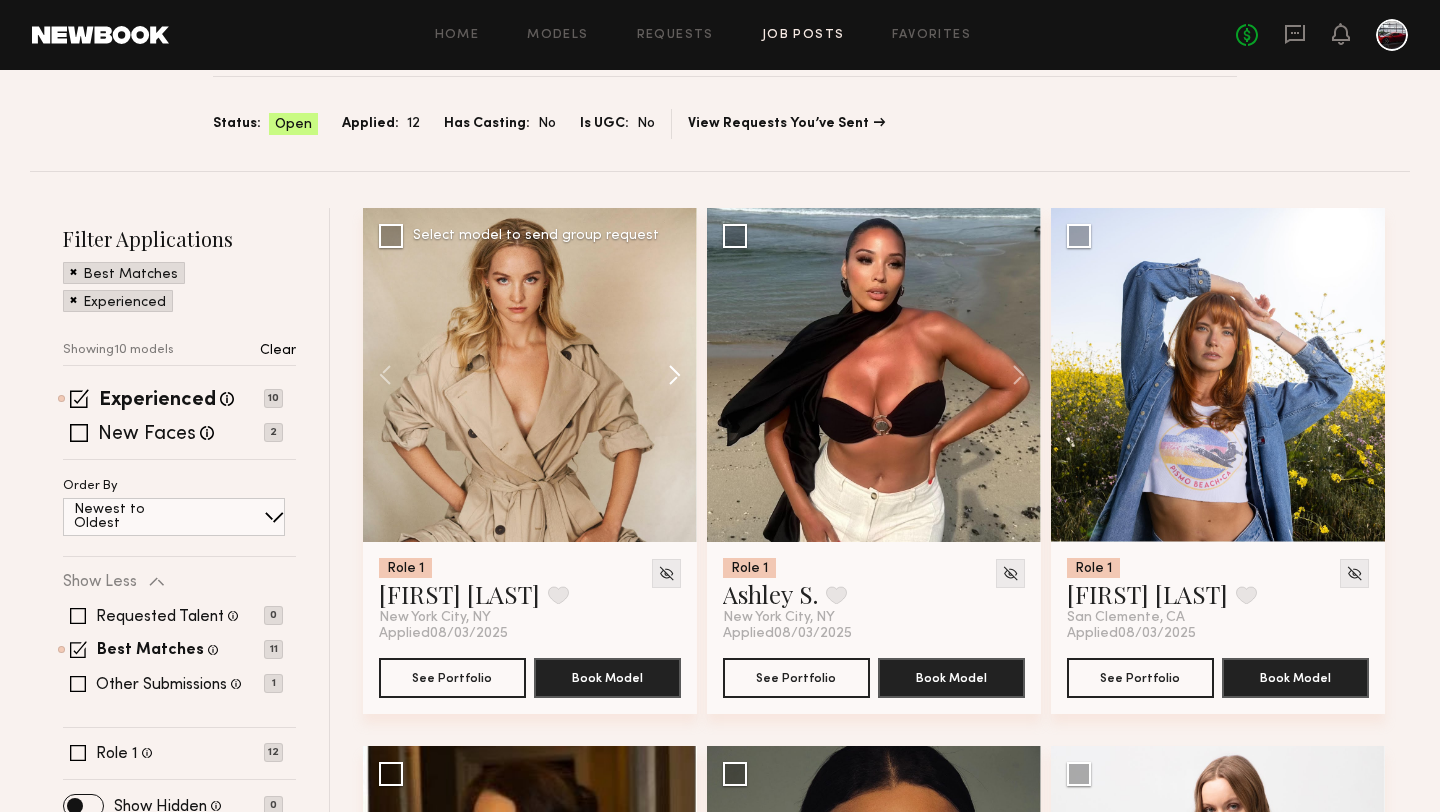 click 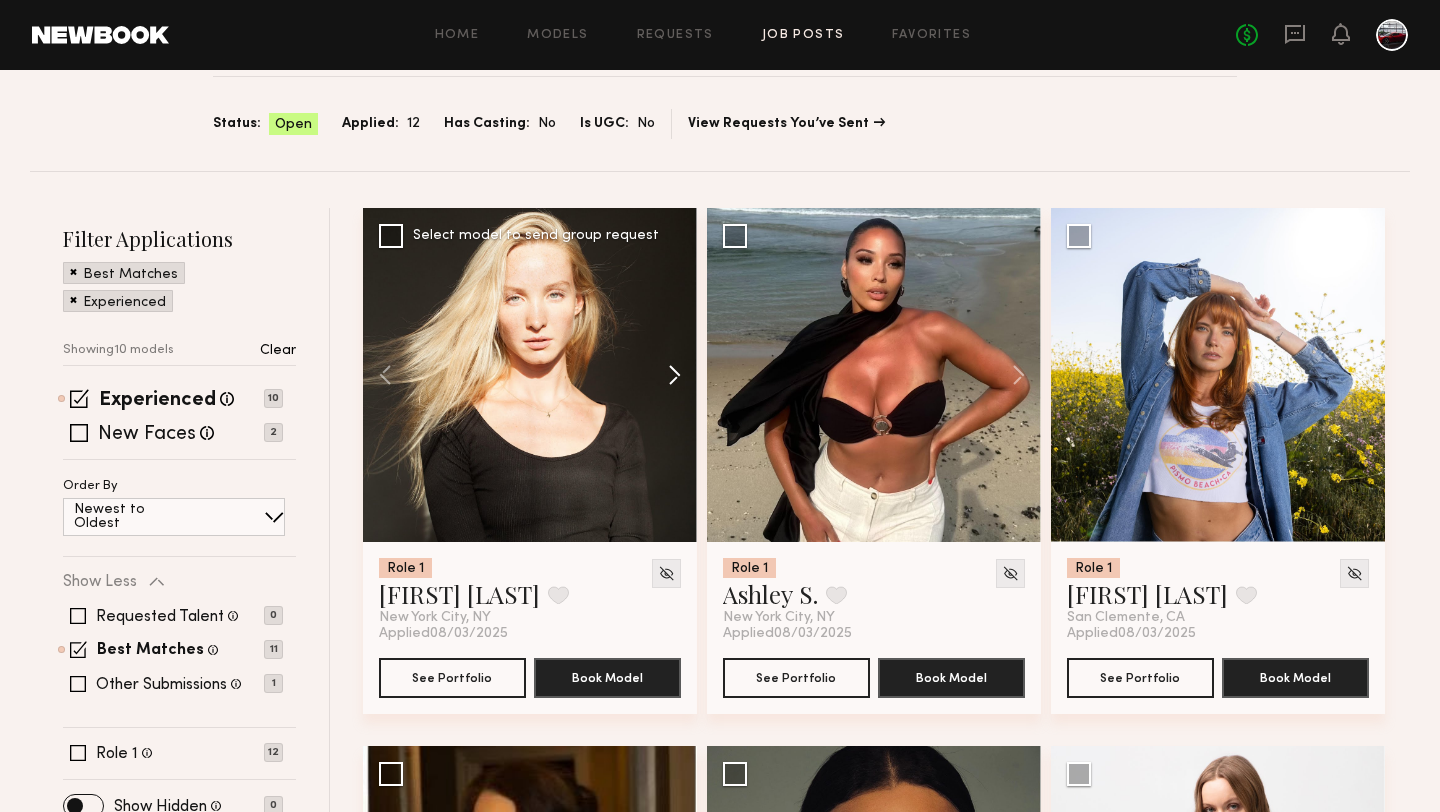 click 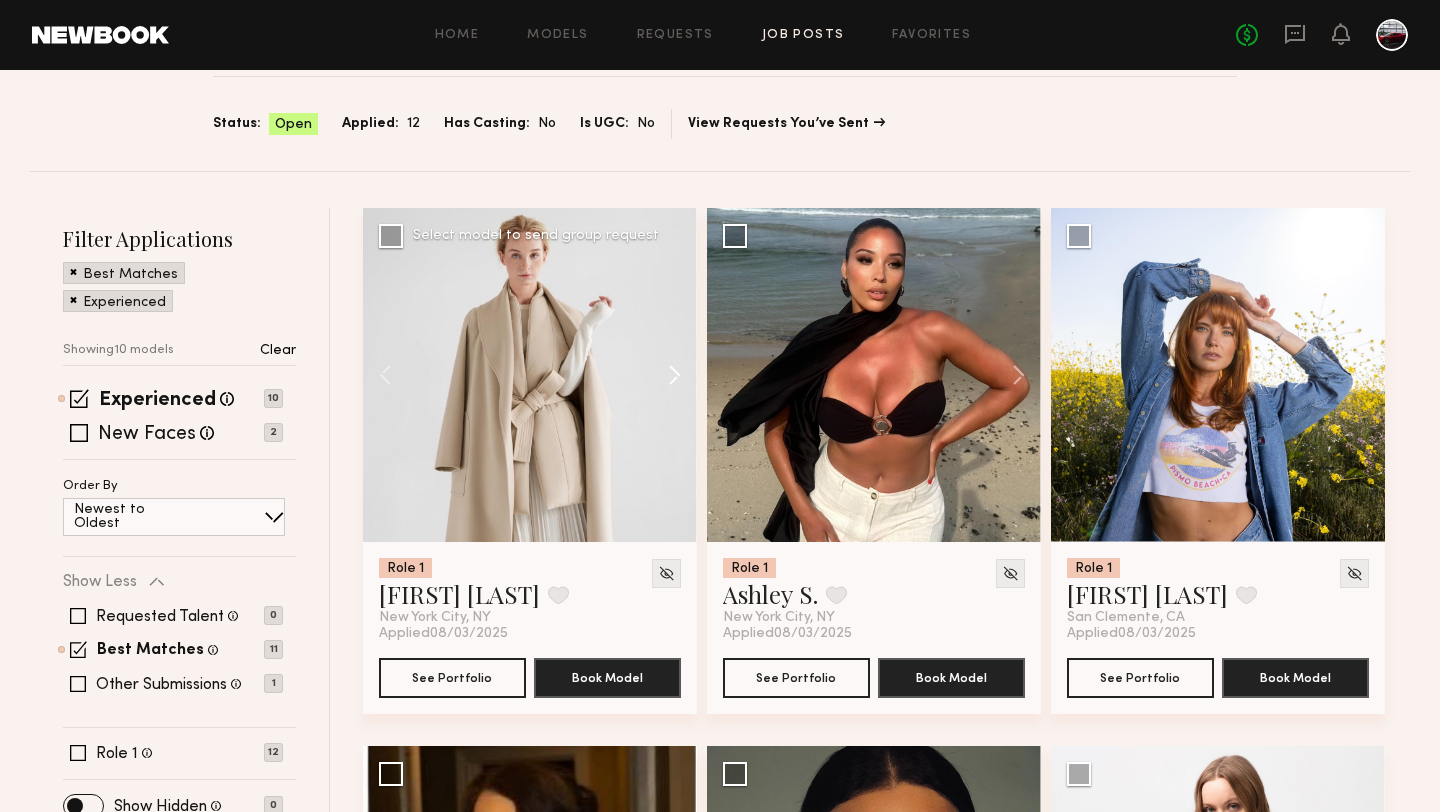 click 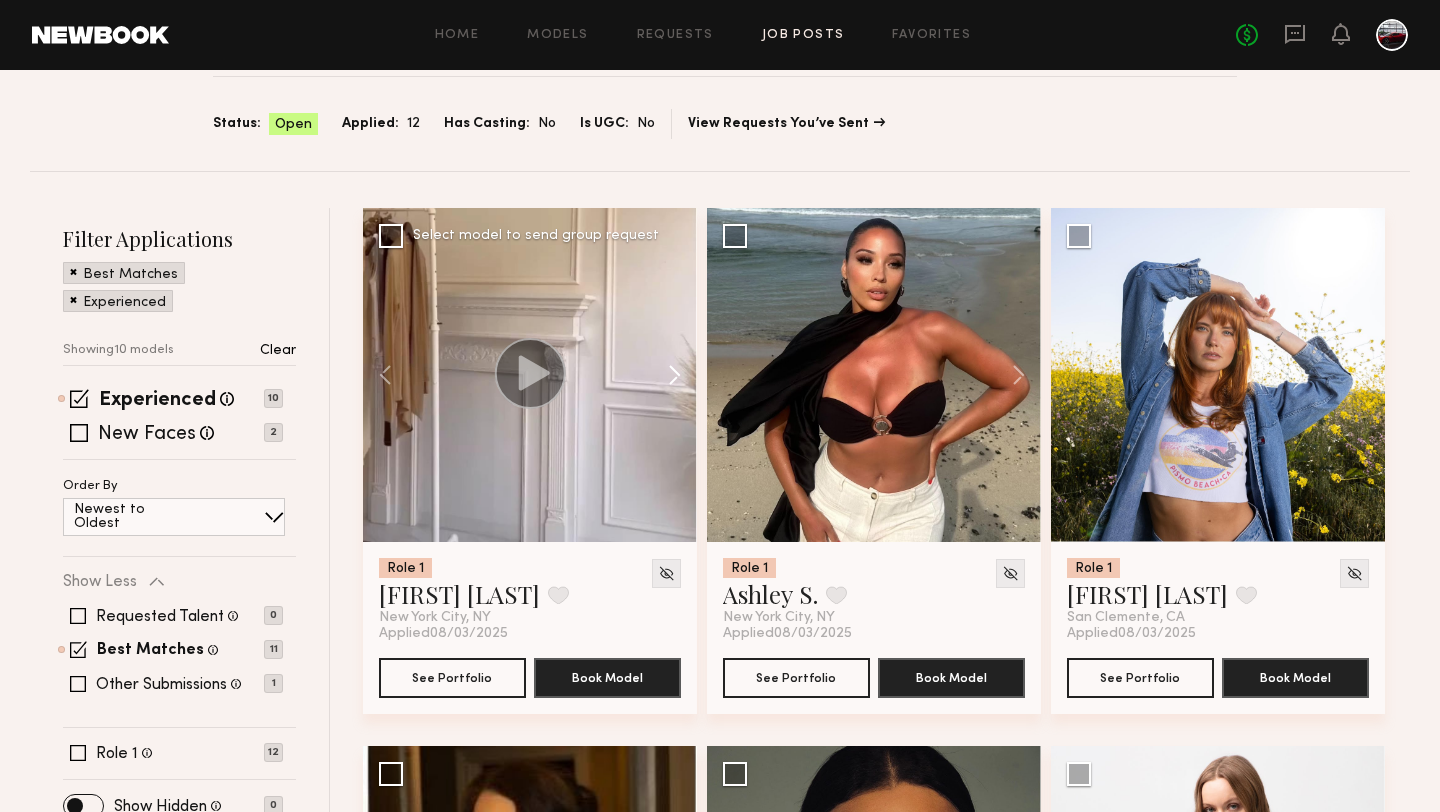 click 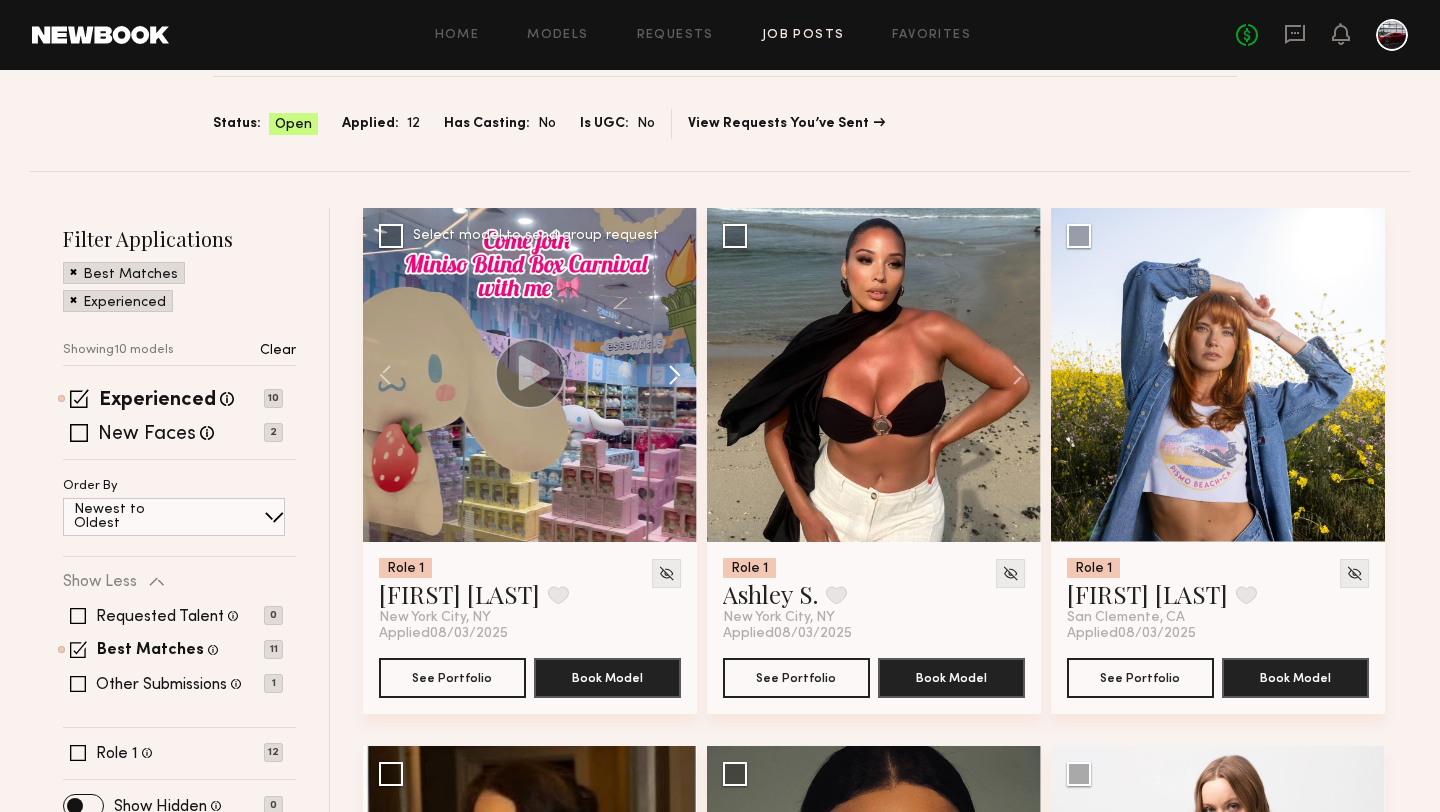 click 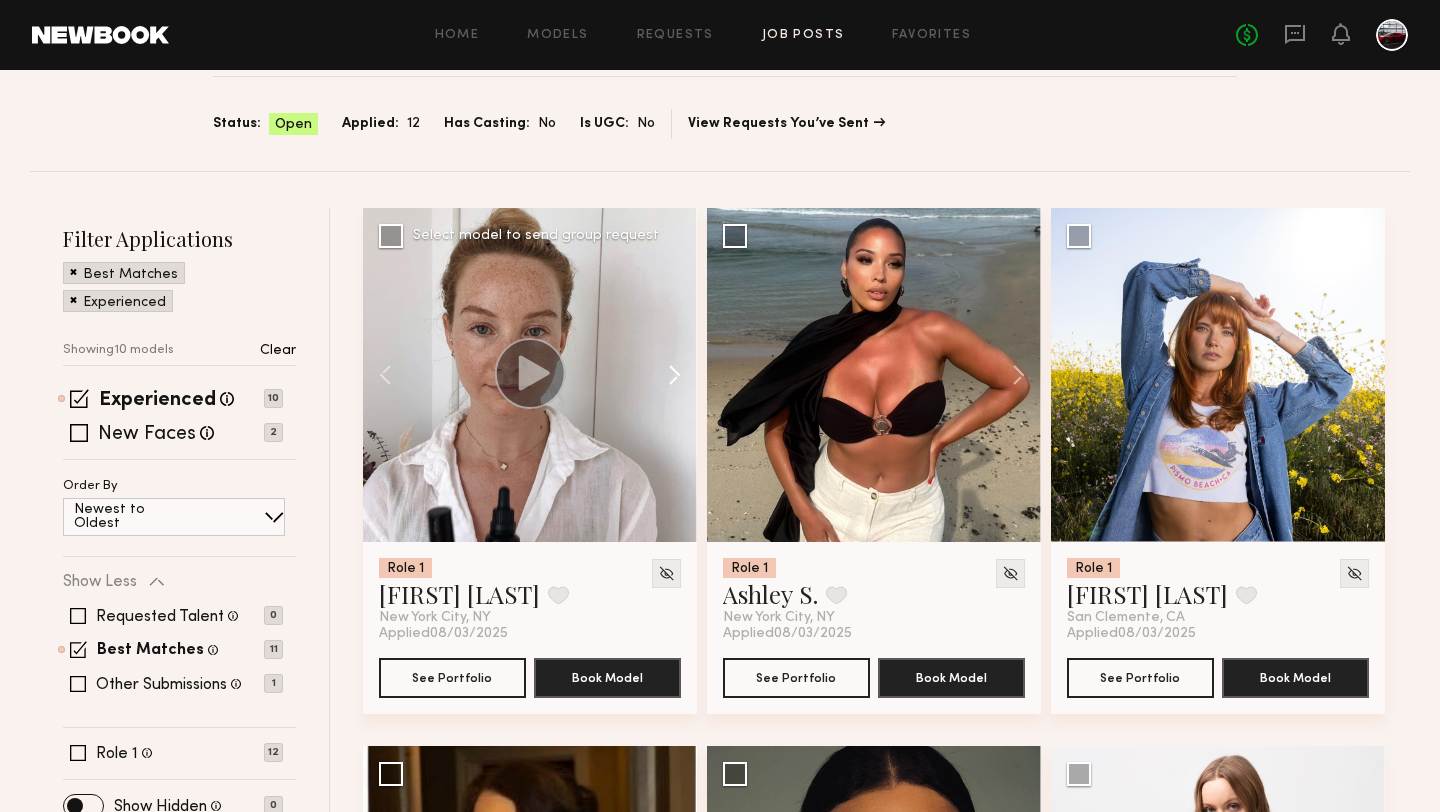 click 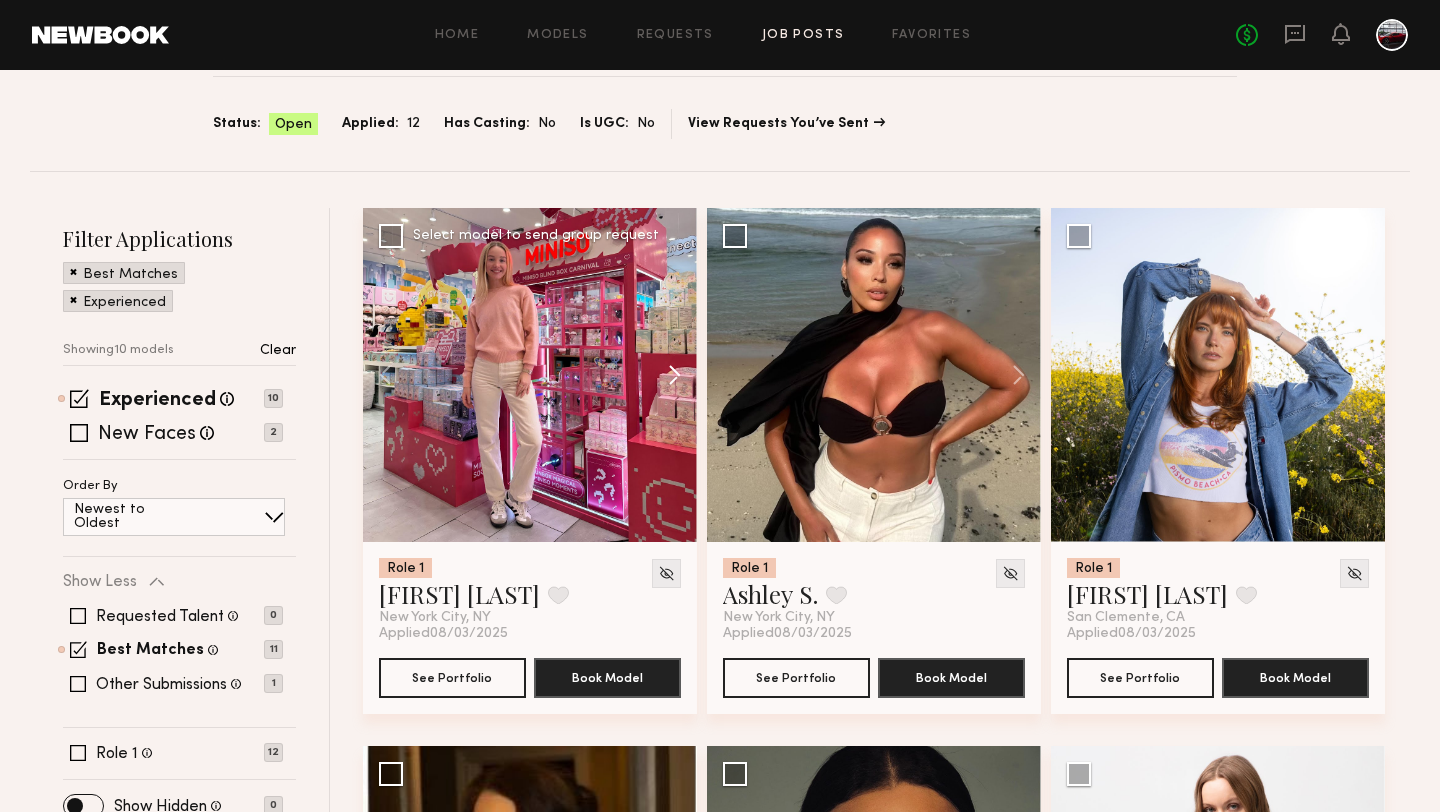 click 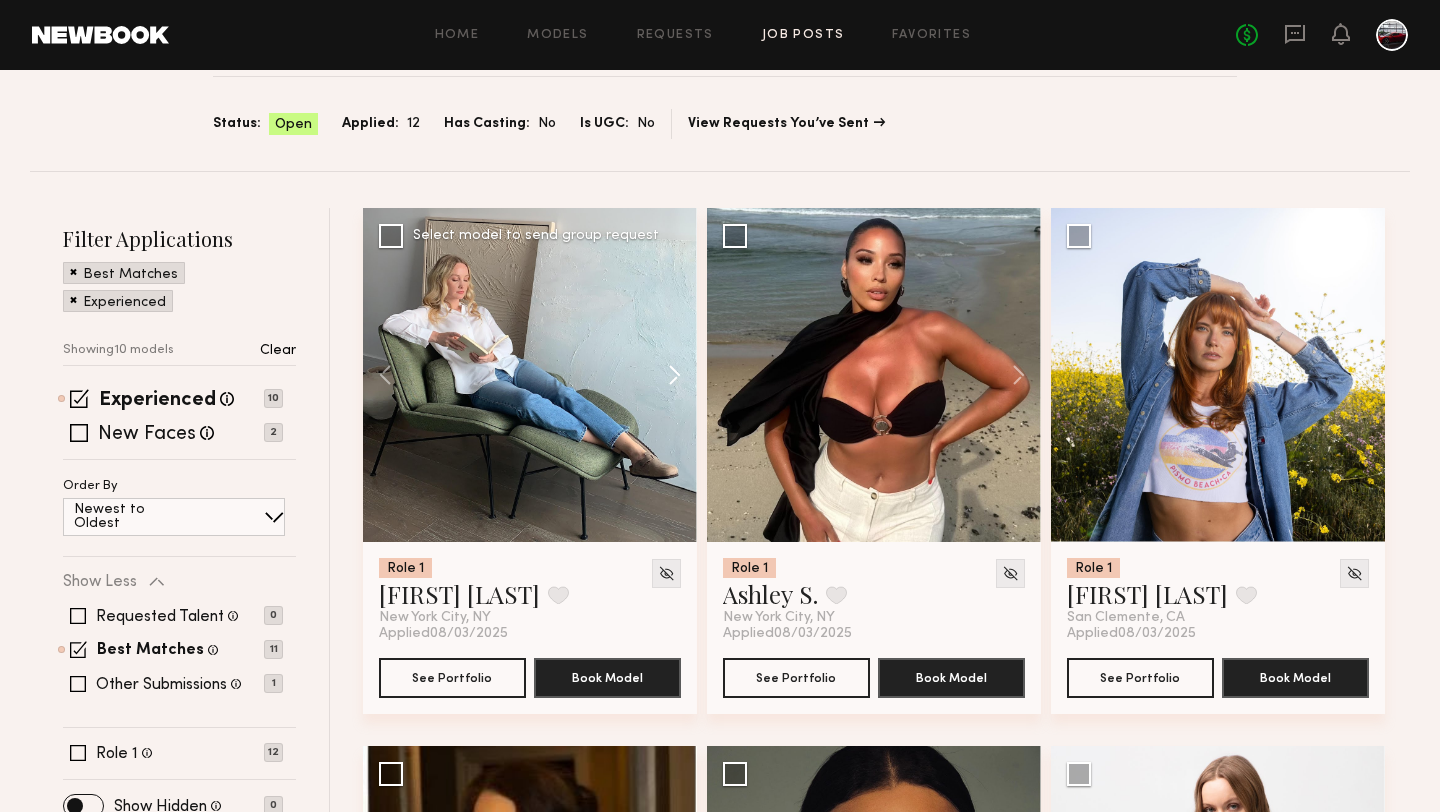 click 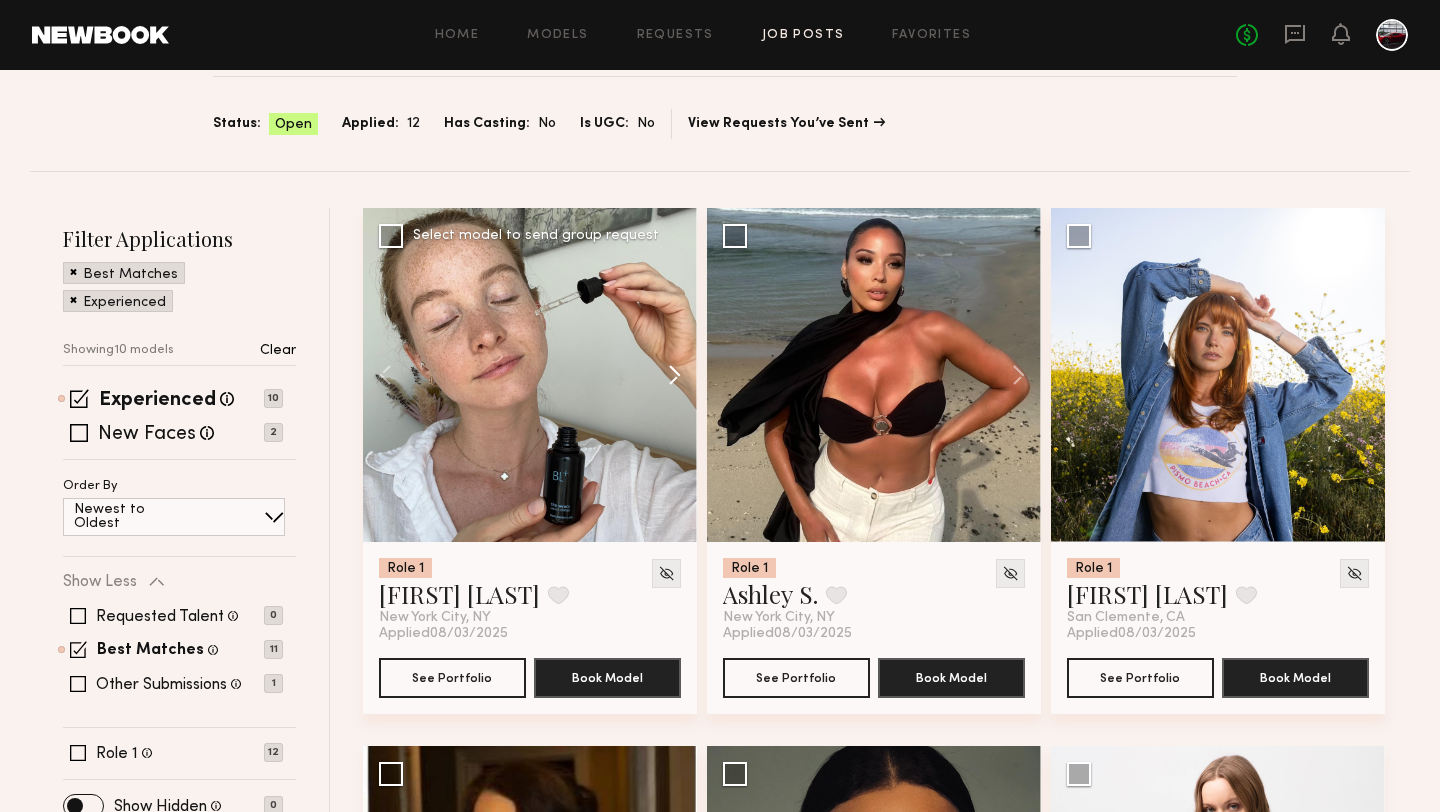 click 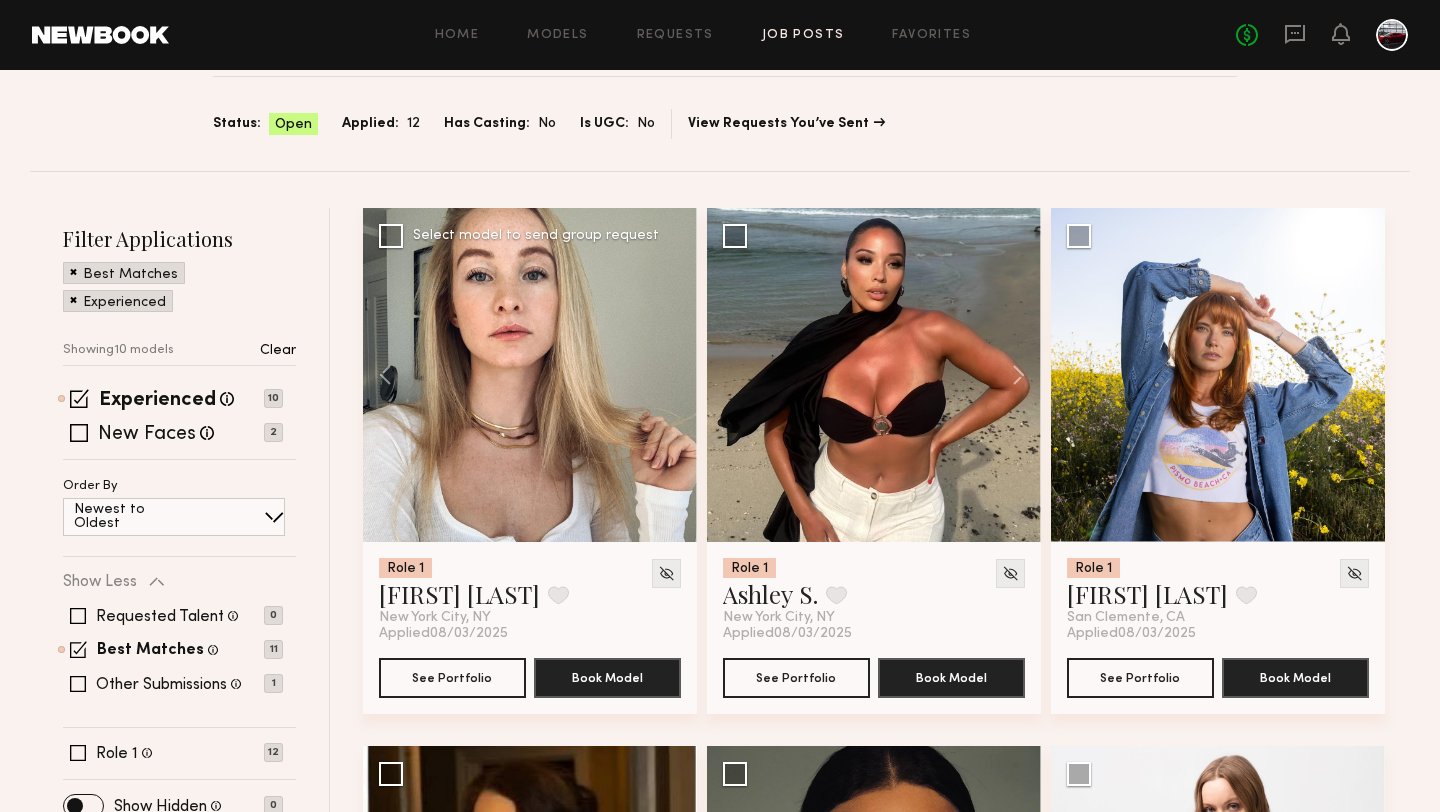 click 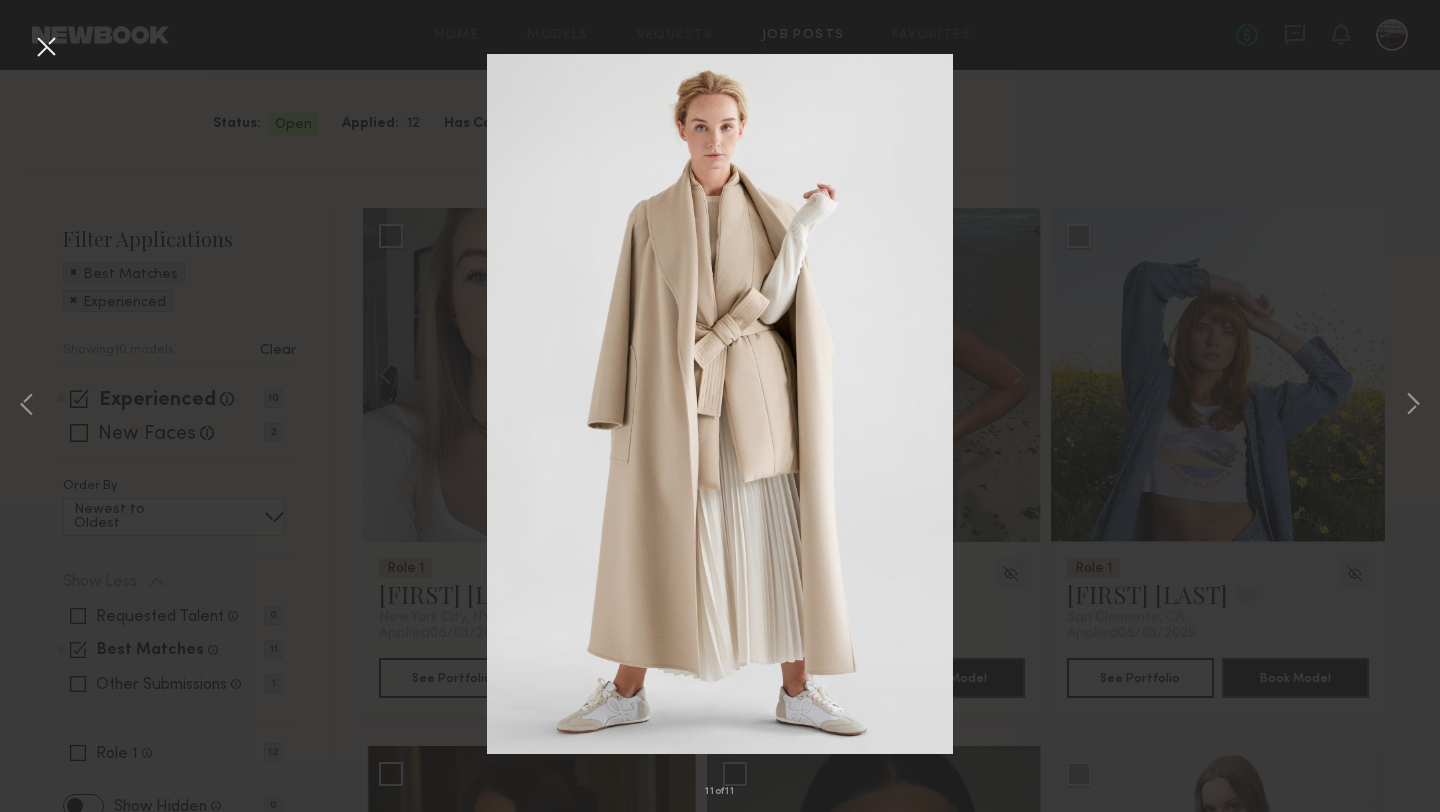 click at bounding box center (46, 48) 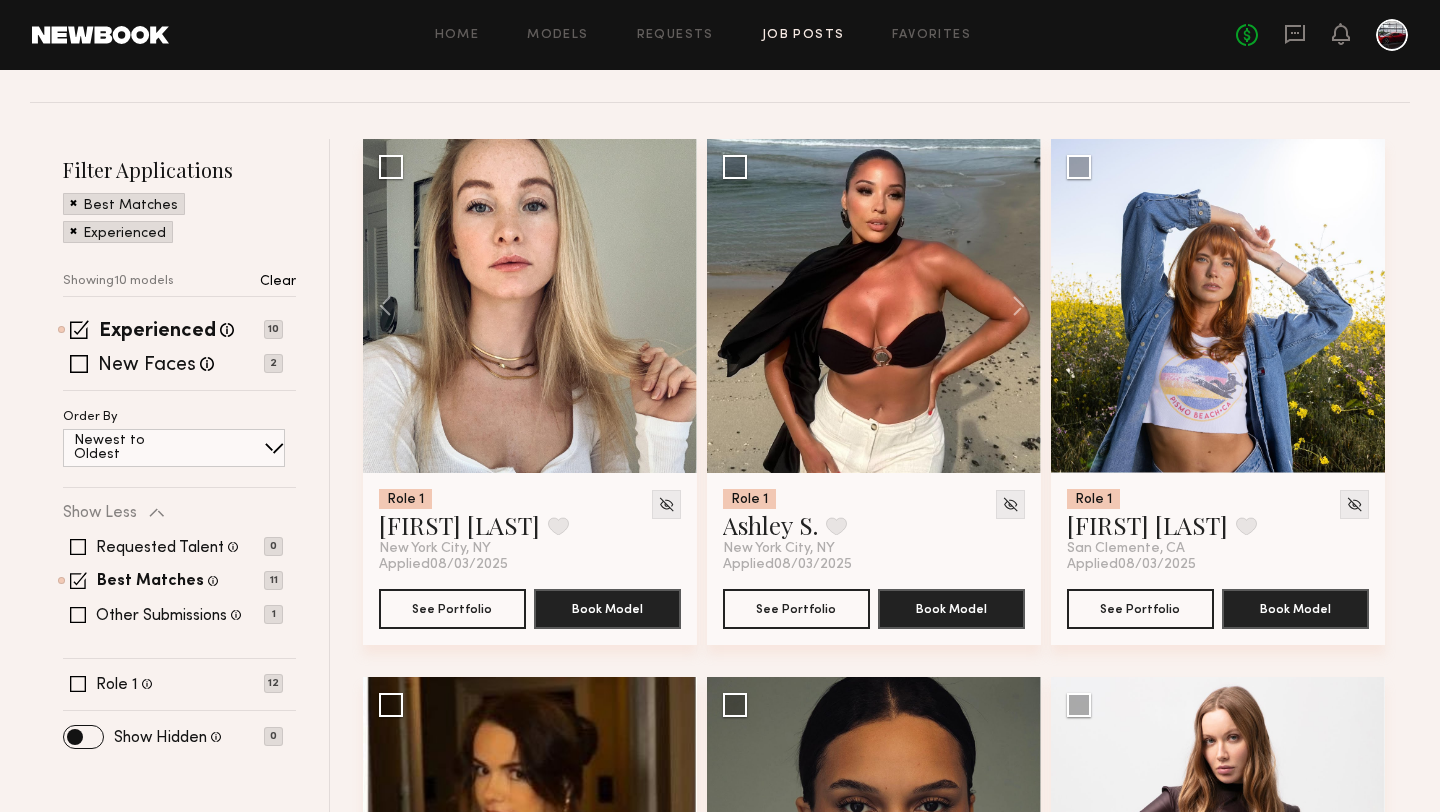 scroll, scrollTop: 0, scrollLeft: 0, axis: both 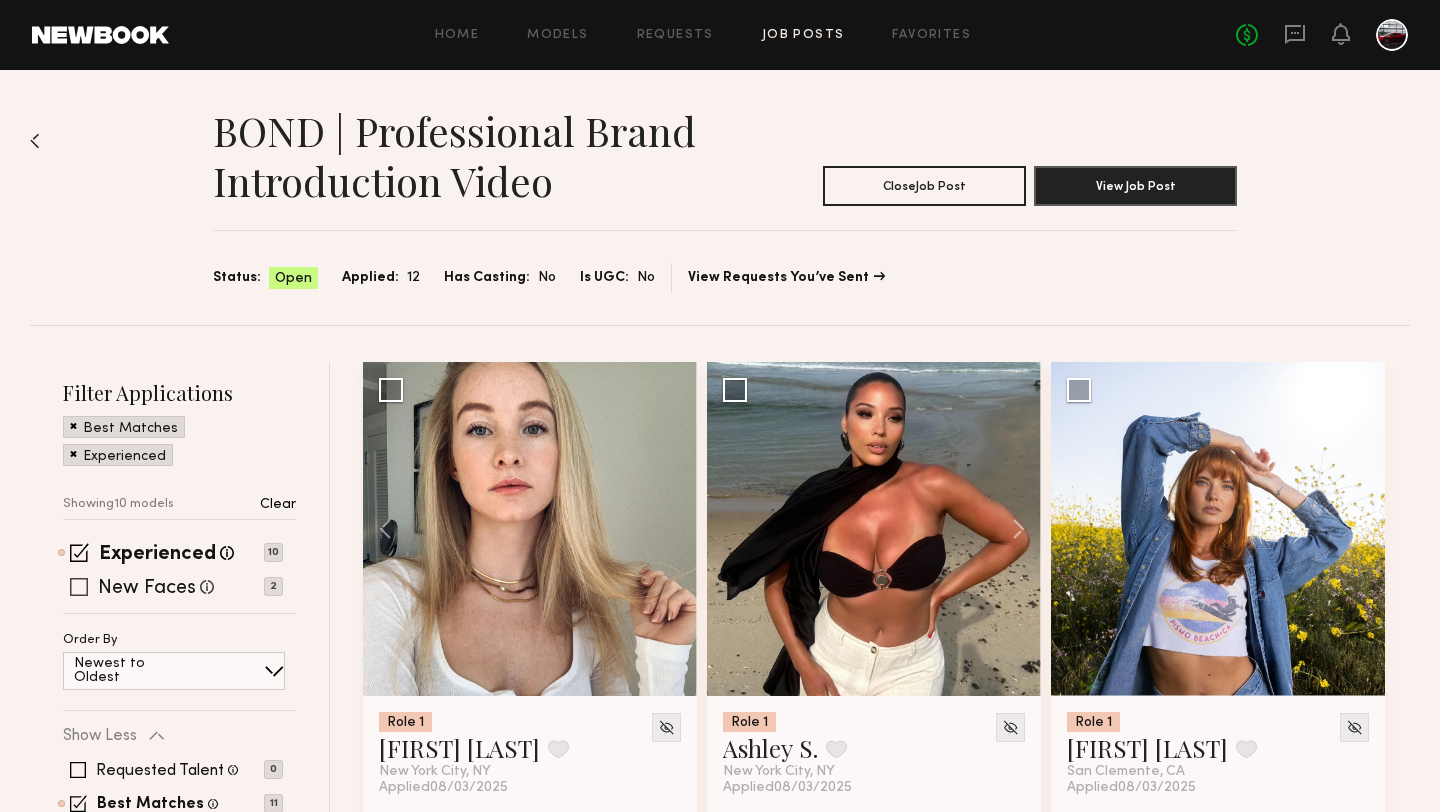 click 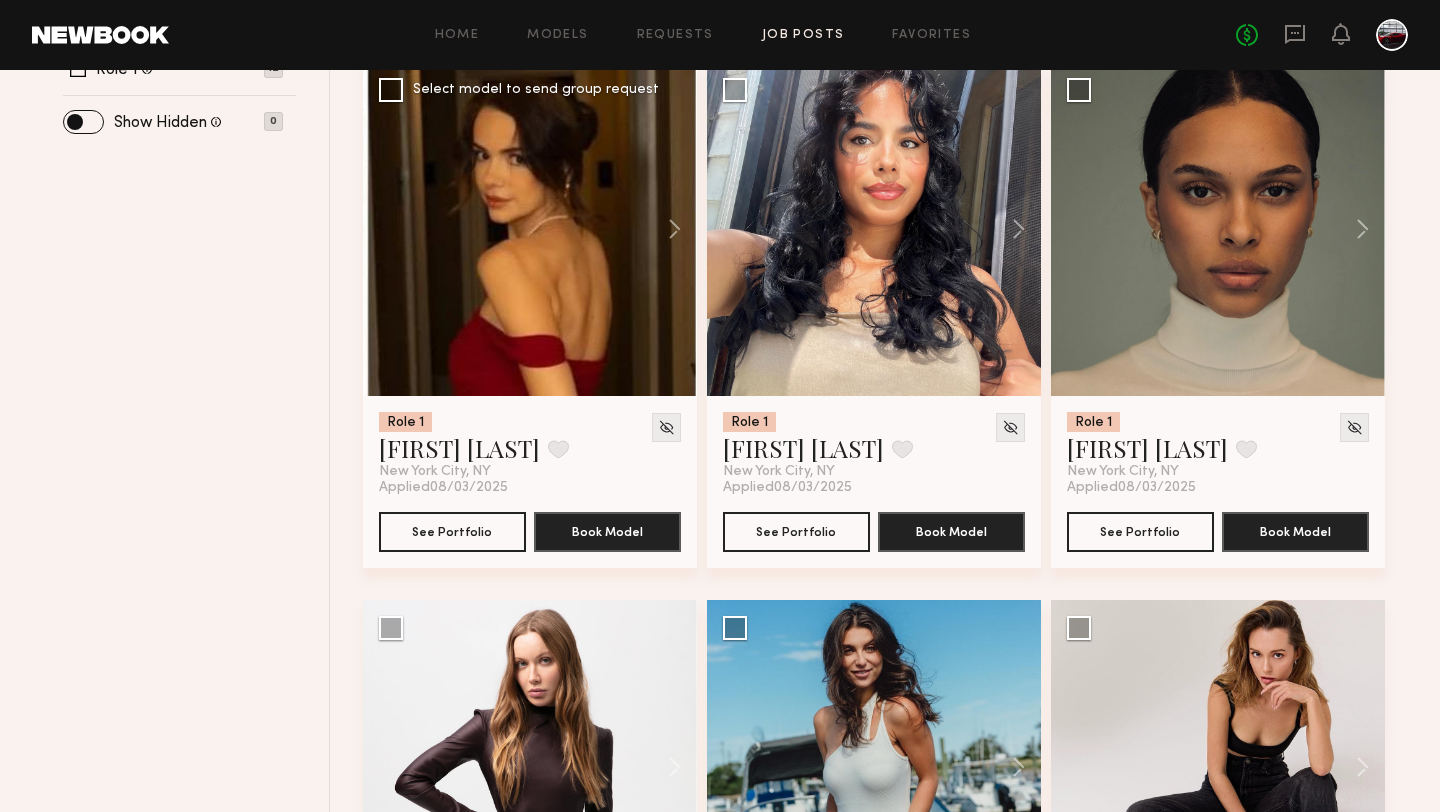 scroll, scrollTop: 699, scrollLeft: 0, axis: vertical 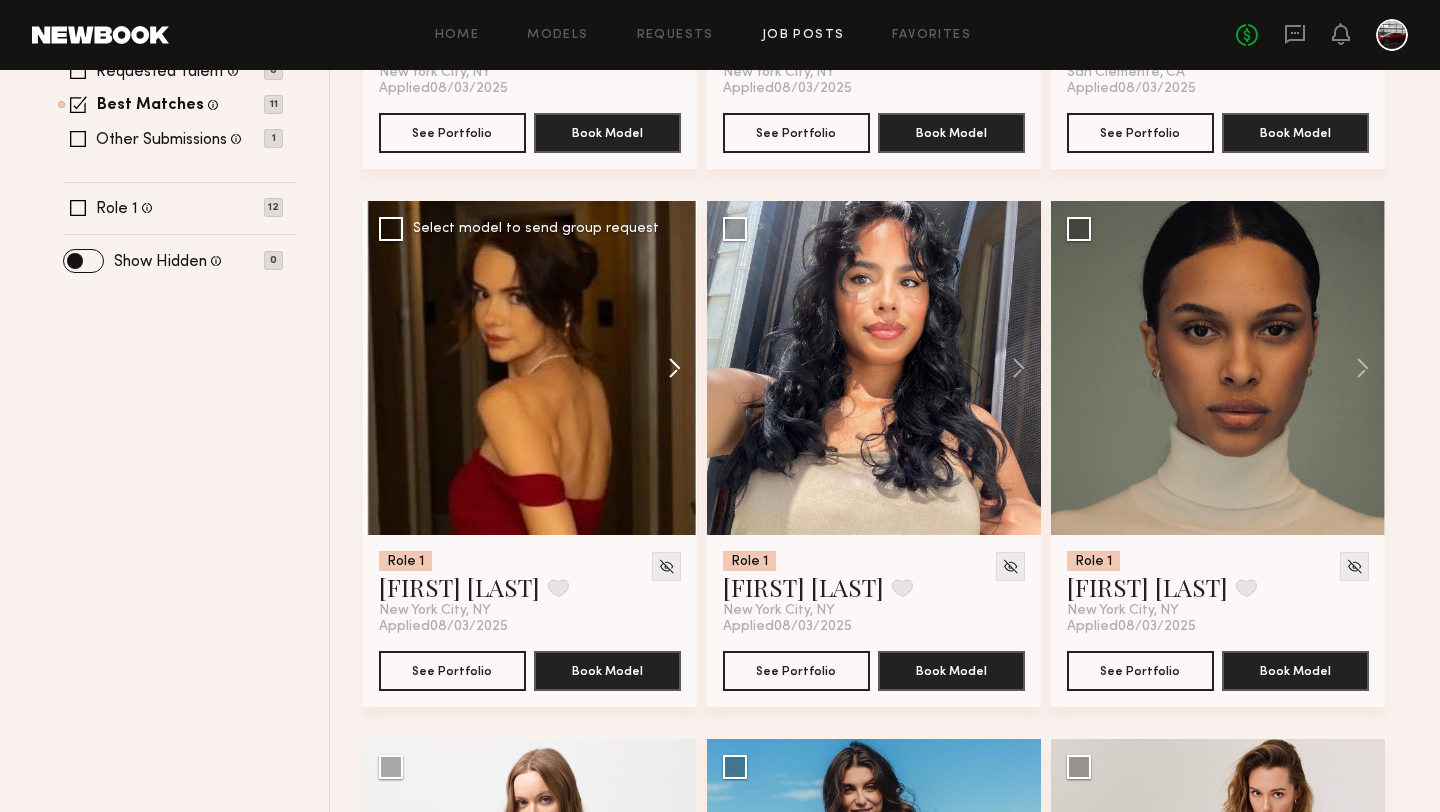 click 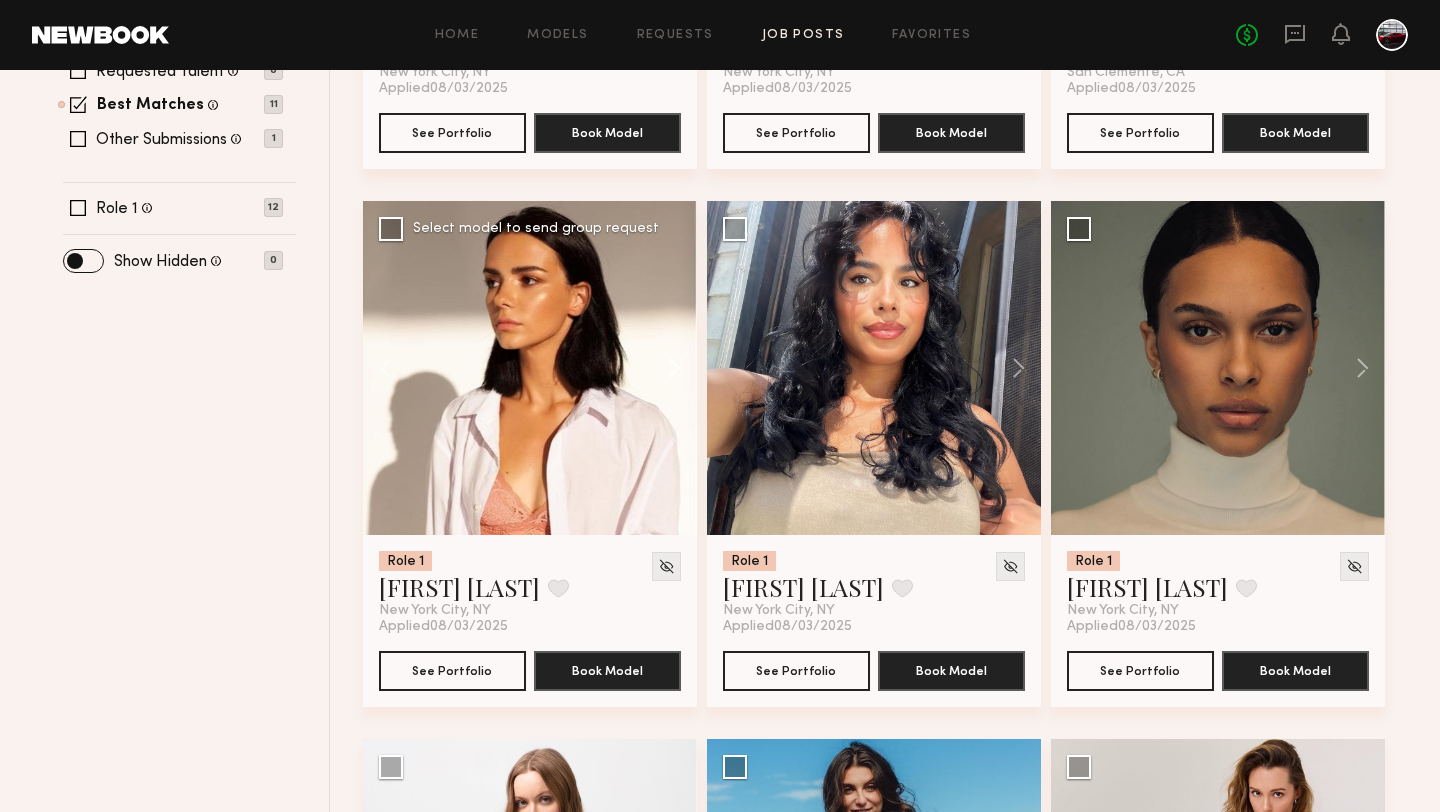 click 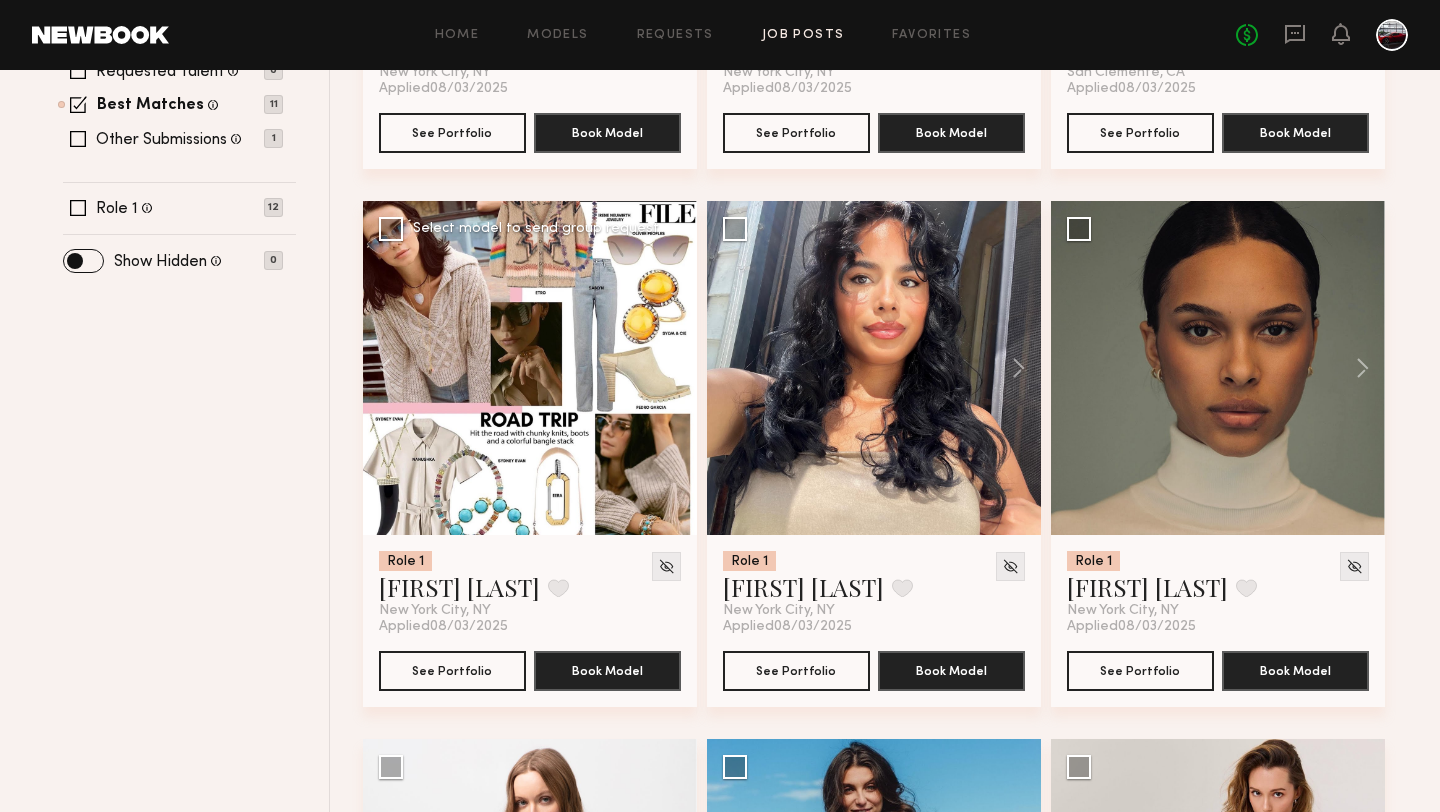 click 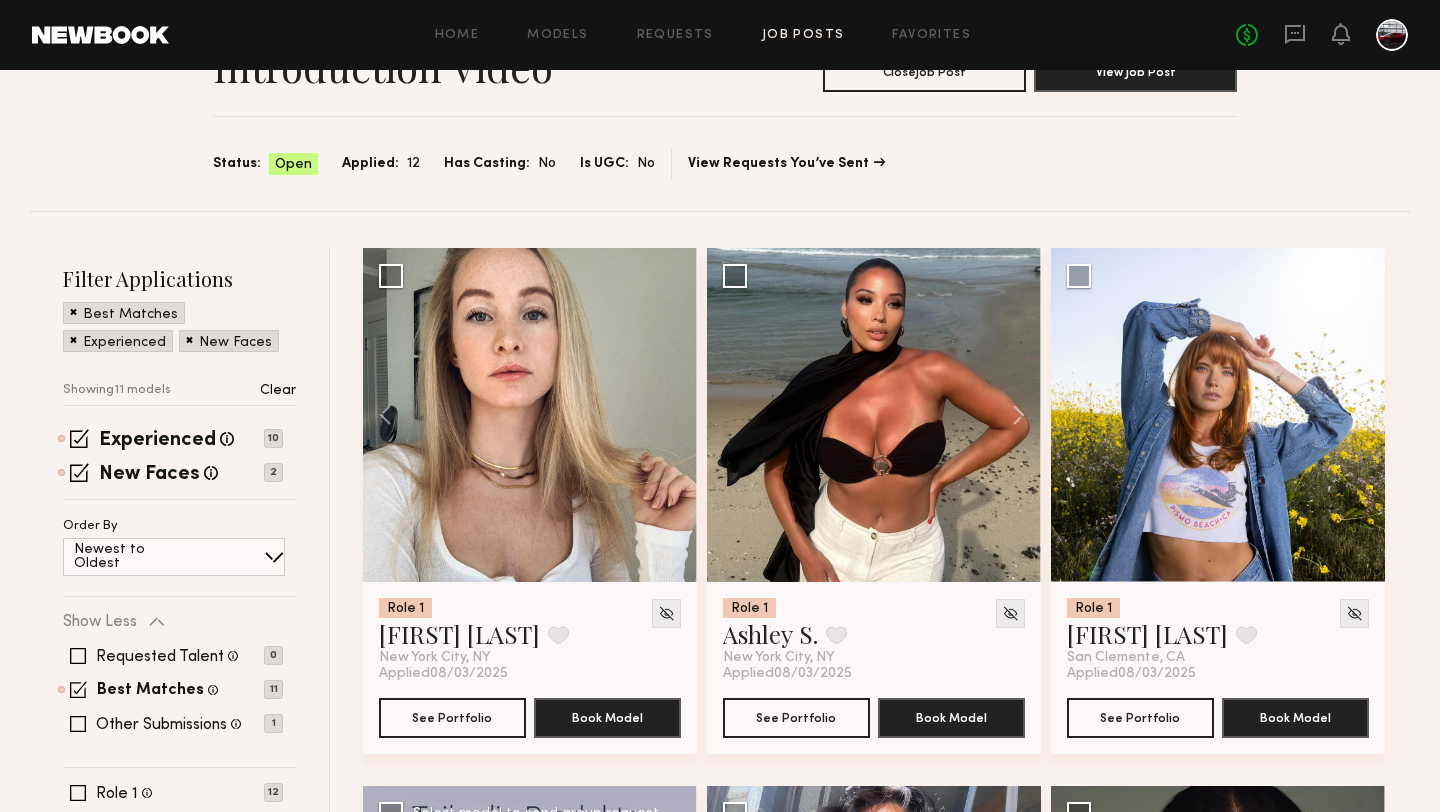 scroll, scrollTop: 118, scrollLeft: 0, axis: vertical 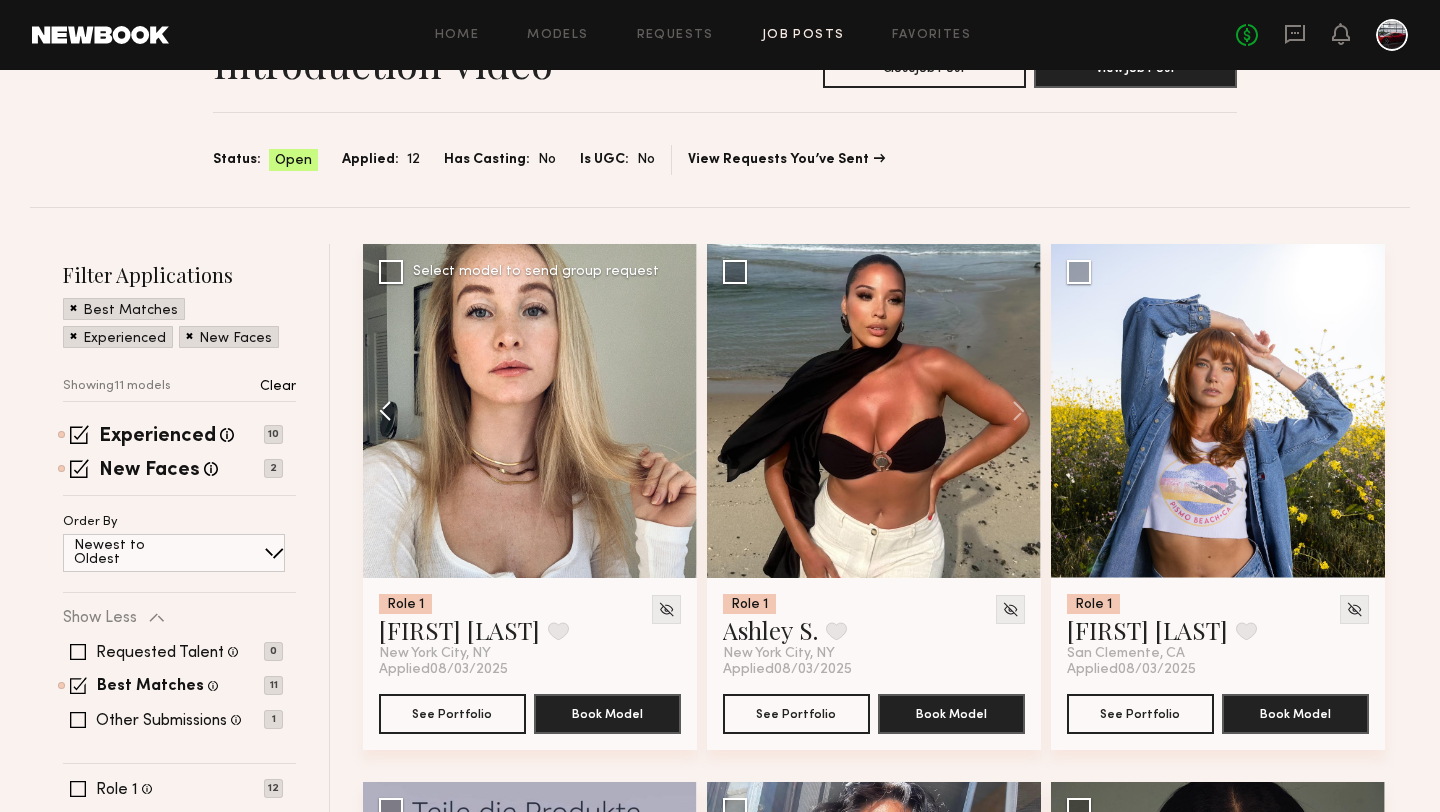 click 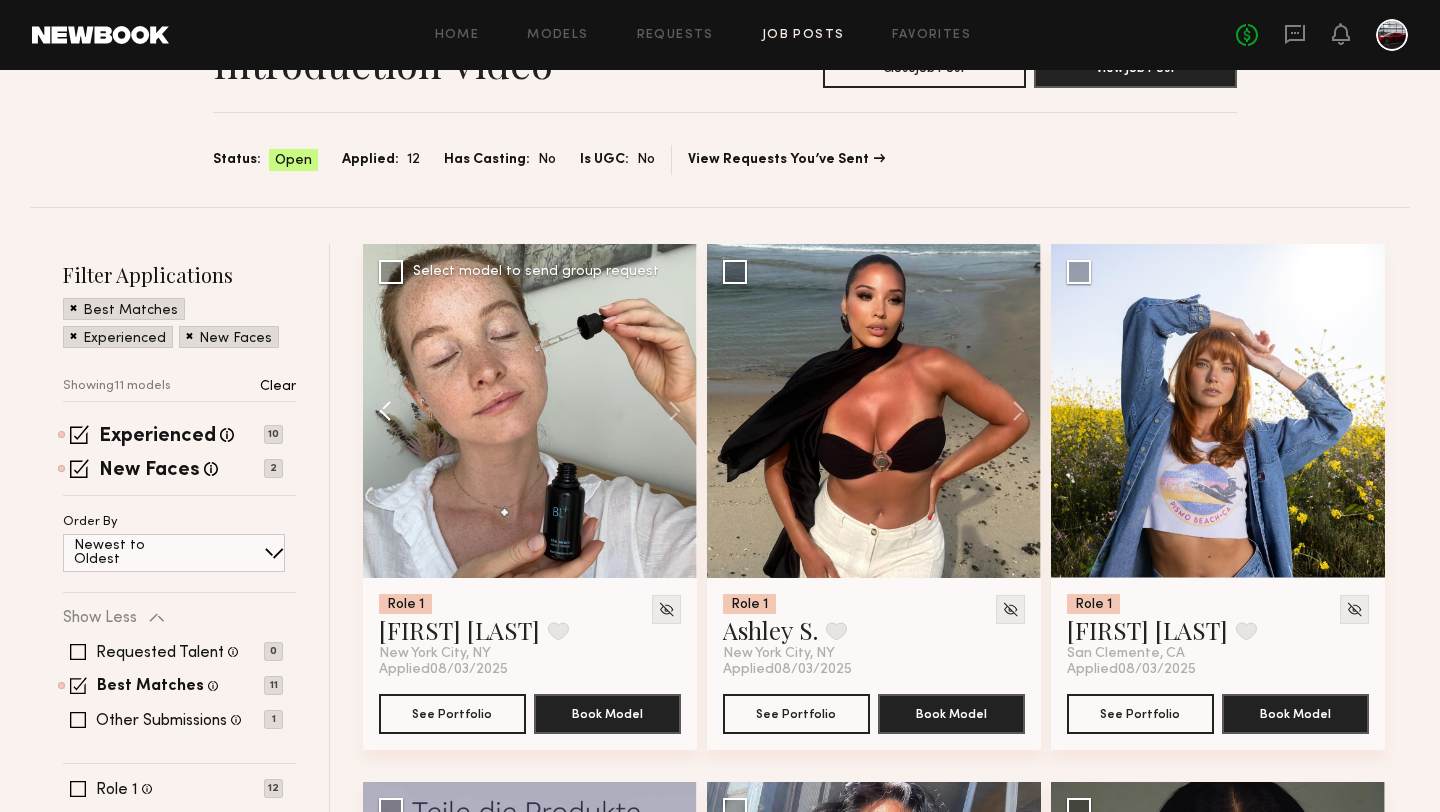 click 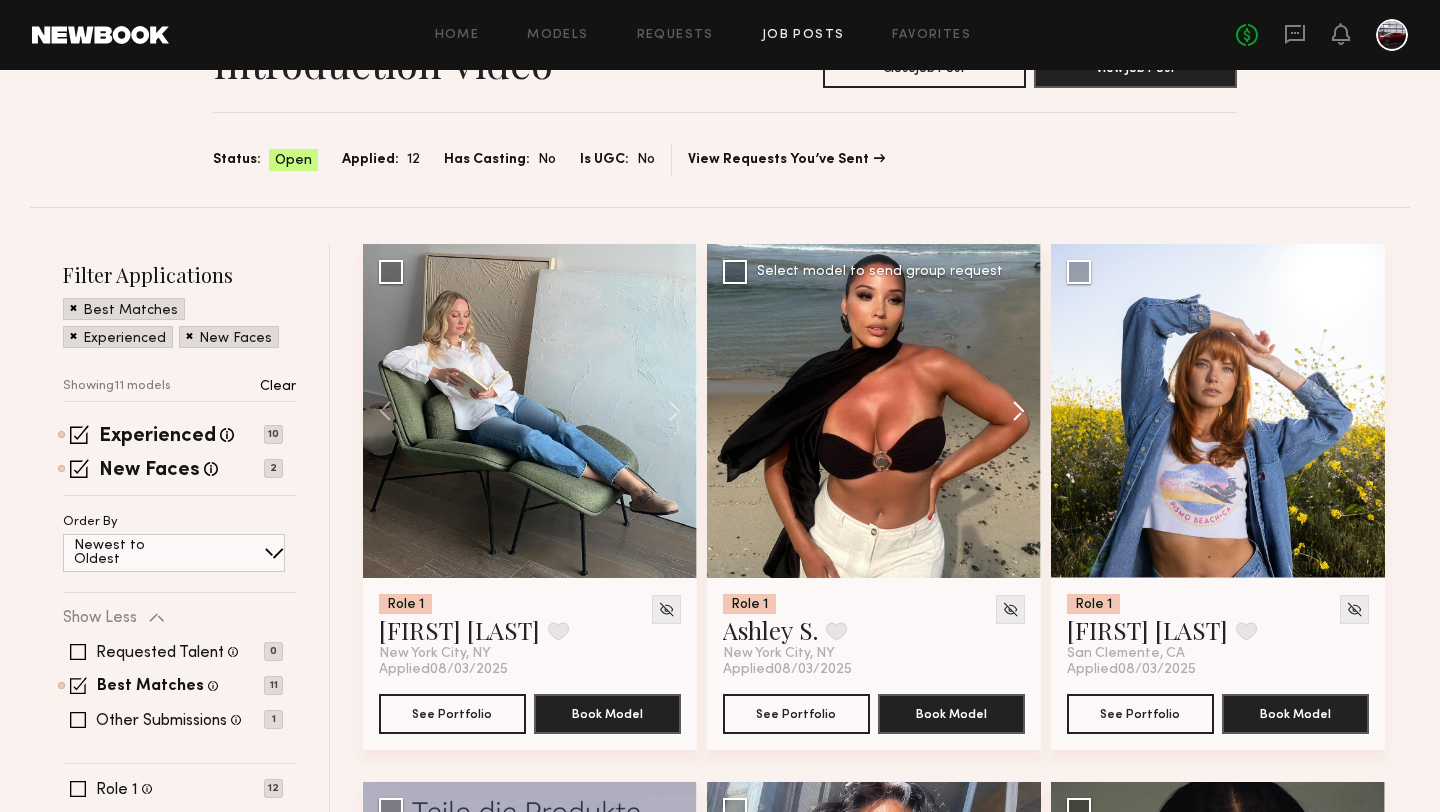 click 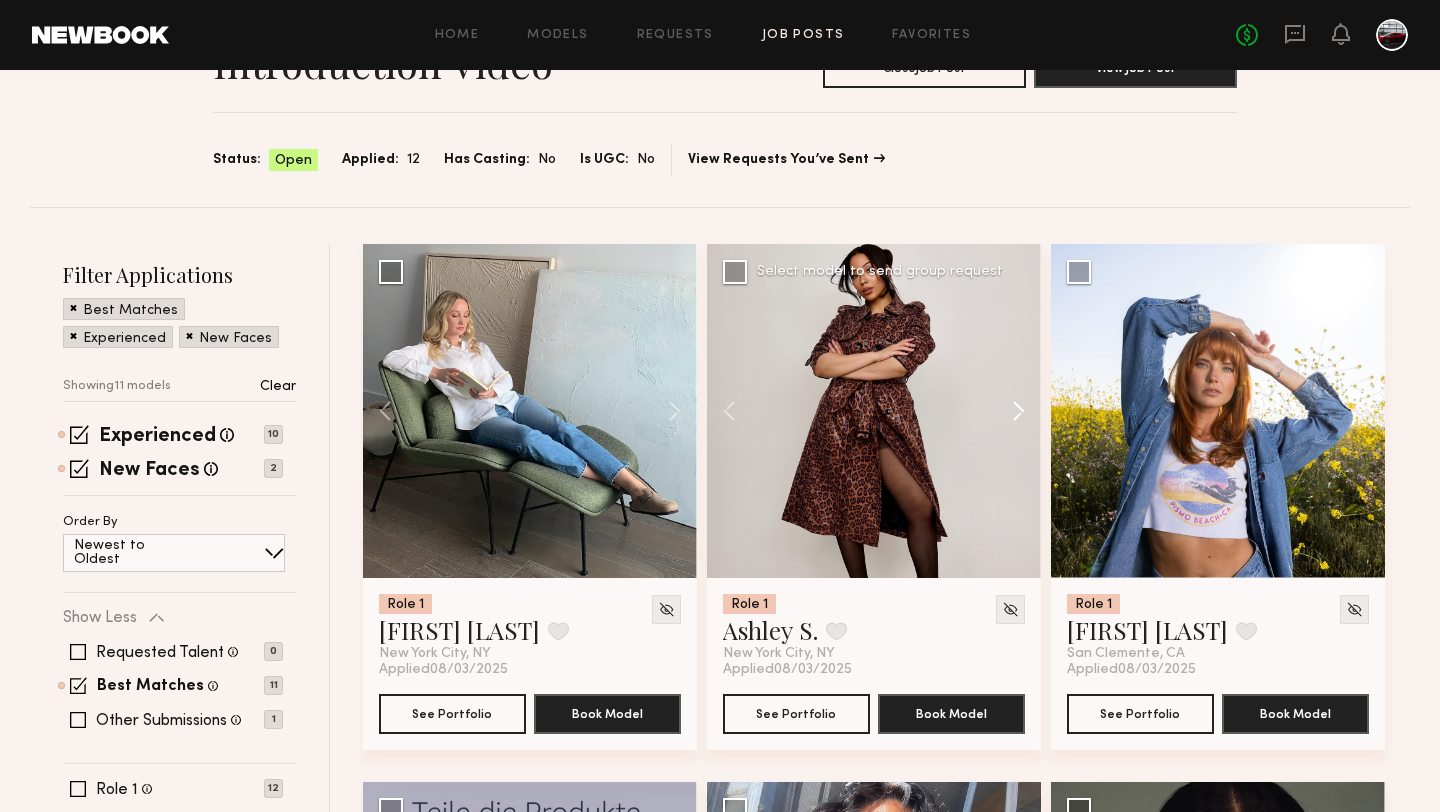 click 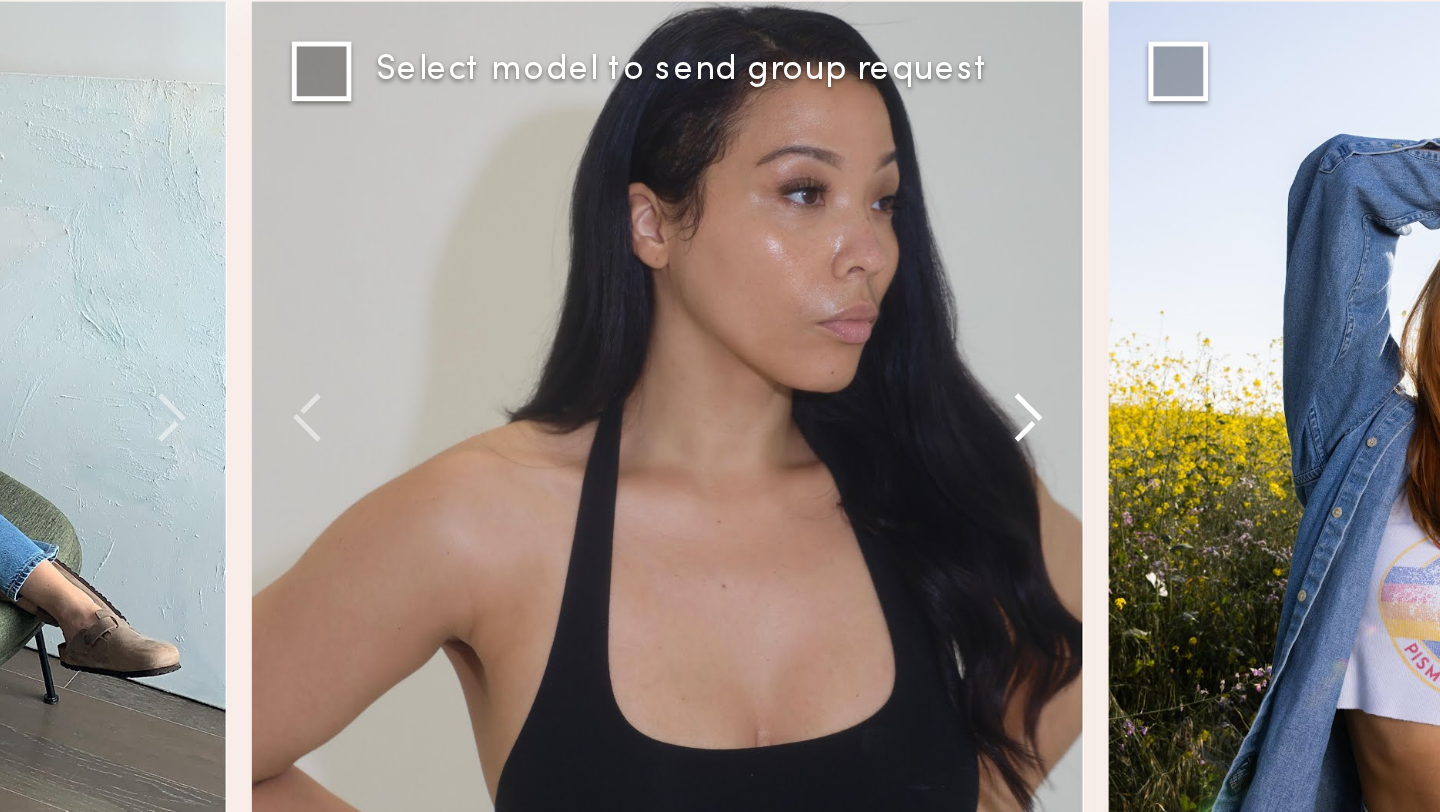 click 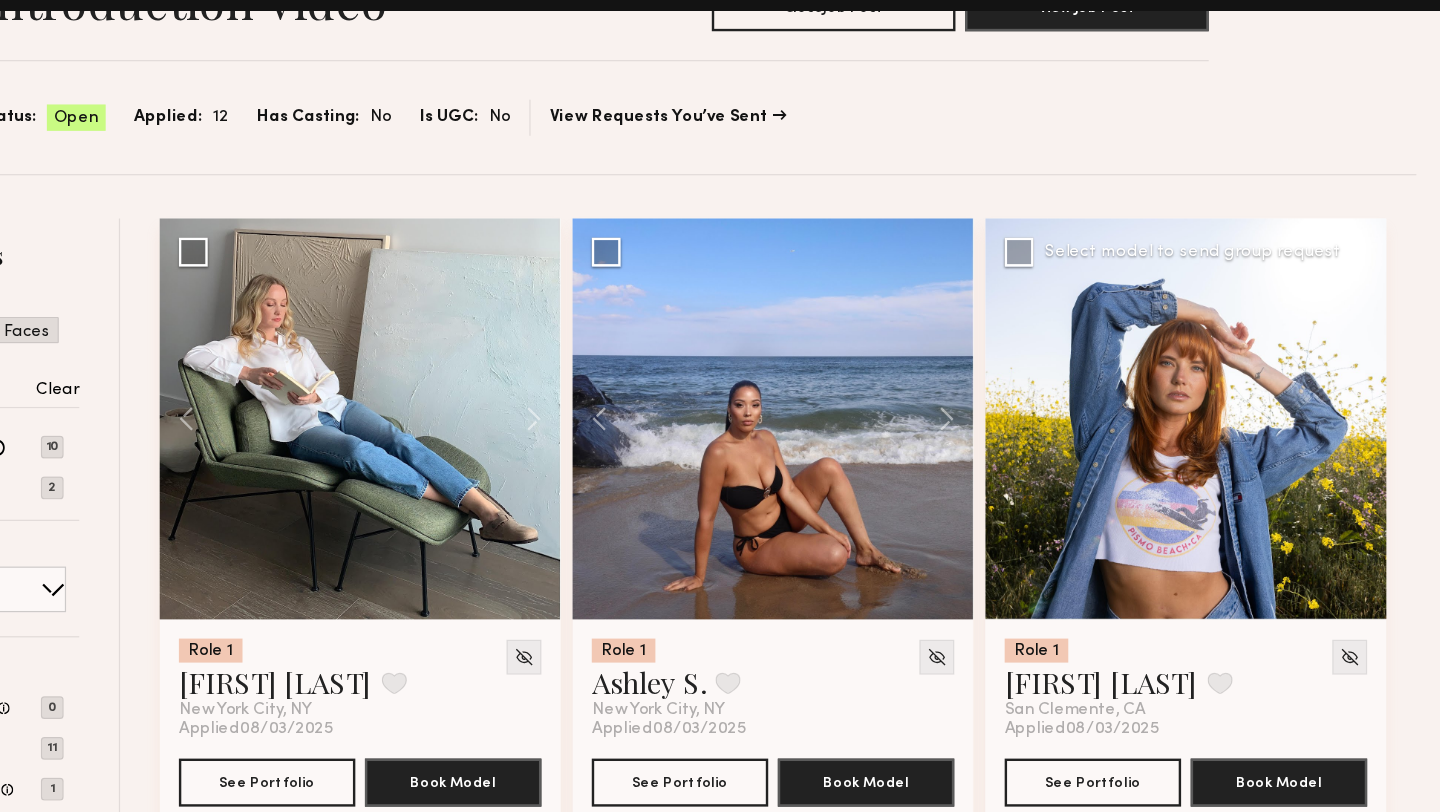 scroll, scrollTop: 118, scrollLeft: 0, axis: vertical 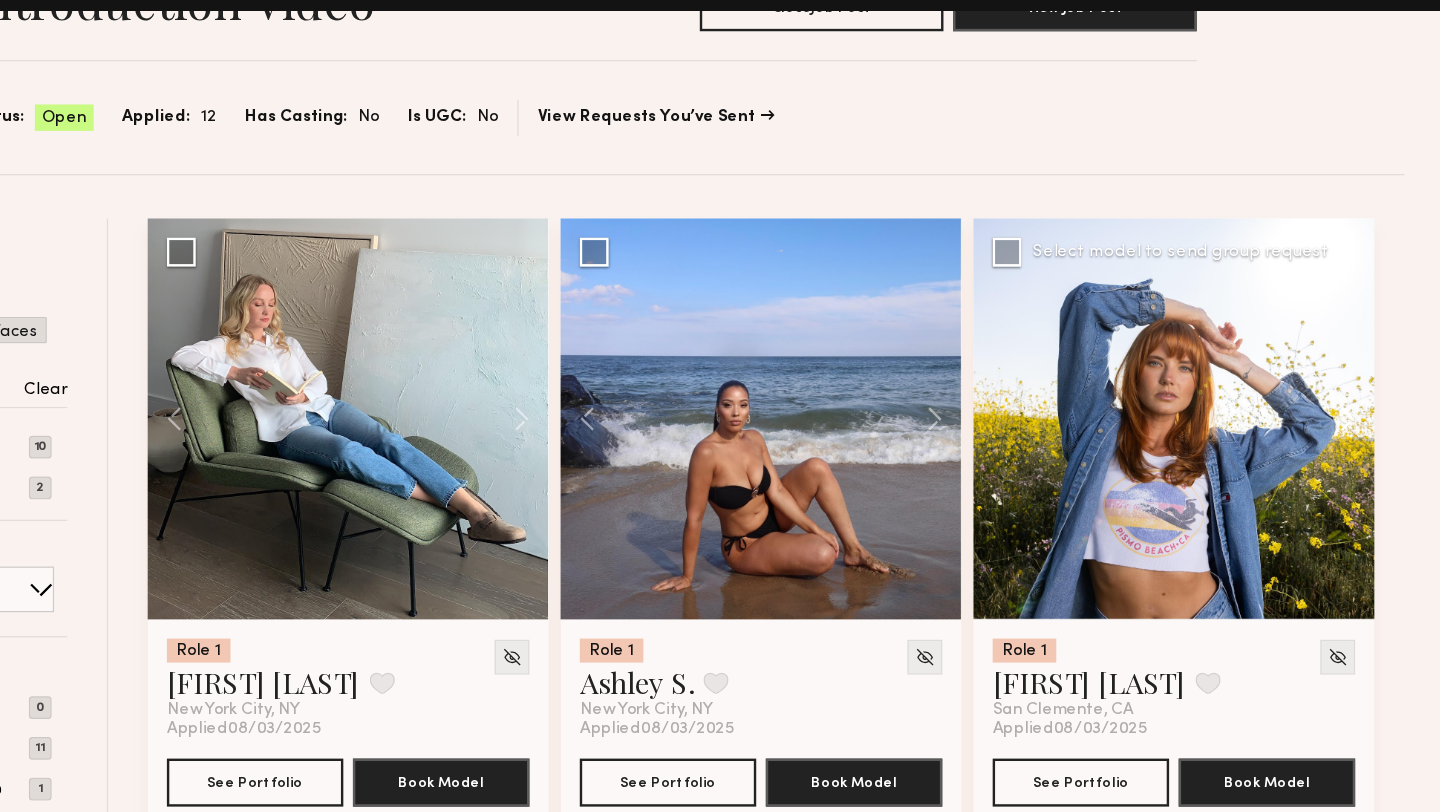 click 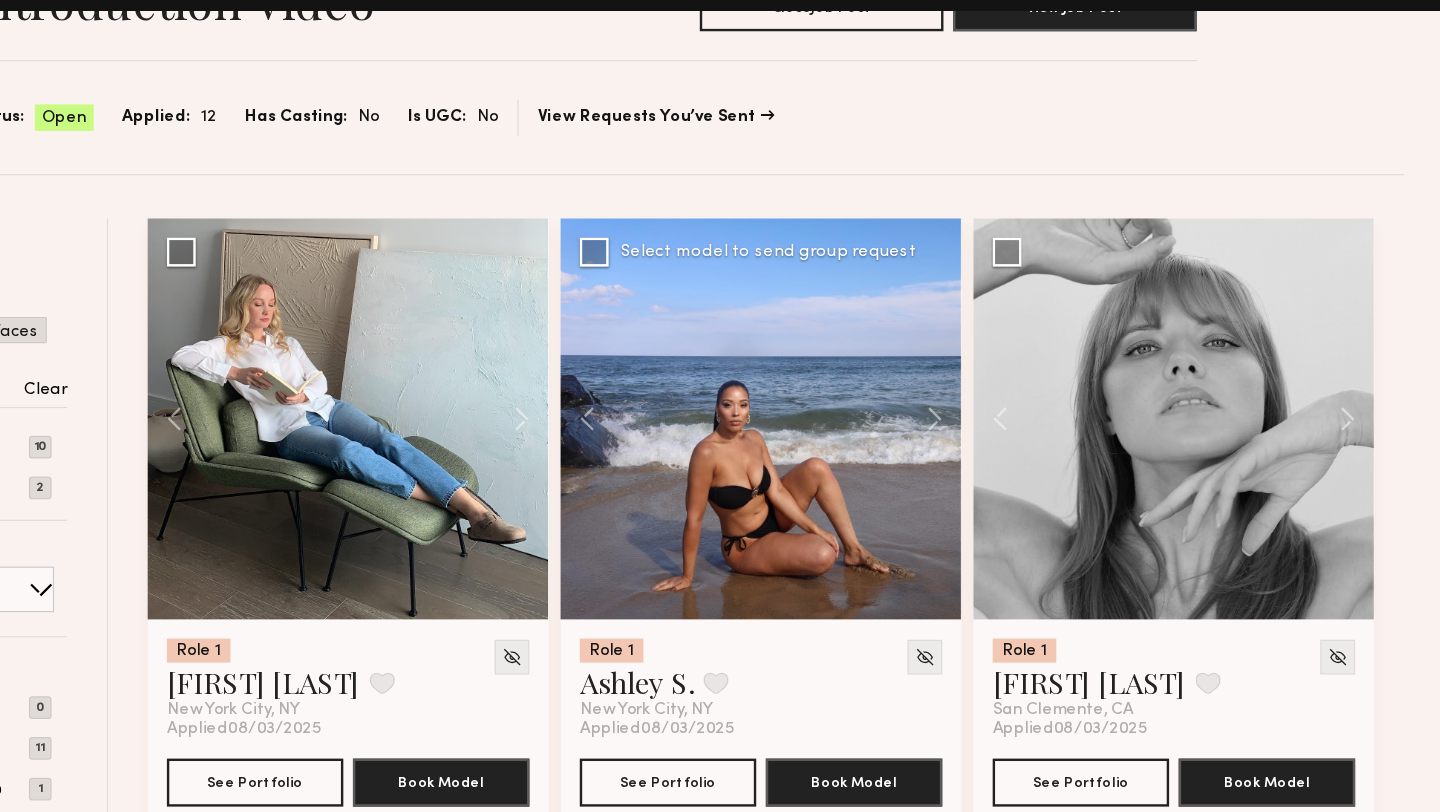 scroll, scrollTop: 118, scrollLeft: 0, axis: vertical 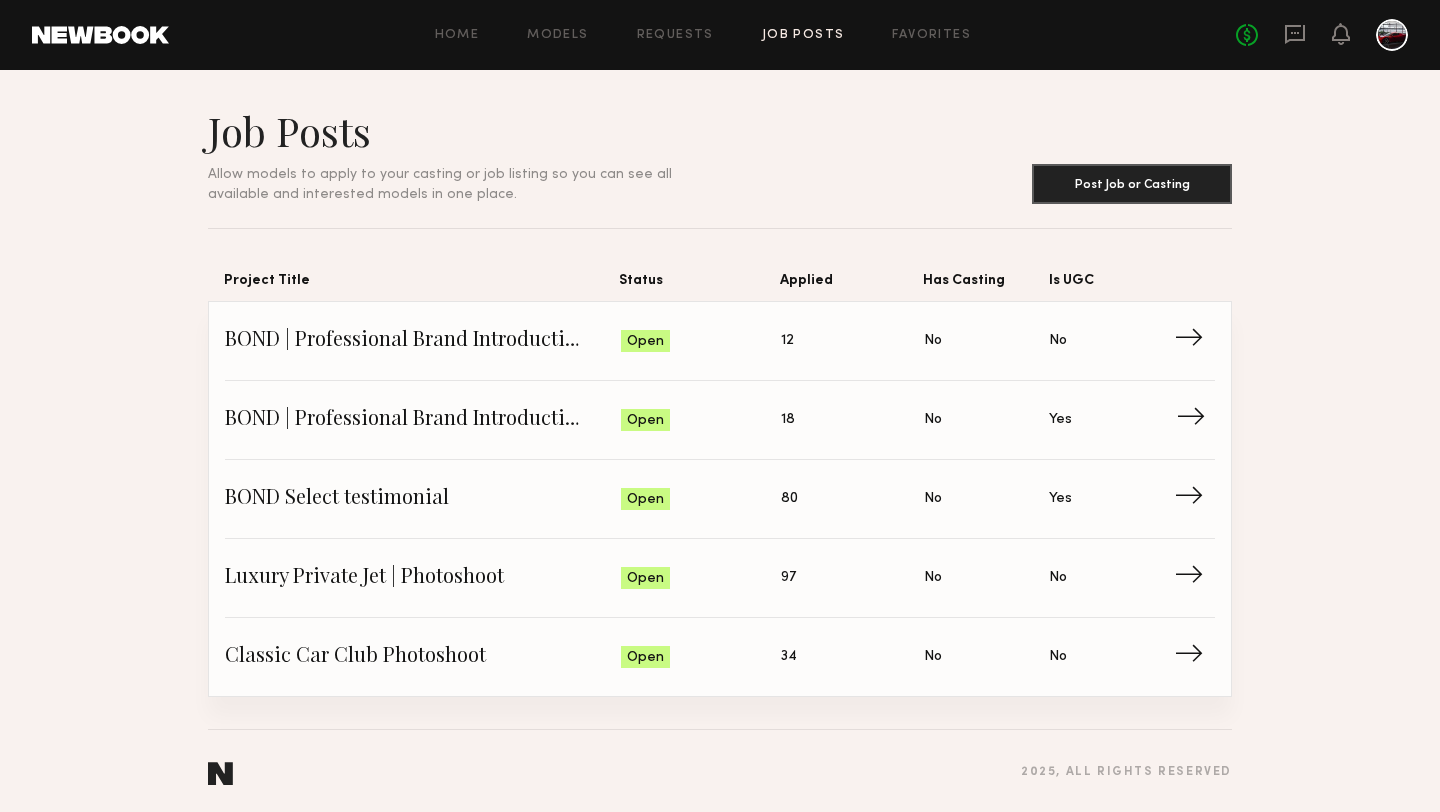 click on "BOND | Professional Brand Introduction Video" 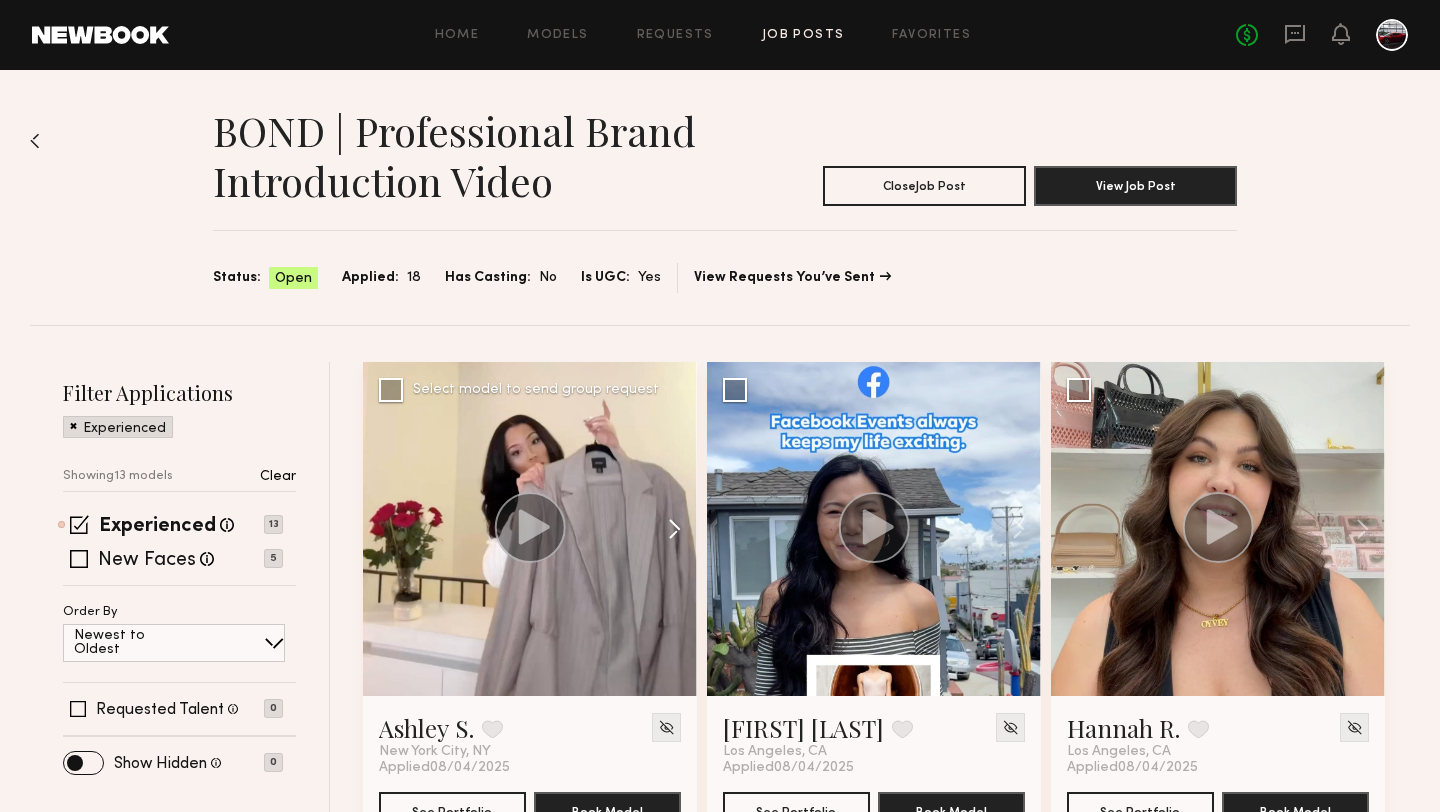 click 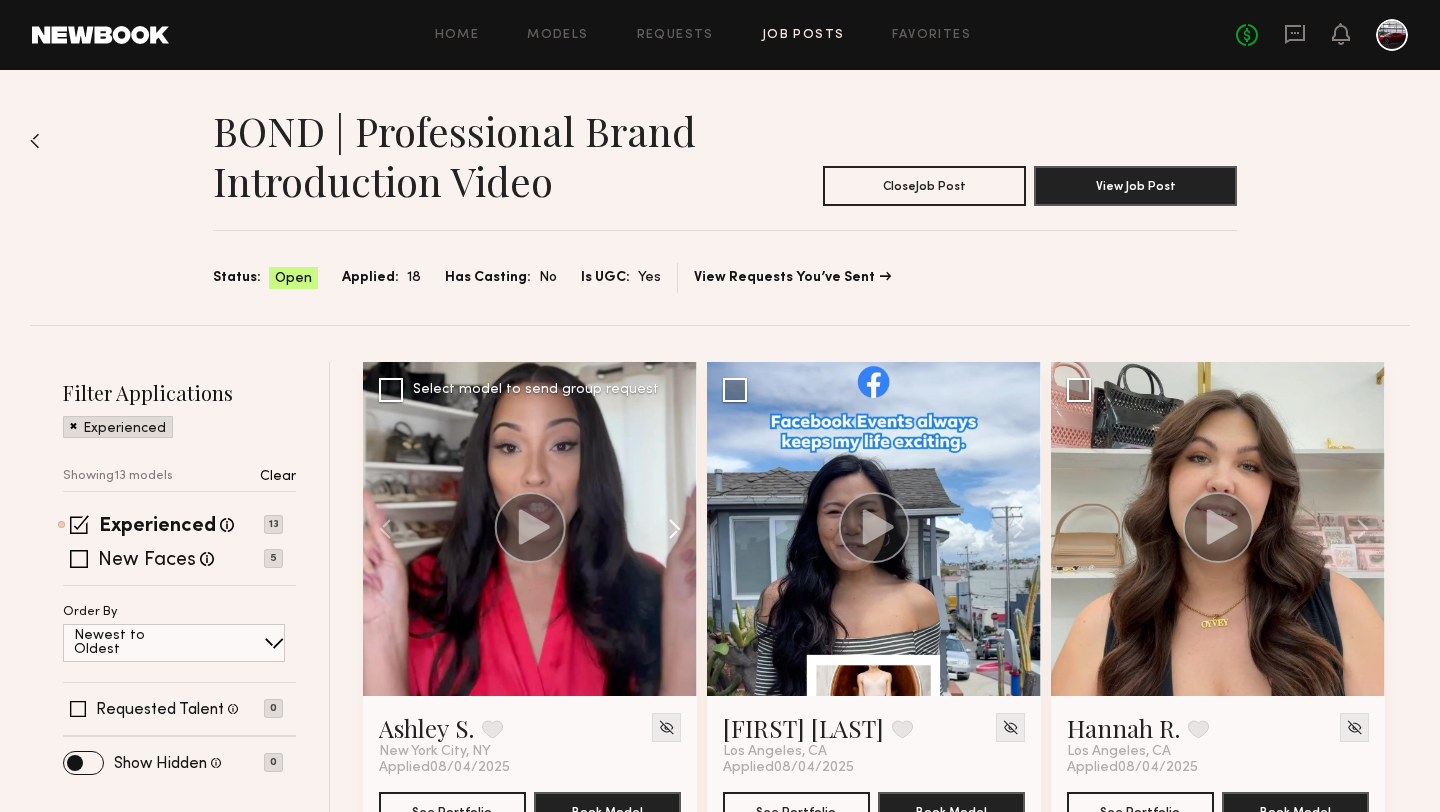 click 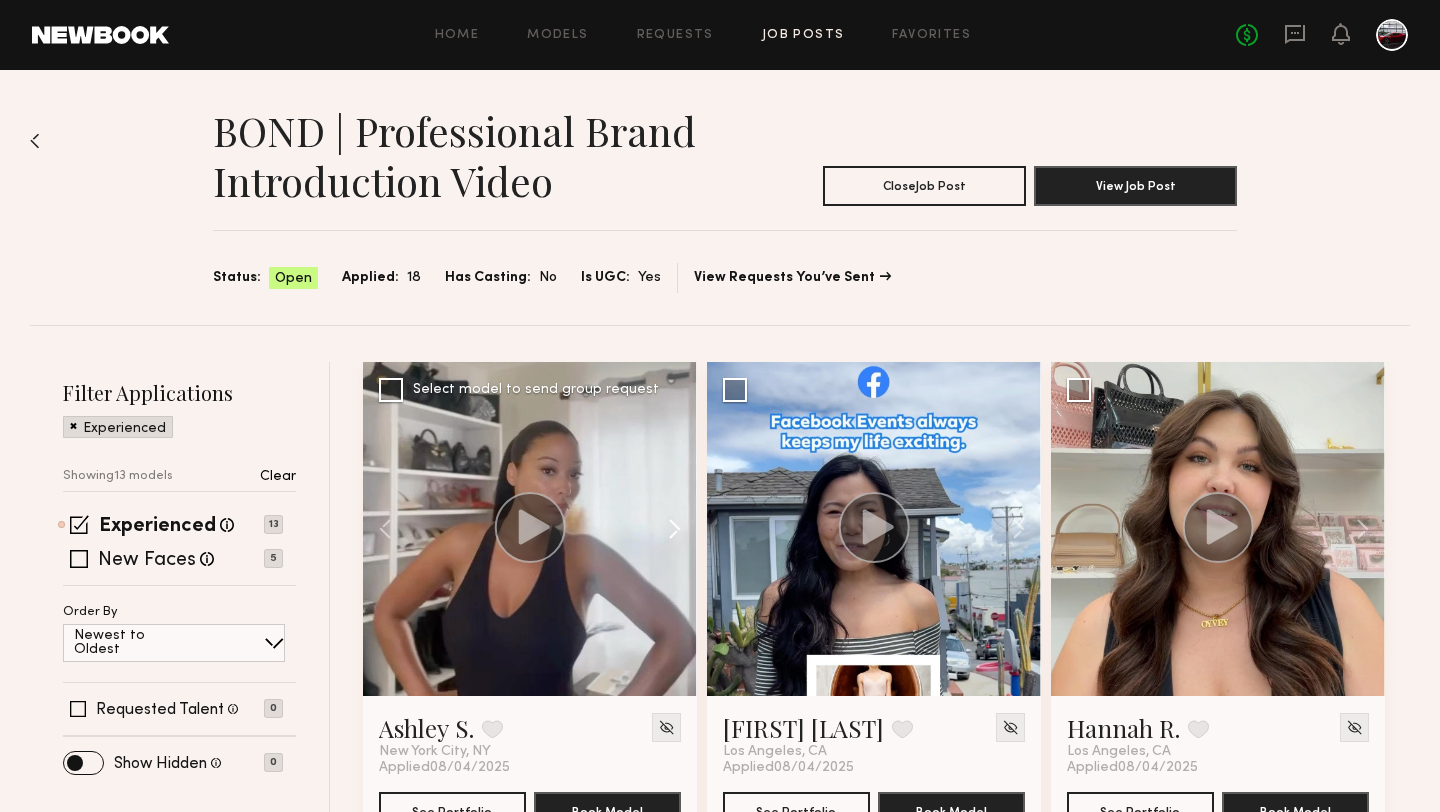 click 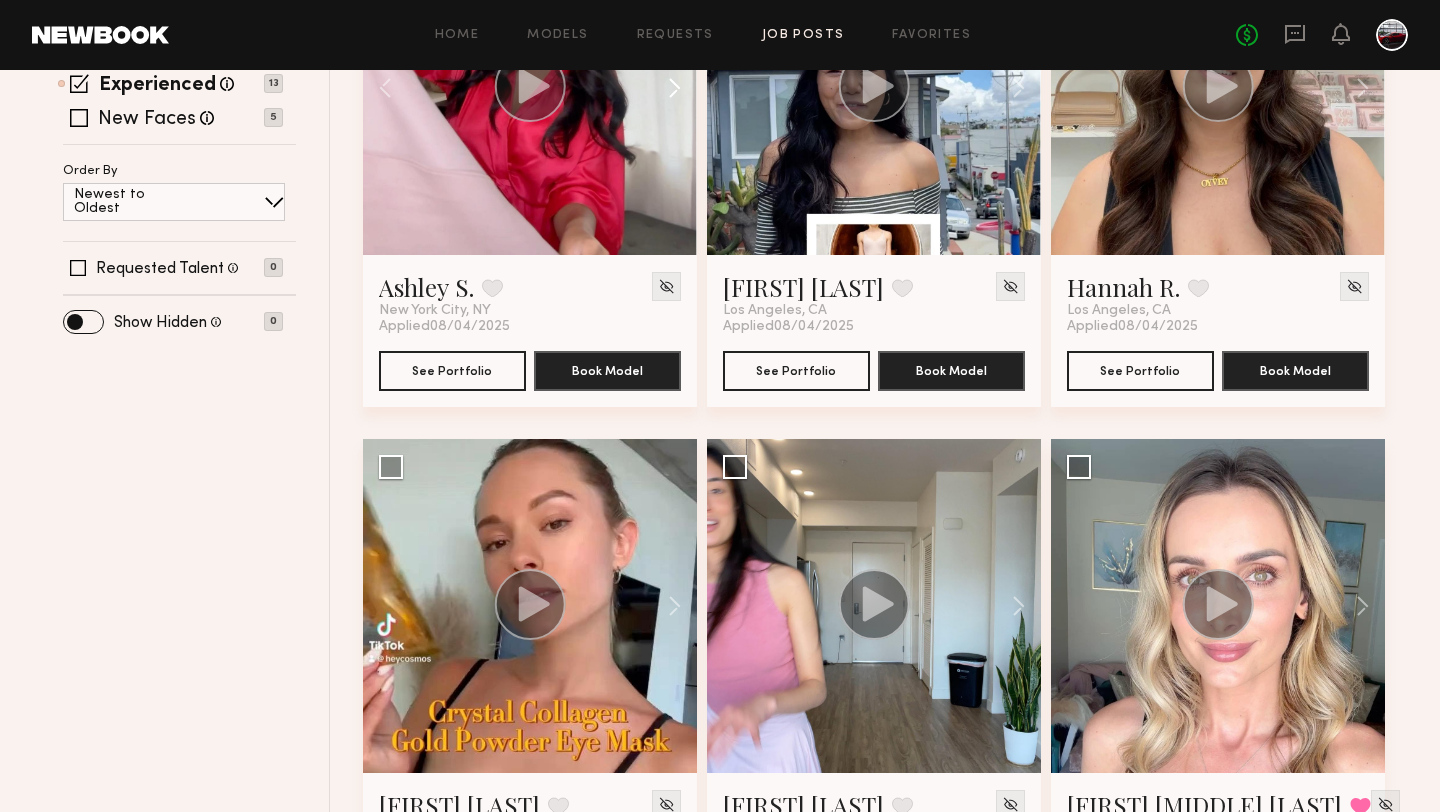 scroll, scrollTop: 543, scrollLeft: 0, axis: vertical 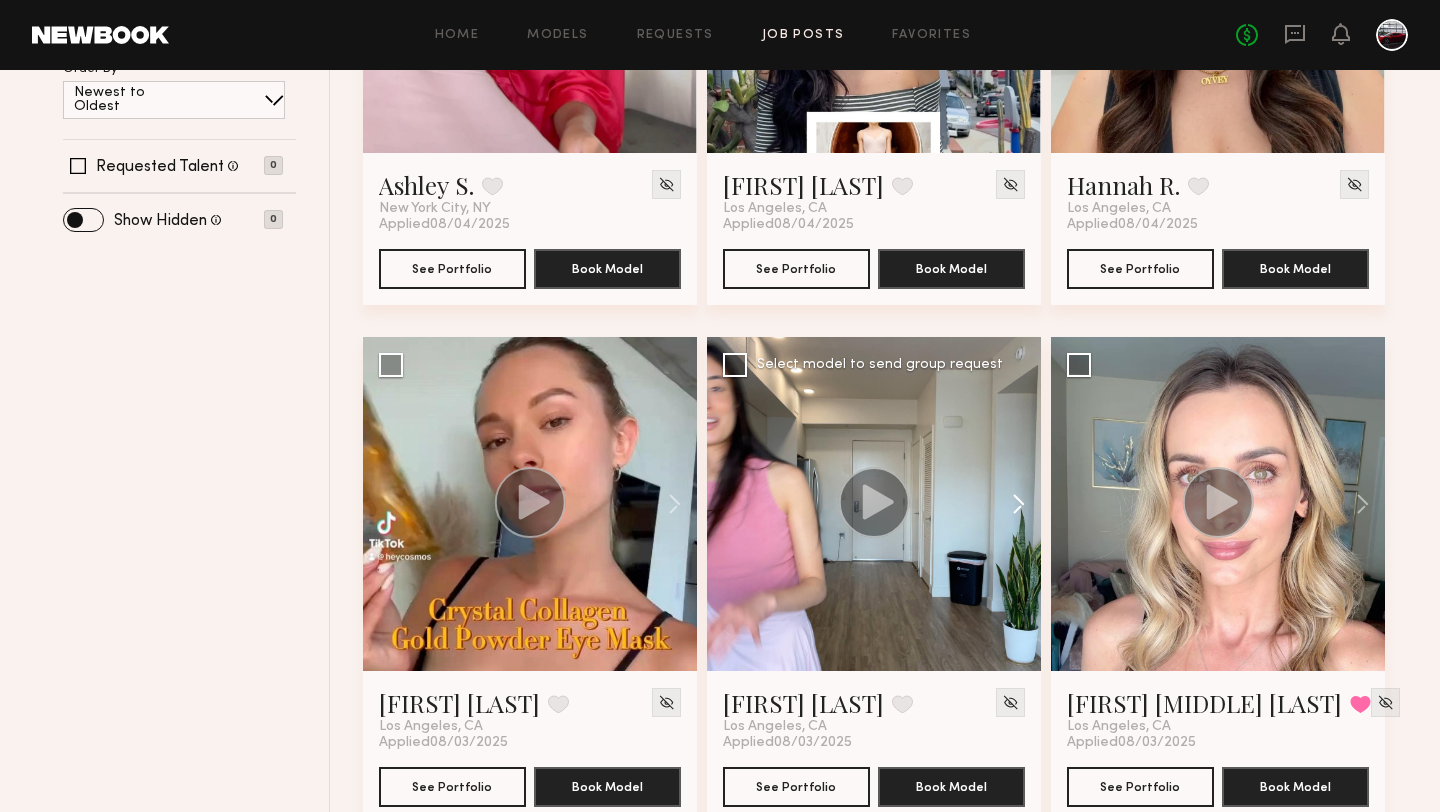 click 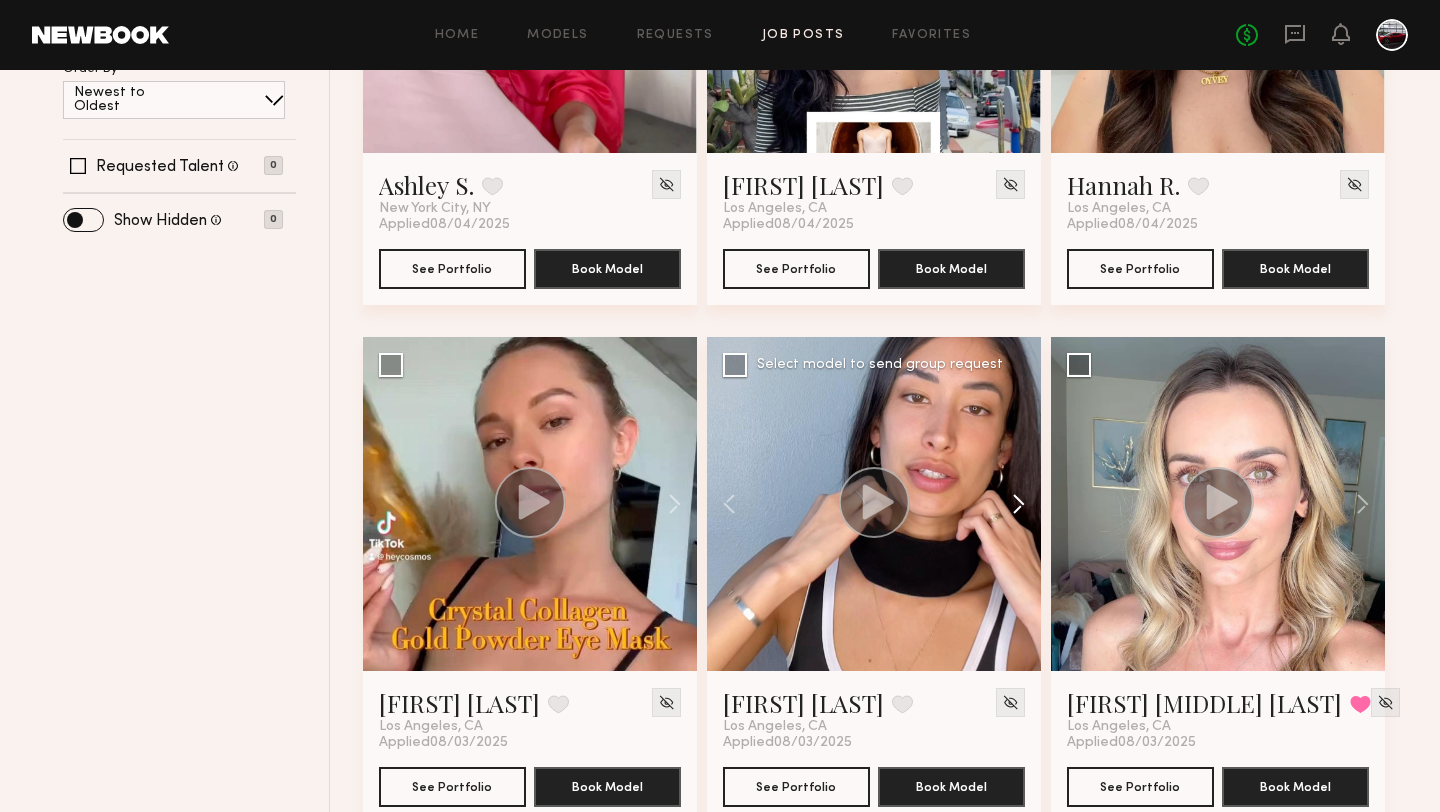 click 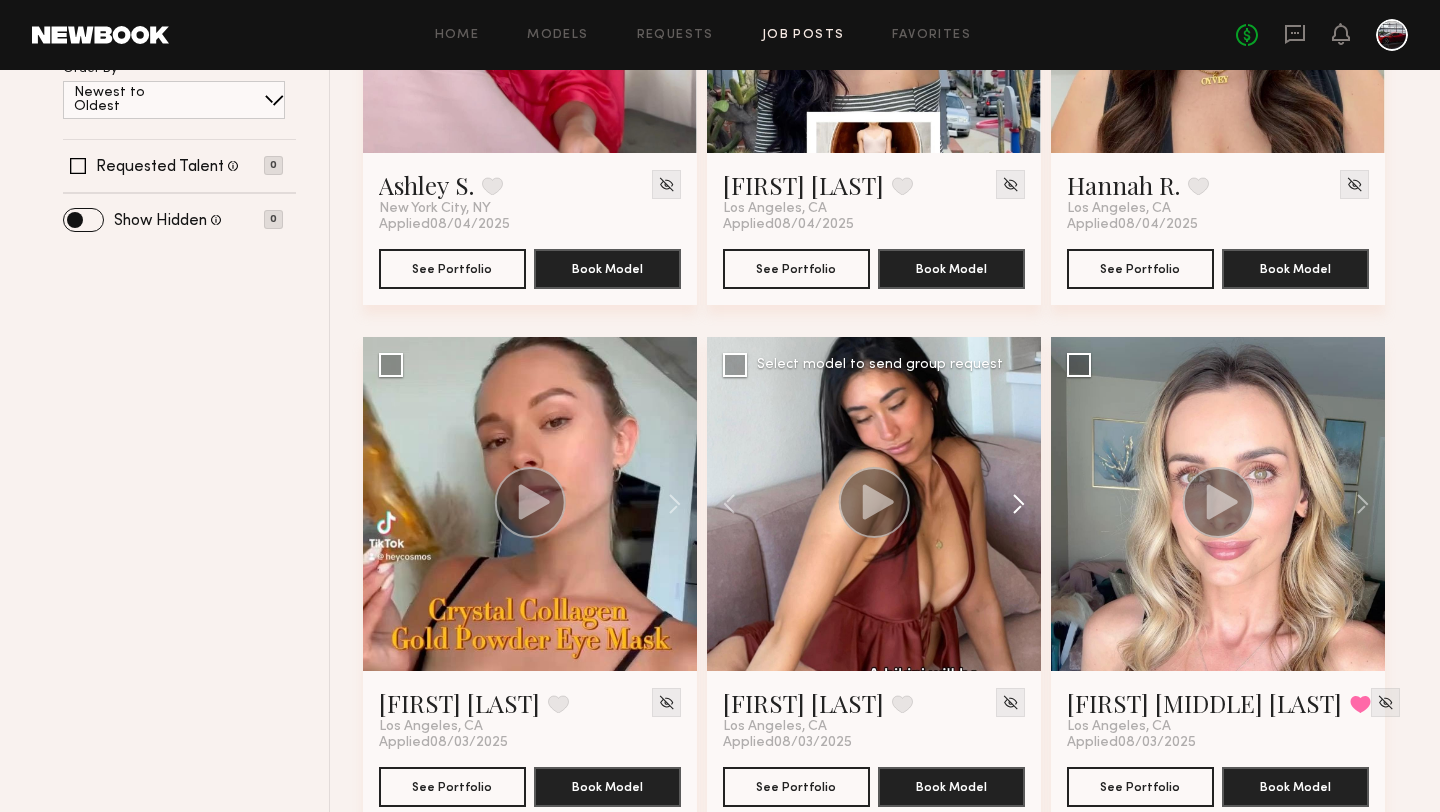 click 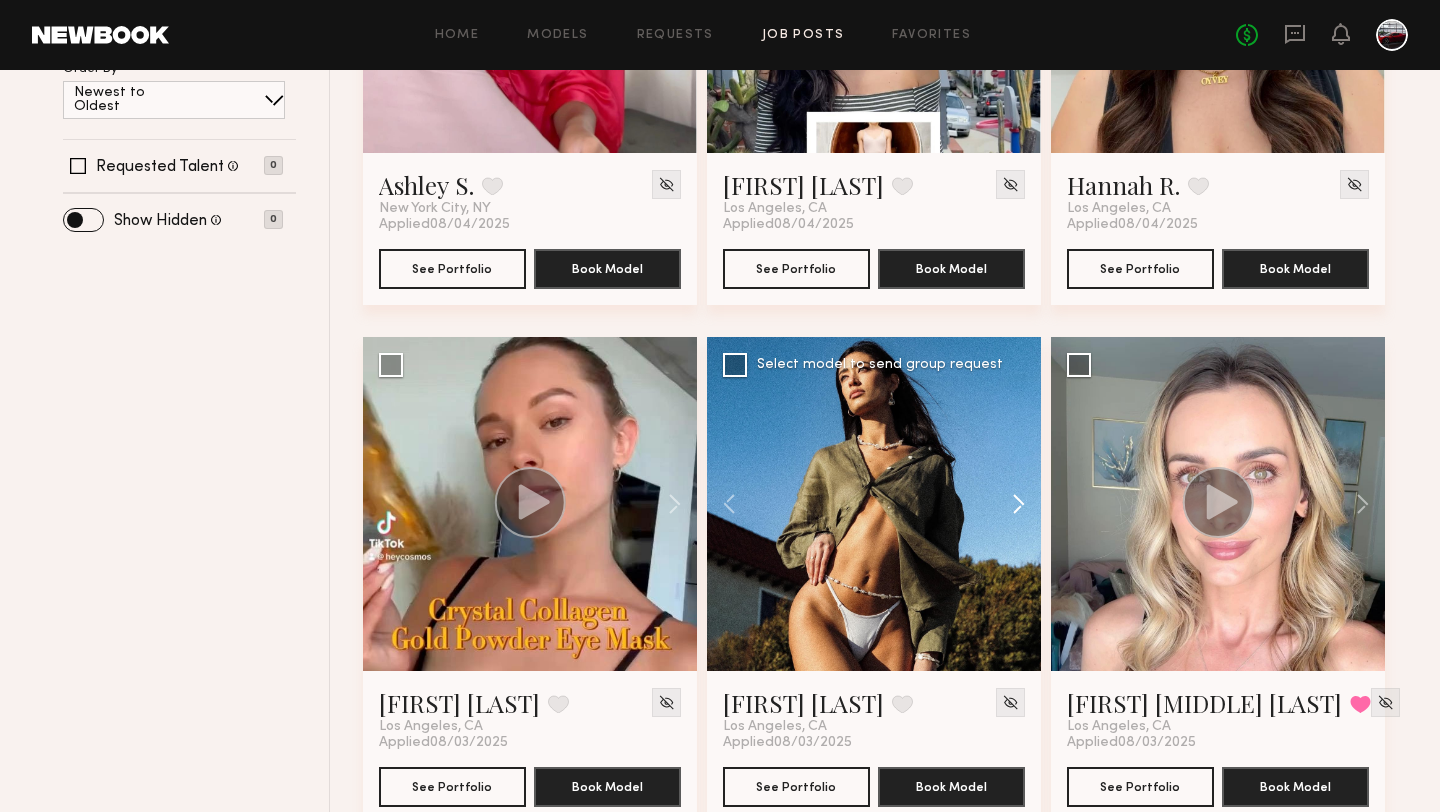 click 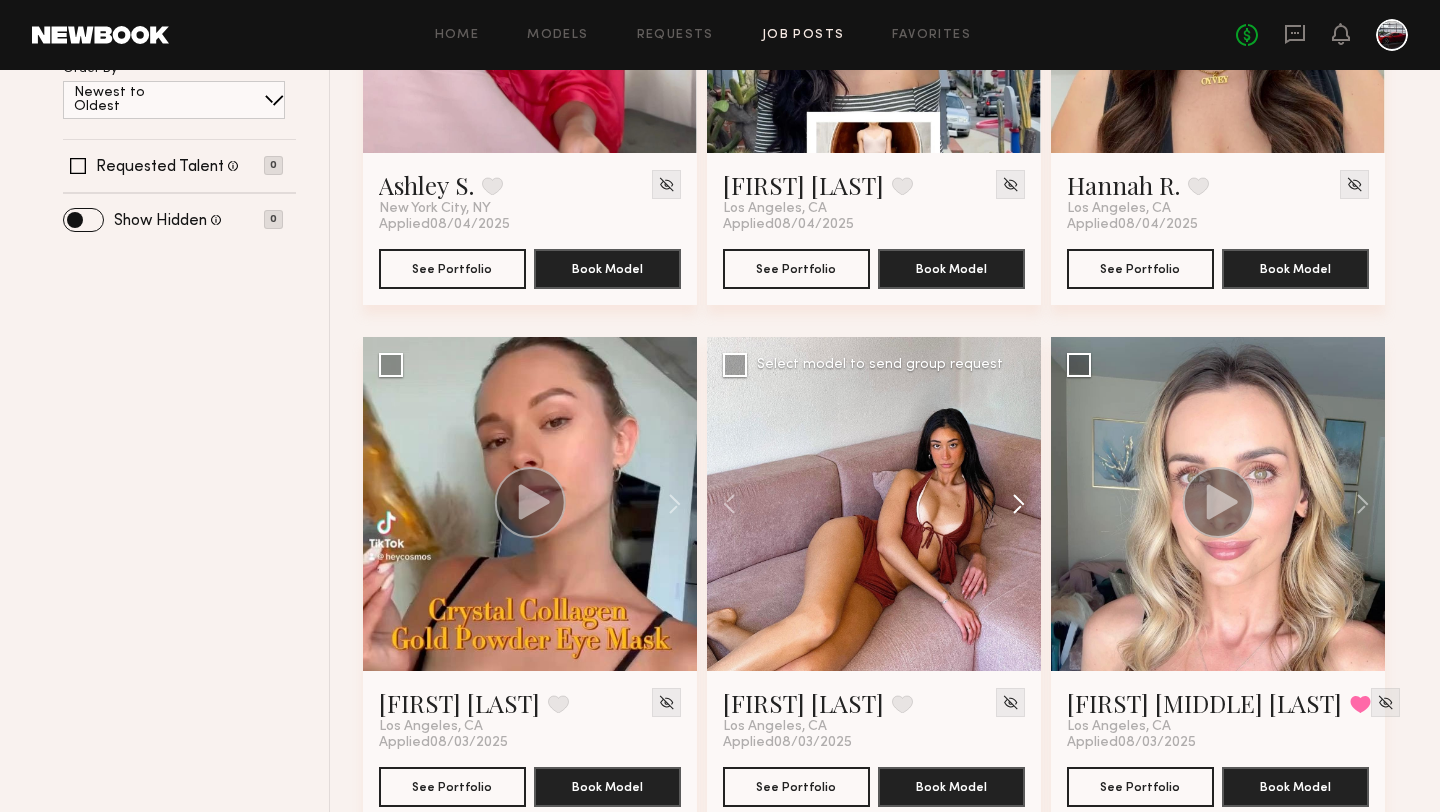 click 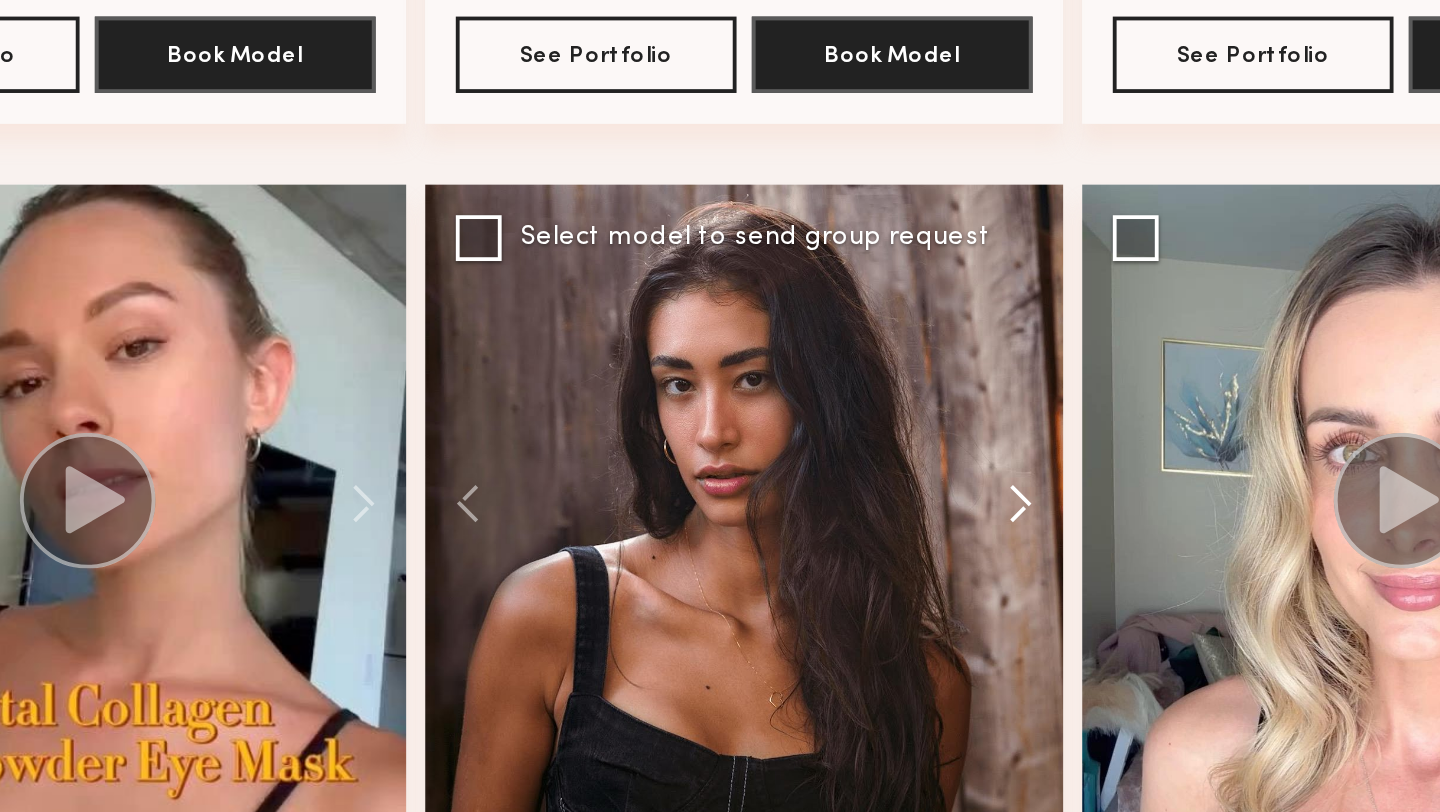 click 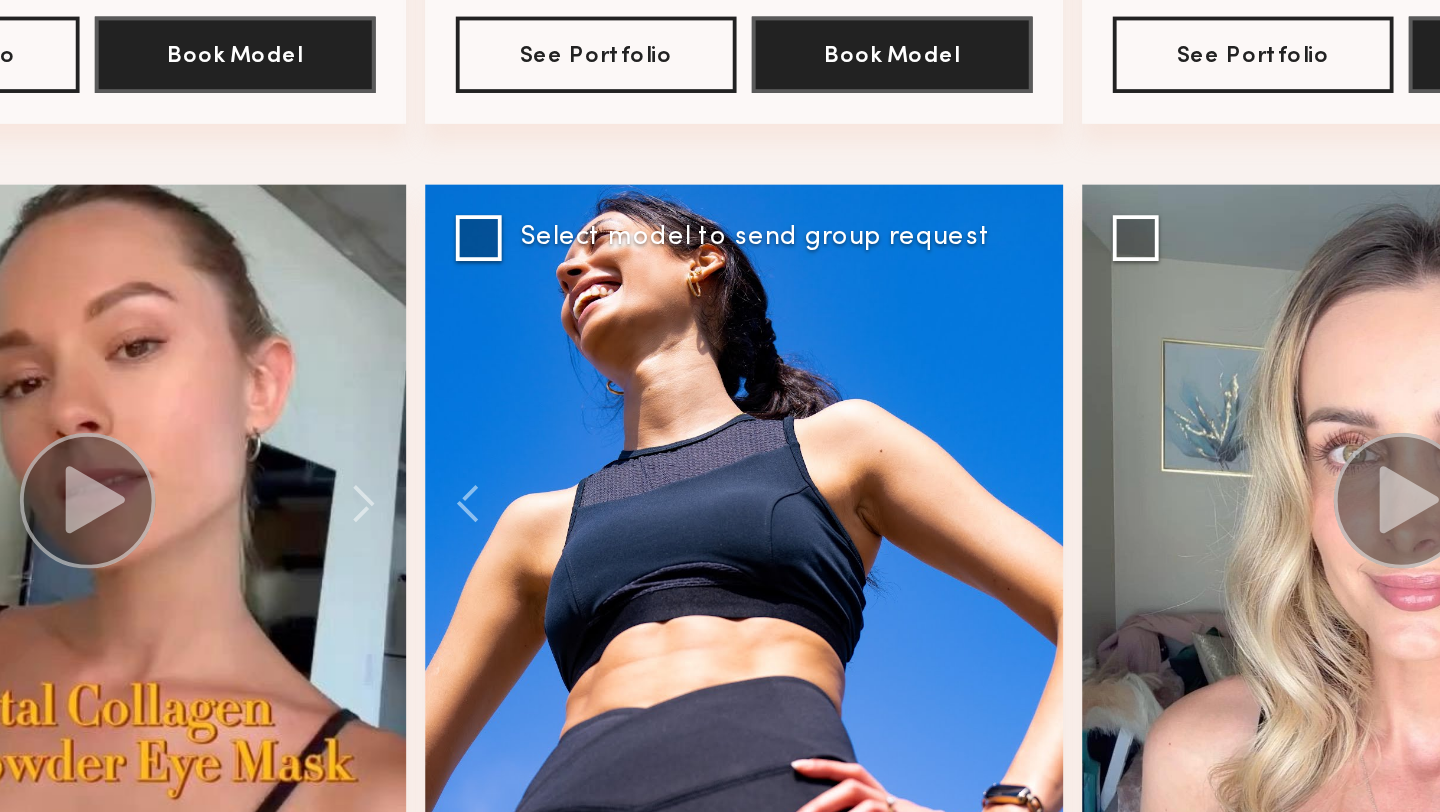 click 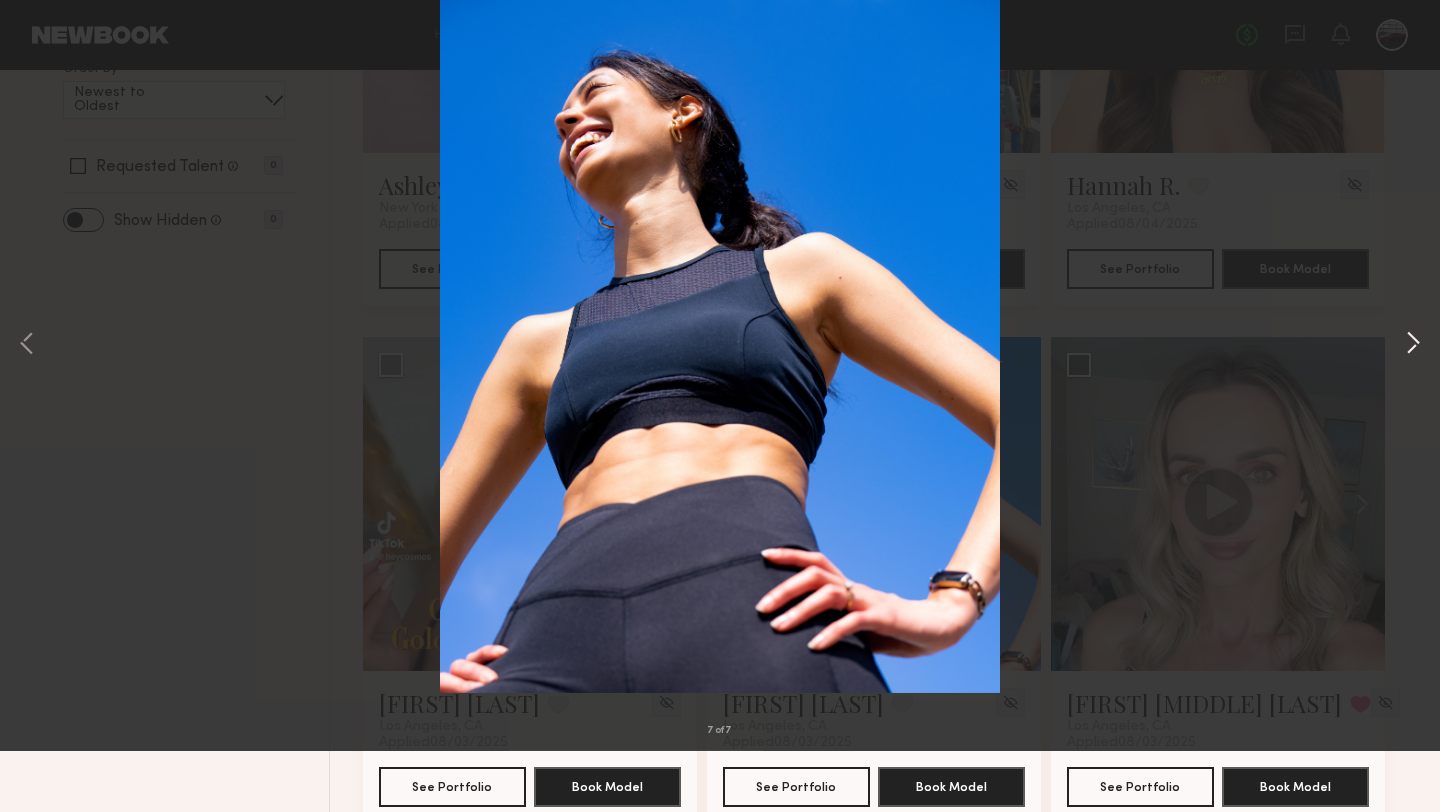 click at bounding box center [1413, 406] 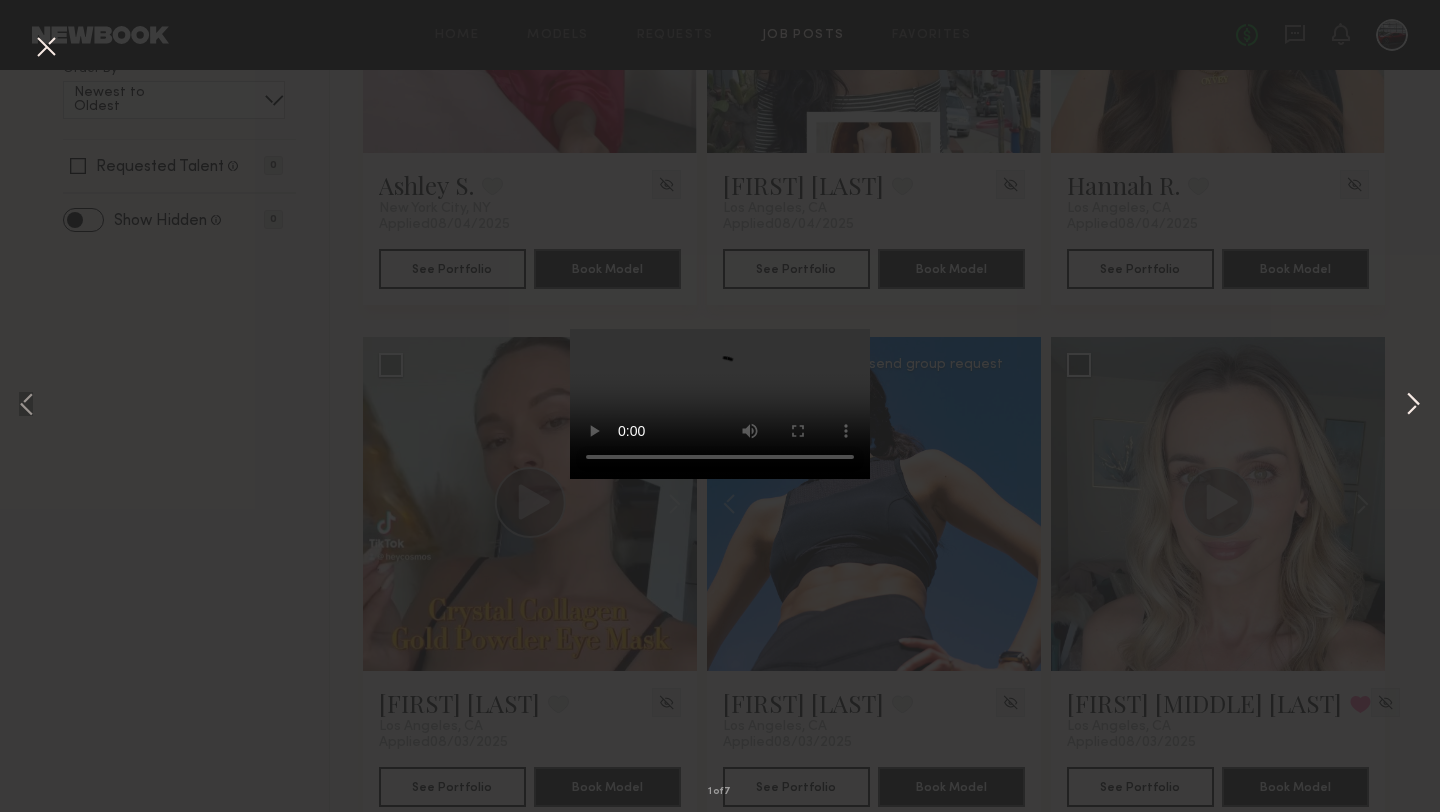 click at bounding box center (1413, 406) 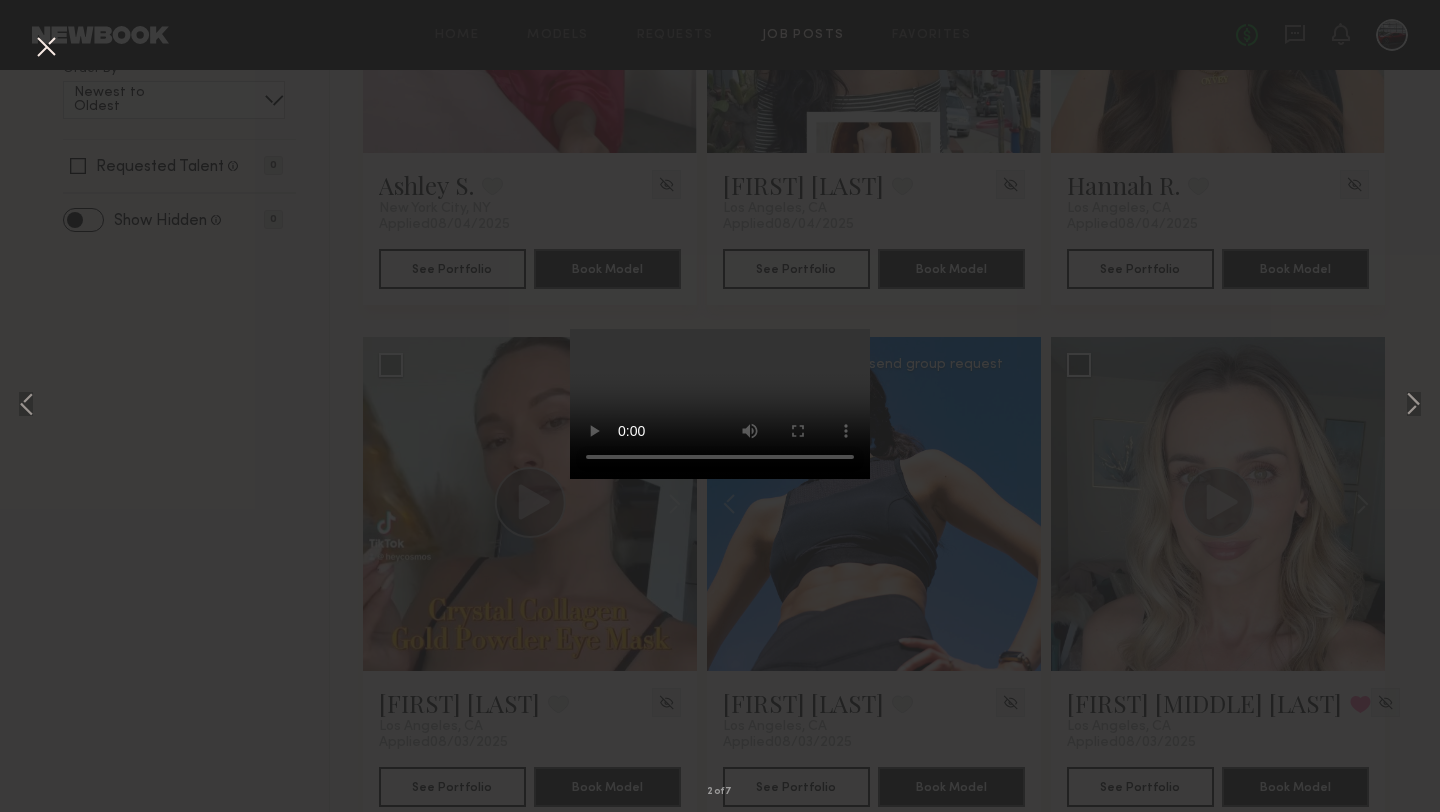 click at bounding box center (46, 48) 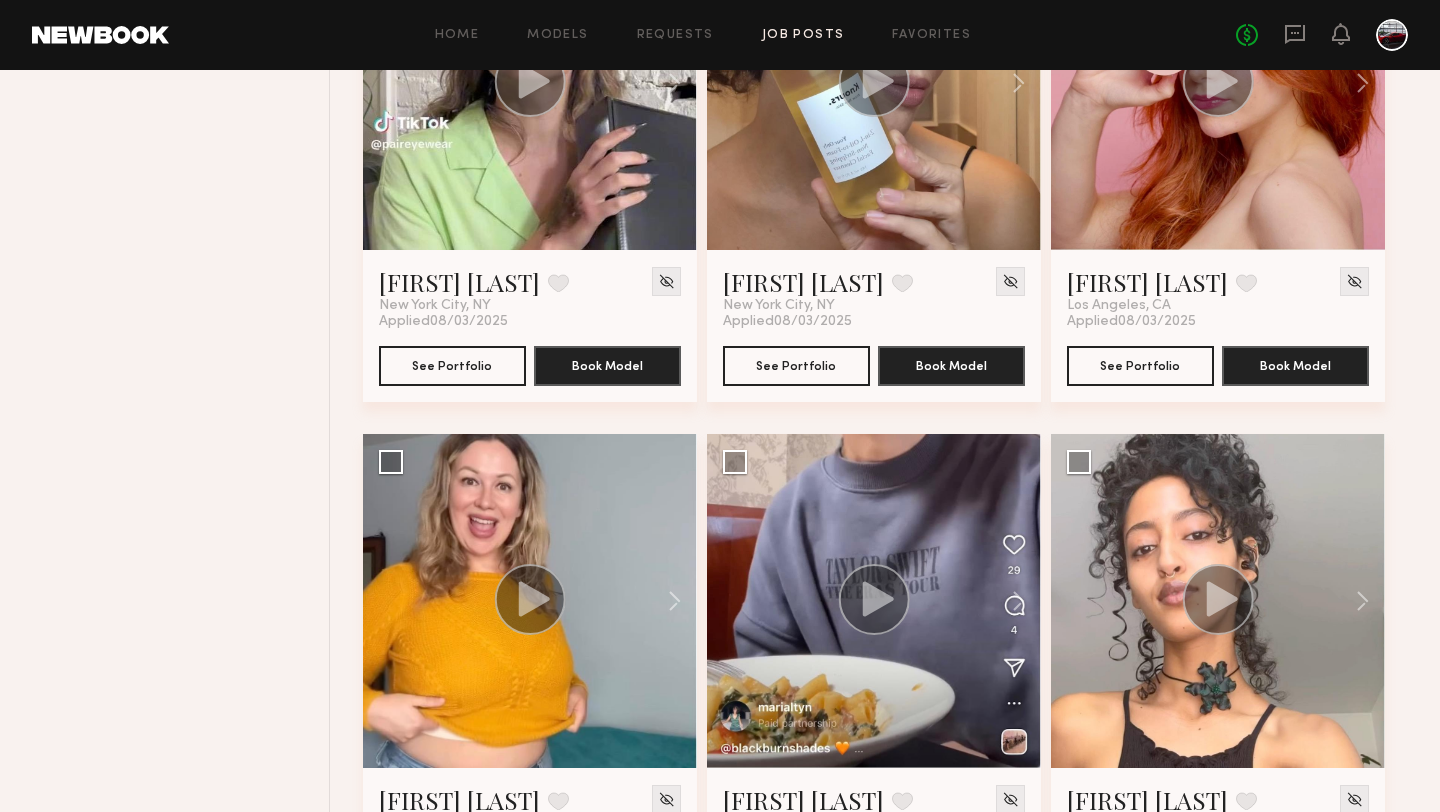 scroll, scrollTop: 1496, scrollLeft: 0, axis: vertical 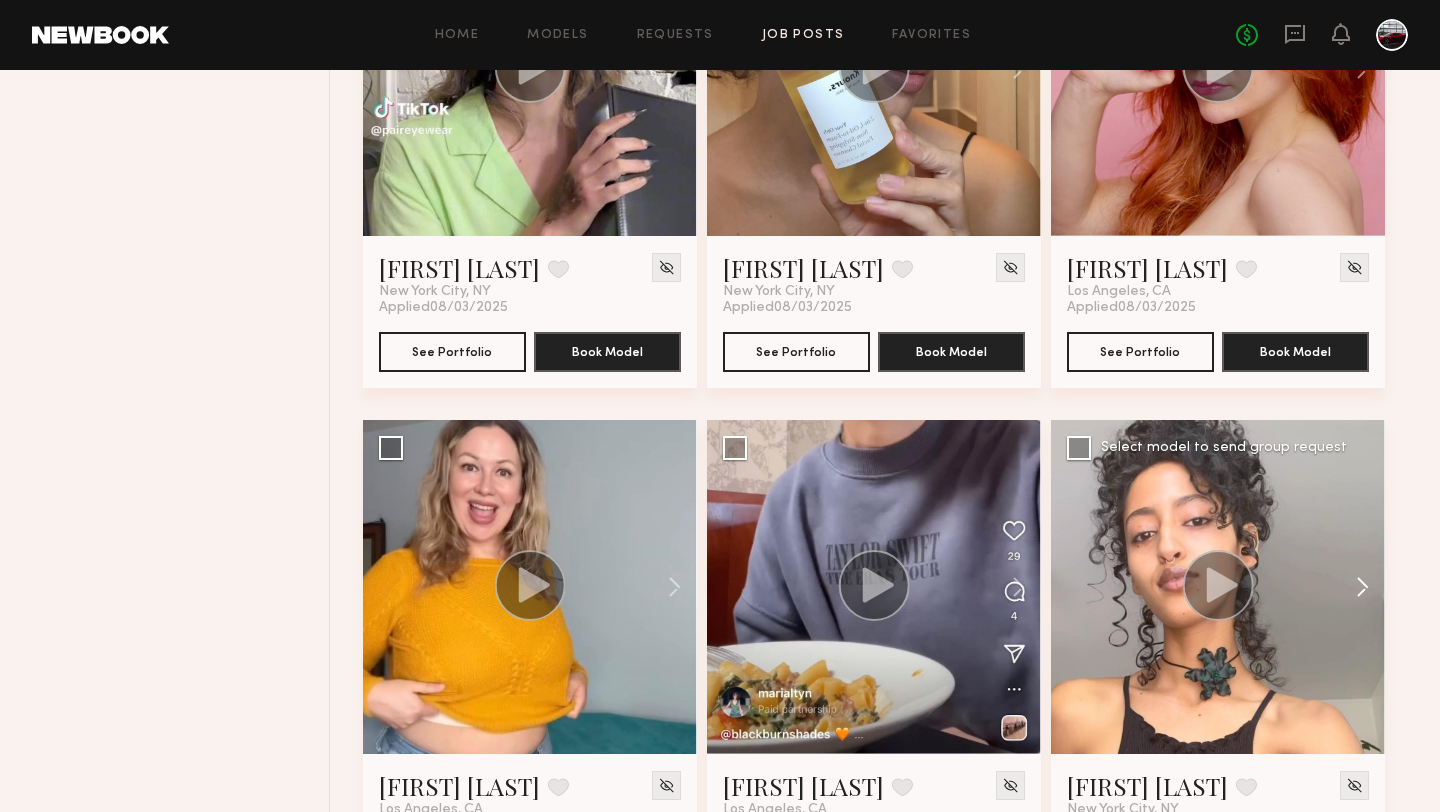 click 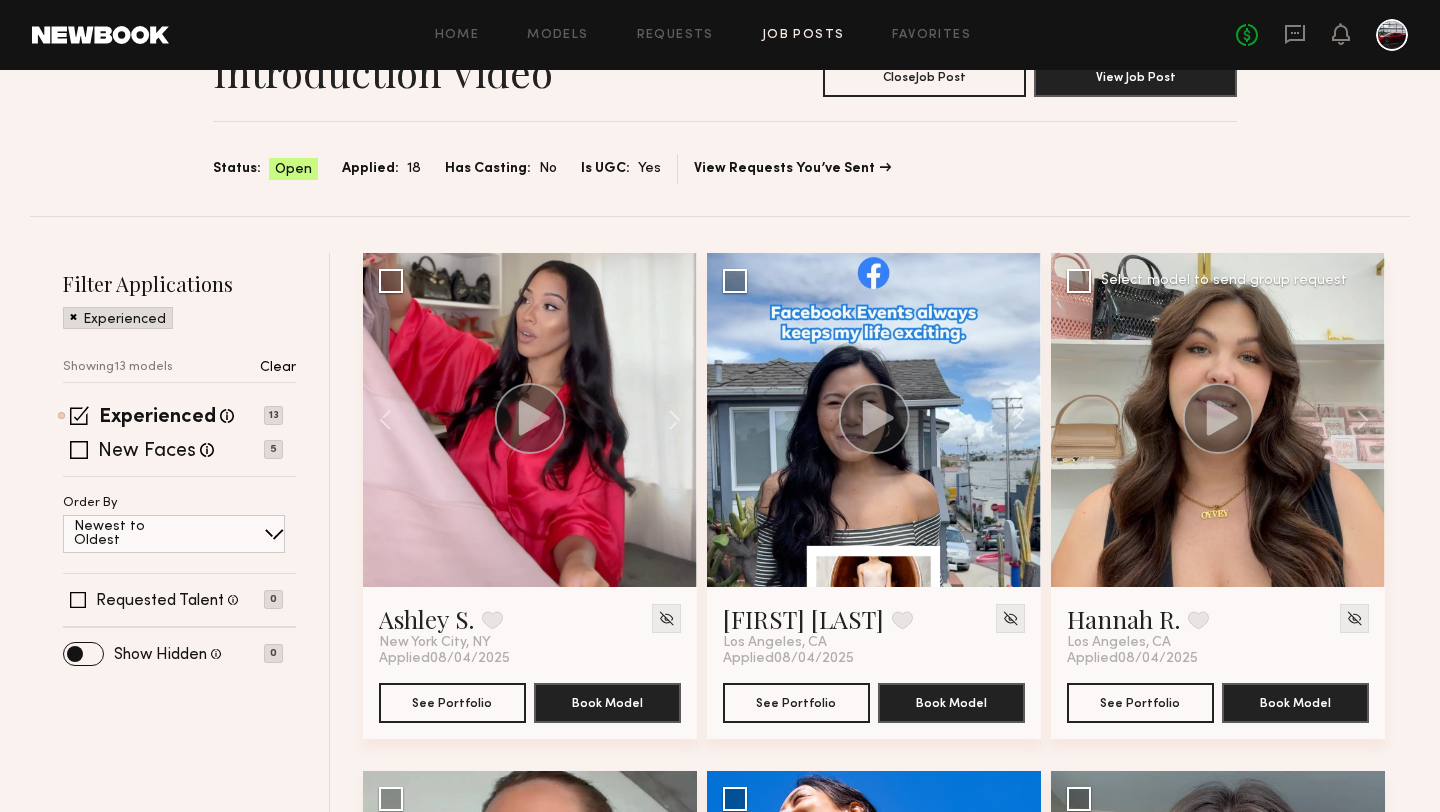 scroll, scrollTop: 102, scrollLeft: 0, axis: vertical 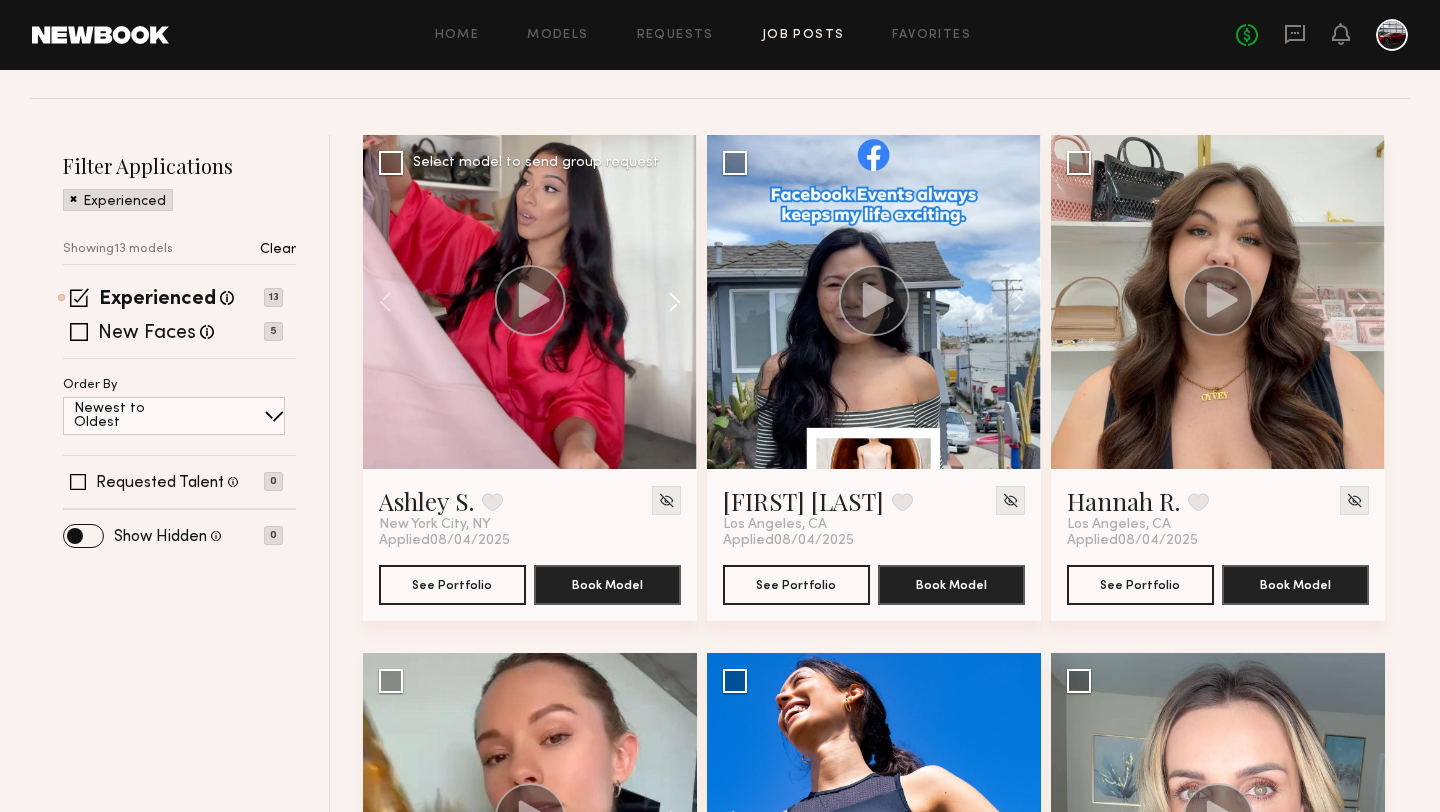 click 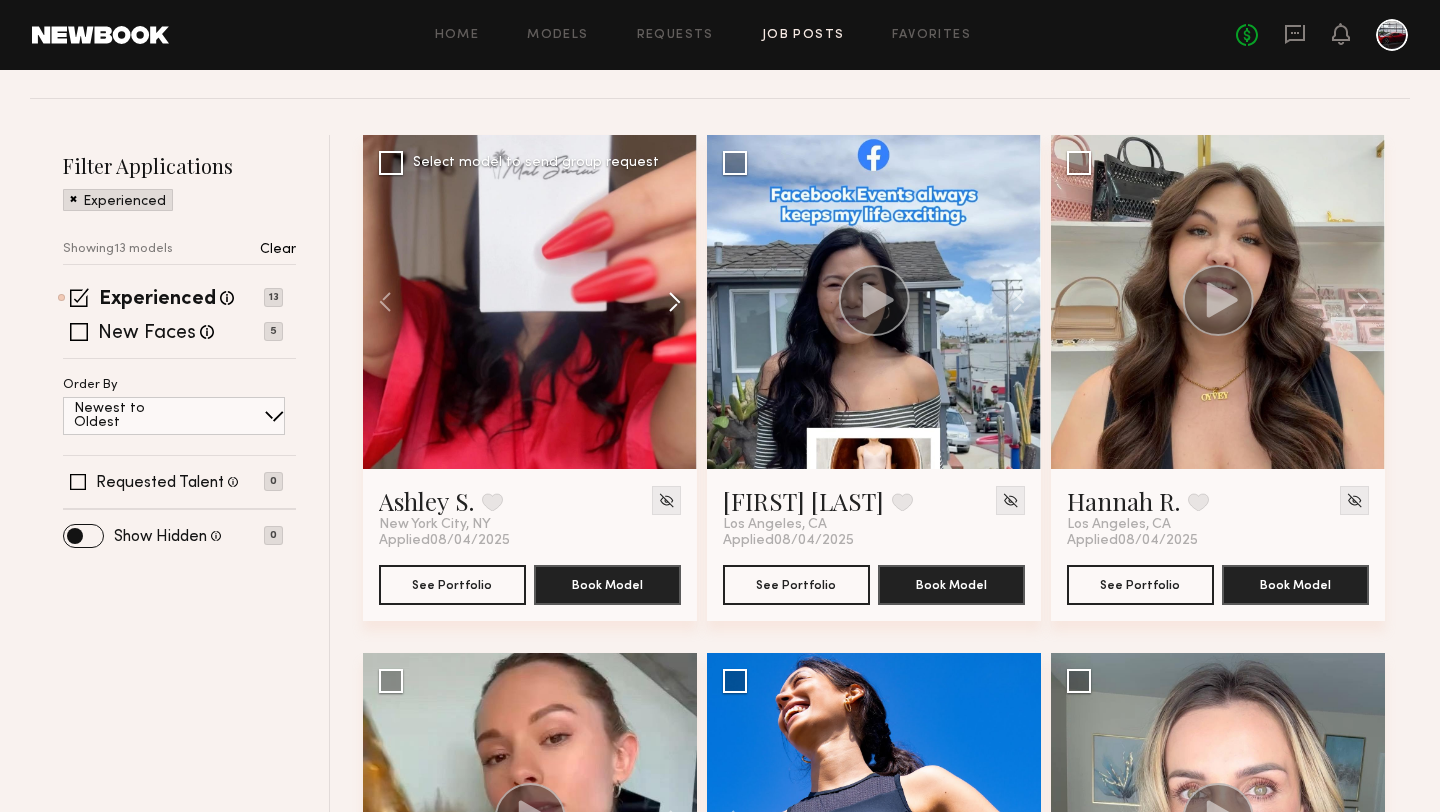 click 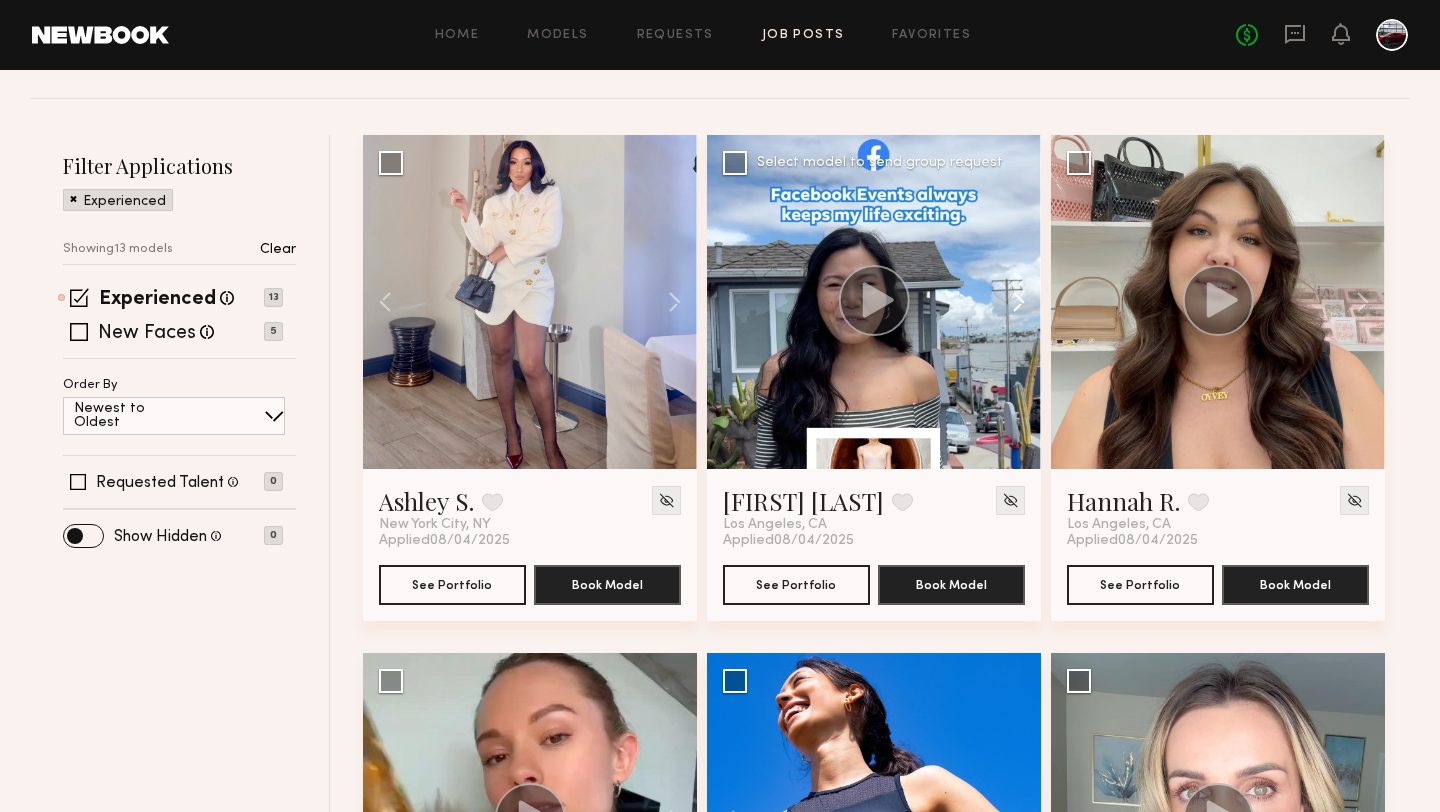 click 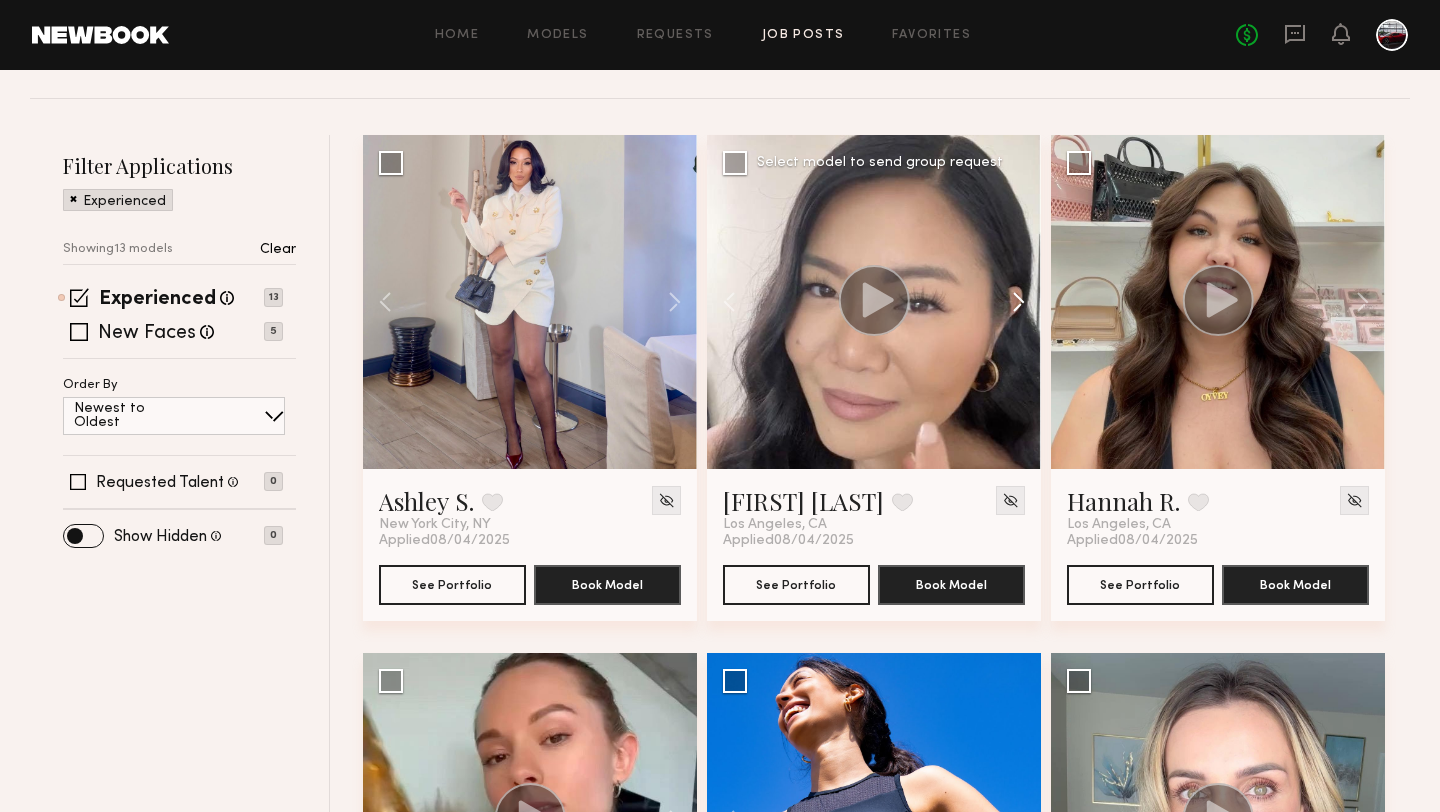 click 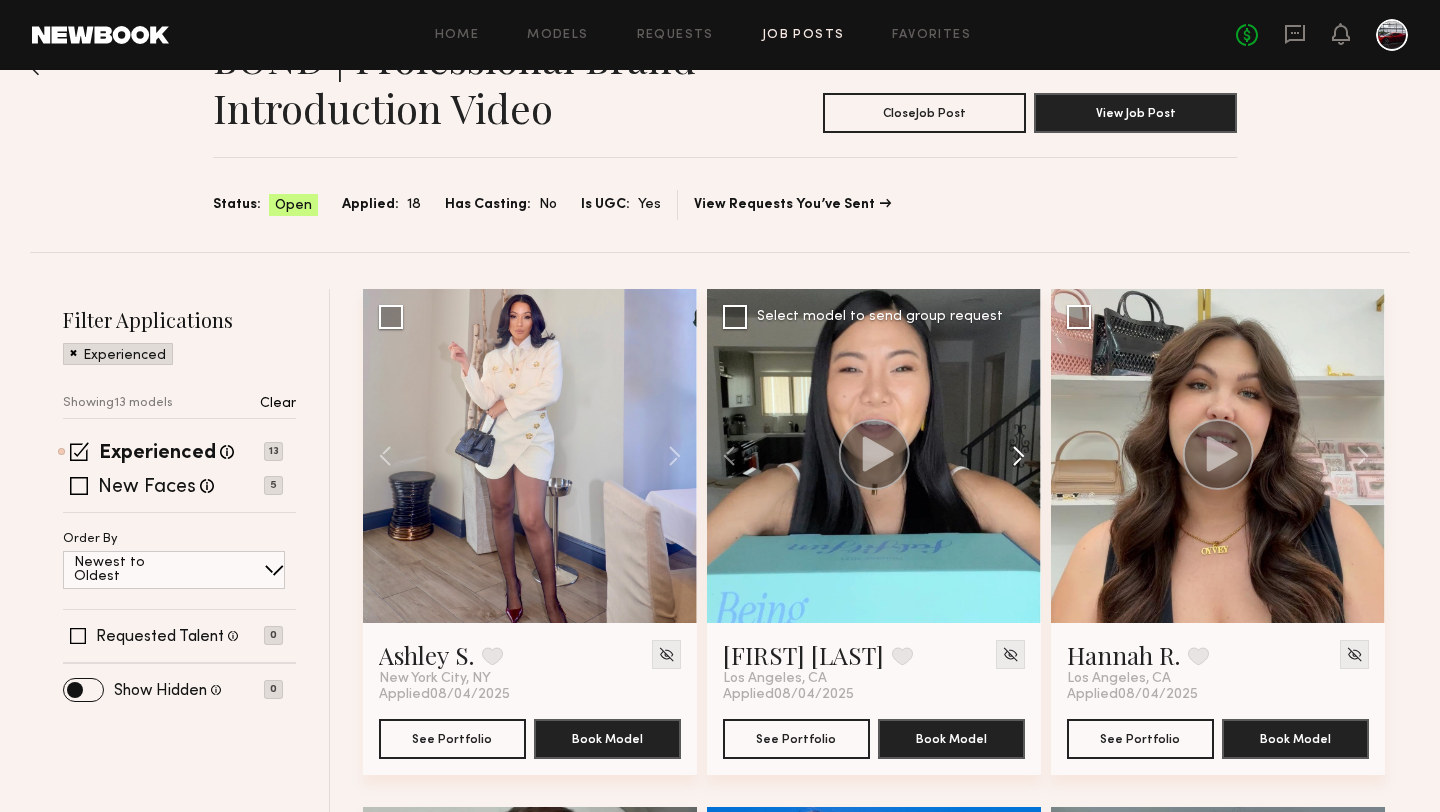 scroll, scrollTop: 58, scrollLeft: 0, axis: vertical 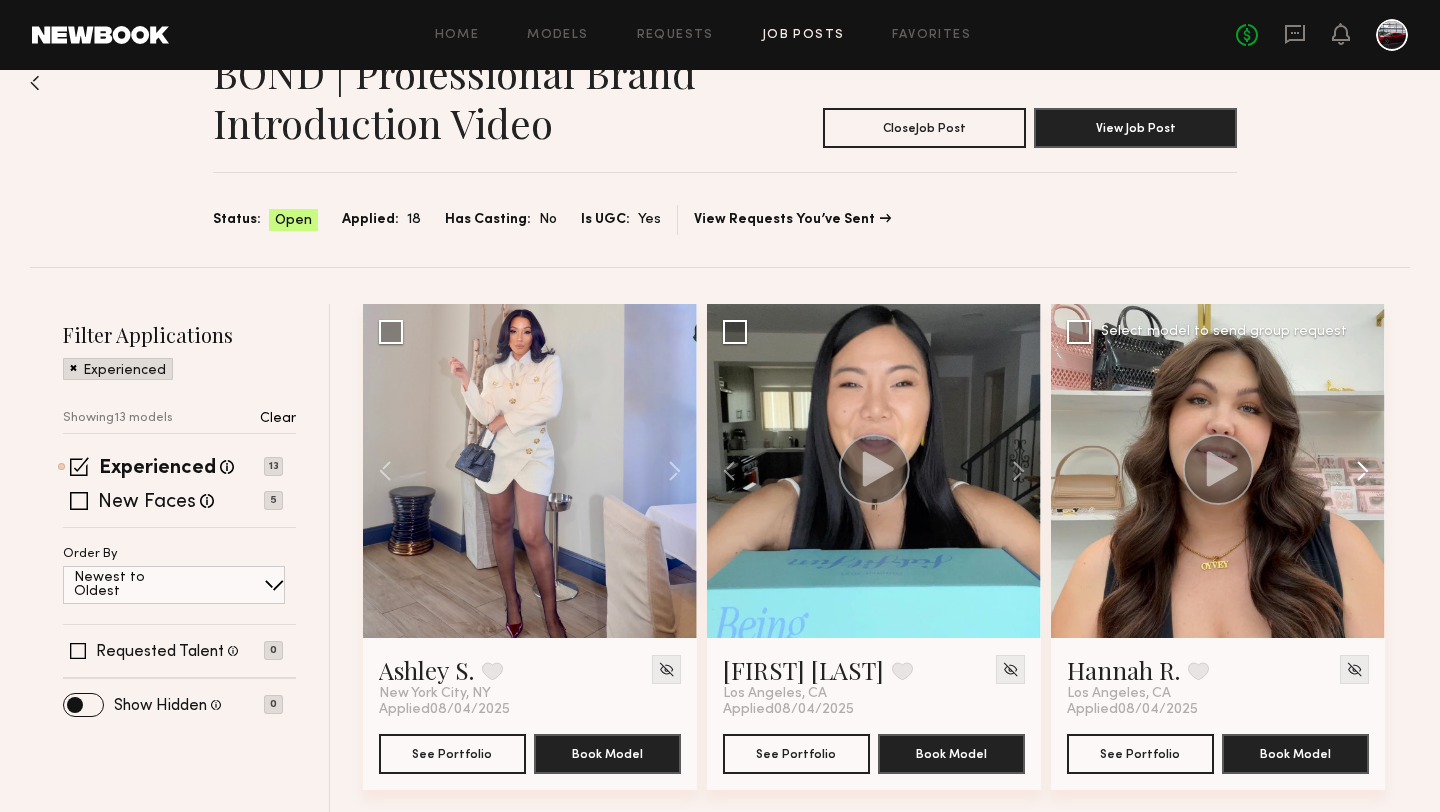click 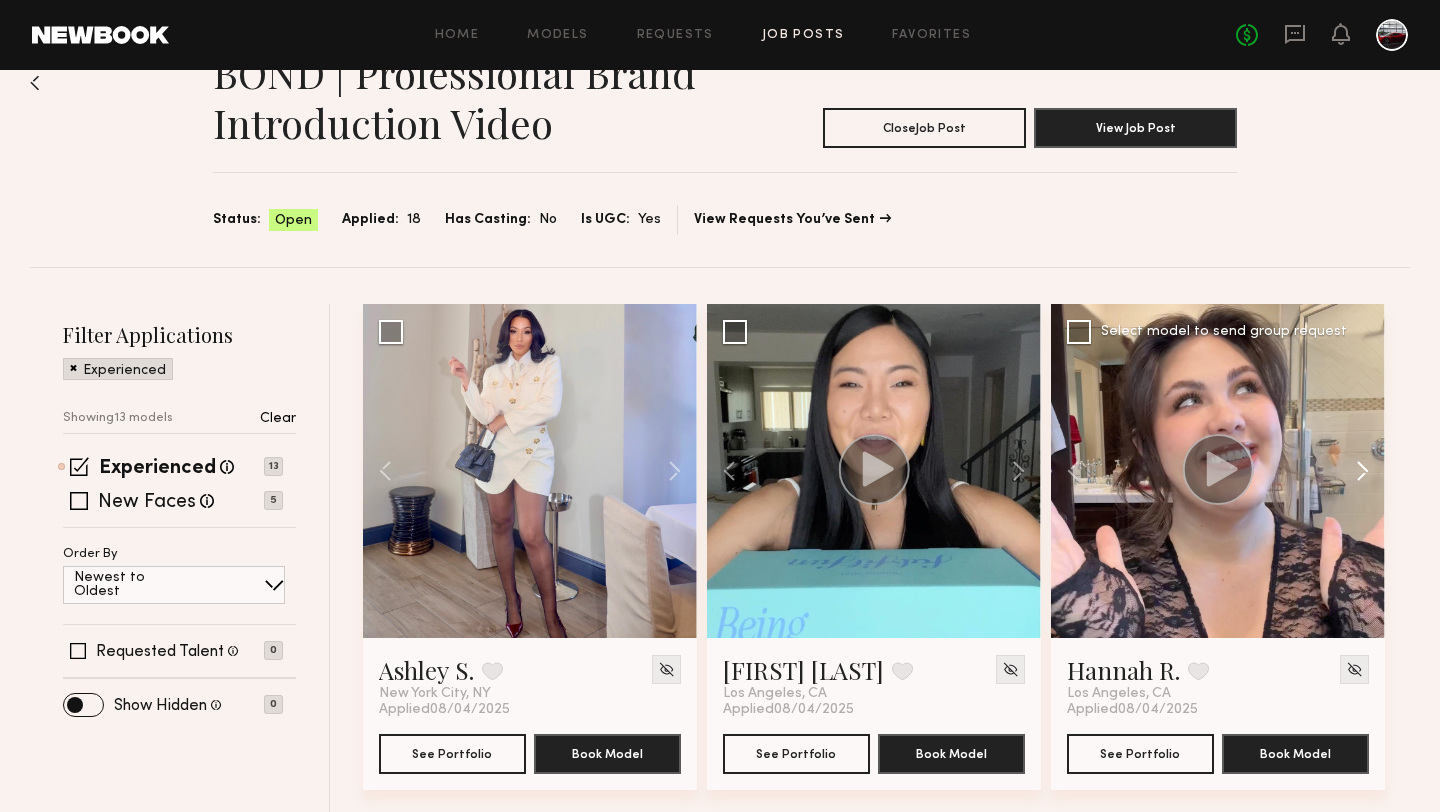 click 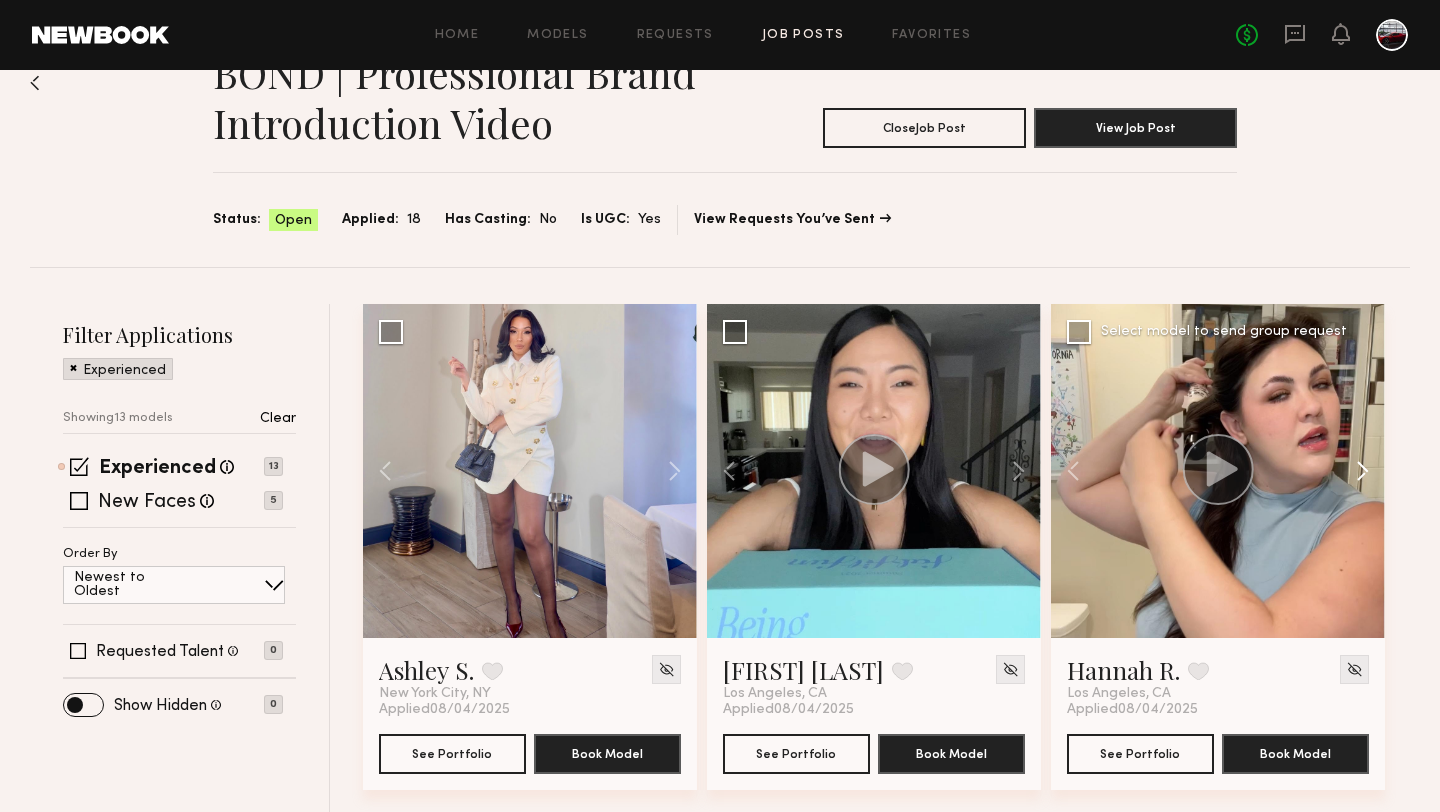 click 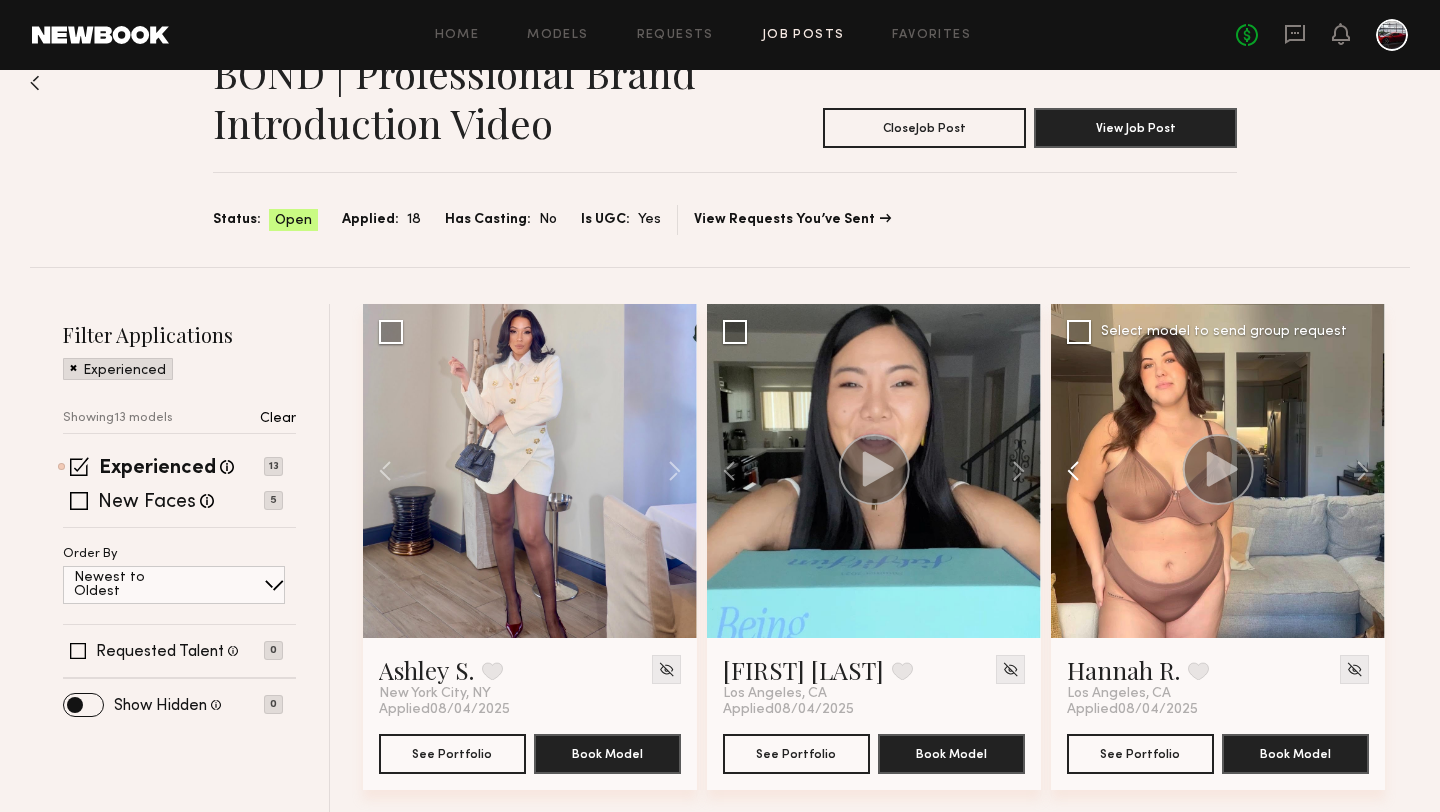click 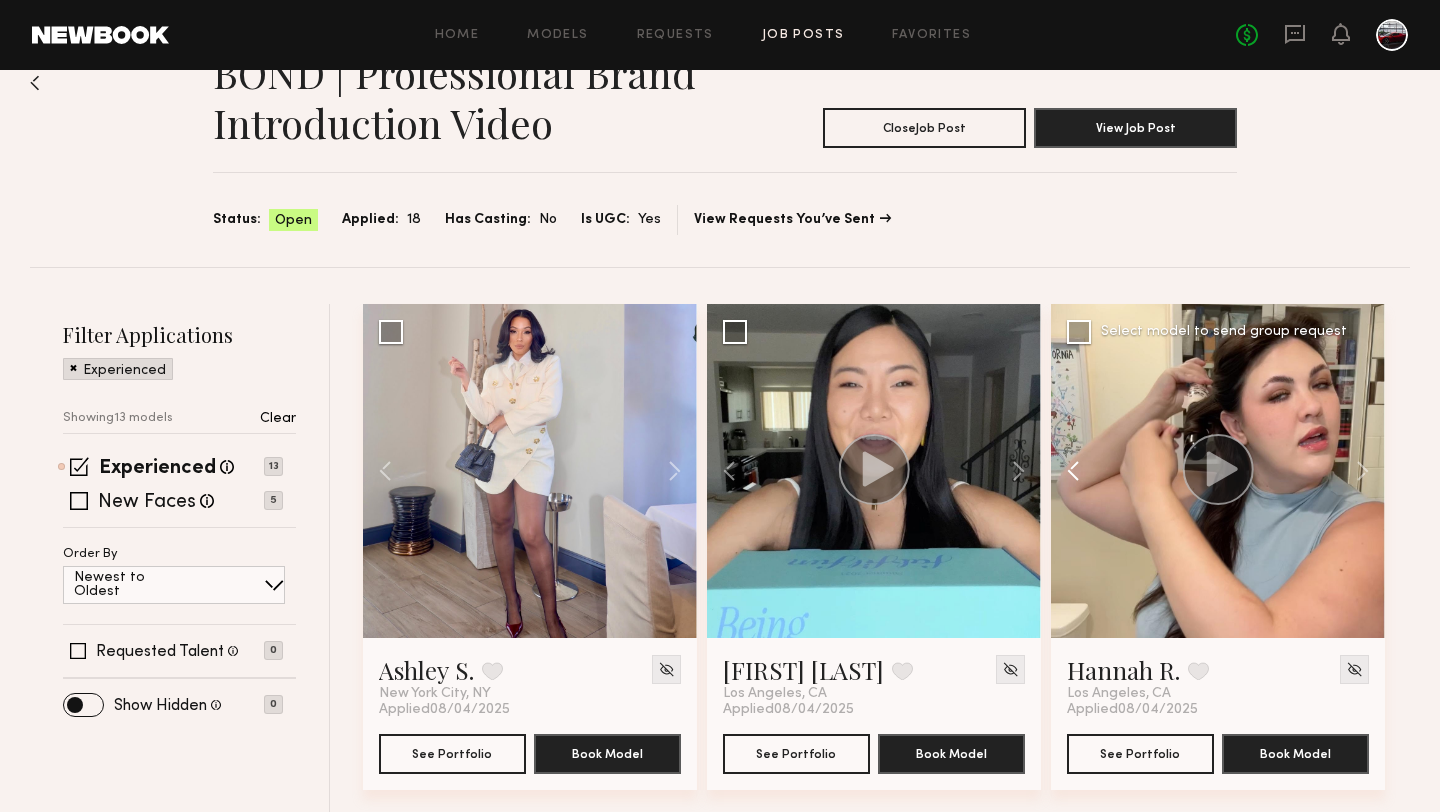 click 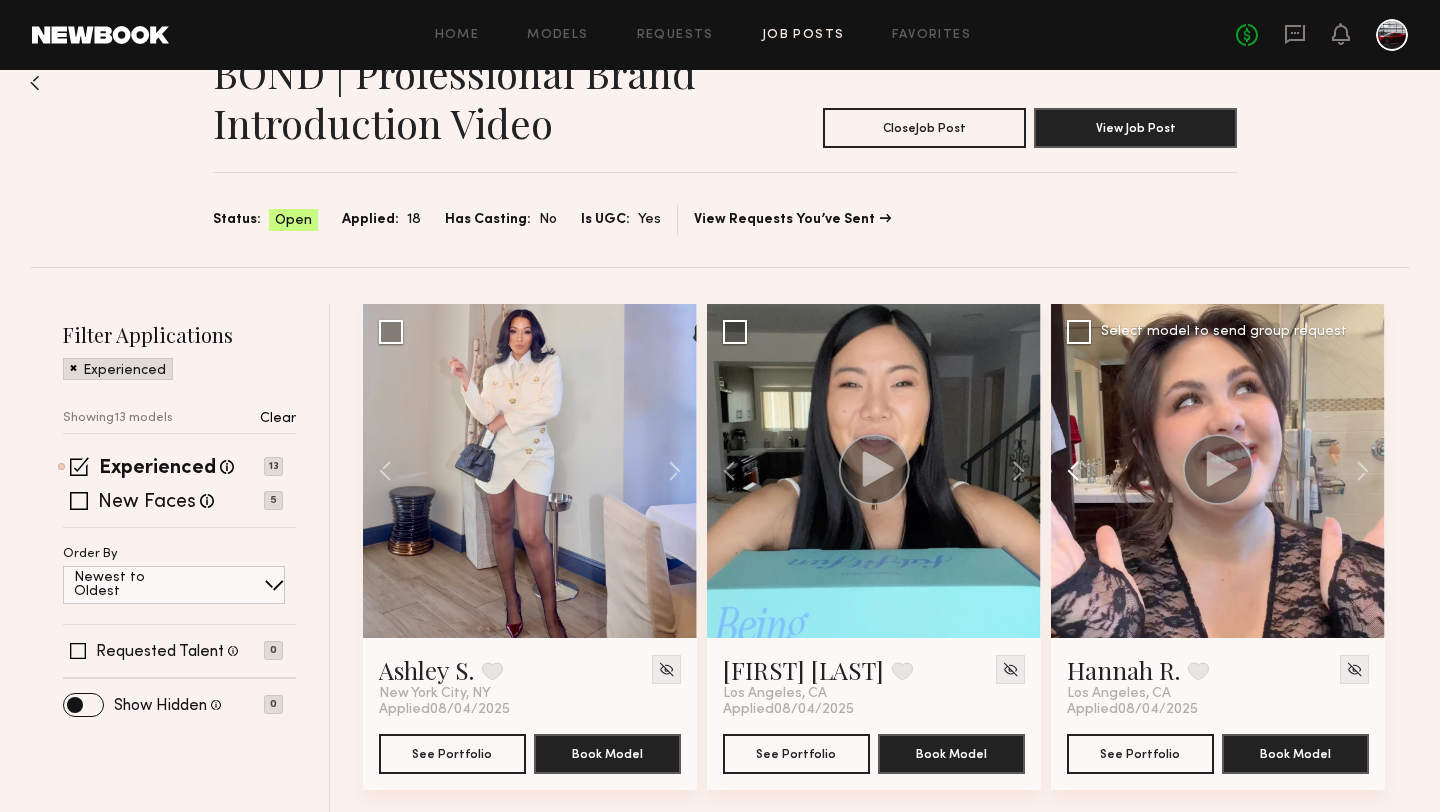 click 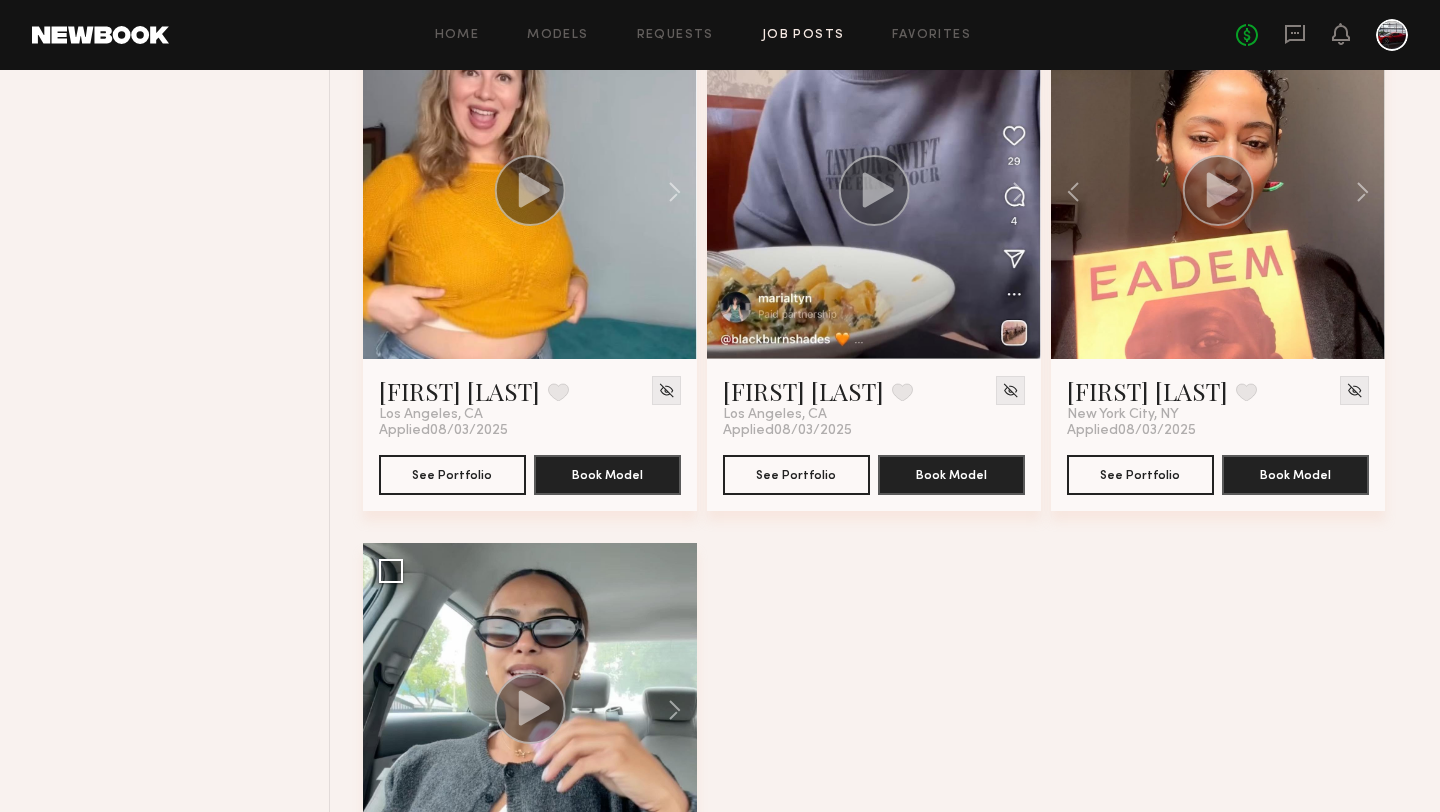 scroll, scrollTop: 1724, scrollLeft: 0, axis: vertical 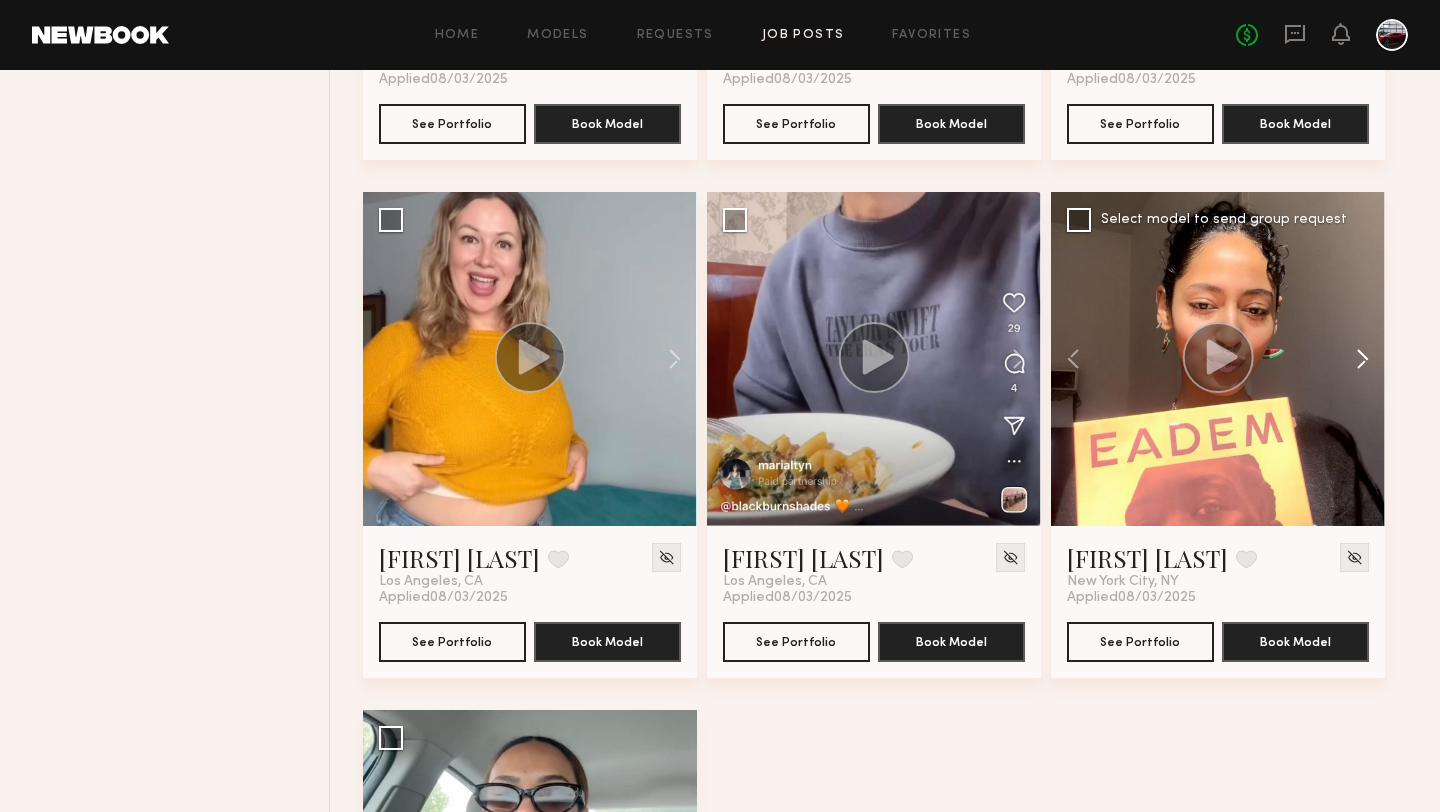 click 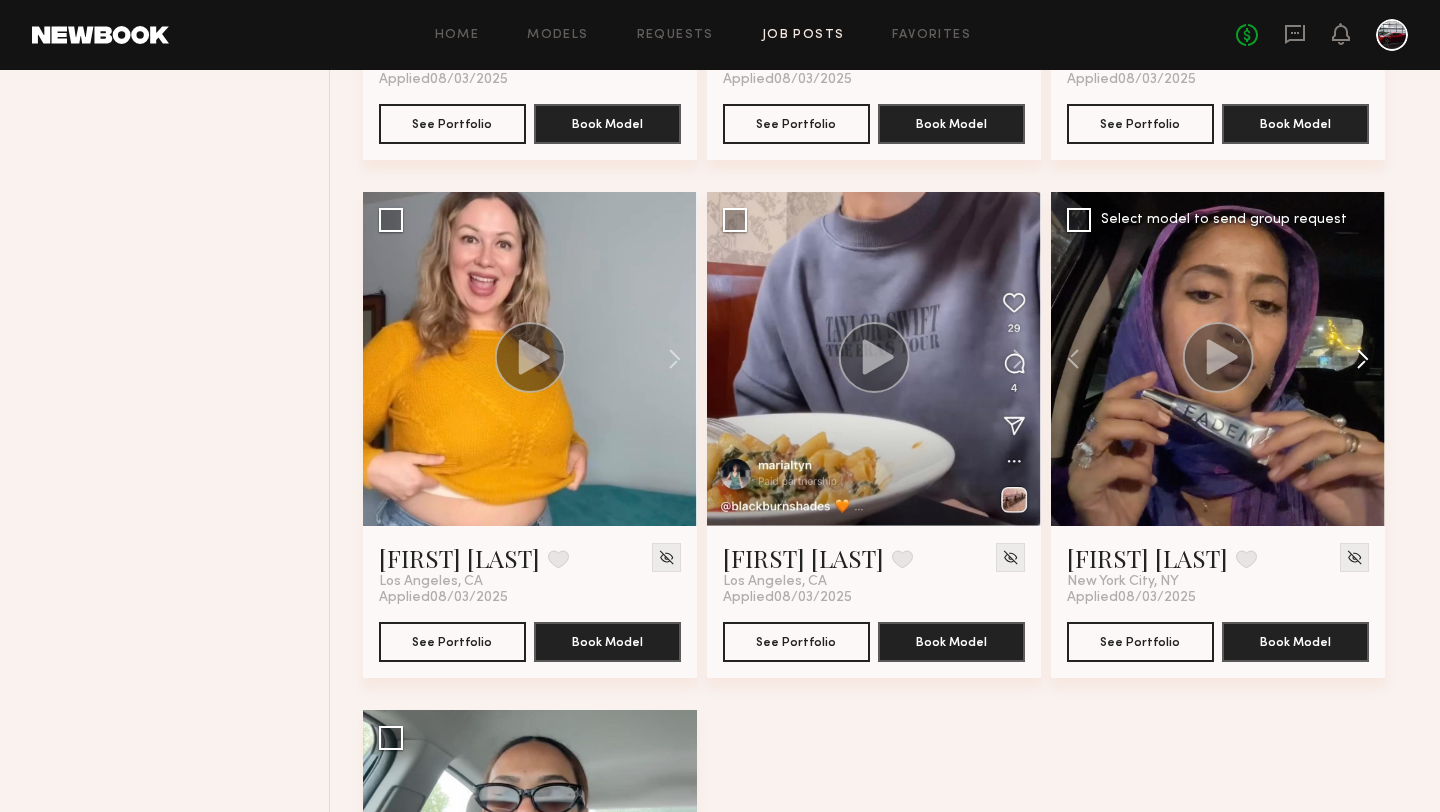 click 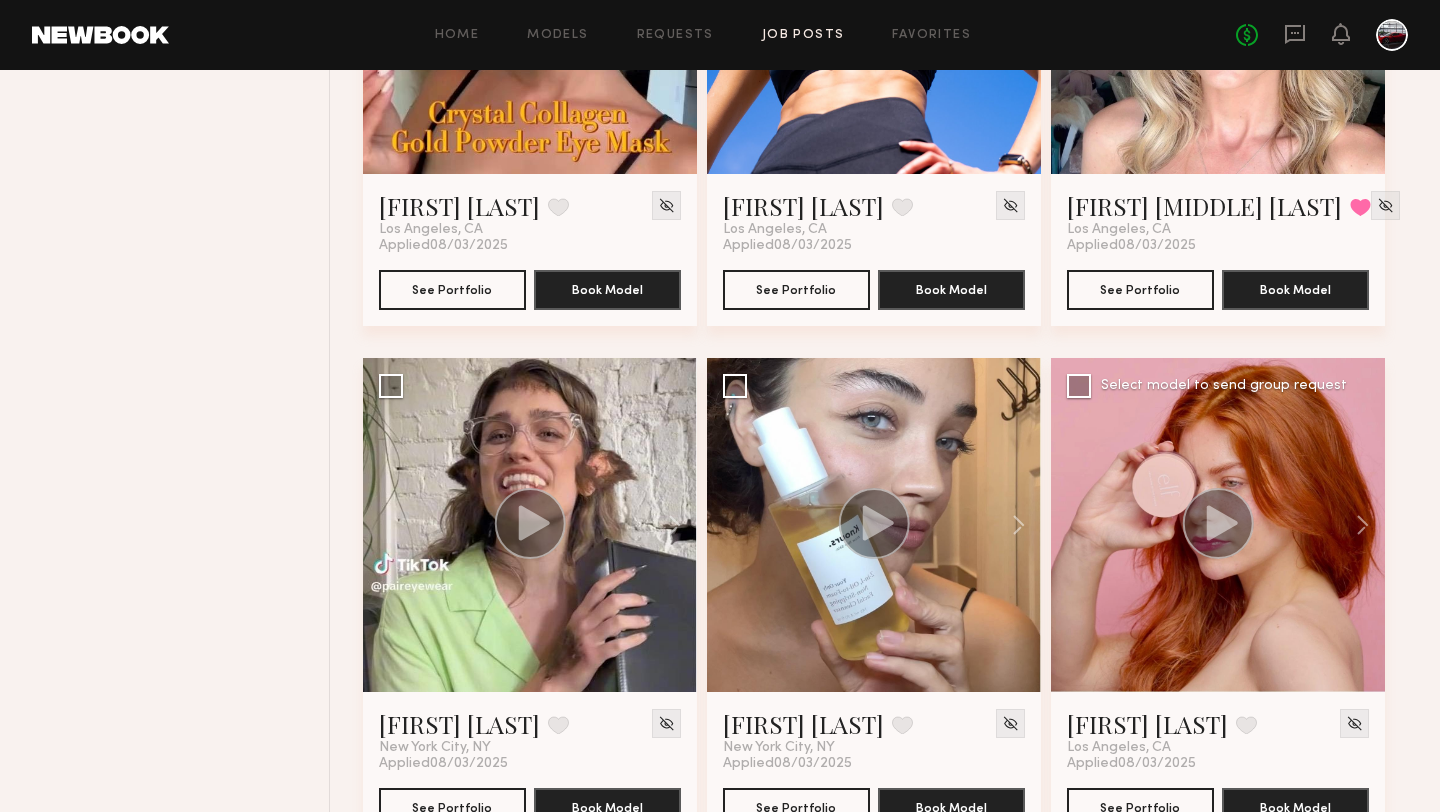 scroll, scrollTop: 1026, scrollLeft: 0, axis: vertical 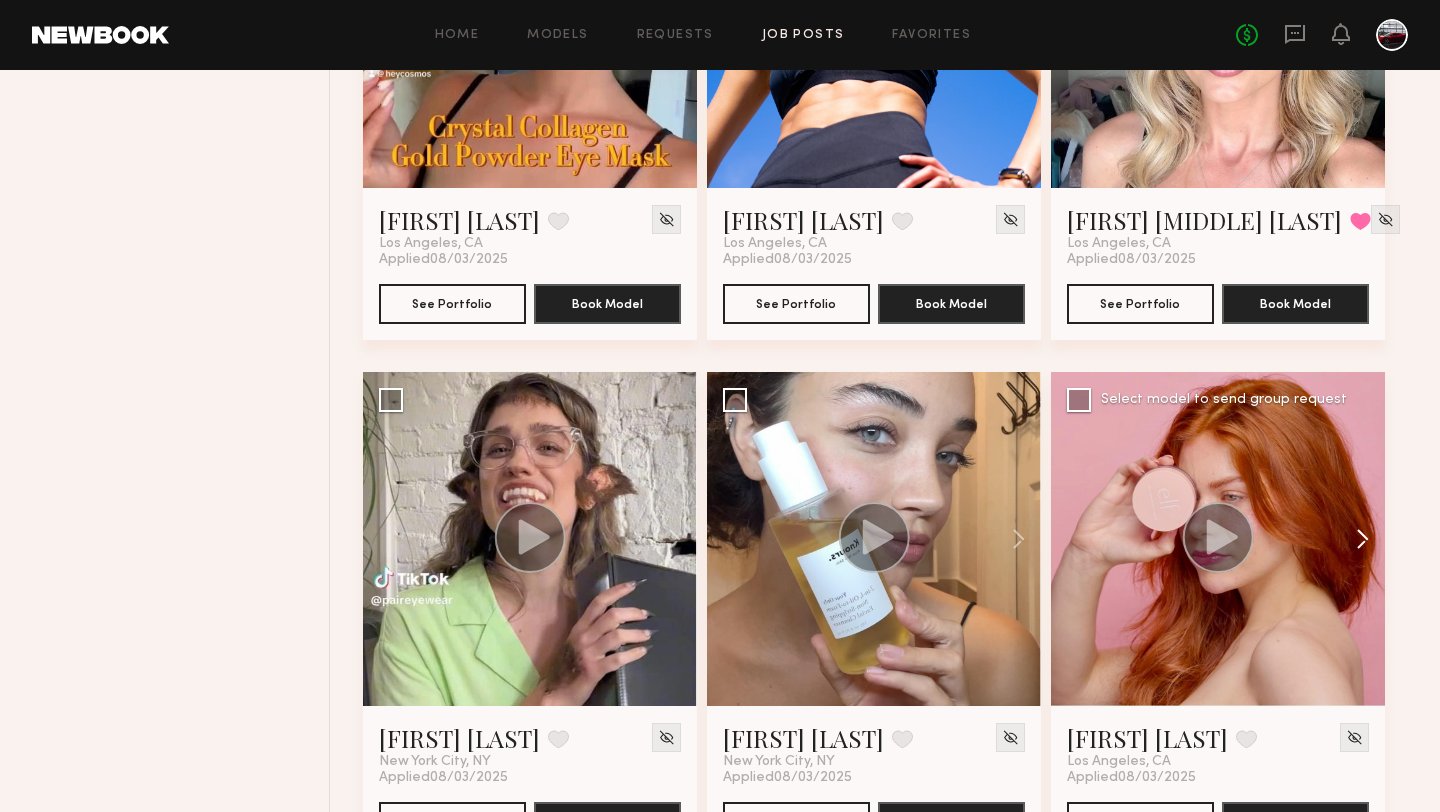 click 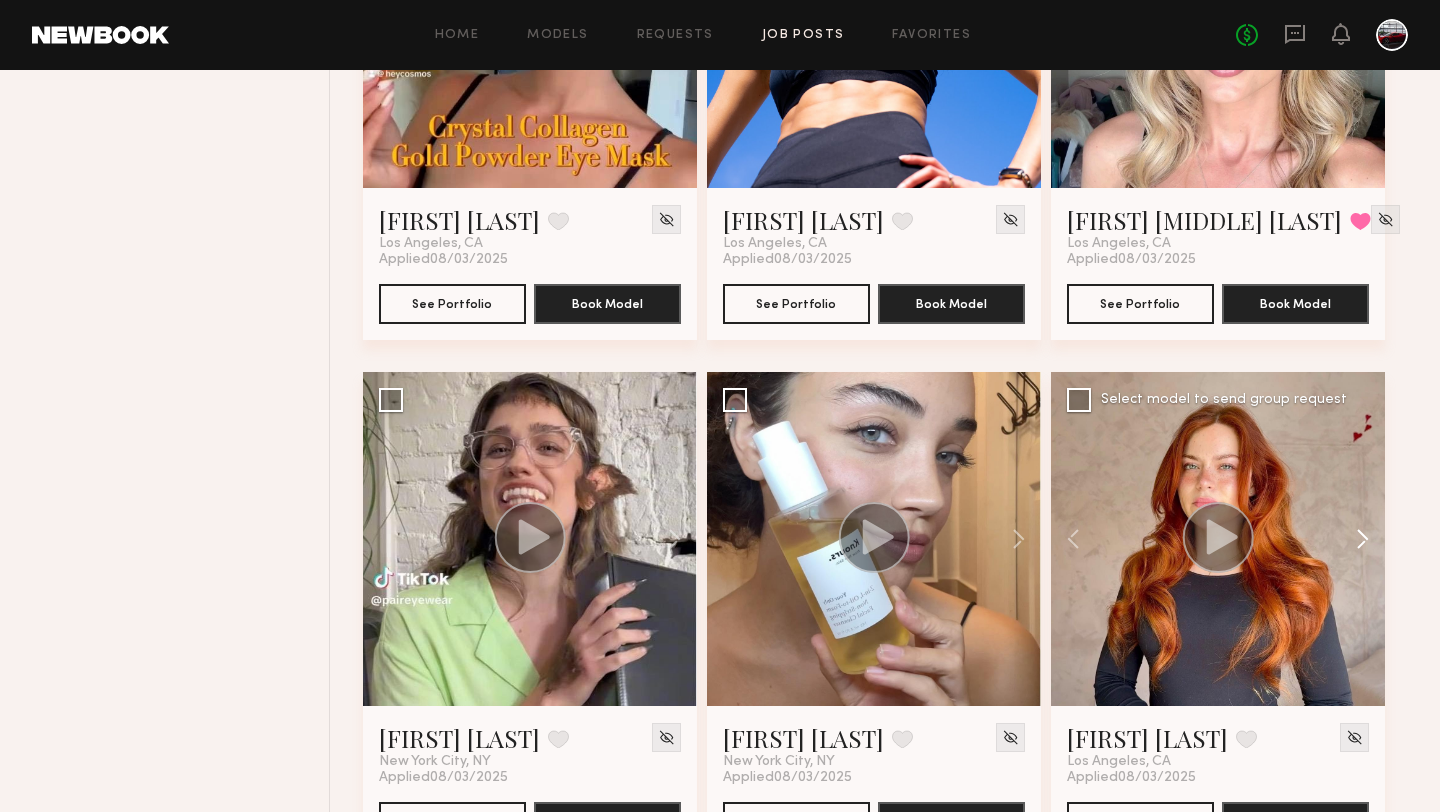 click 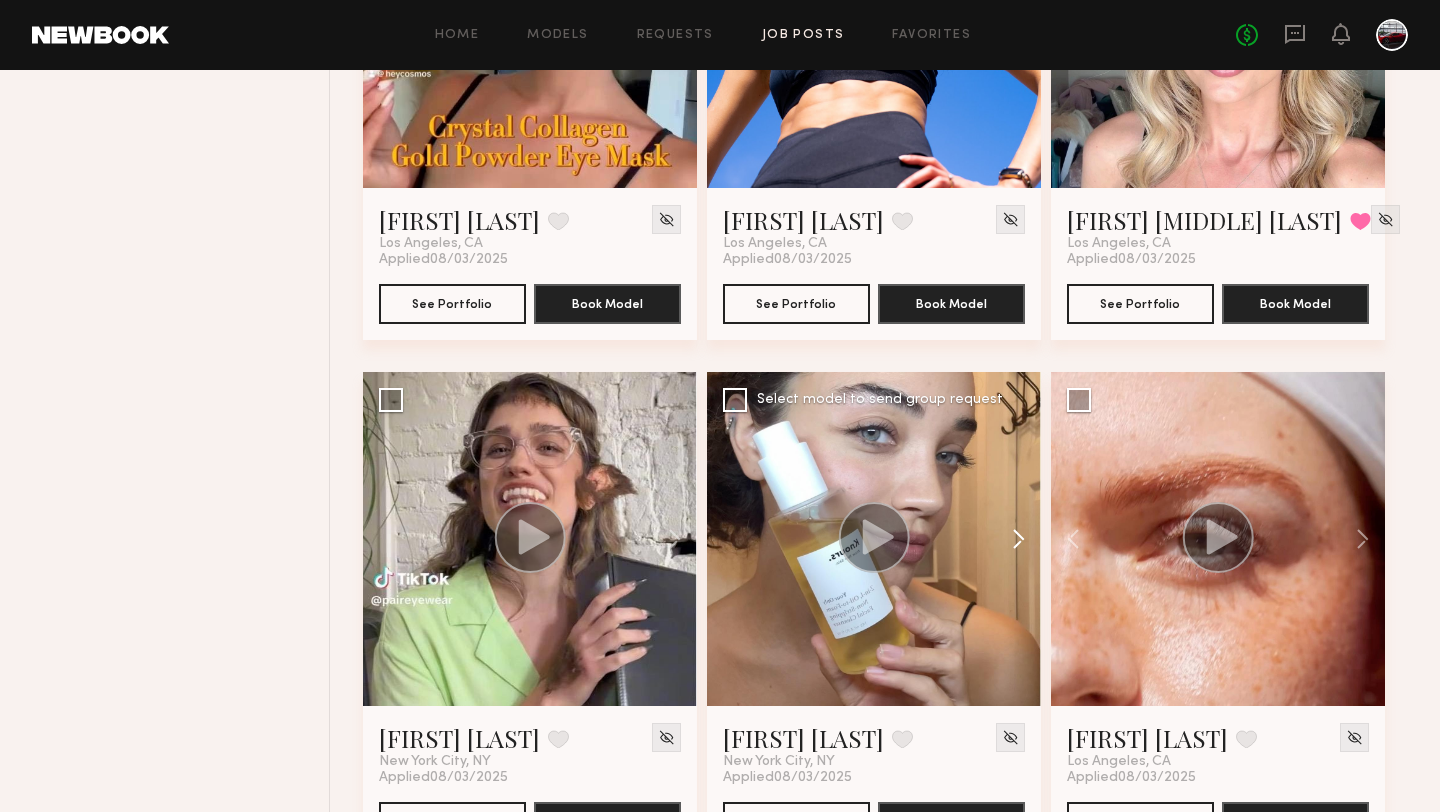 click 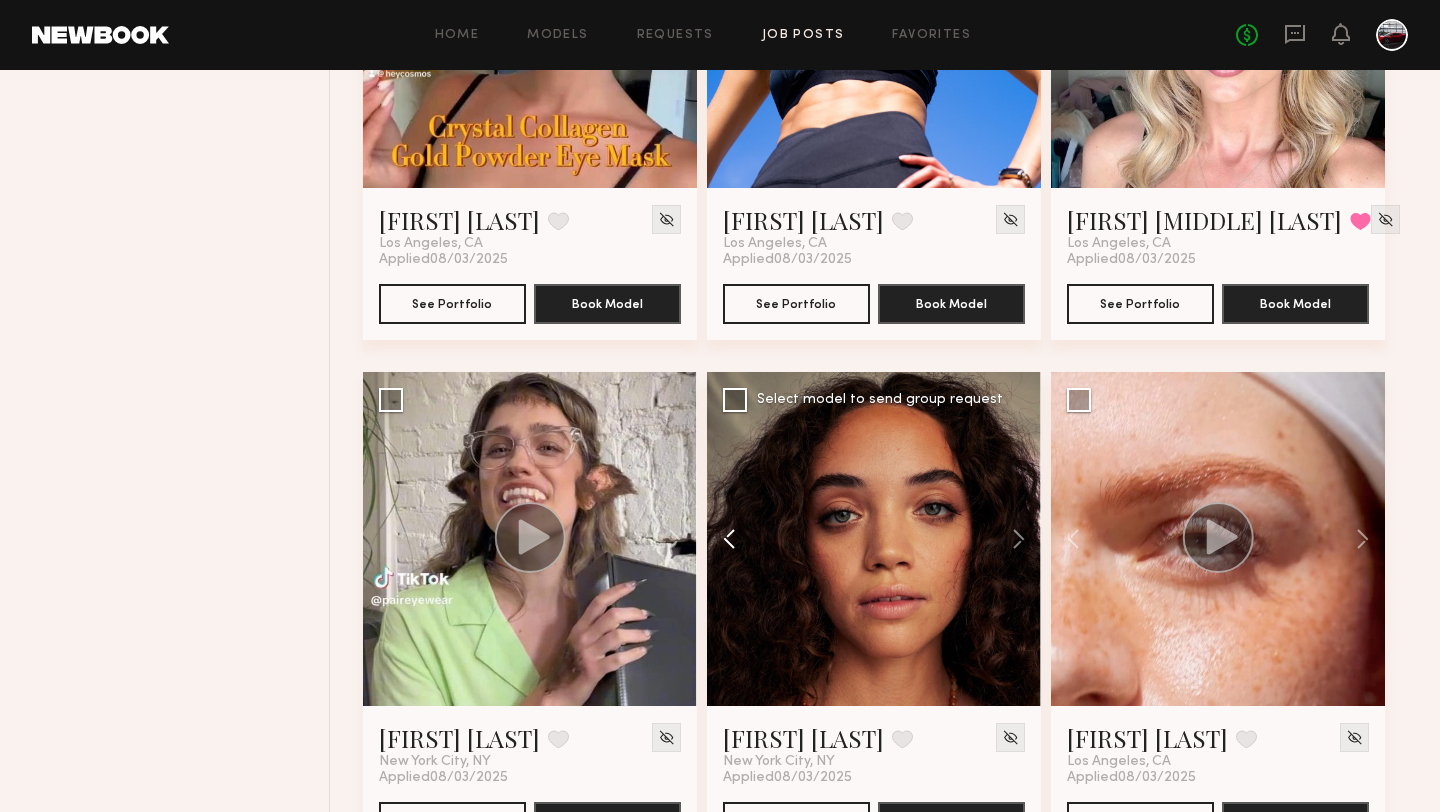 click 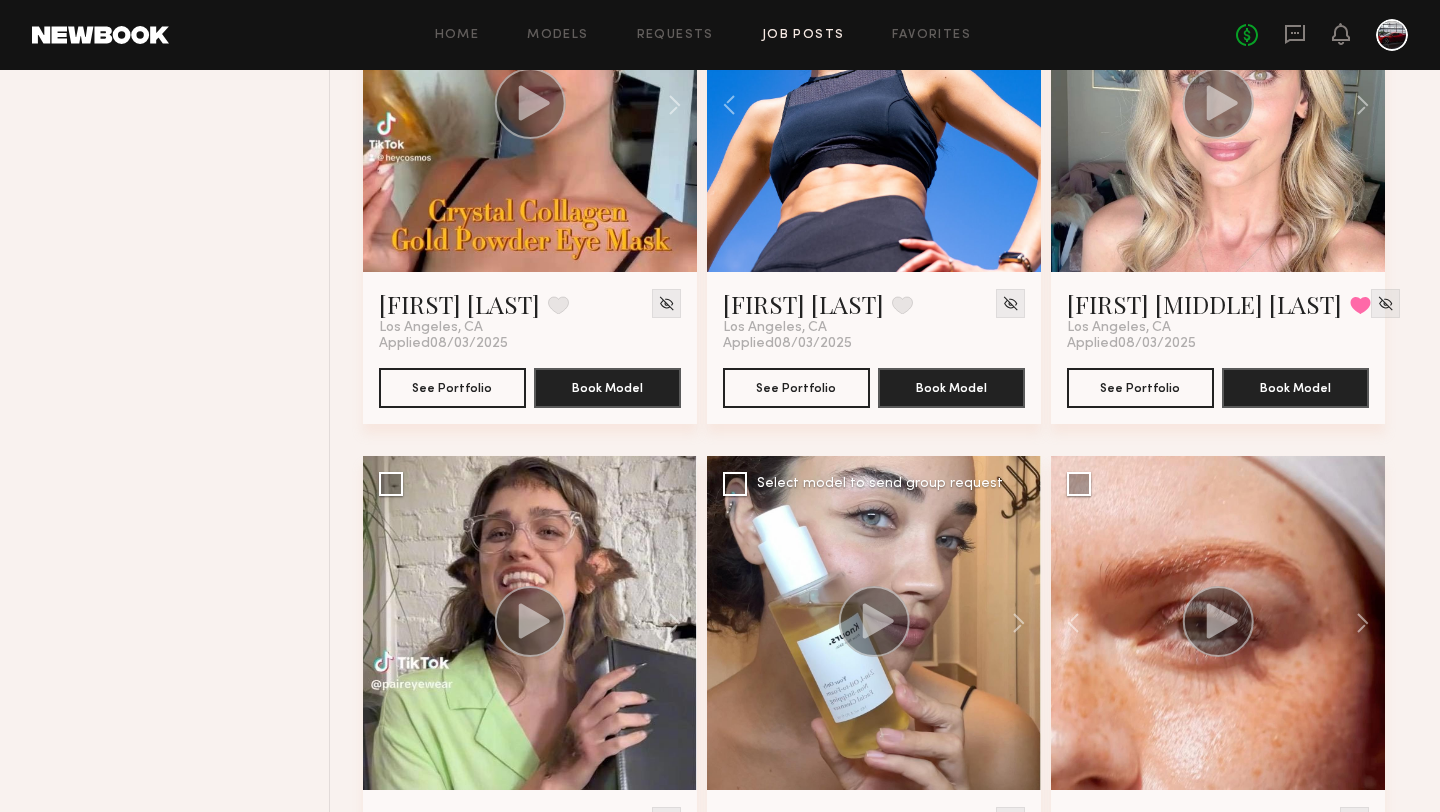 scroll, scrollTop: 918, scrollLeft: 0, axis: vertical 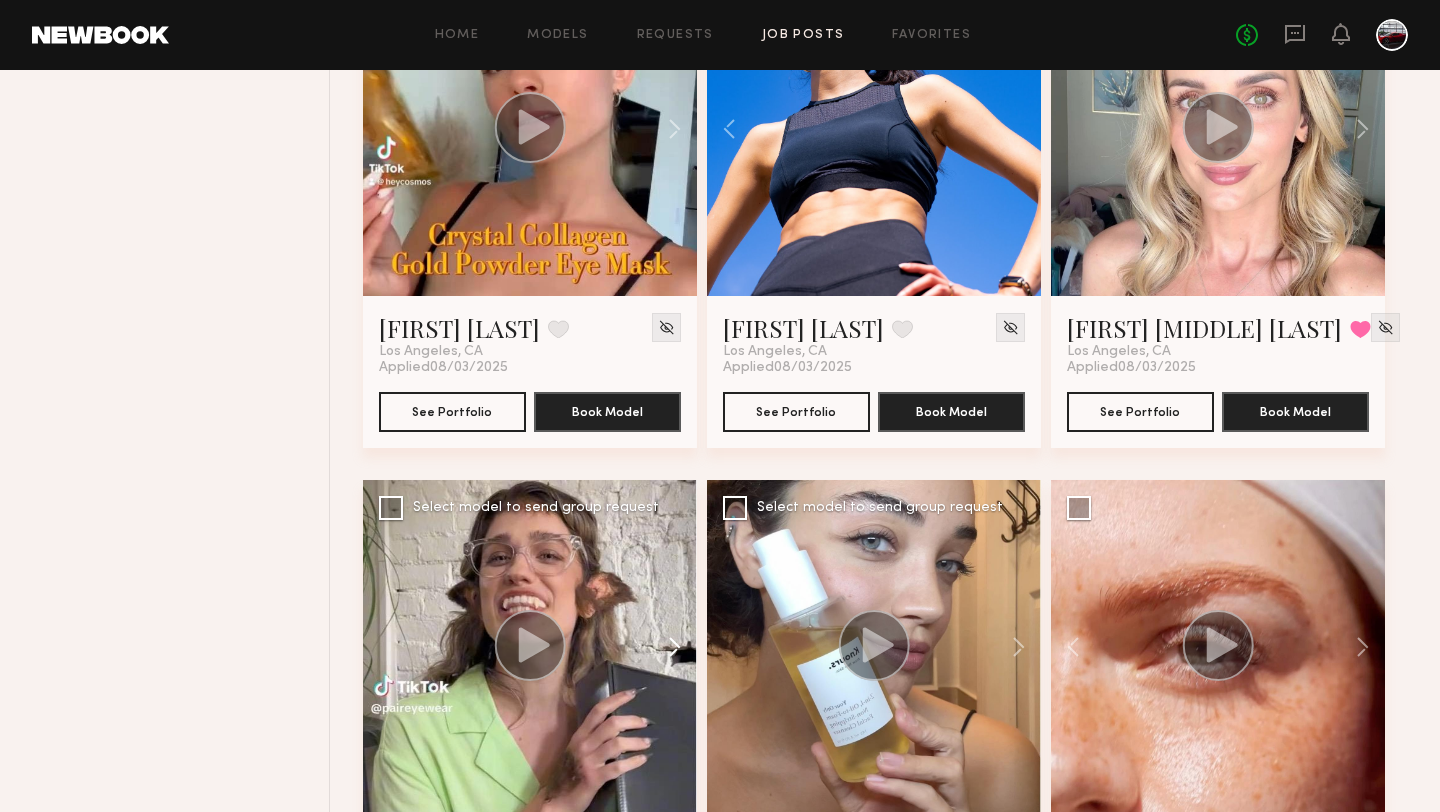 click 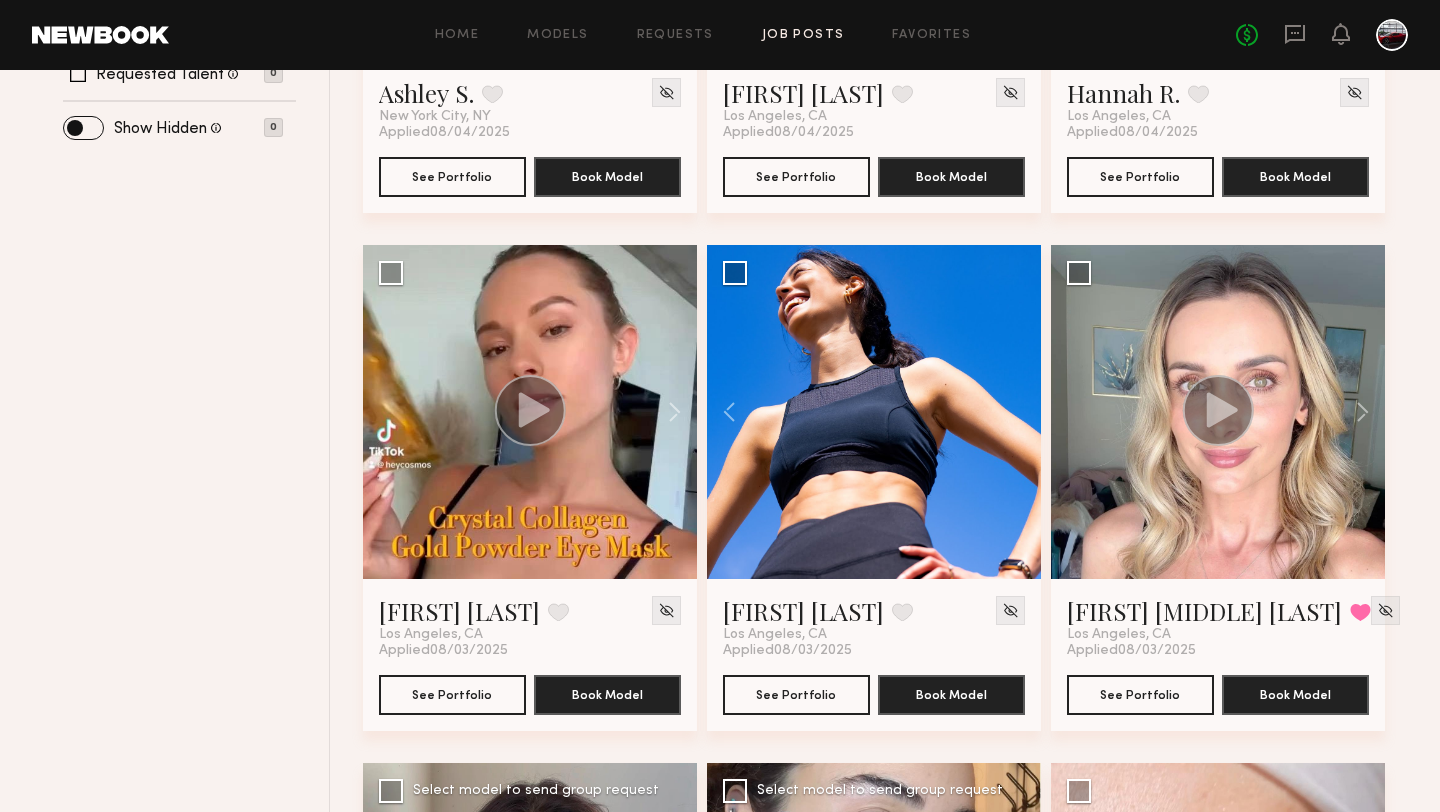 scroll, scrollTop: 522, scrollLeft: 0, axis: vertical 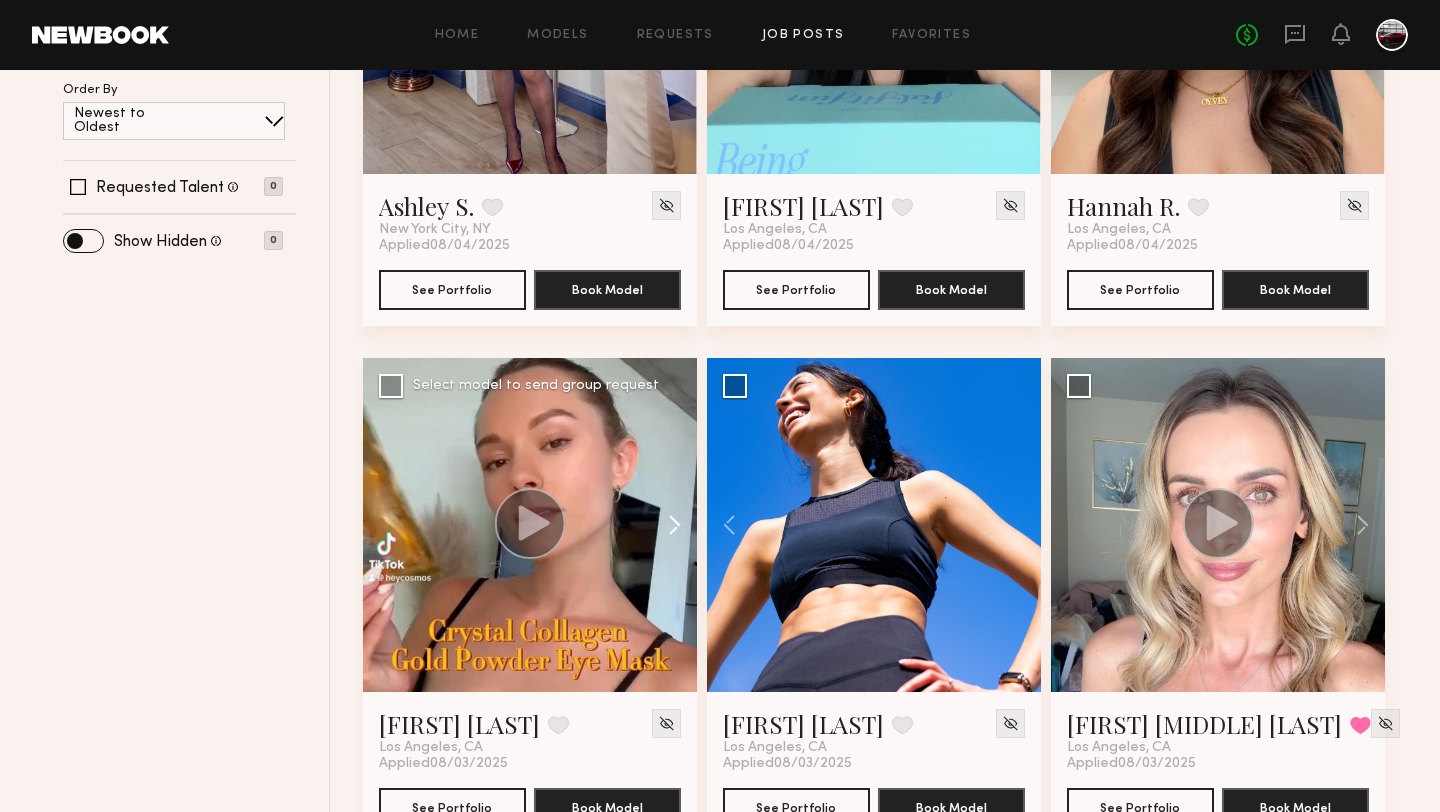 click 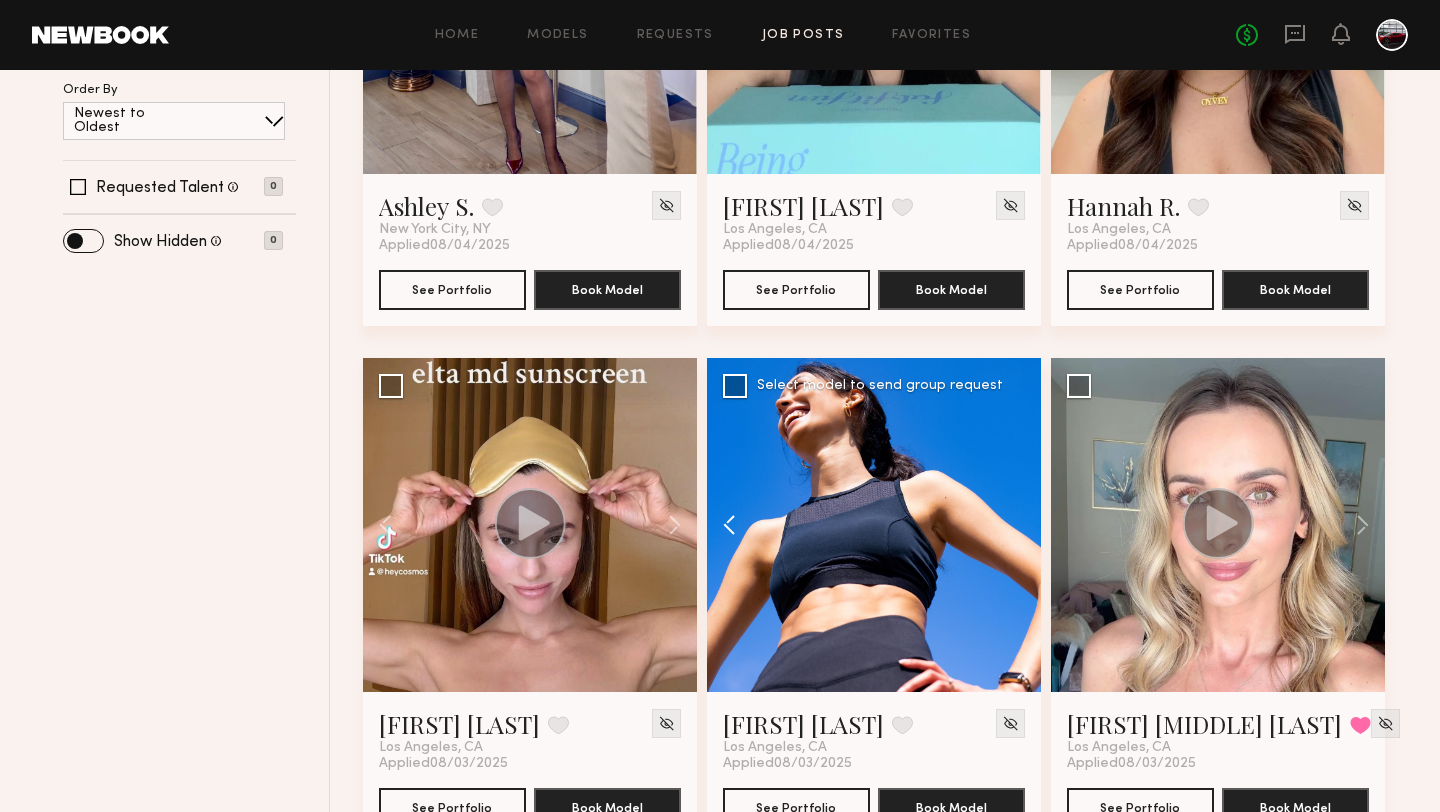 click 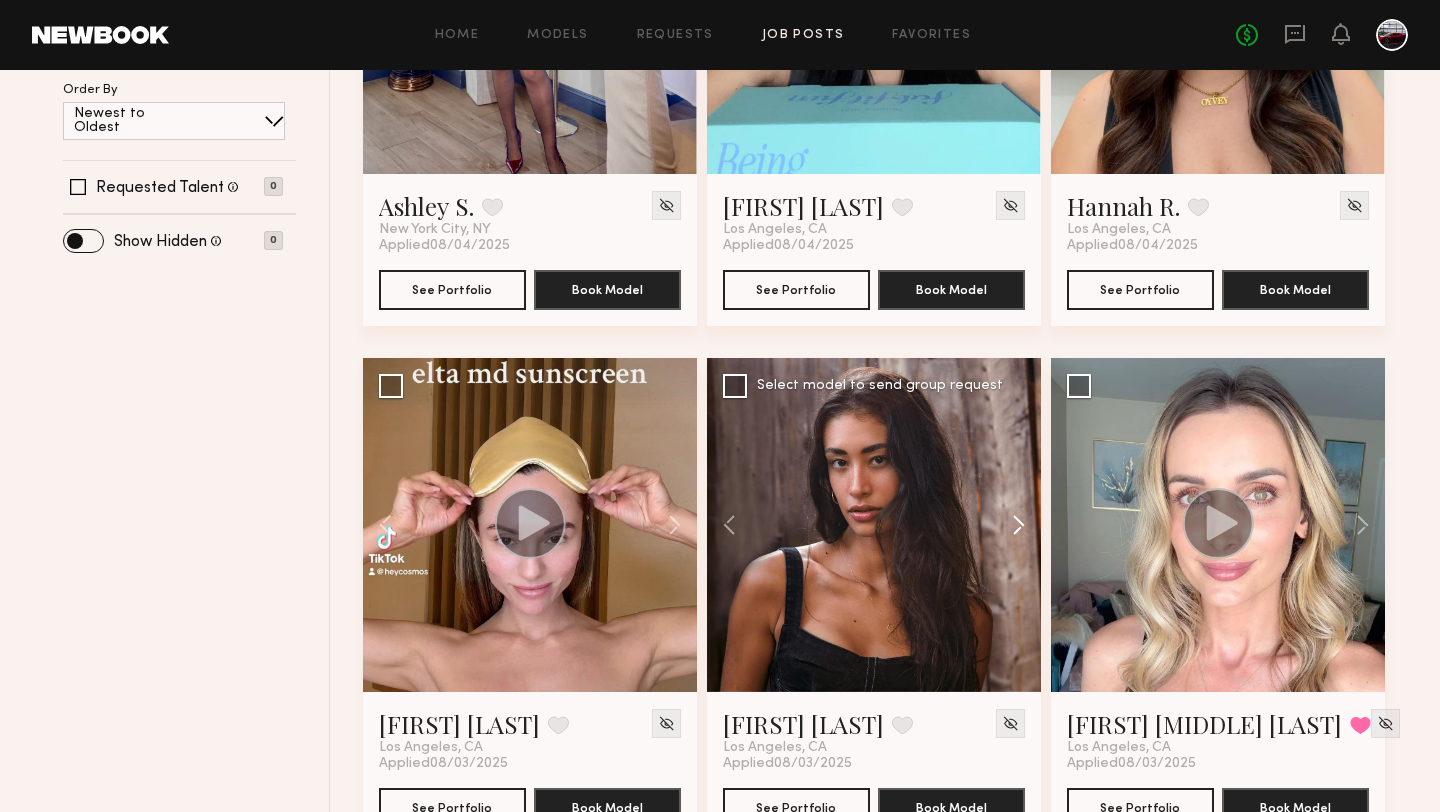click 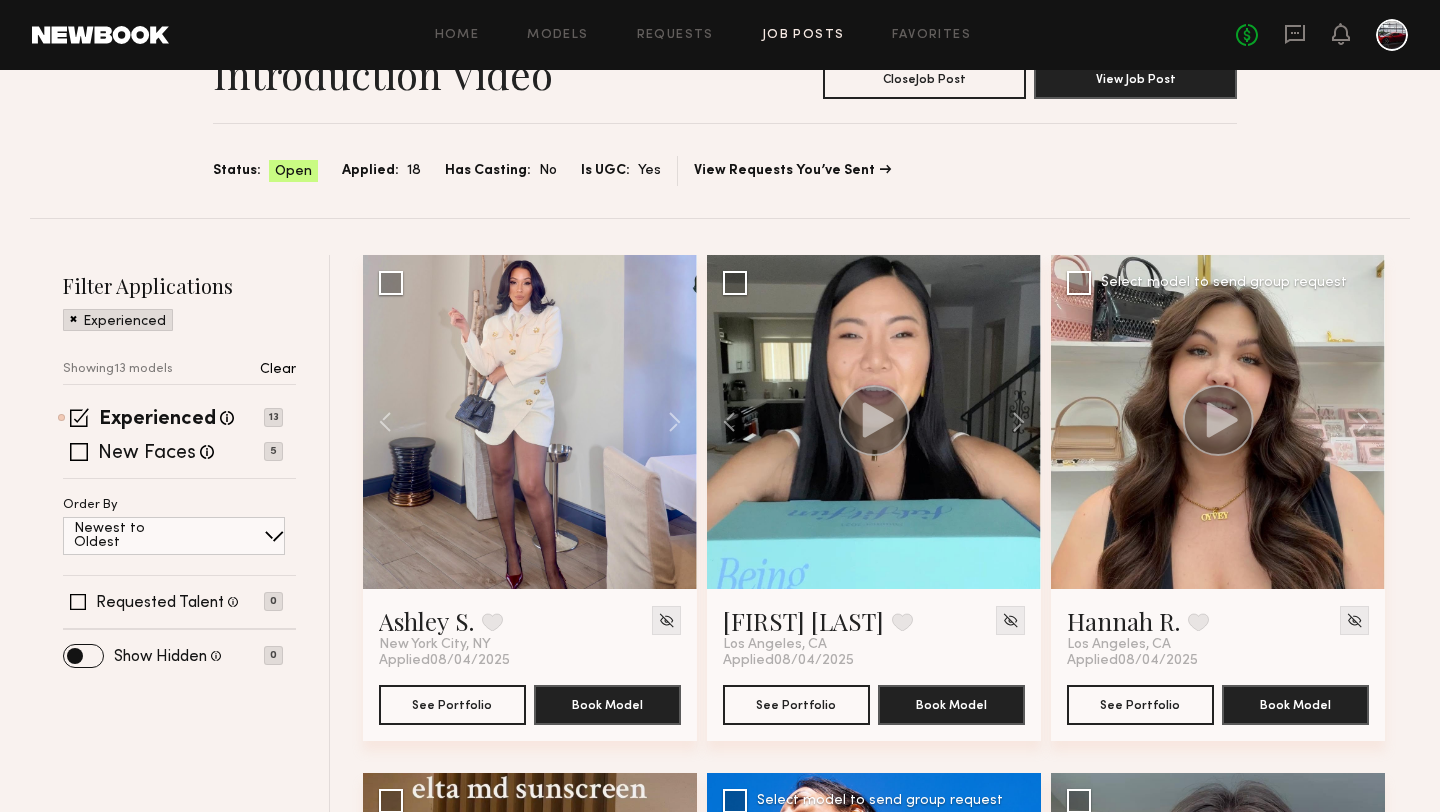 scroll, scrollTop: 101, scrollLeft: 0, axis: vertical 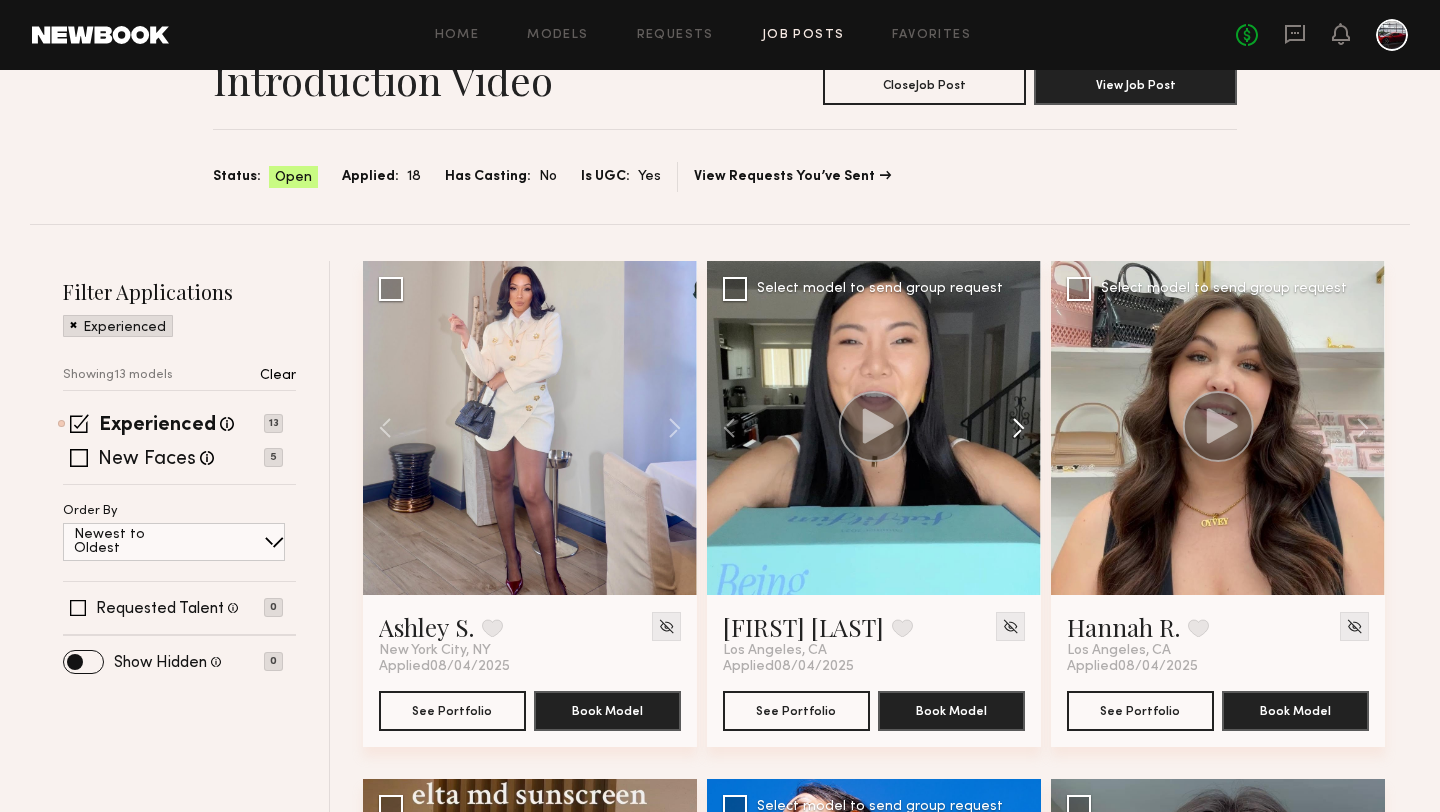 click 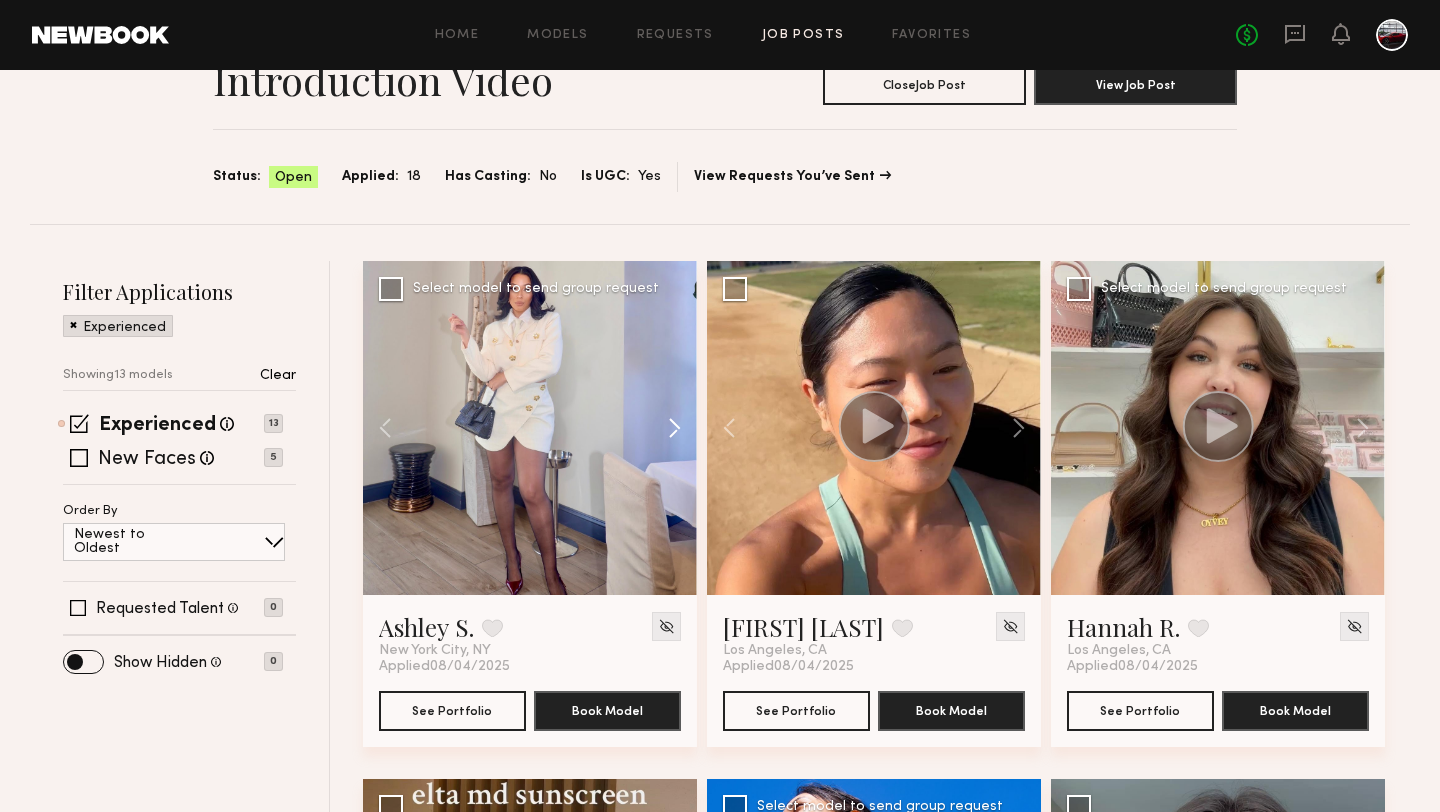 click 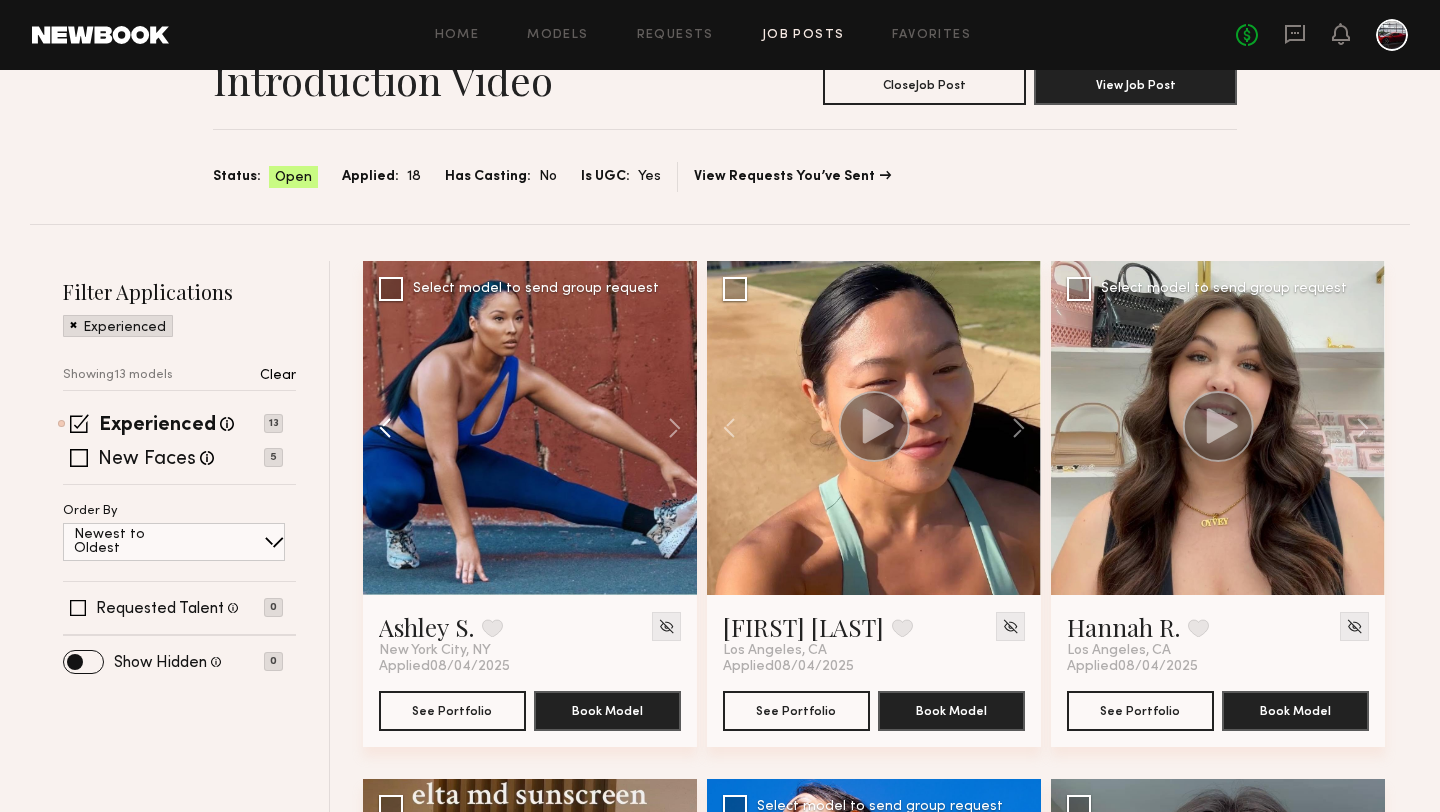 click 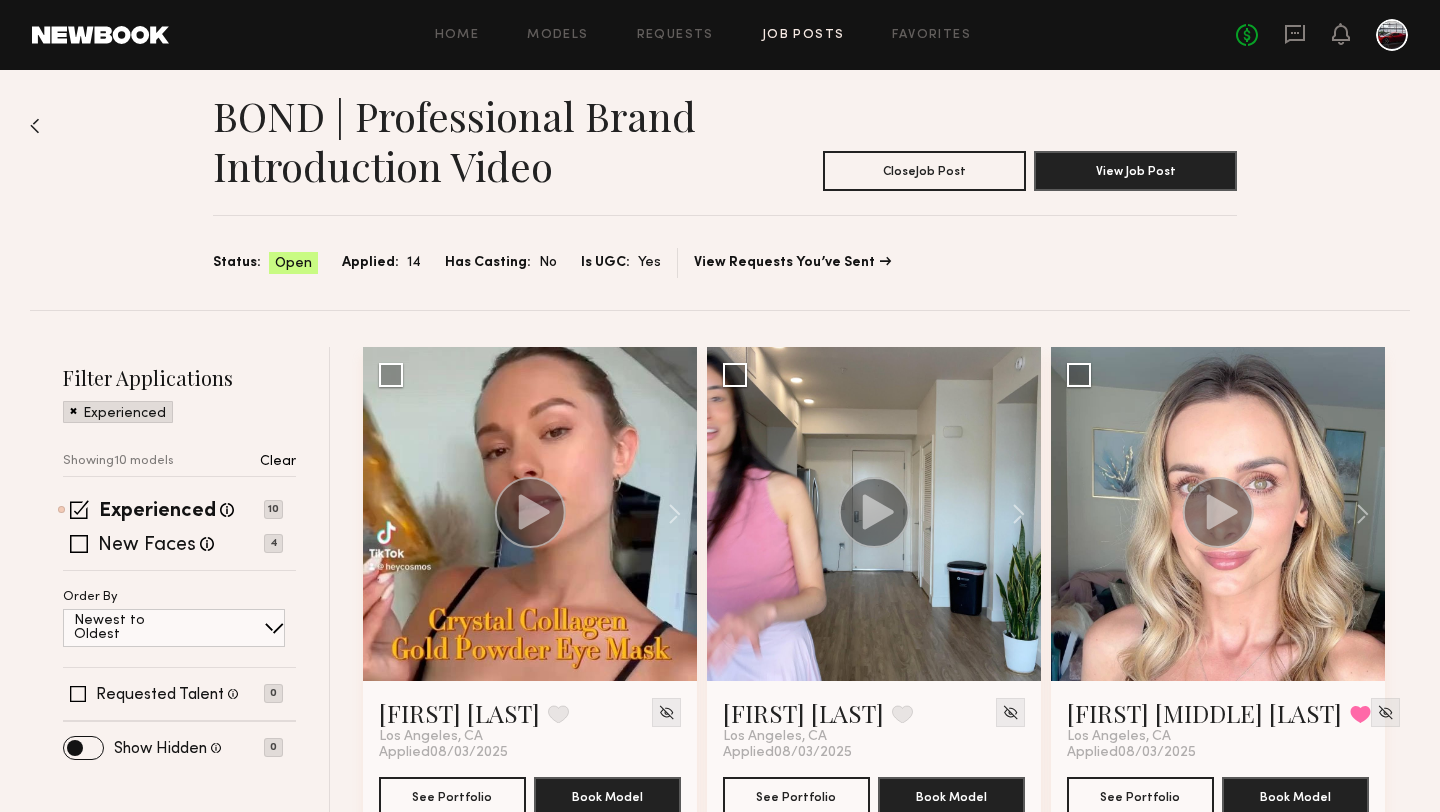 scroll, scrollTop: 0, scrollLeft: 0, axis: both 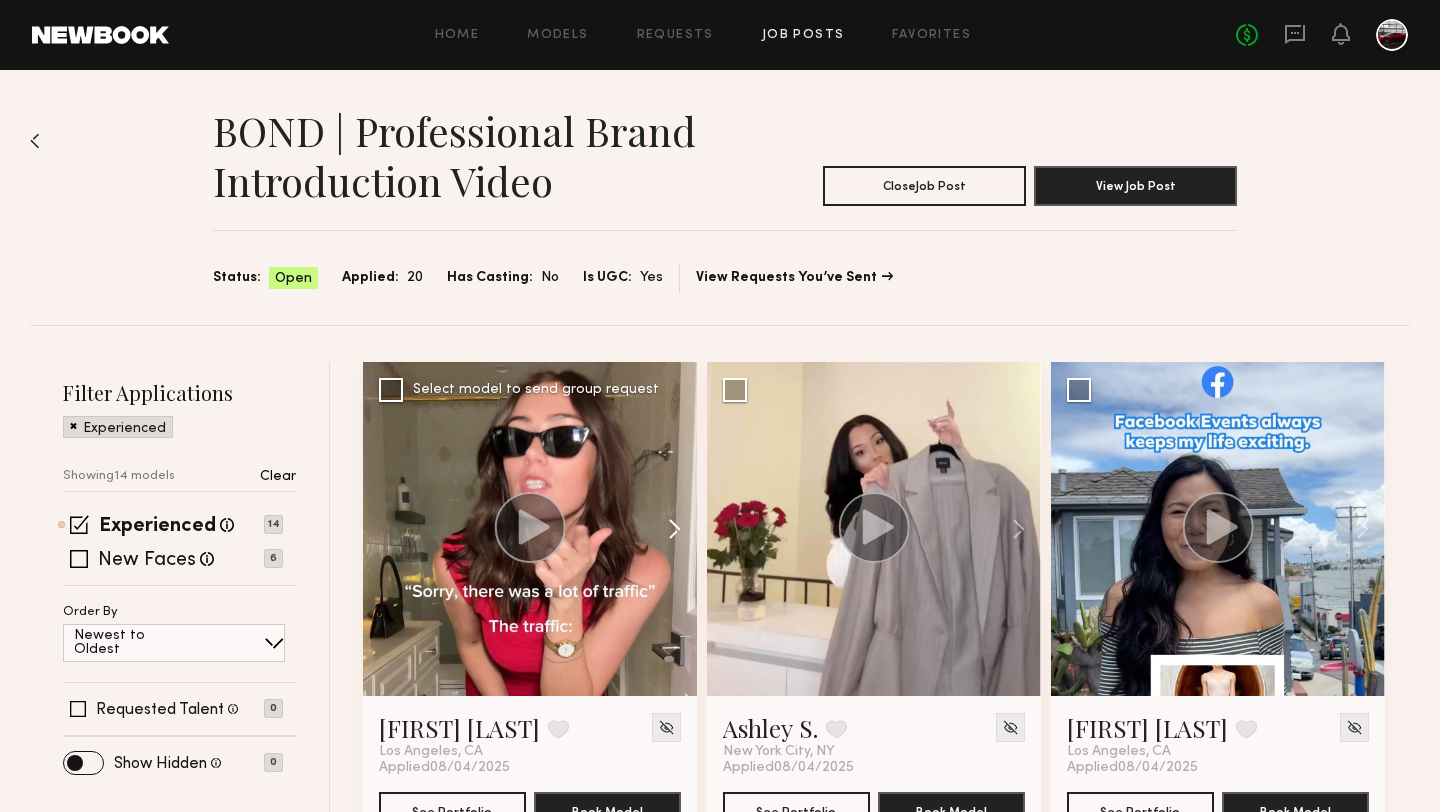 click 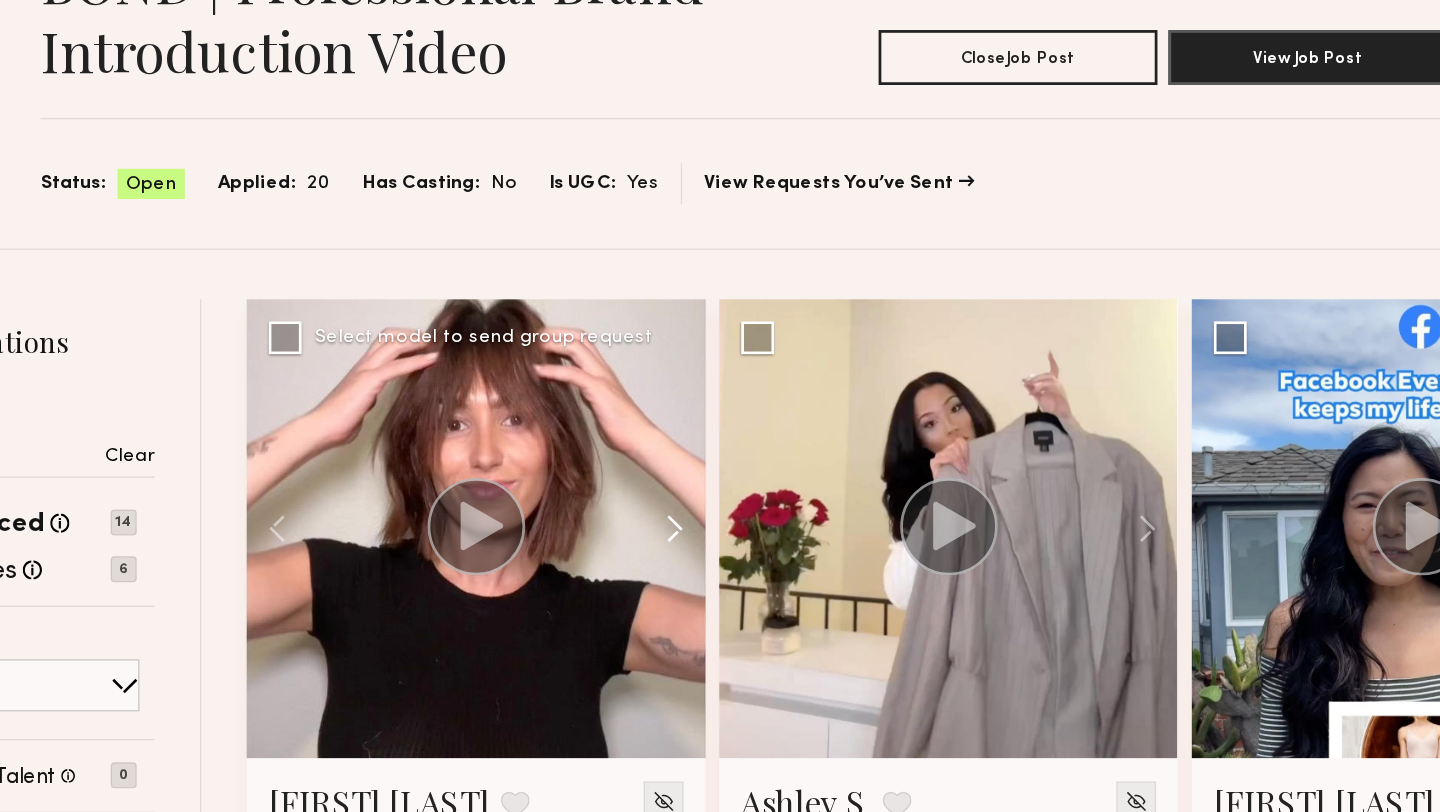 click 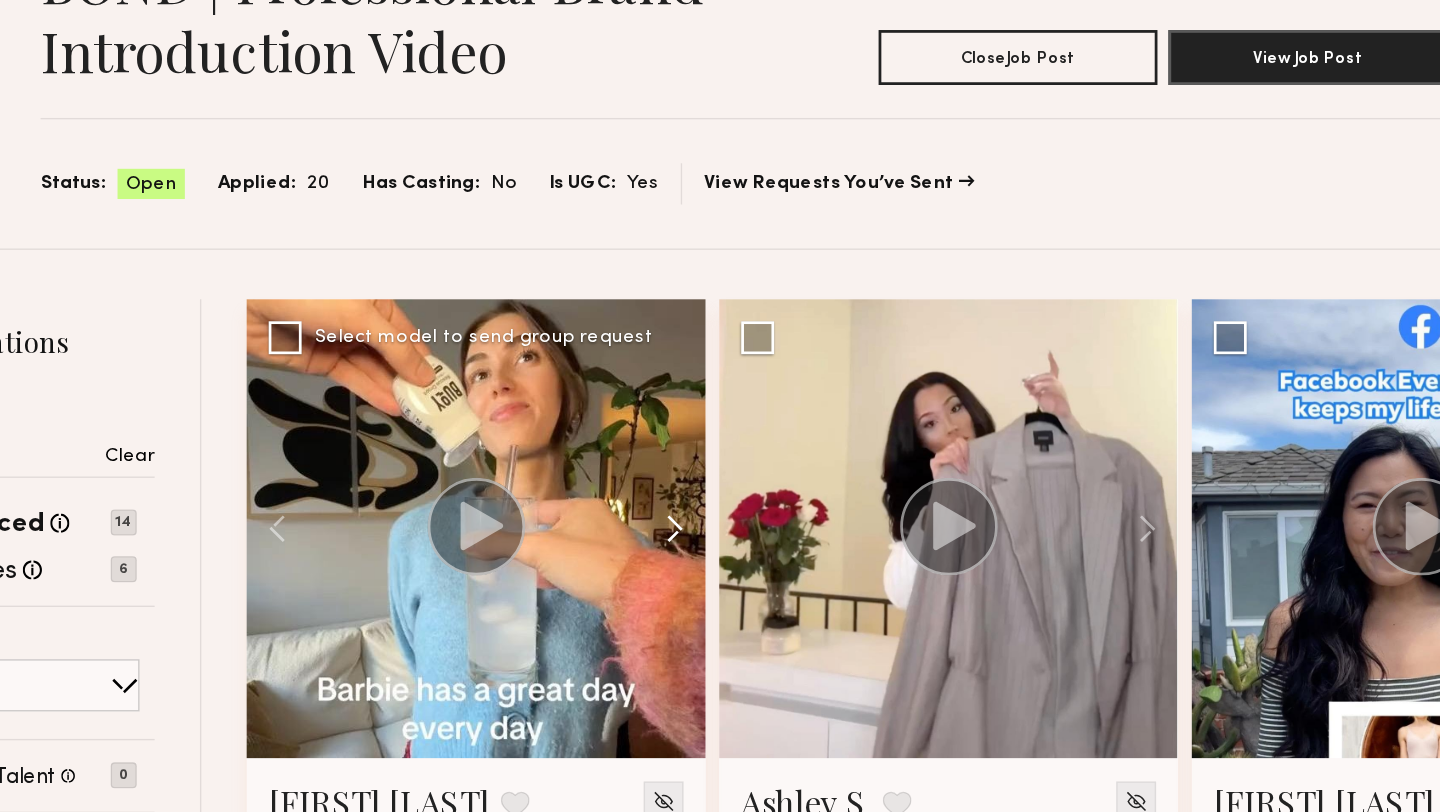 click 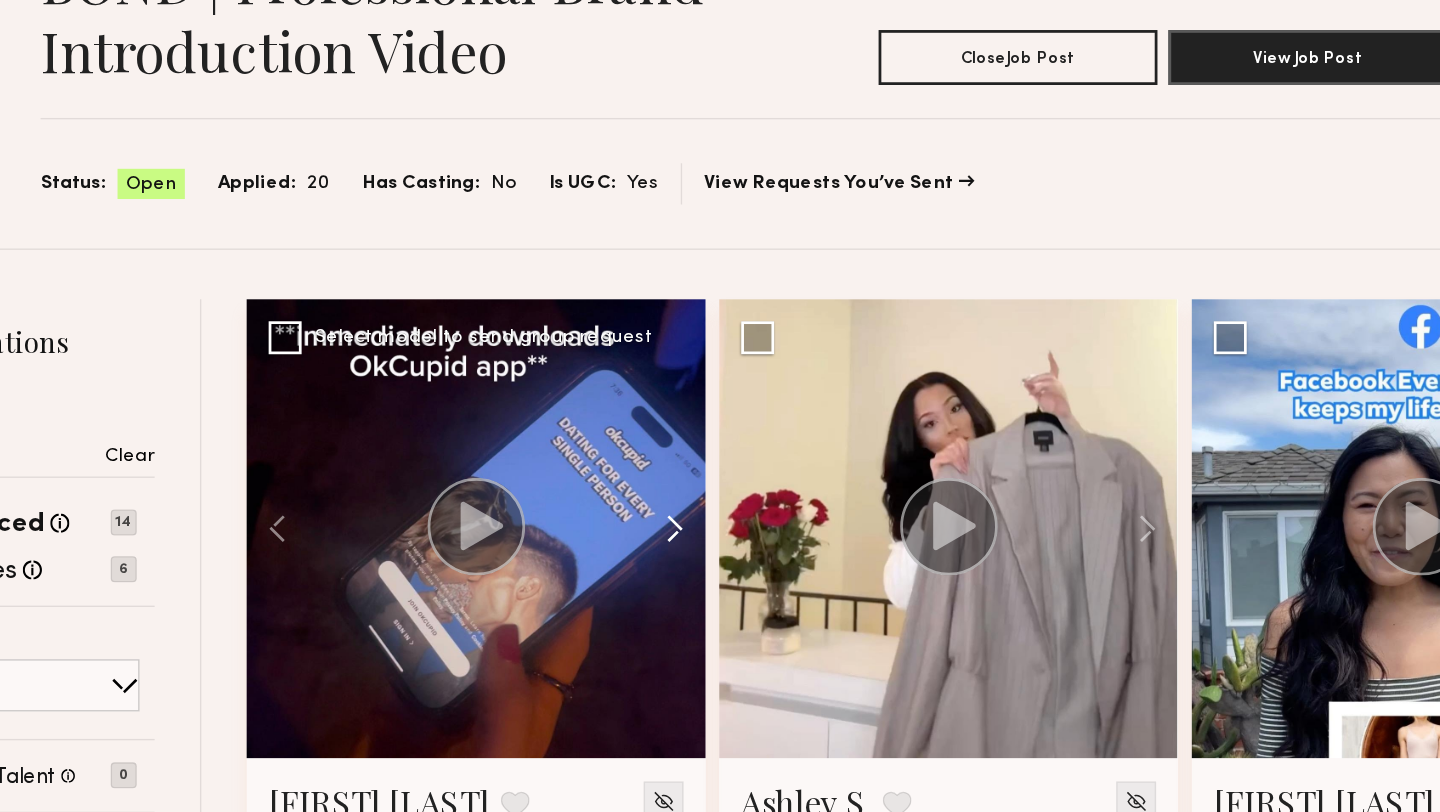 click 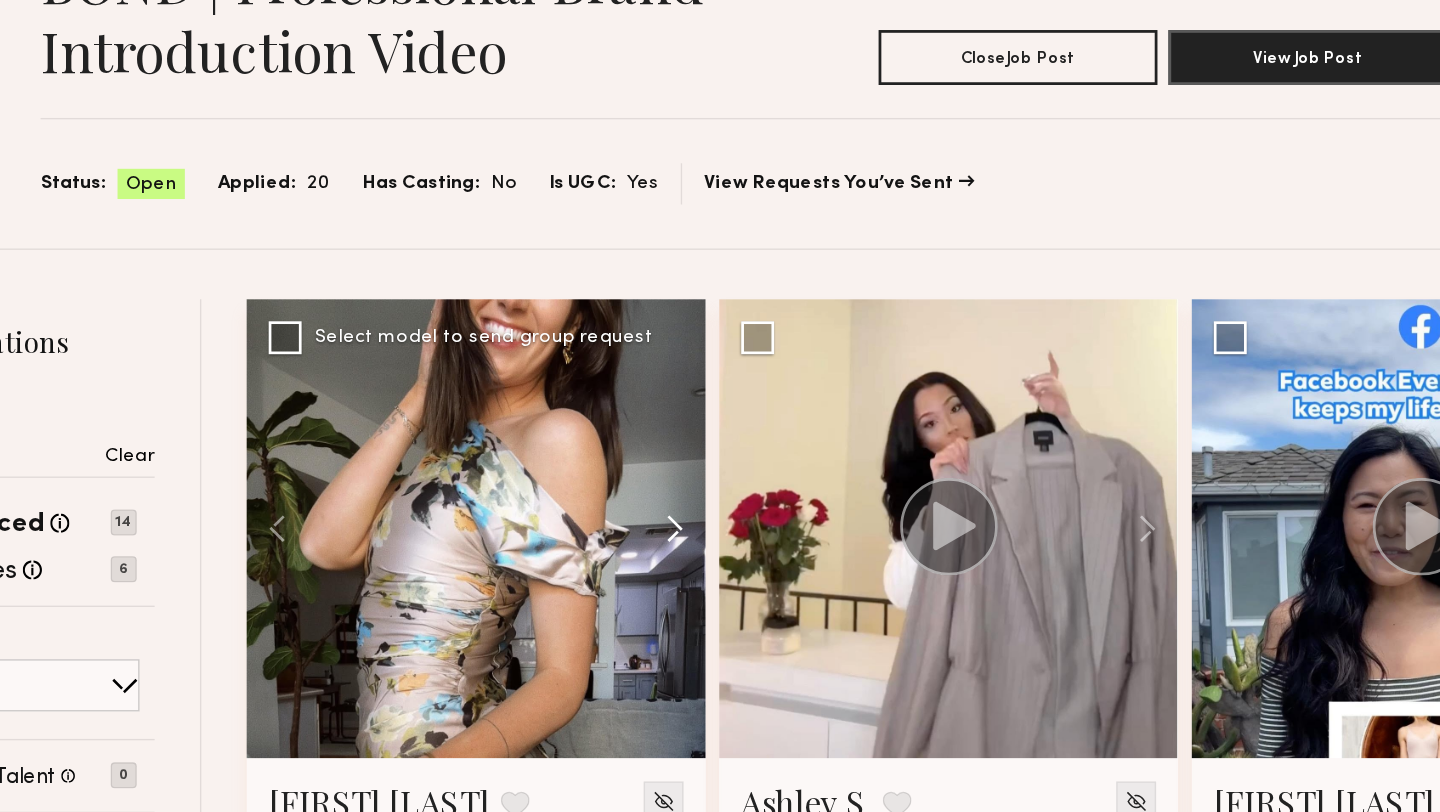 click 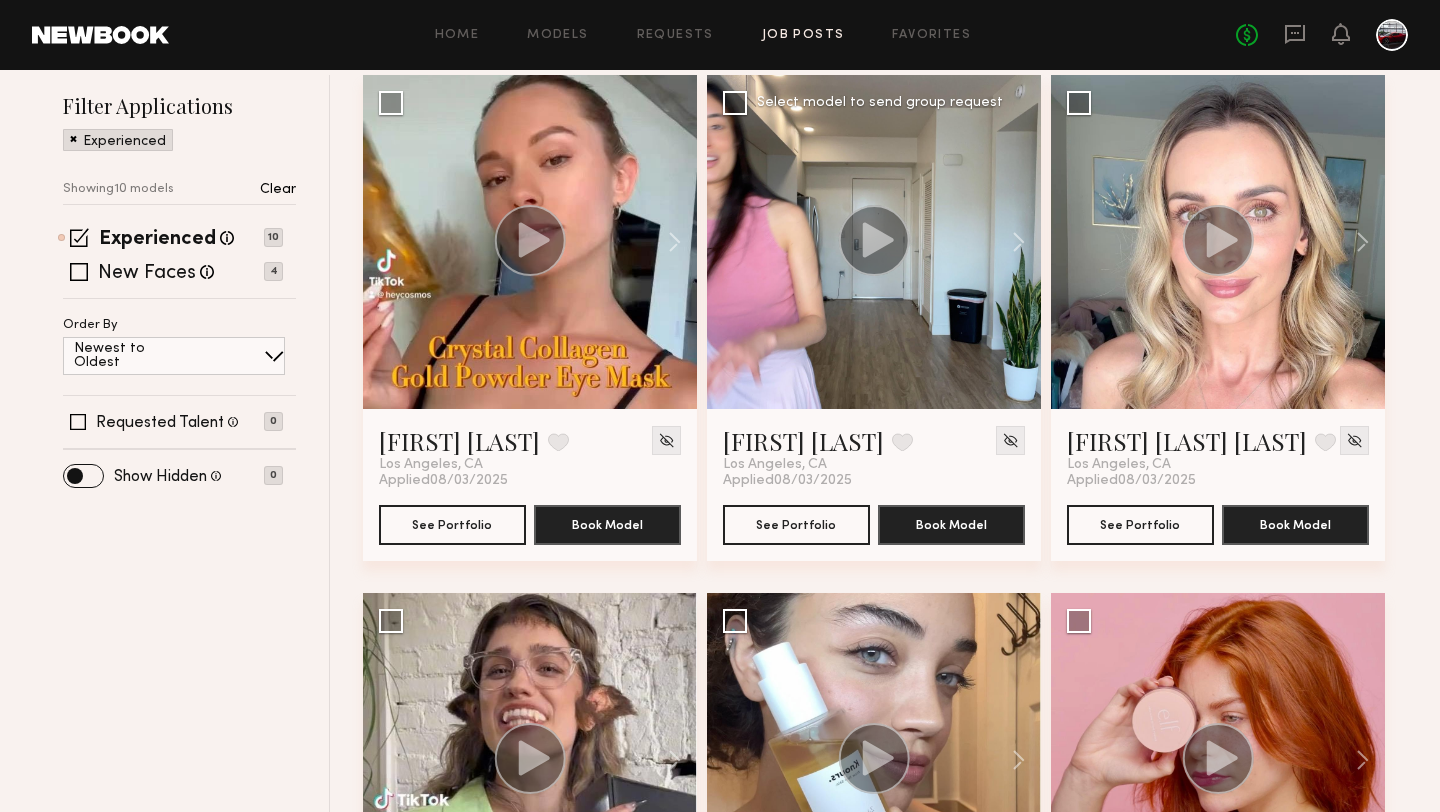 scroll, scrollTop: 0, scrollLeft: 0, axis: both 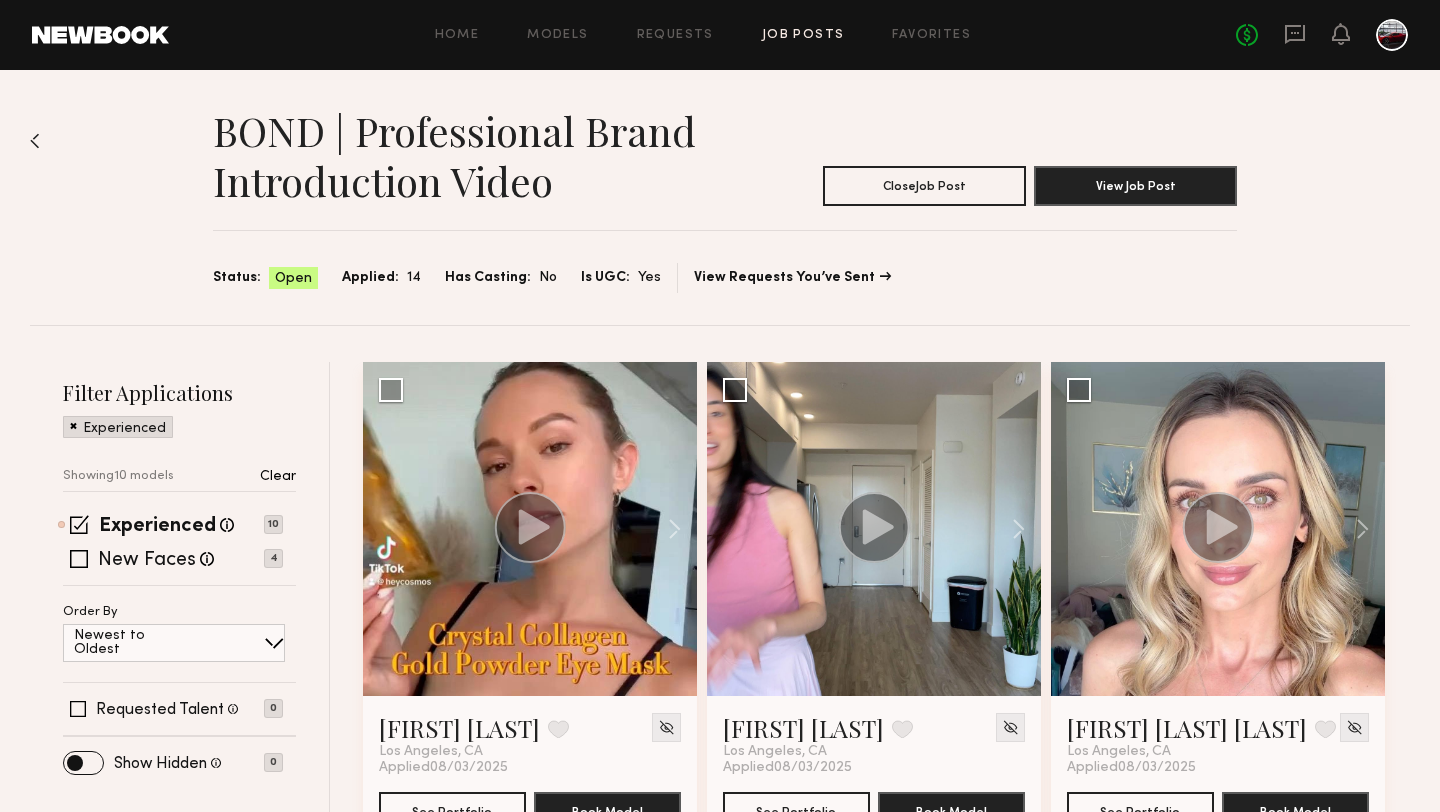 click on "Job Posts" 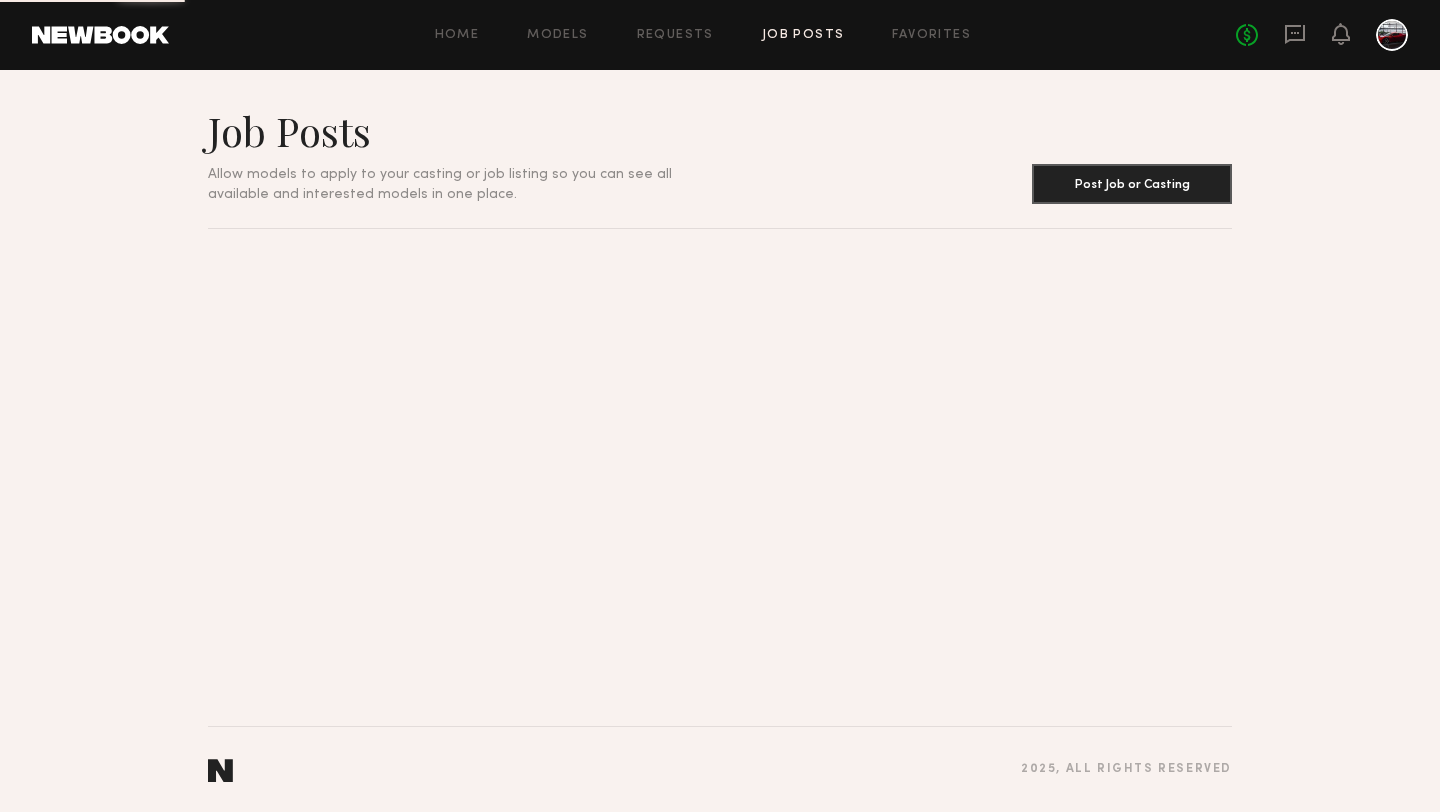scroll, scrollTop: 0, scrollLeft: 0, axis: both 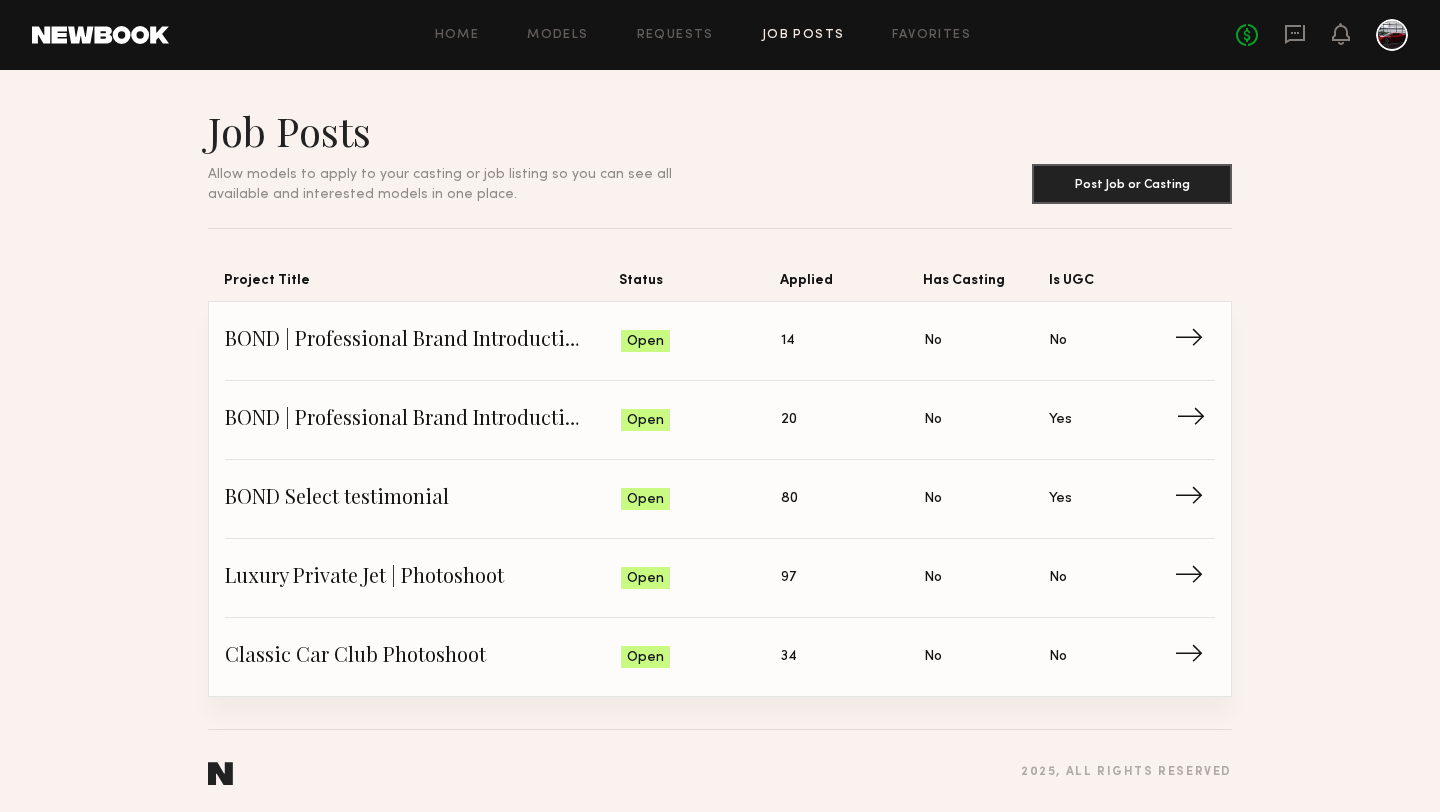 click on "BOND | Professional Brand Introduction Video" 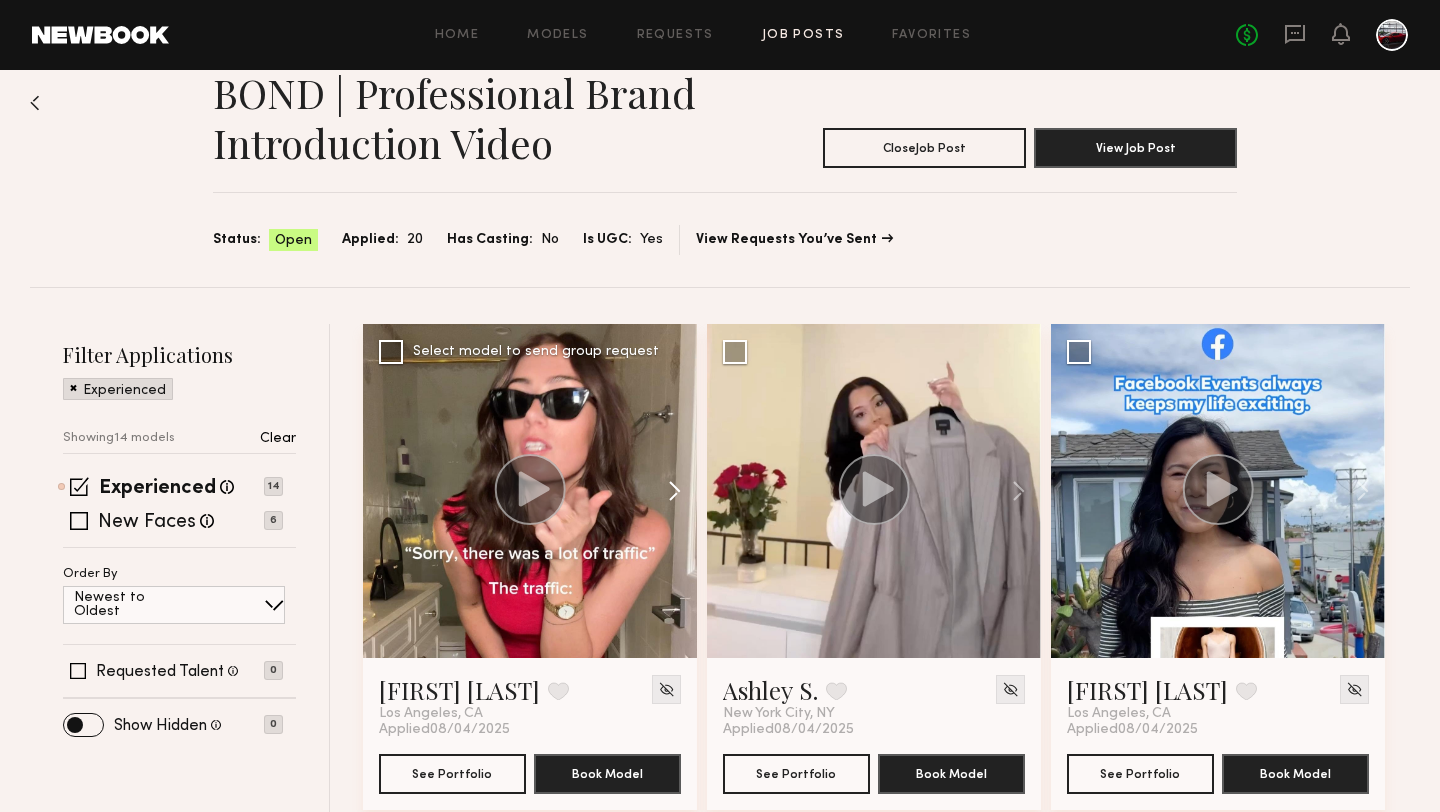 scroll, scrollTop: 72, scrollLeft: 0, axis: vertical 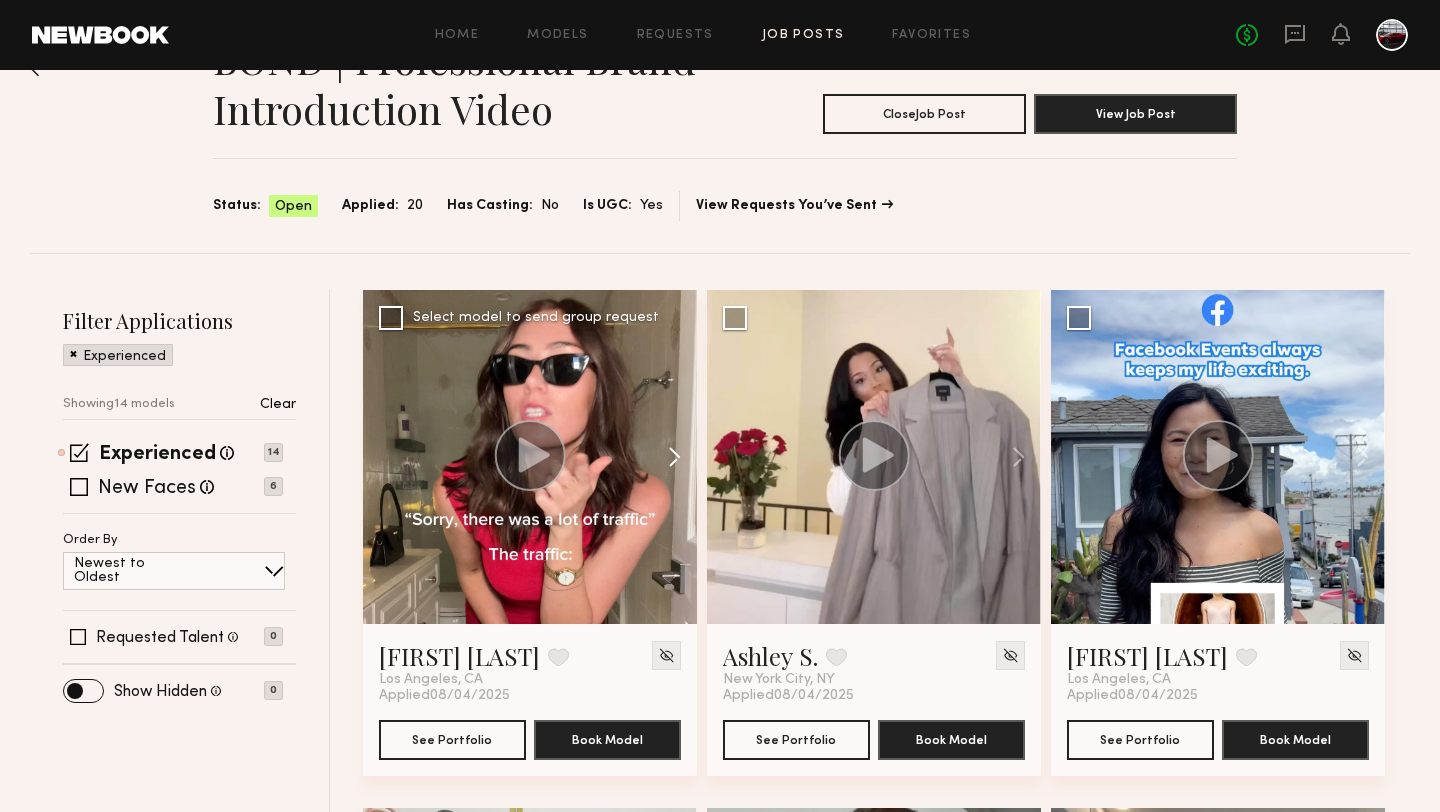 click 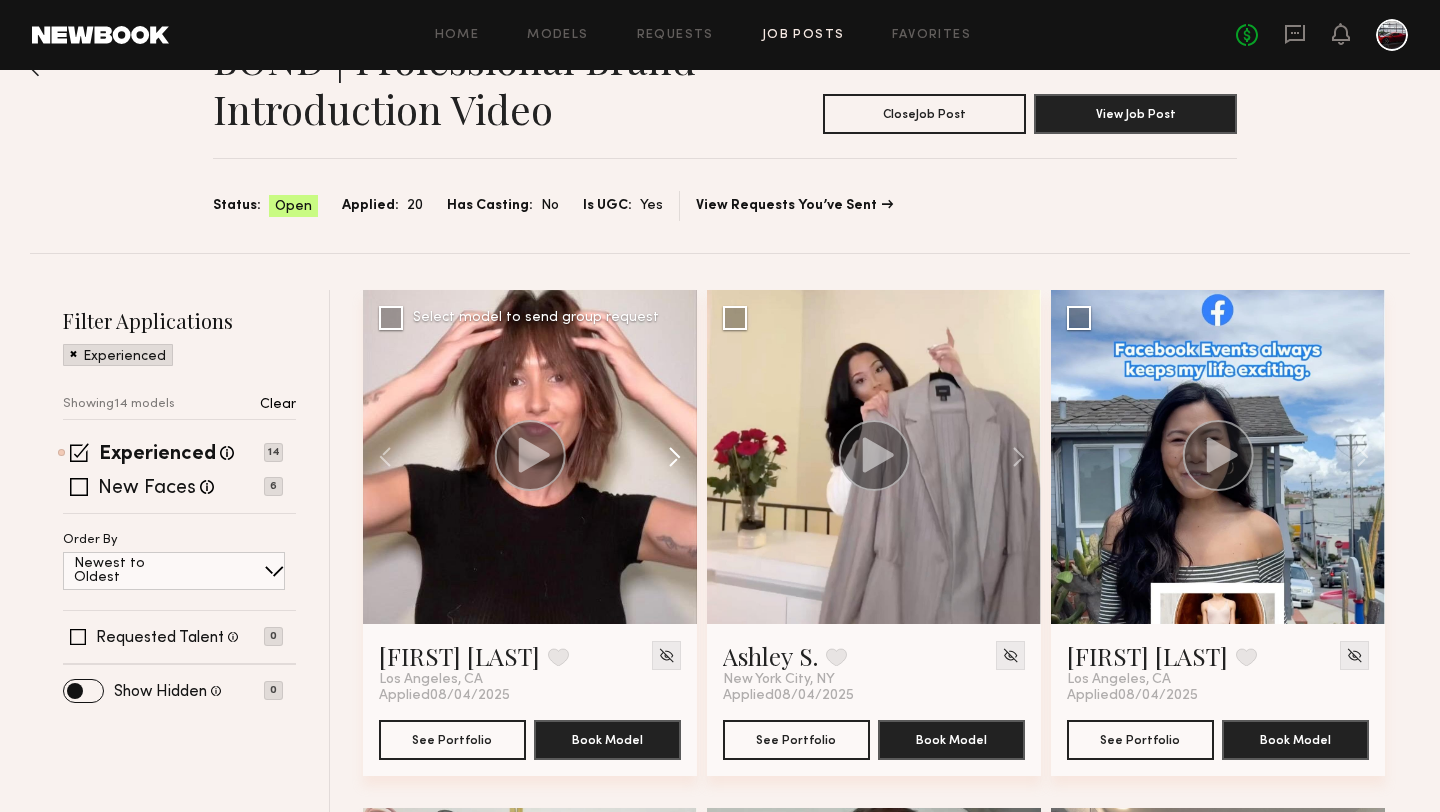 click 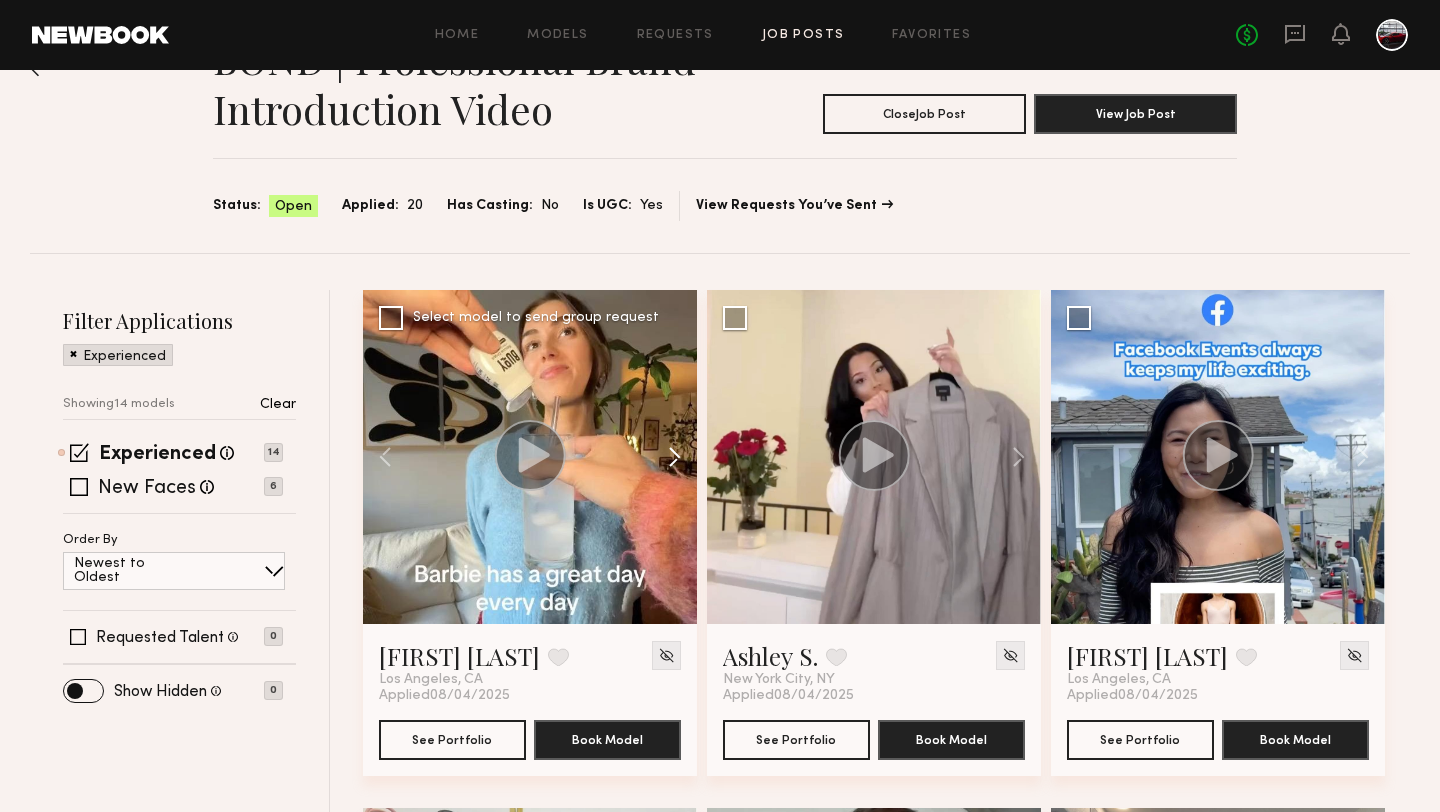 click 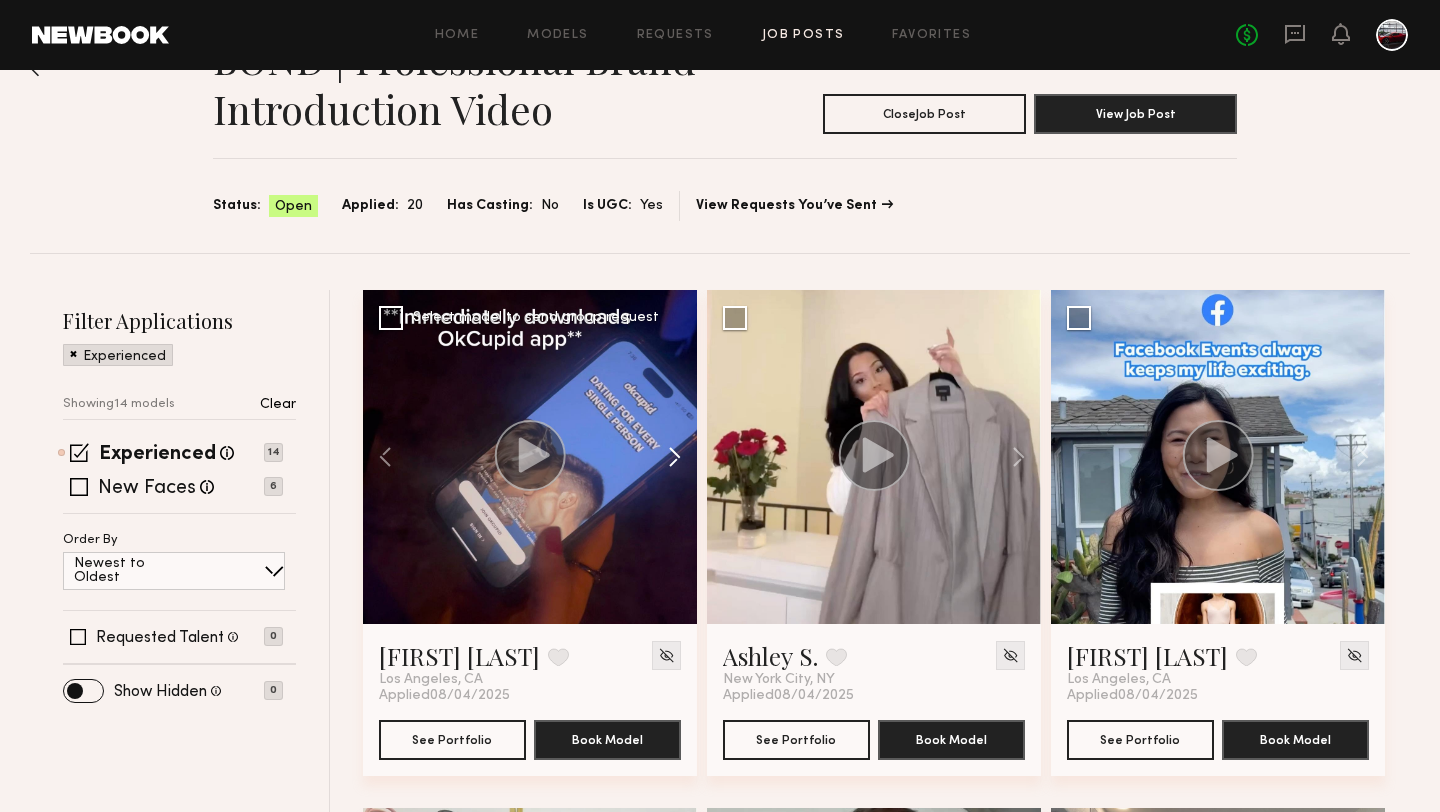 click 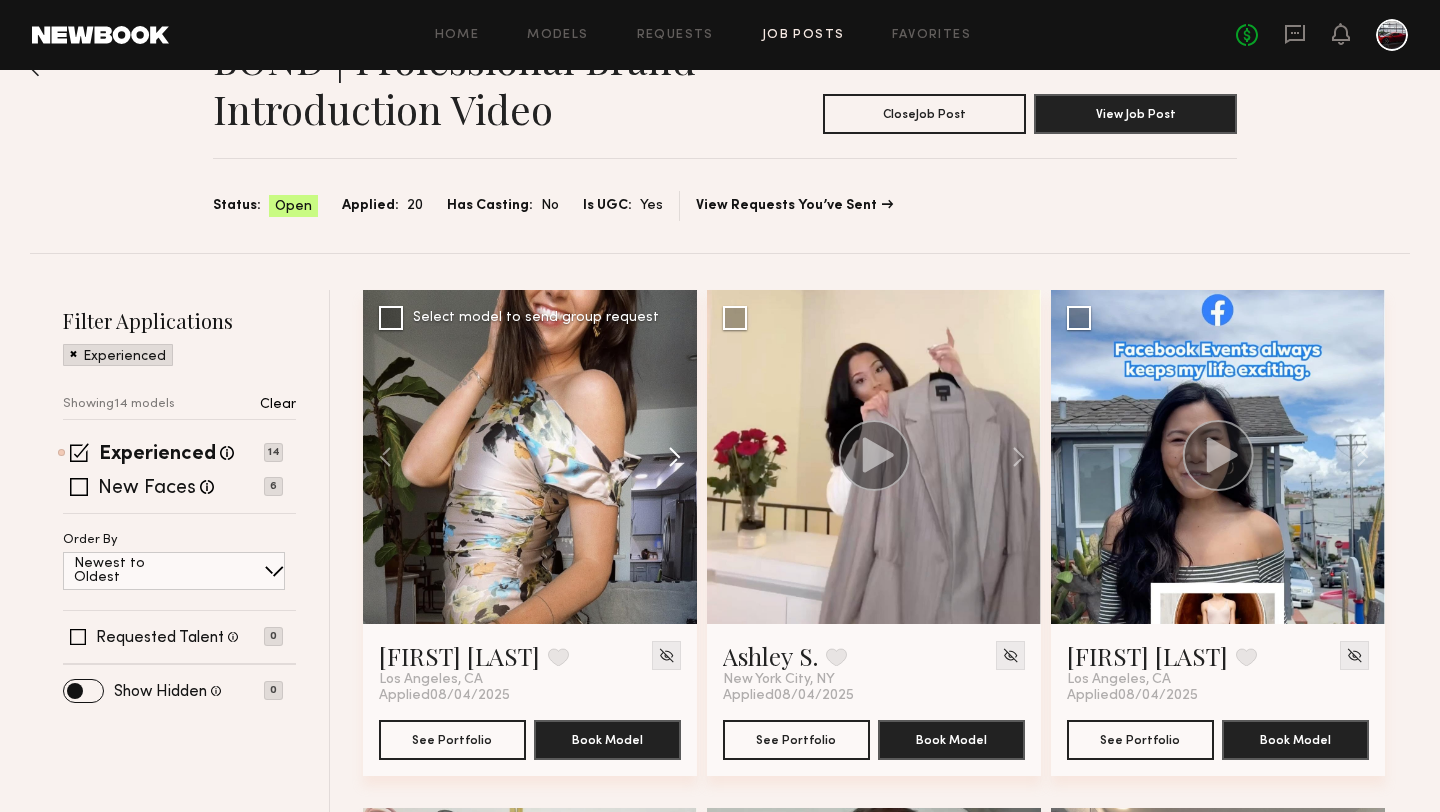 click 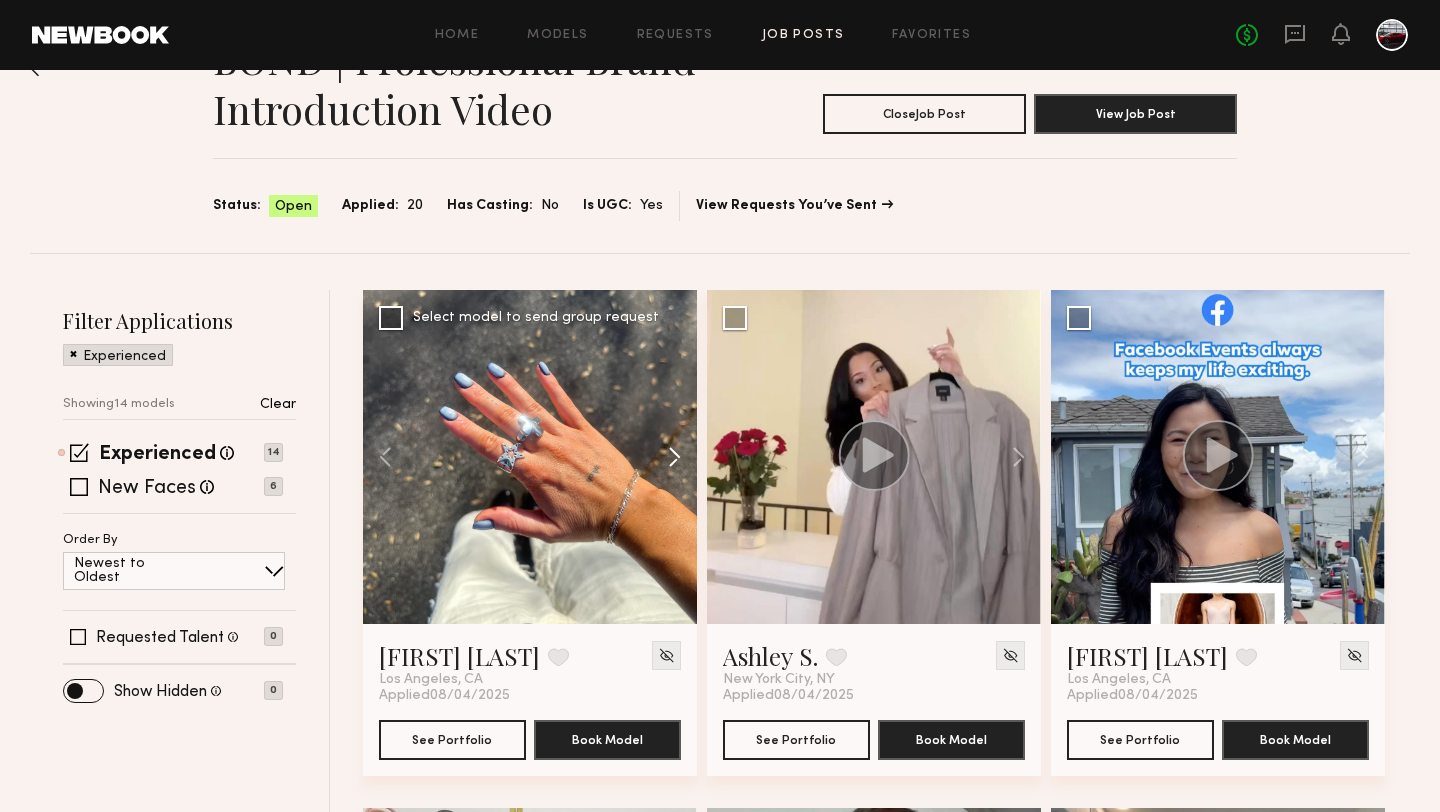 click 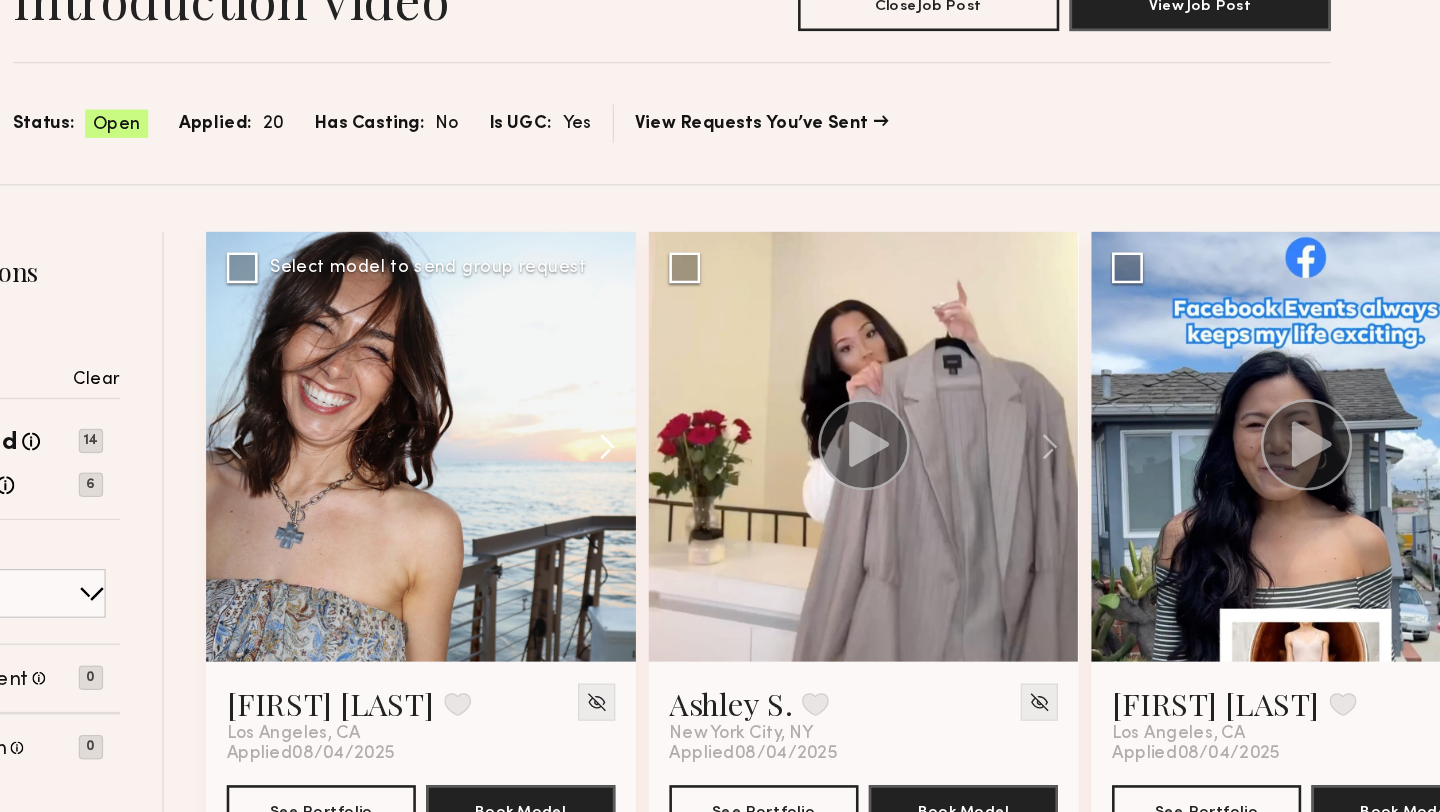 click 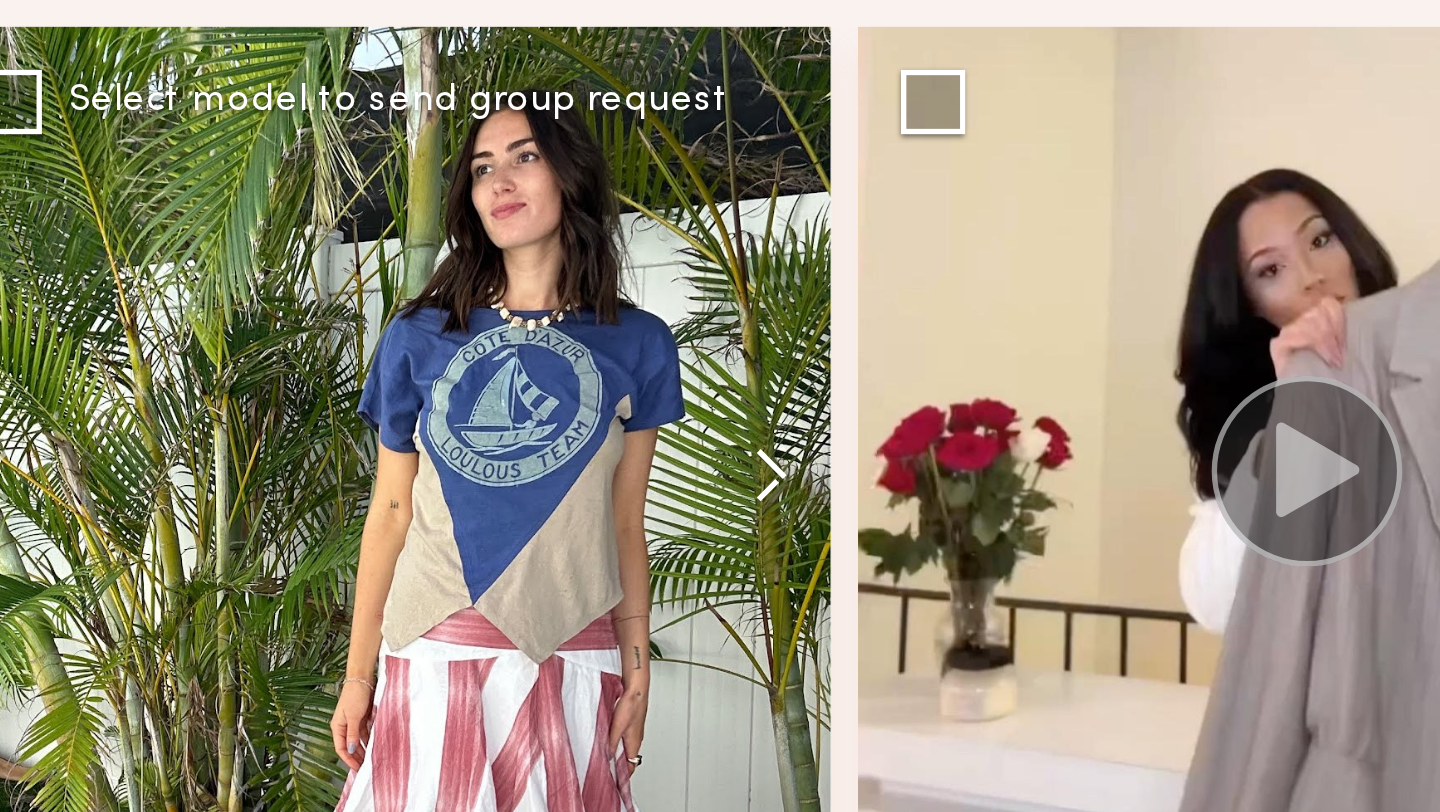 click 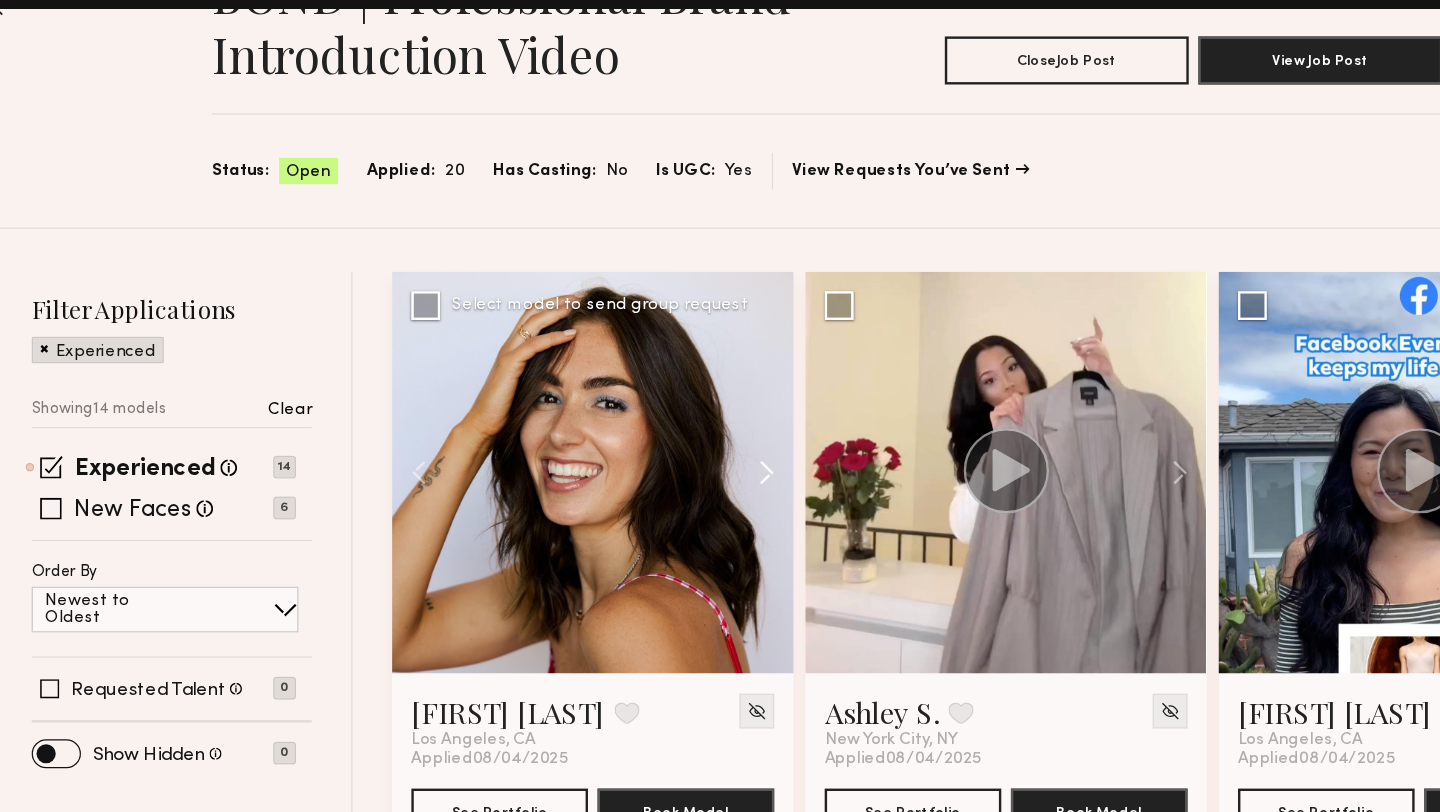 click 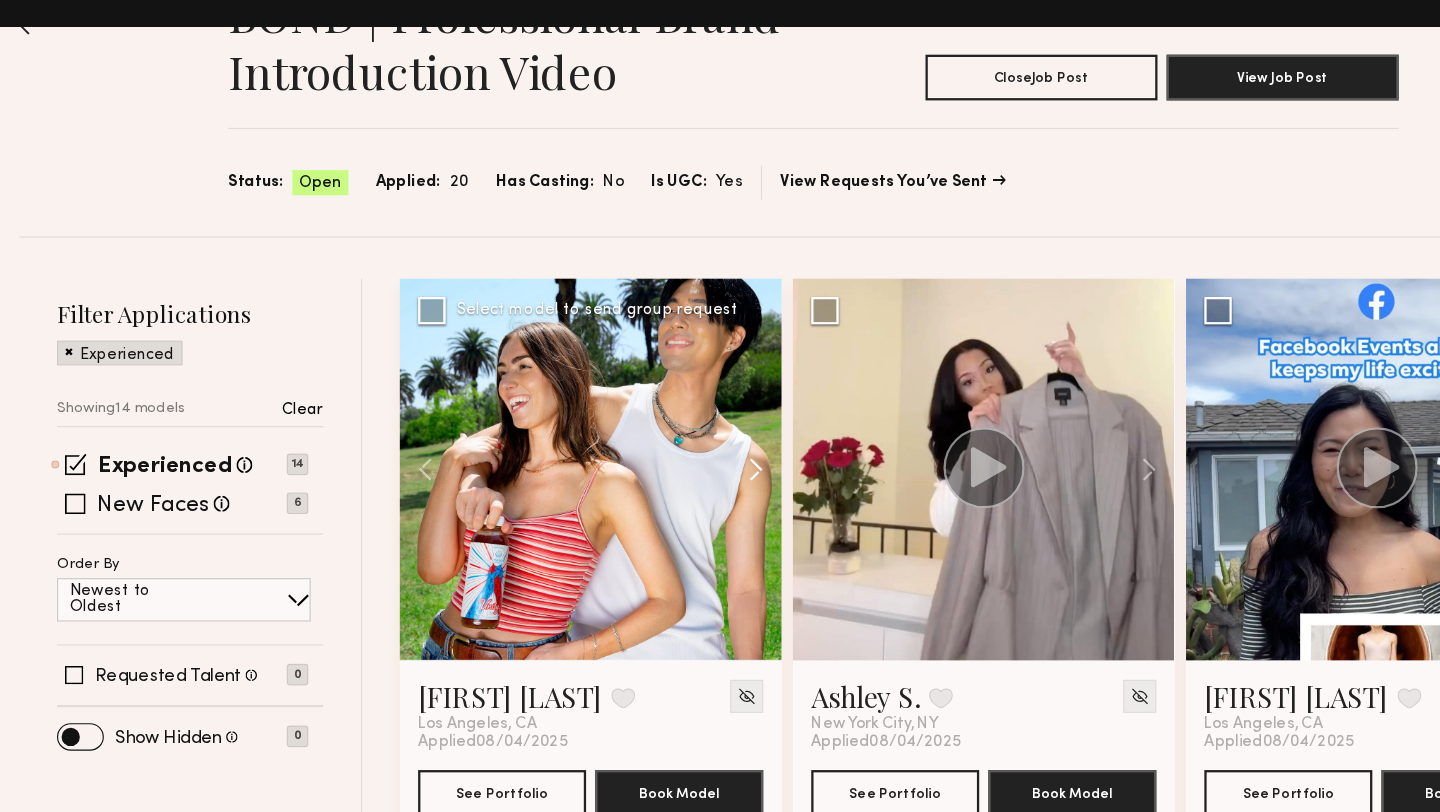 click 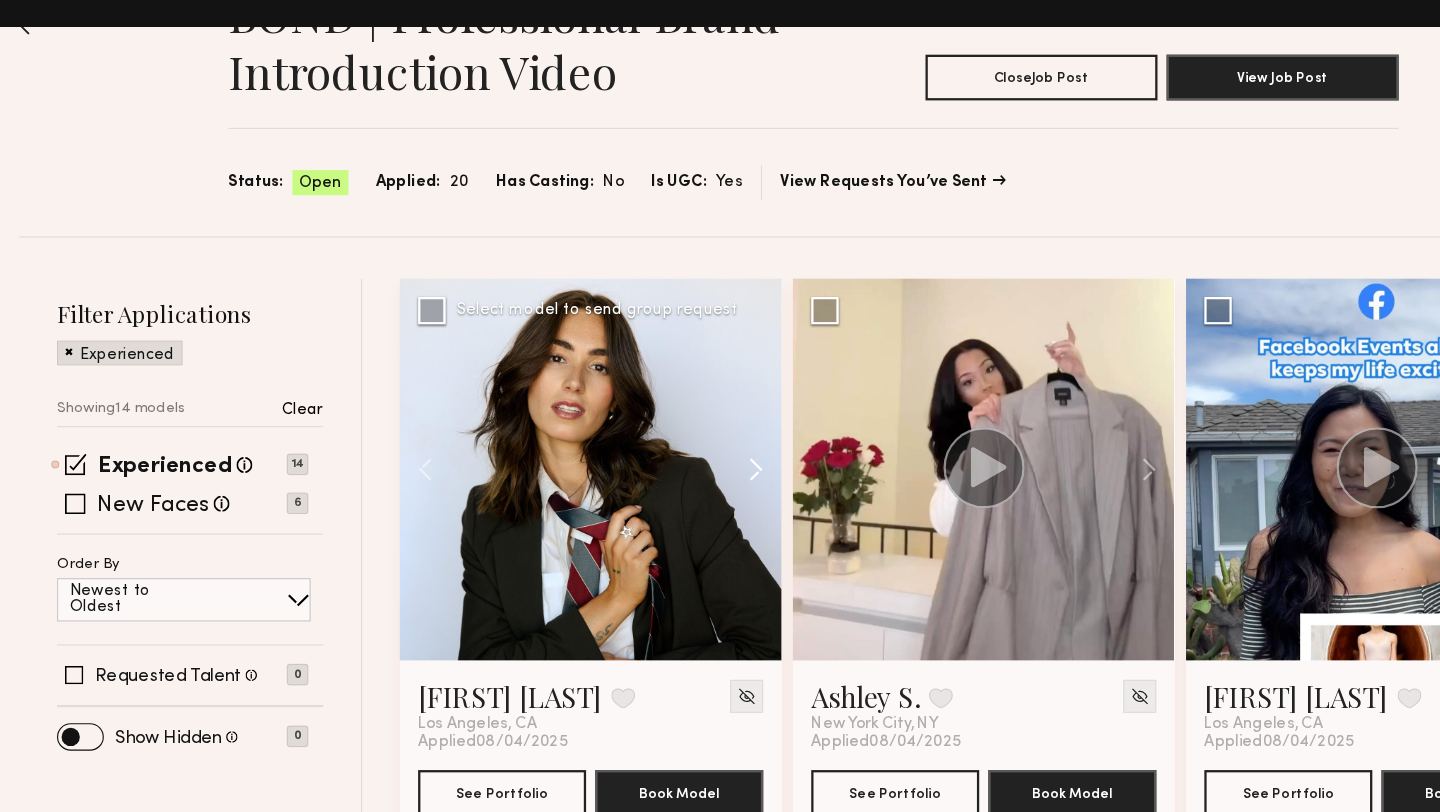 click 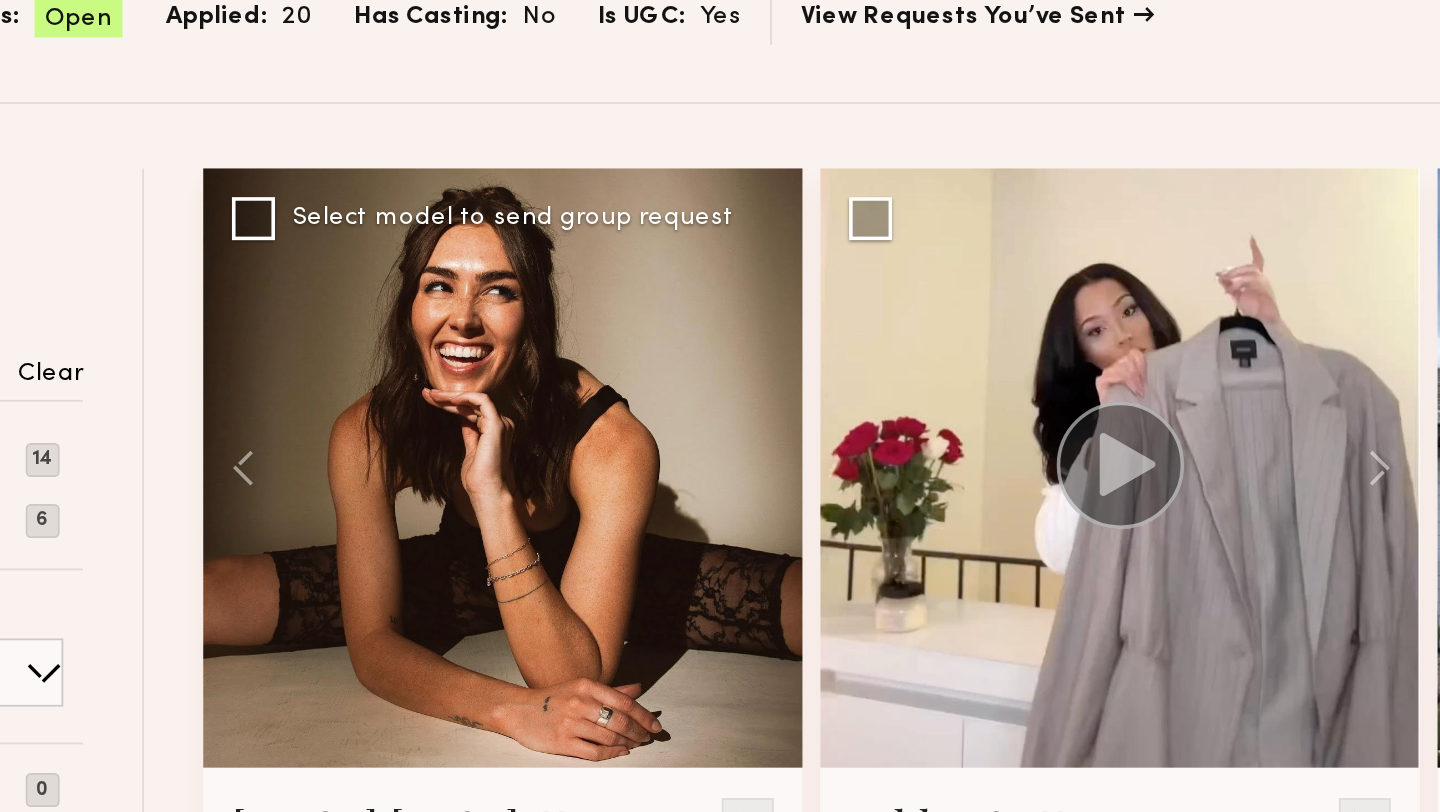 click 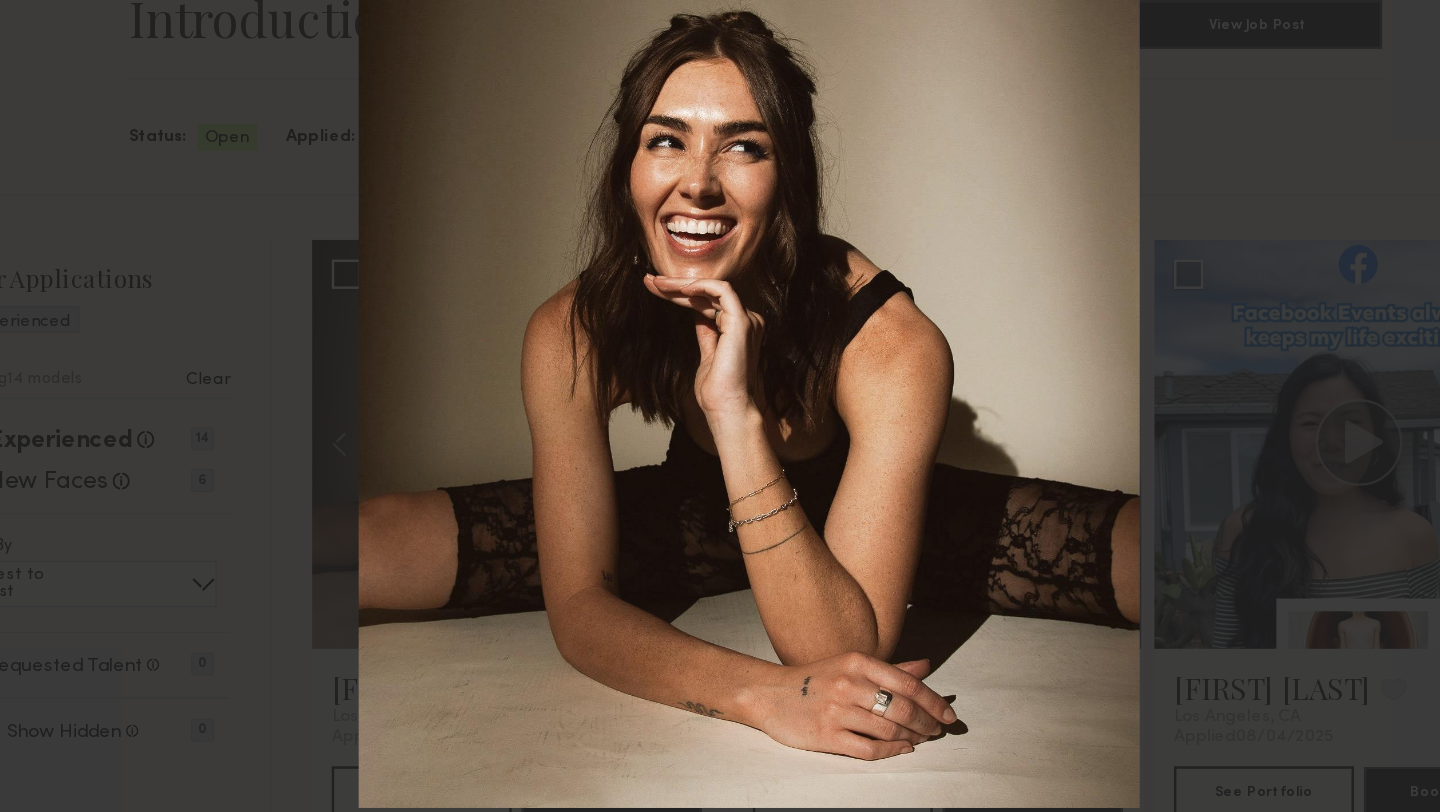click on "12  of  12" at bounding box center [720, 406] 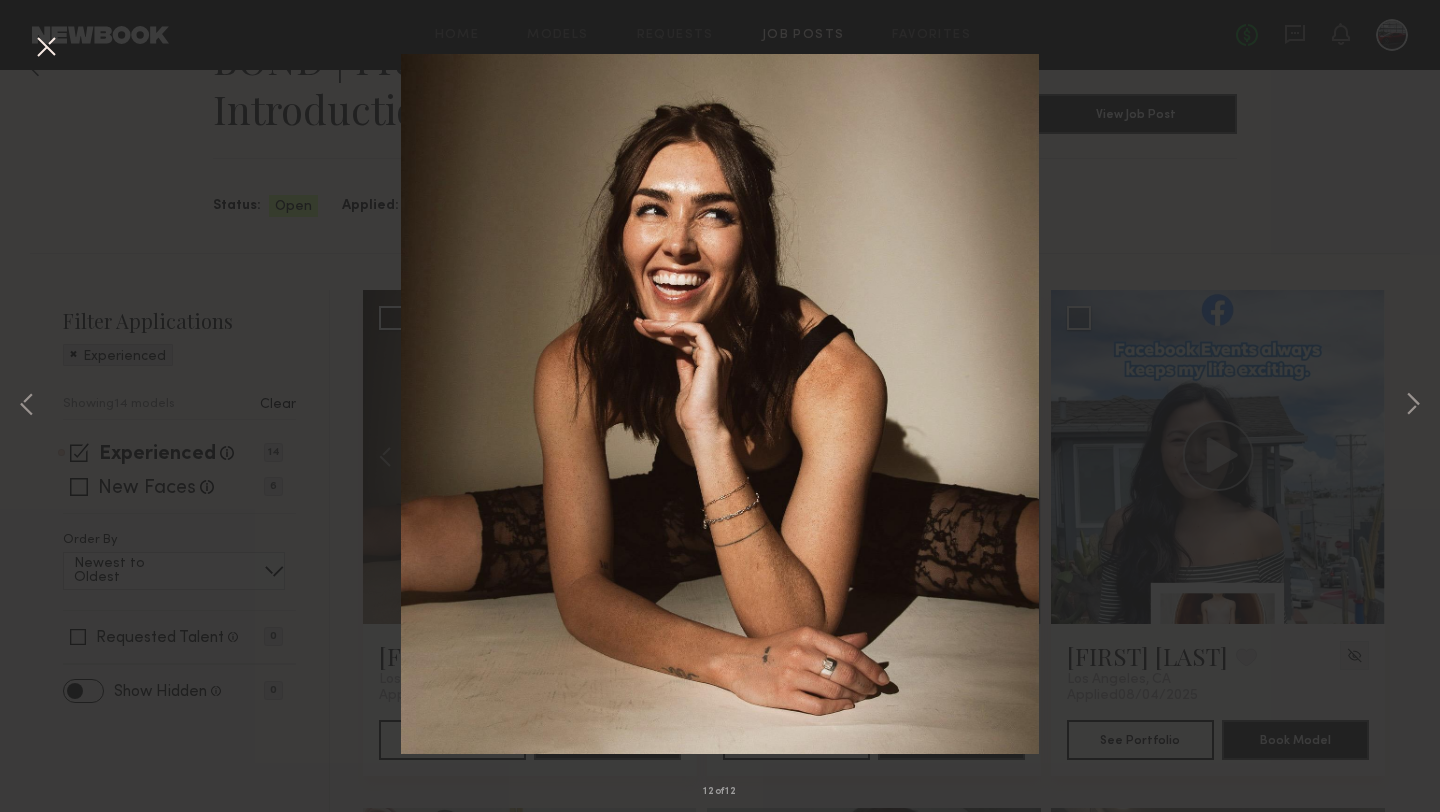 click on "12  of  12" at bounding box center (720, 406) 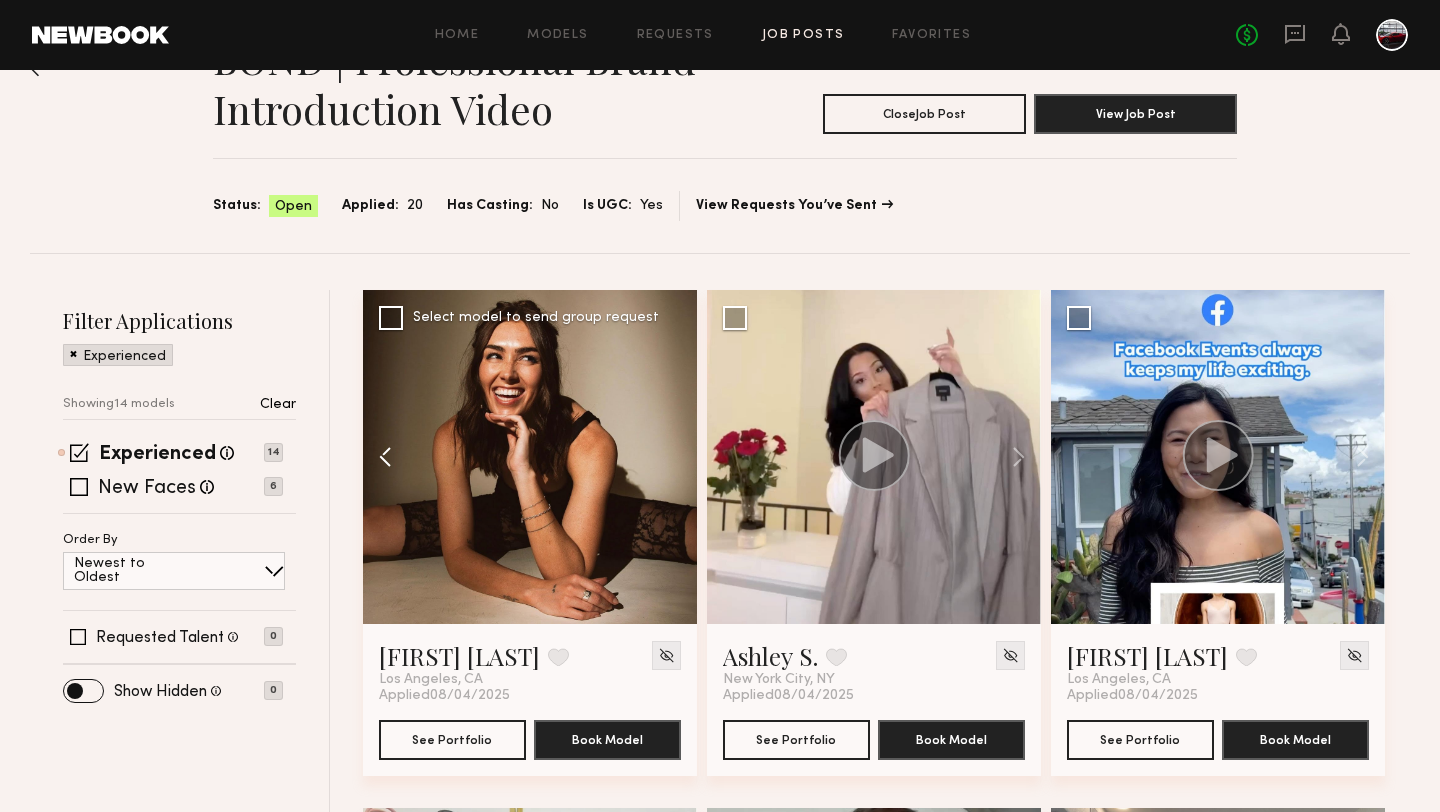 click 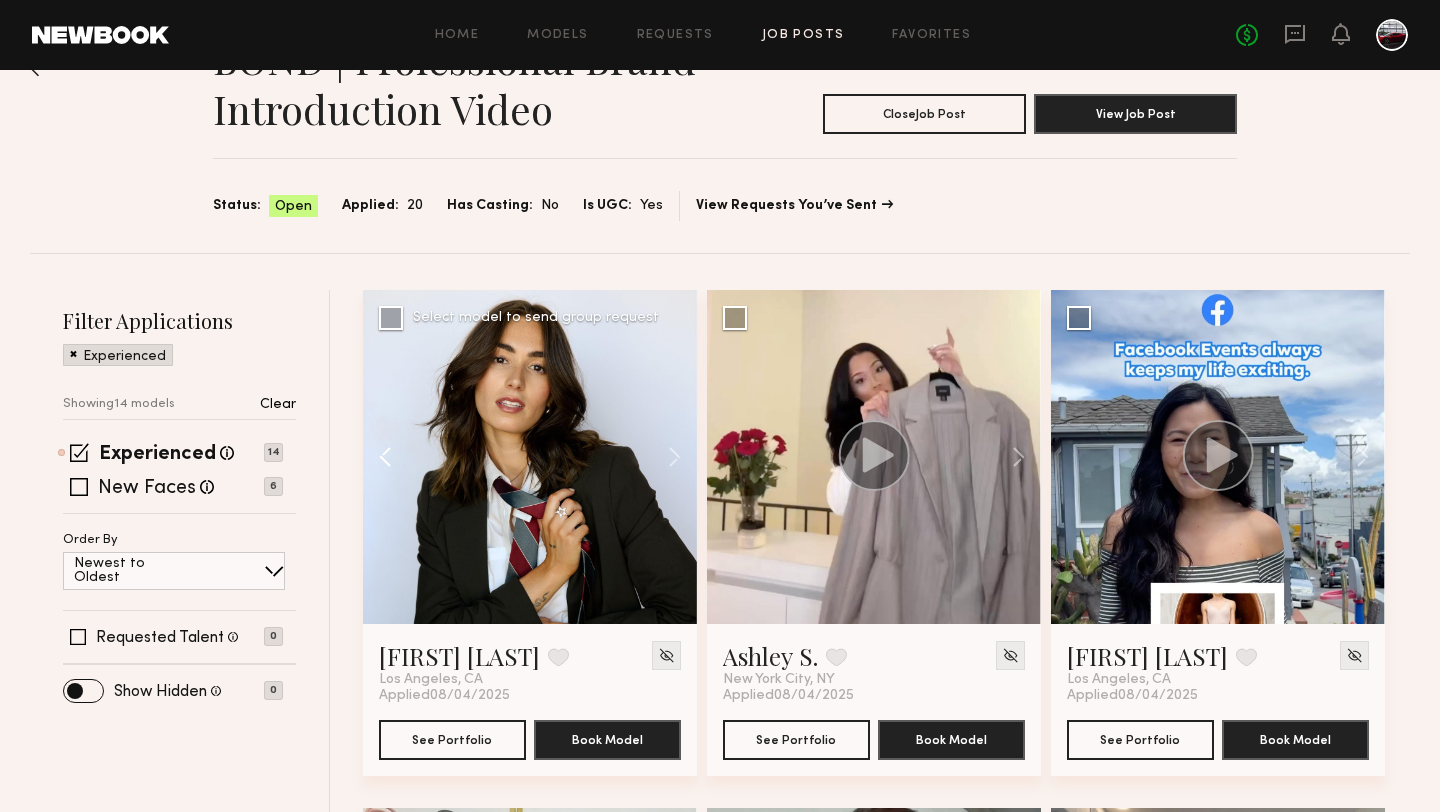 click 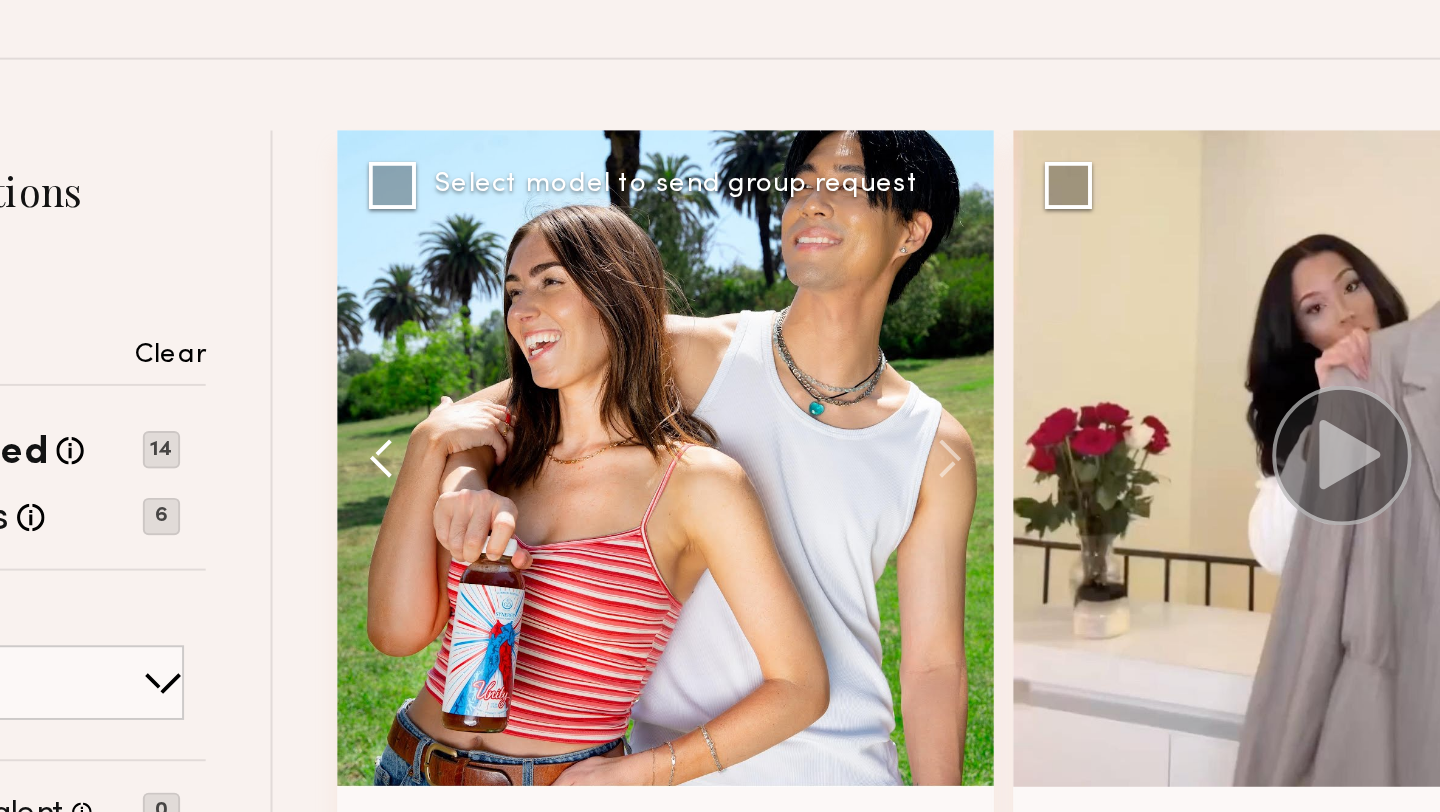 click 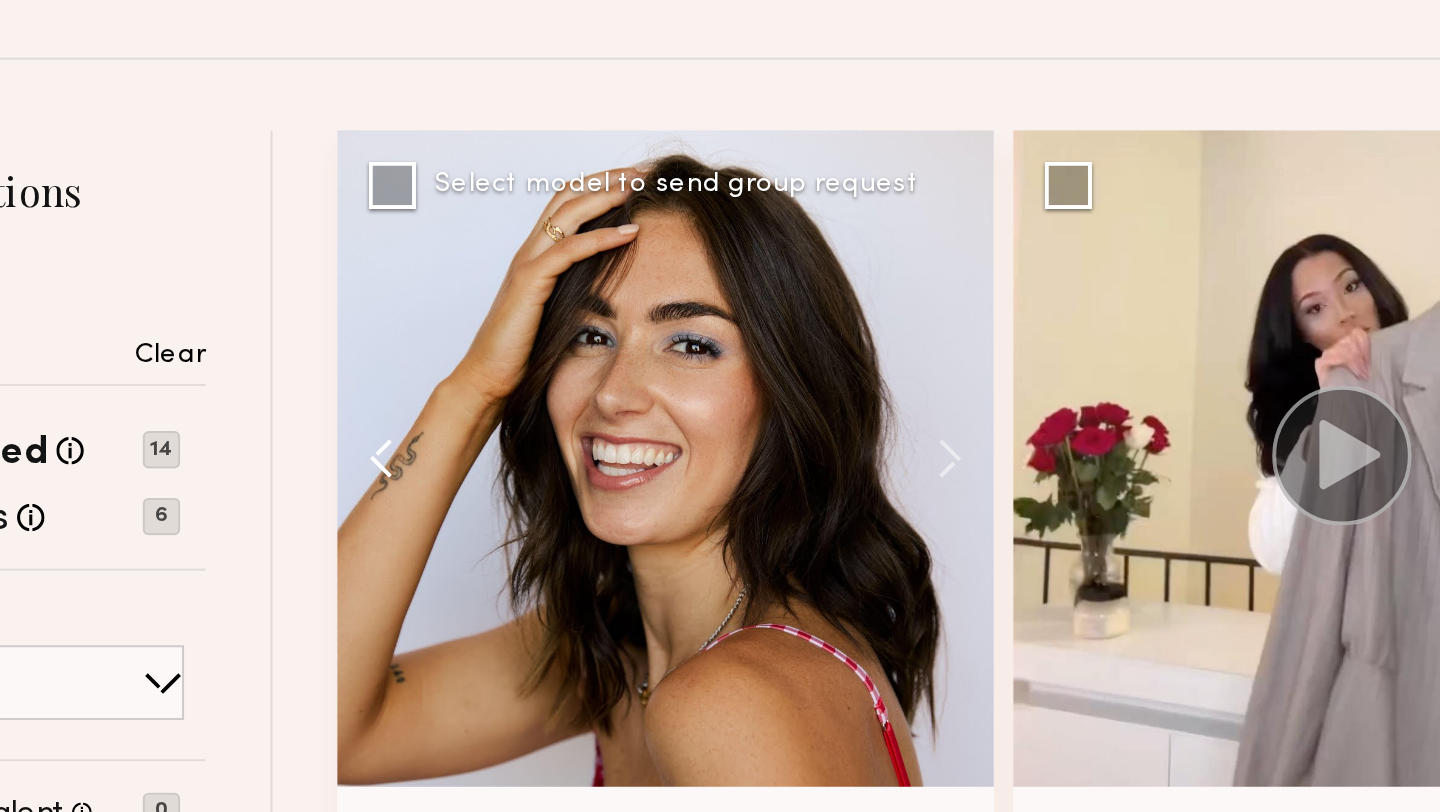 click 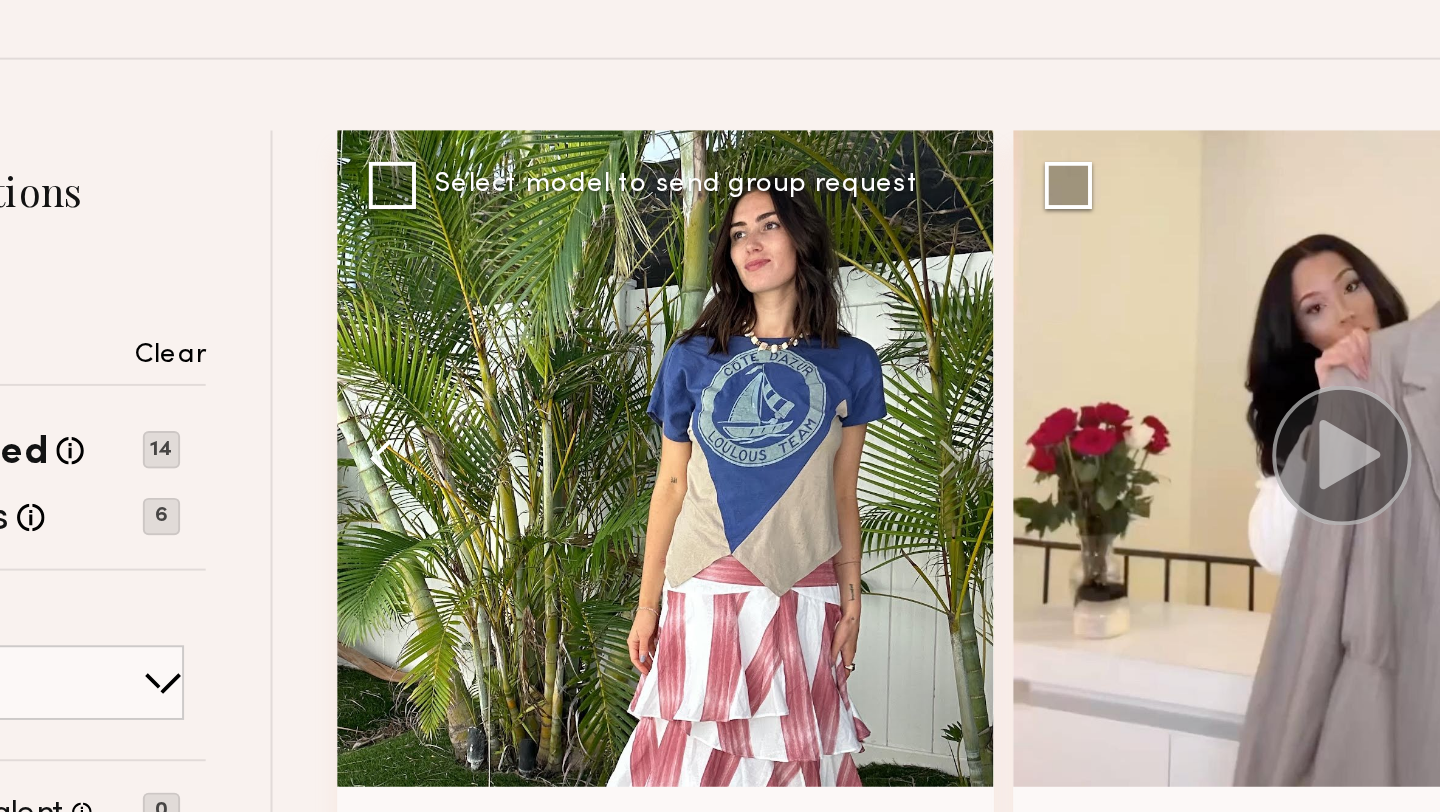 click 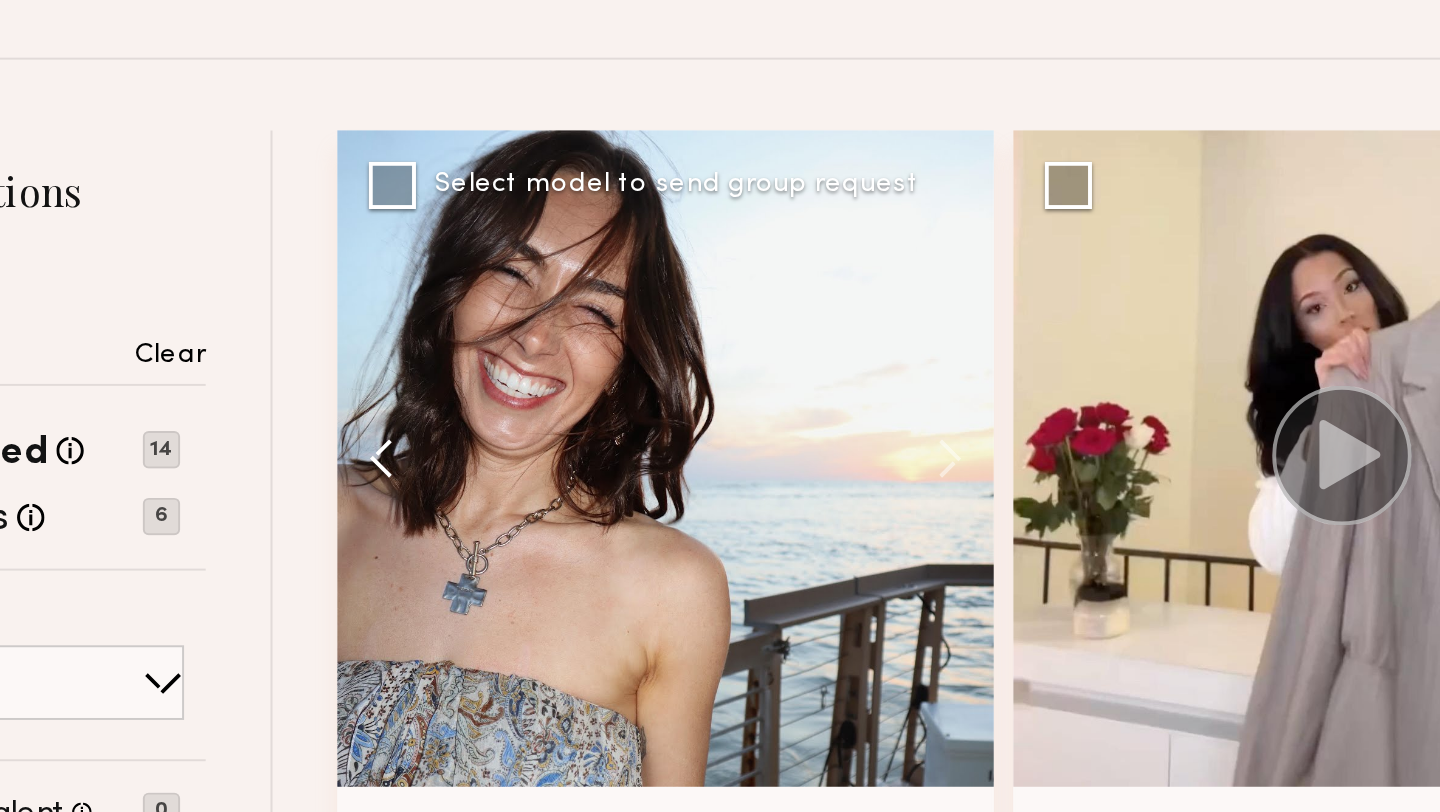 click 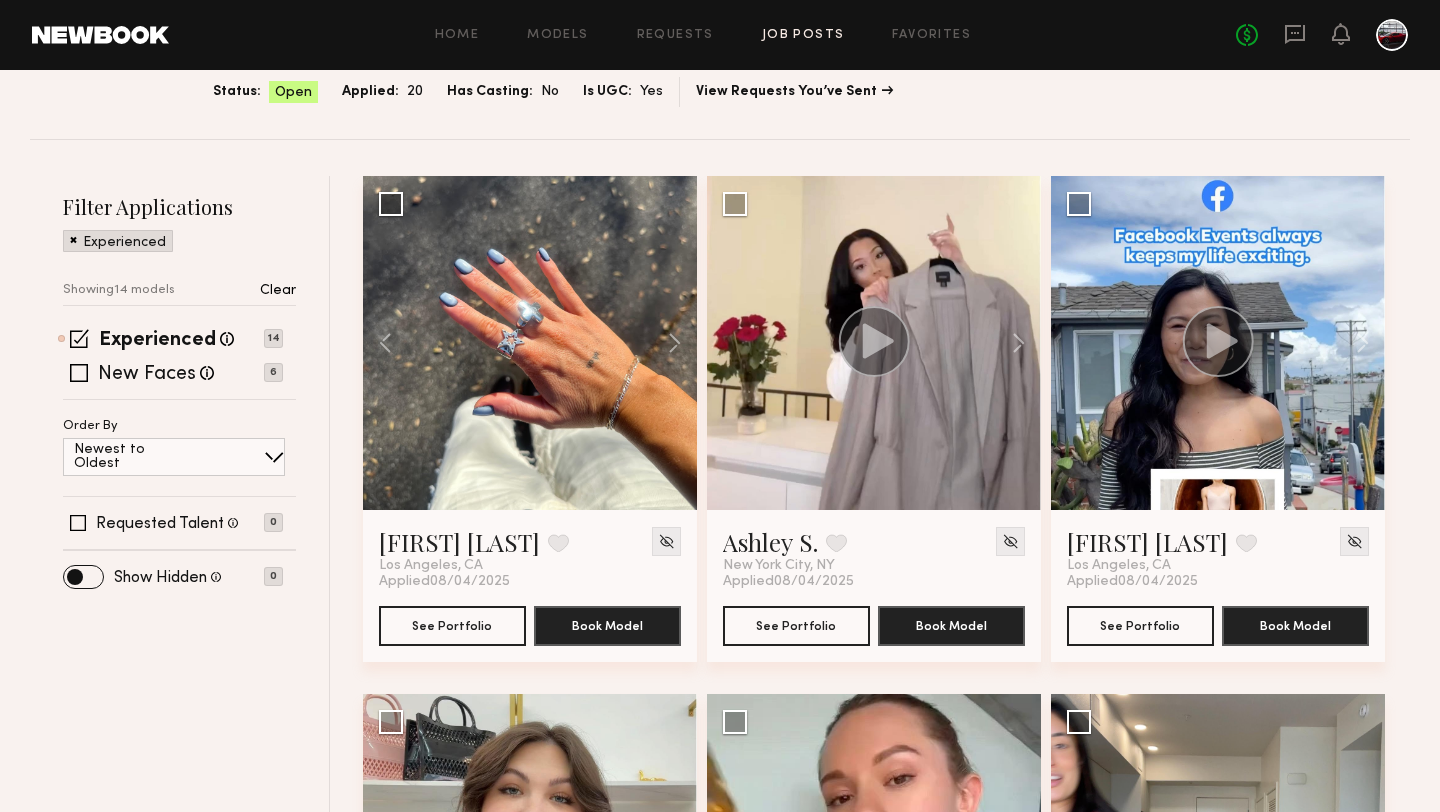 scroll, scrollTop: 0, scrollLeft: 0, axis: both 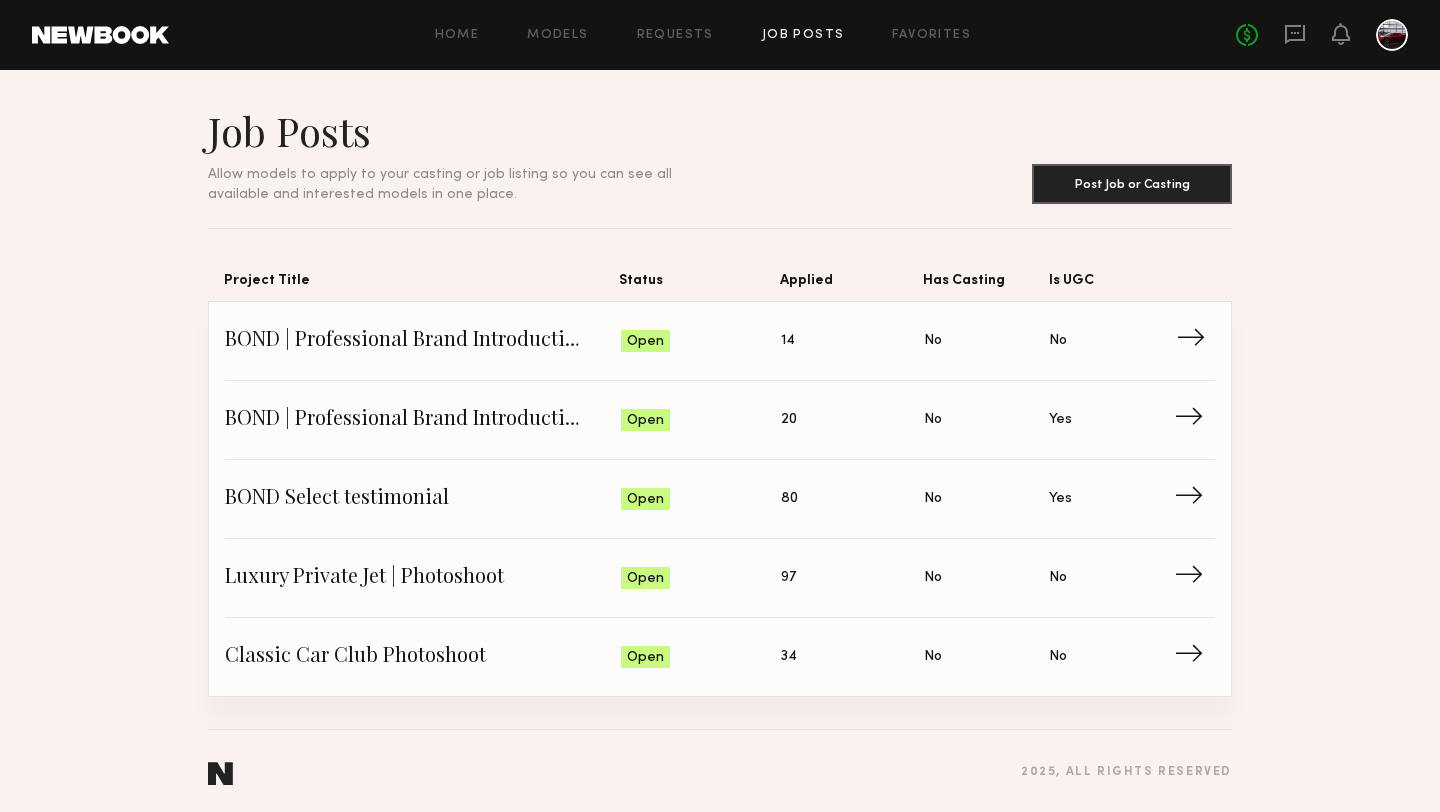 click on "BOND | Professional Brand Introduction Video" 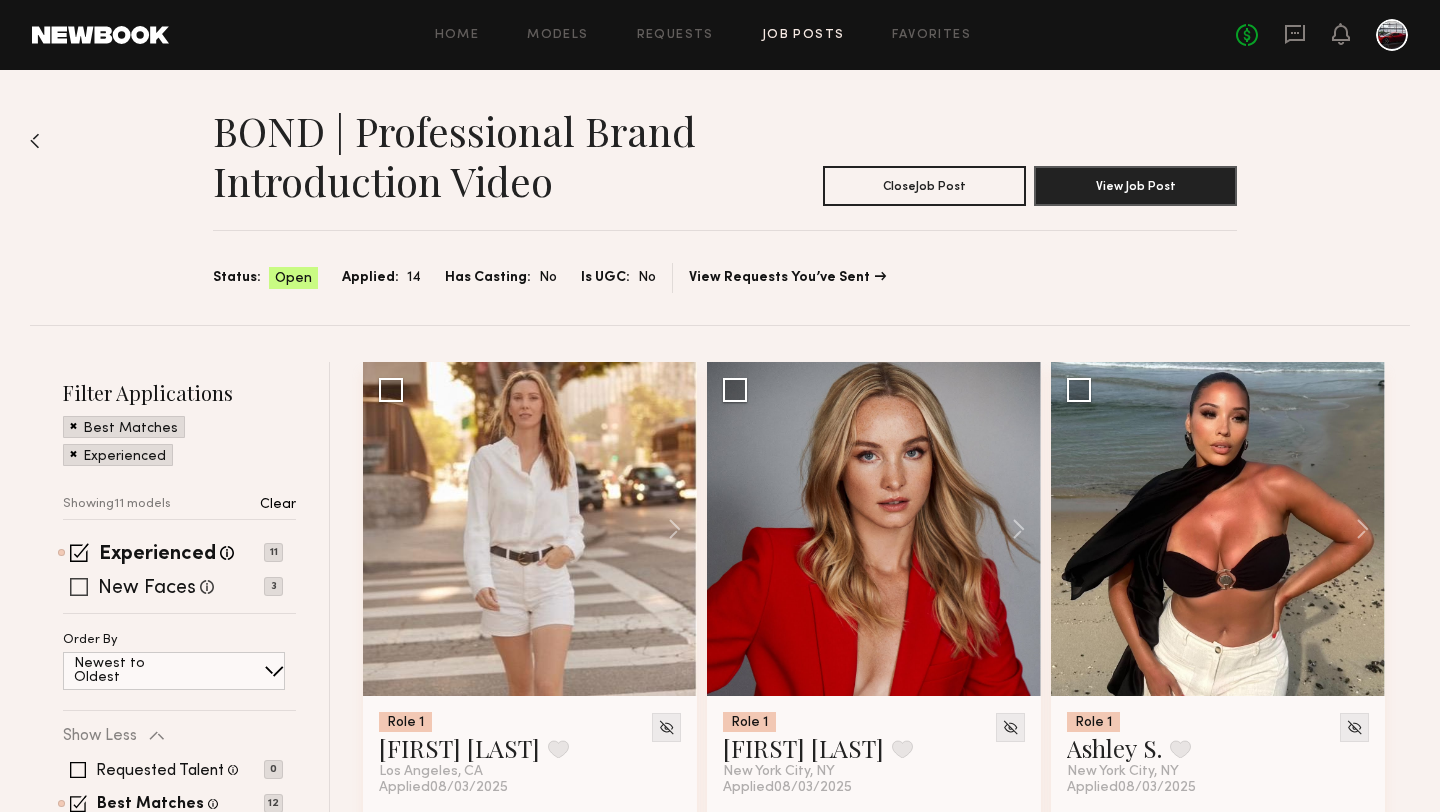 click on "New Faces Talent we've deemed to be in the early stages of their professional careers 3" 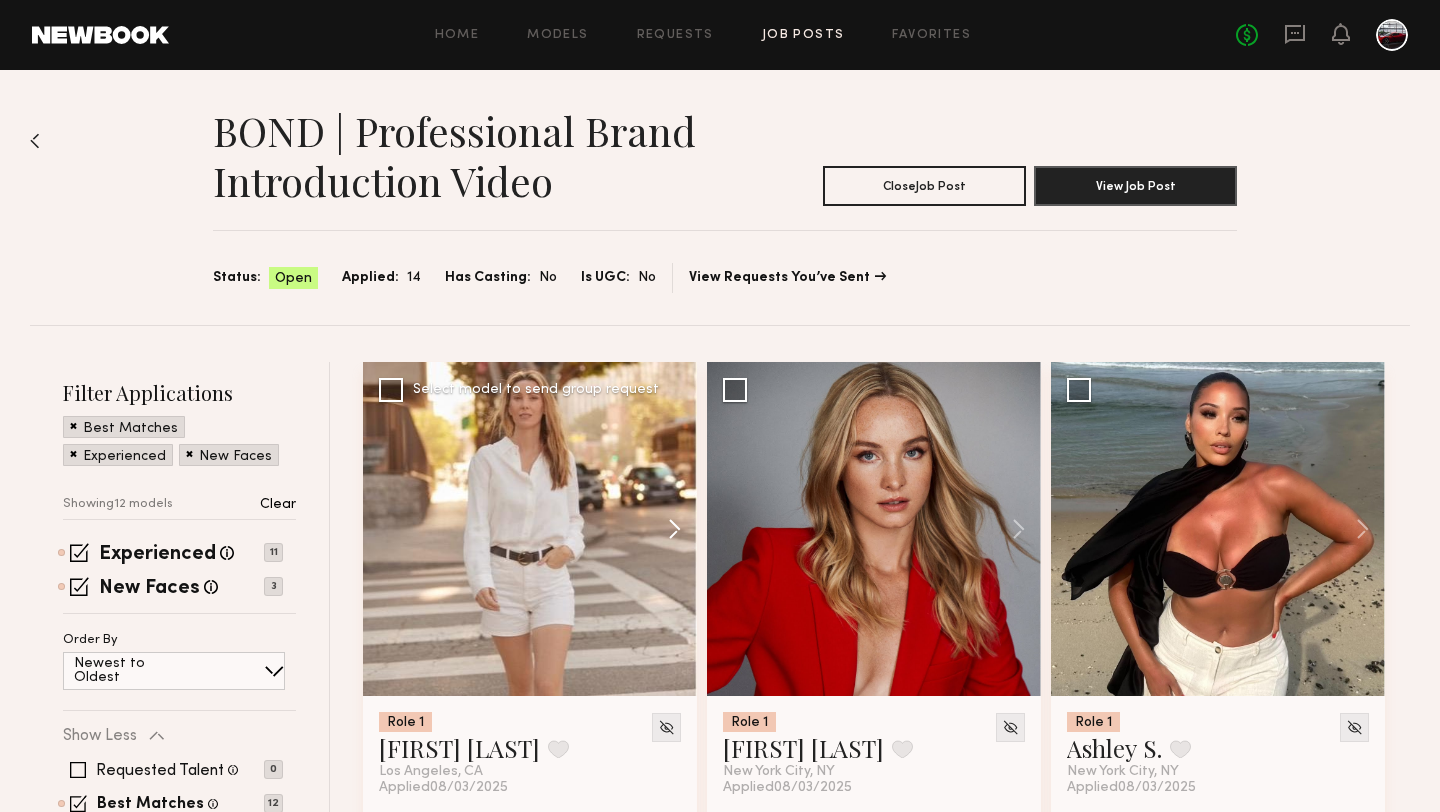 click 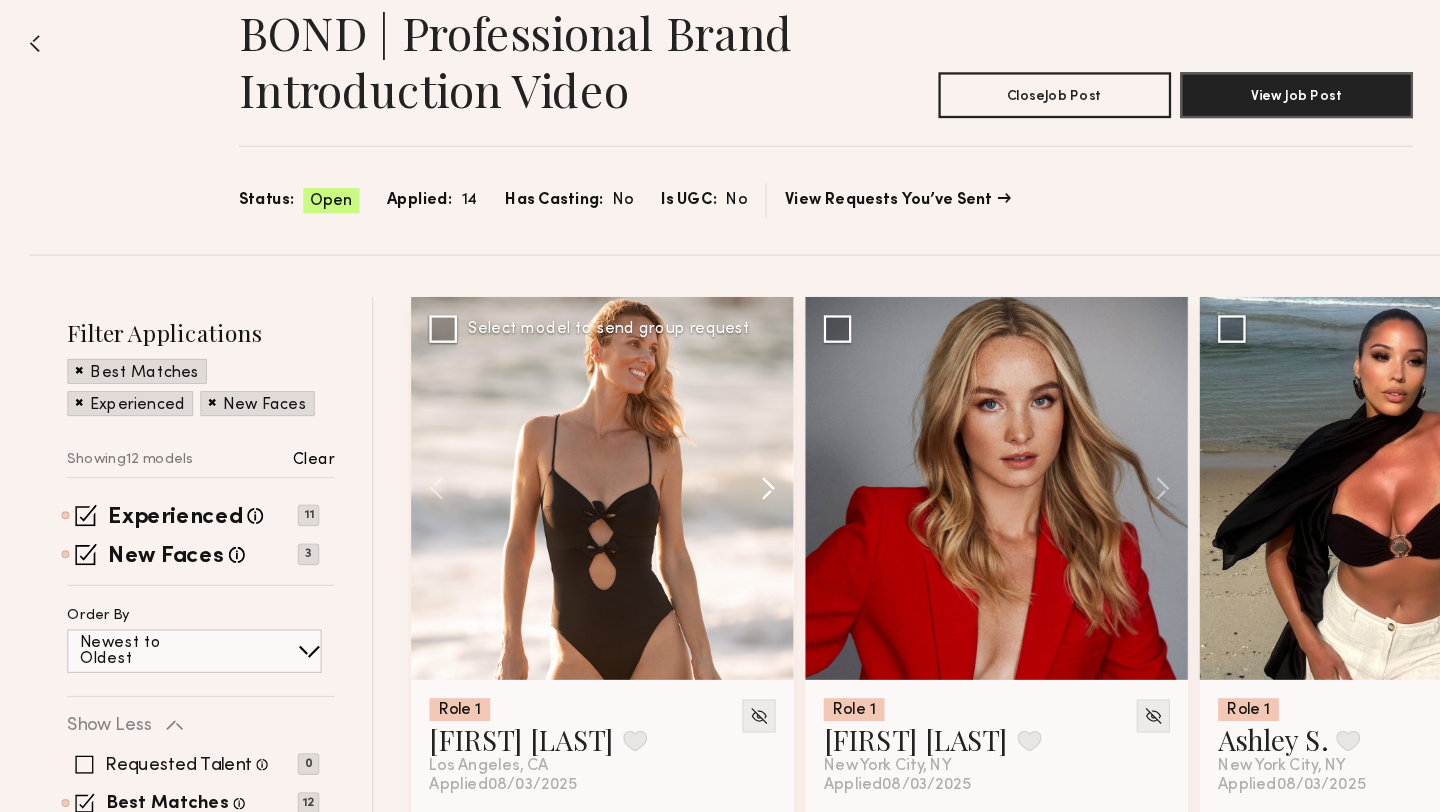 click 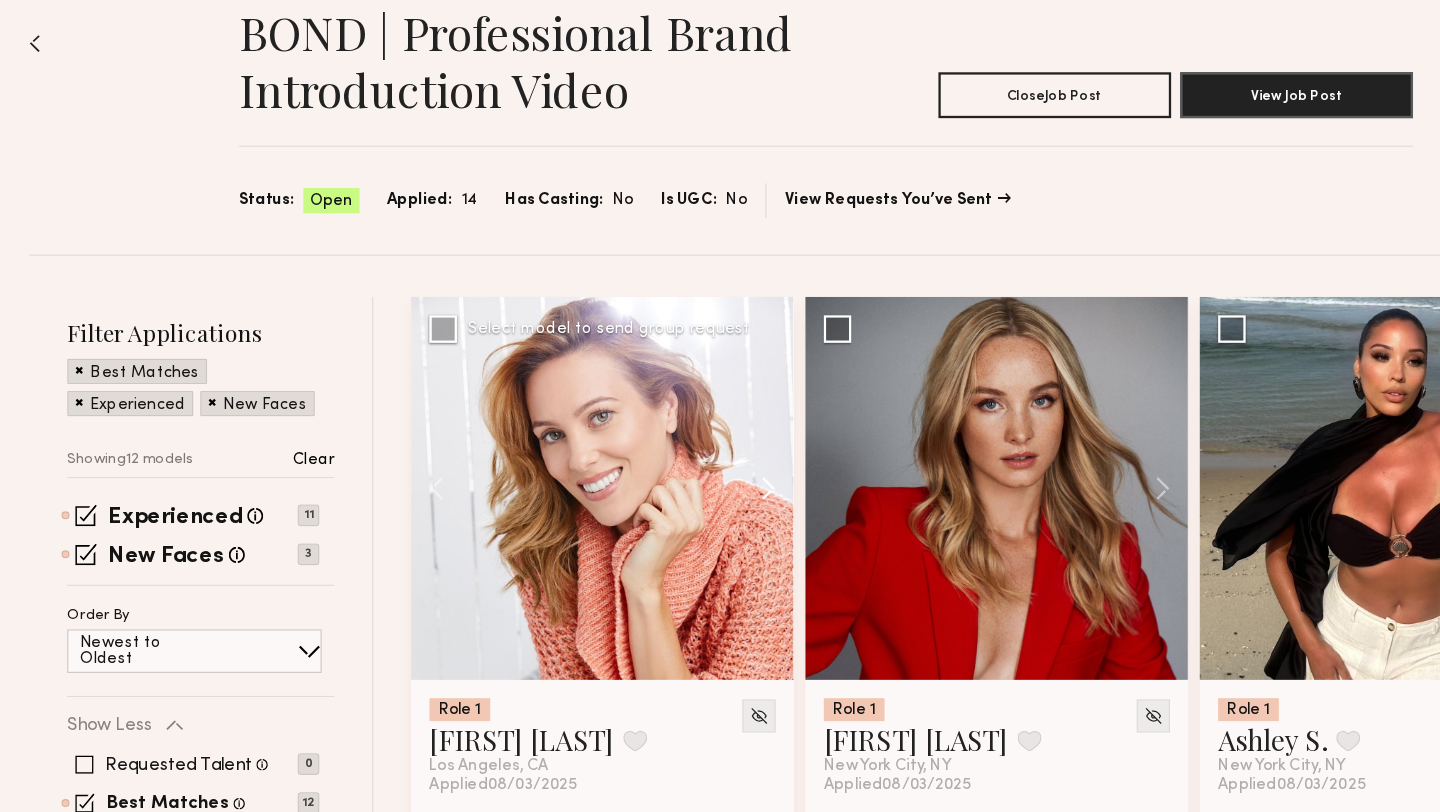 click 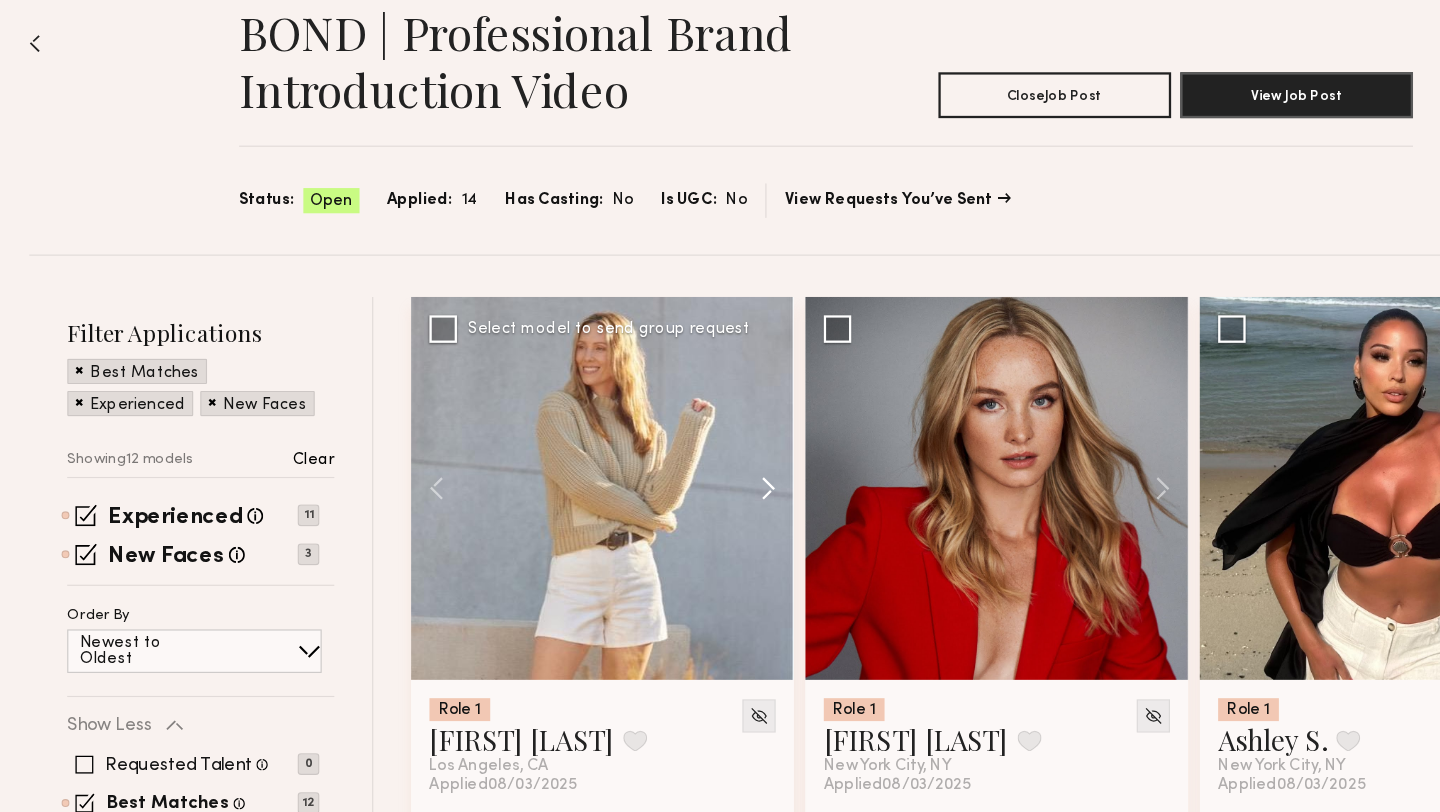 click 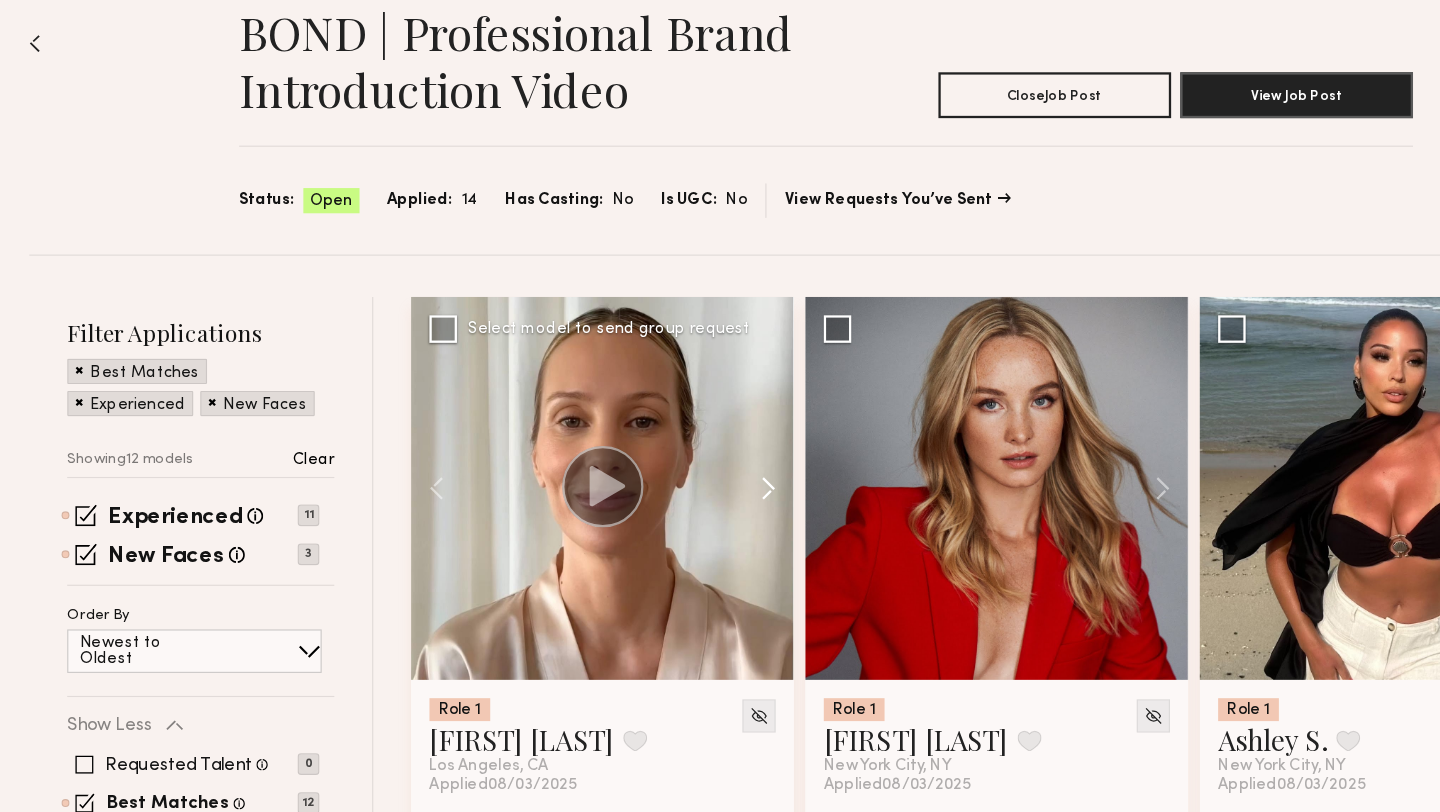 click 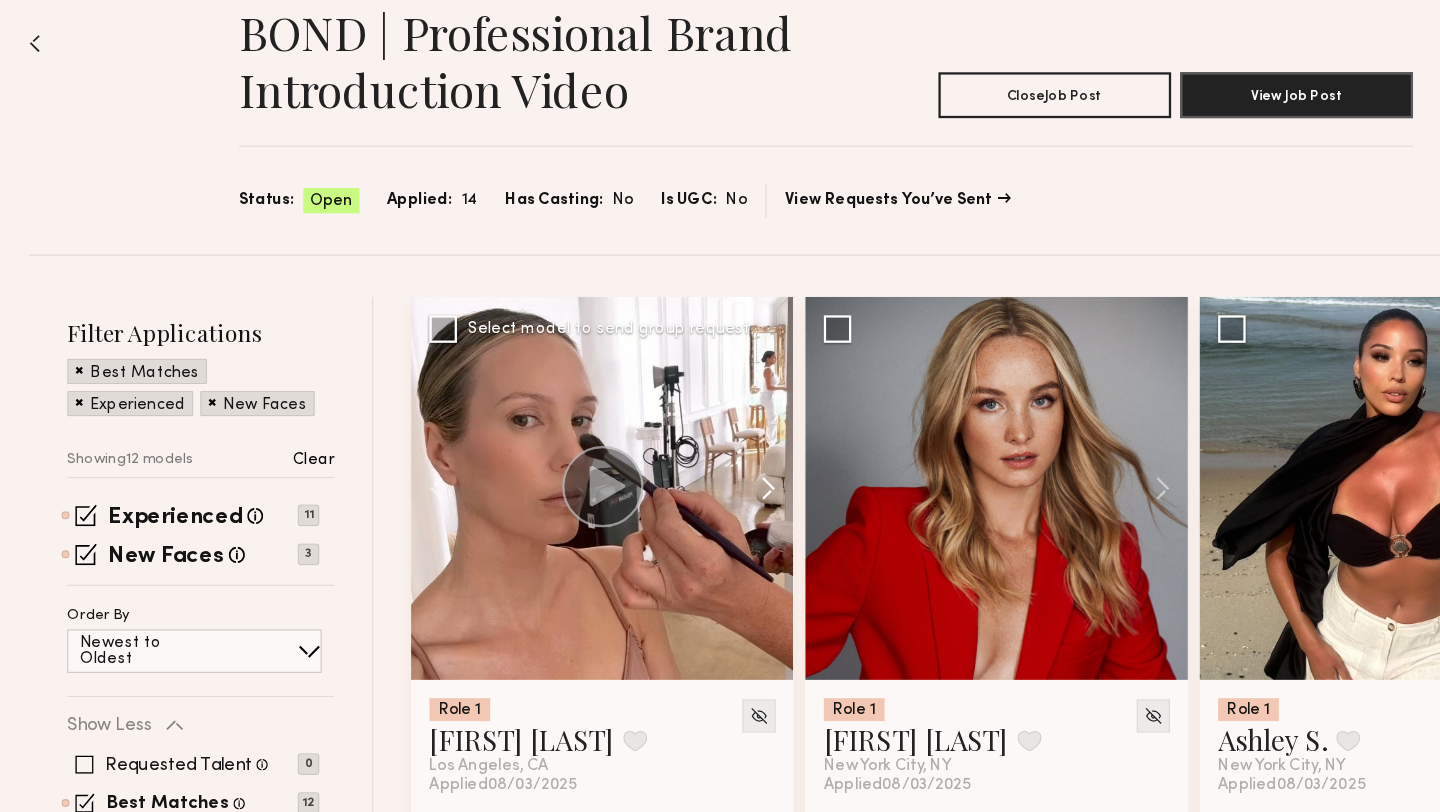 click 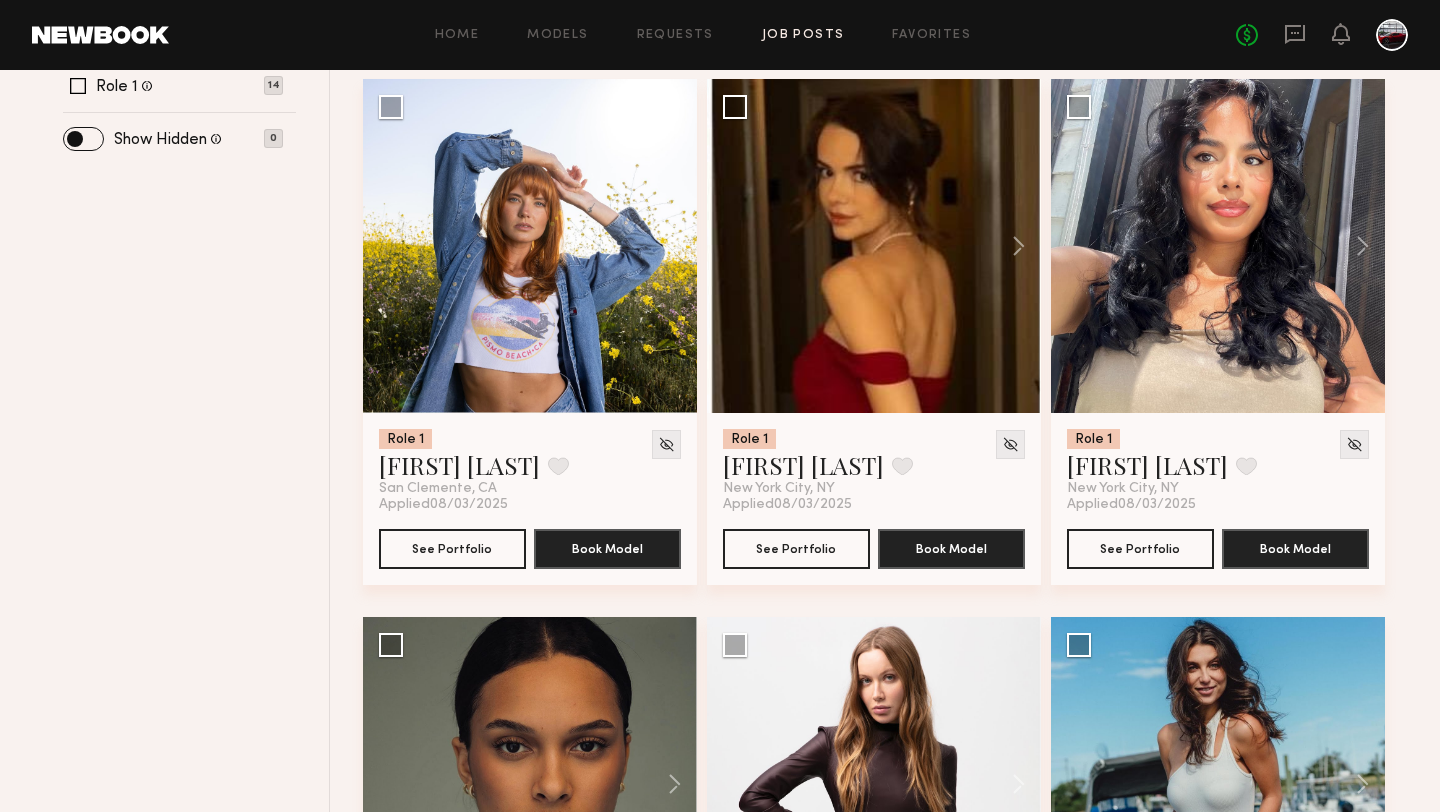 scroll, scrollTop: 0, scrollLeft: 0, axis: both 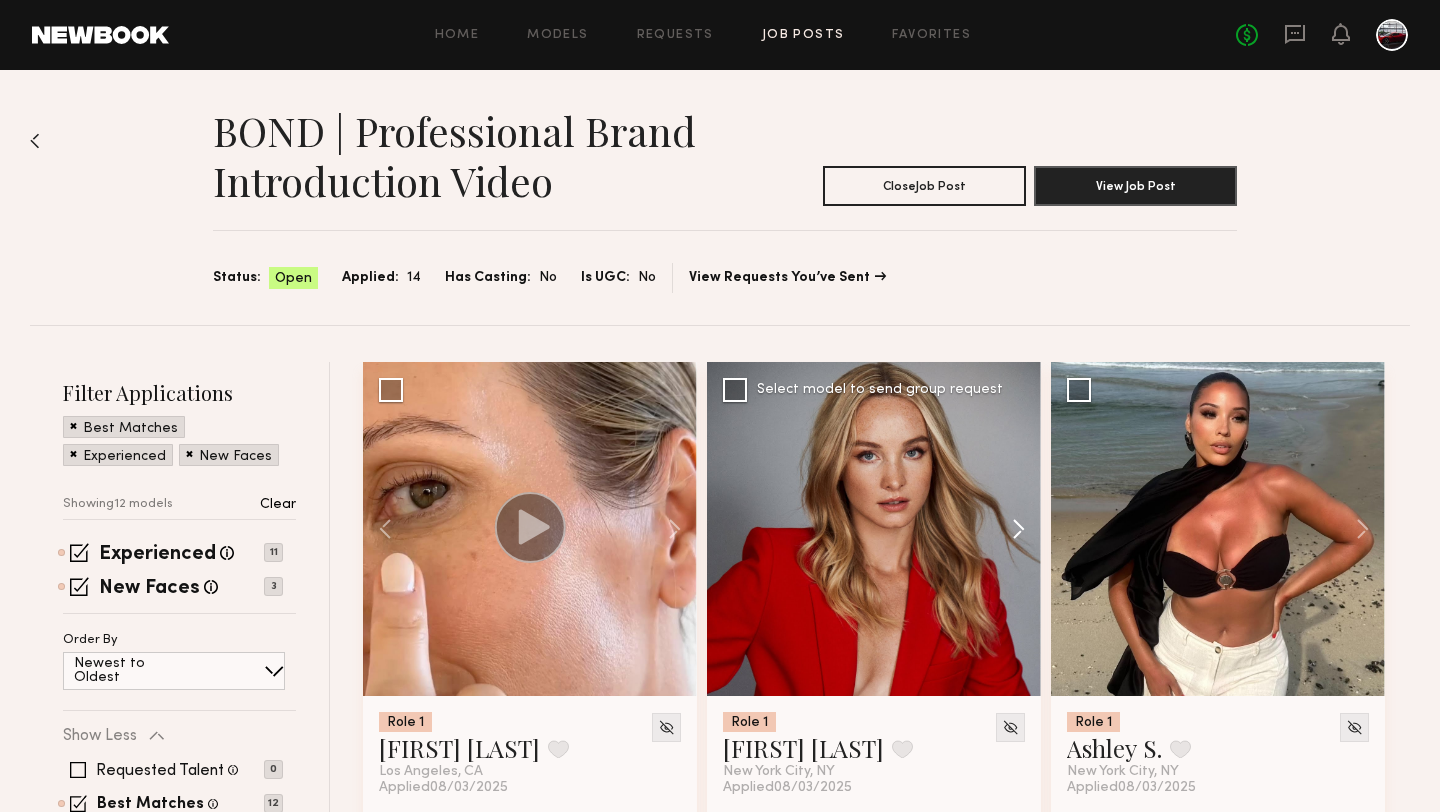 click 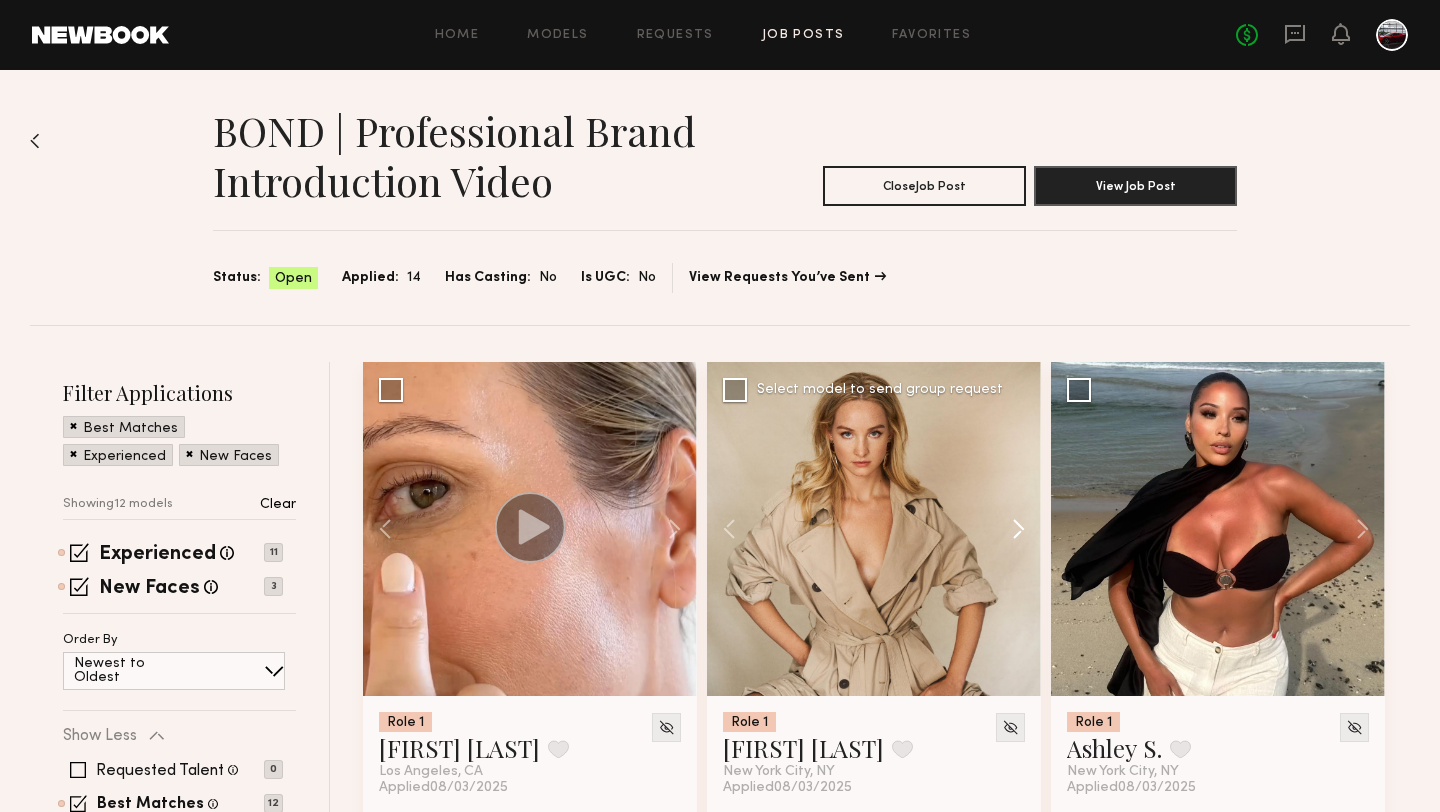 click 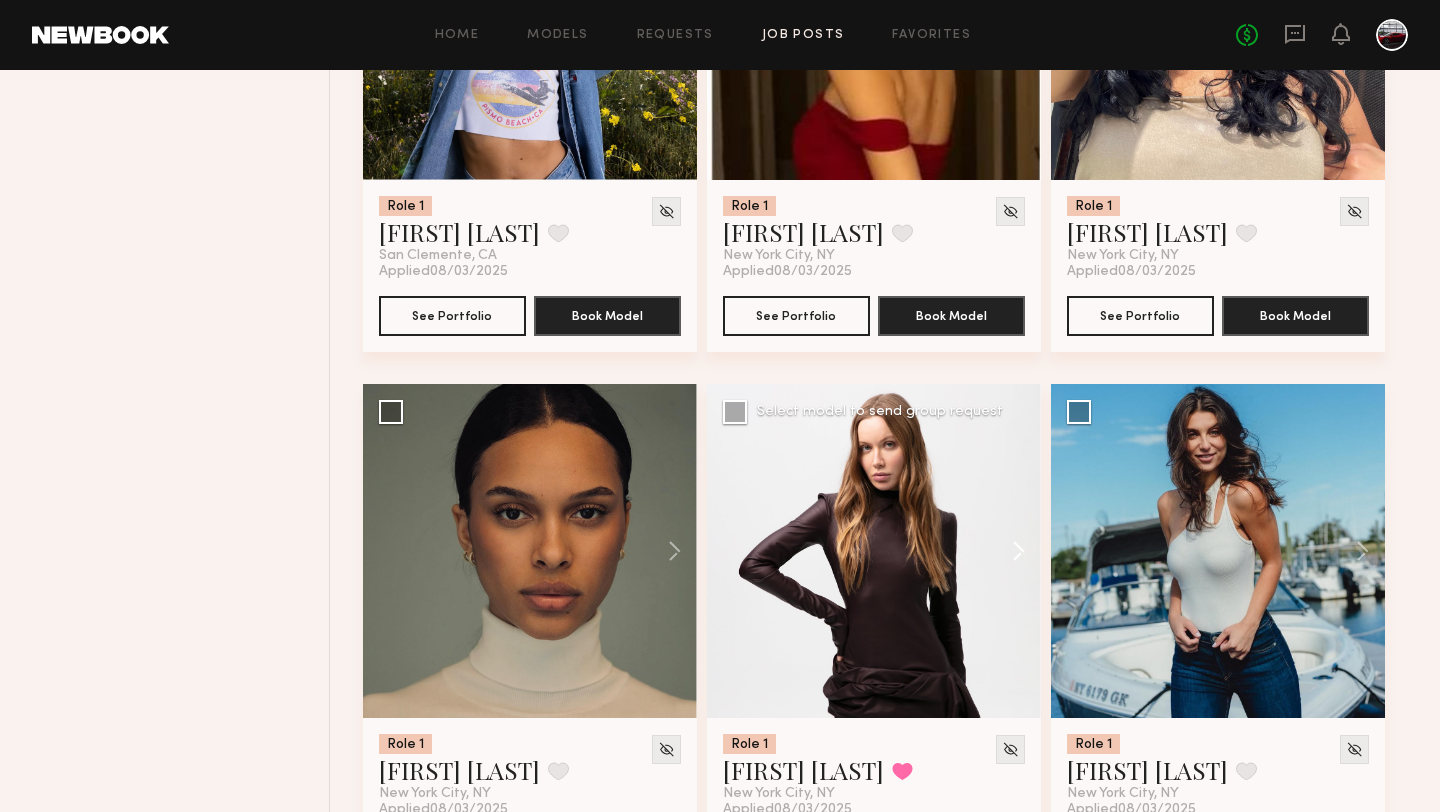 scroll, scrollTop: 1101, scrollLeft: 0, axis: vertical 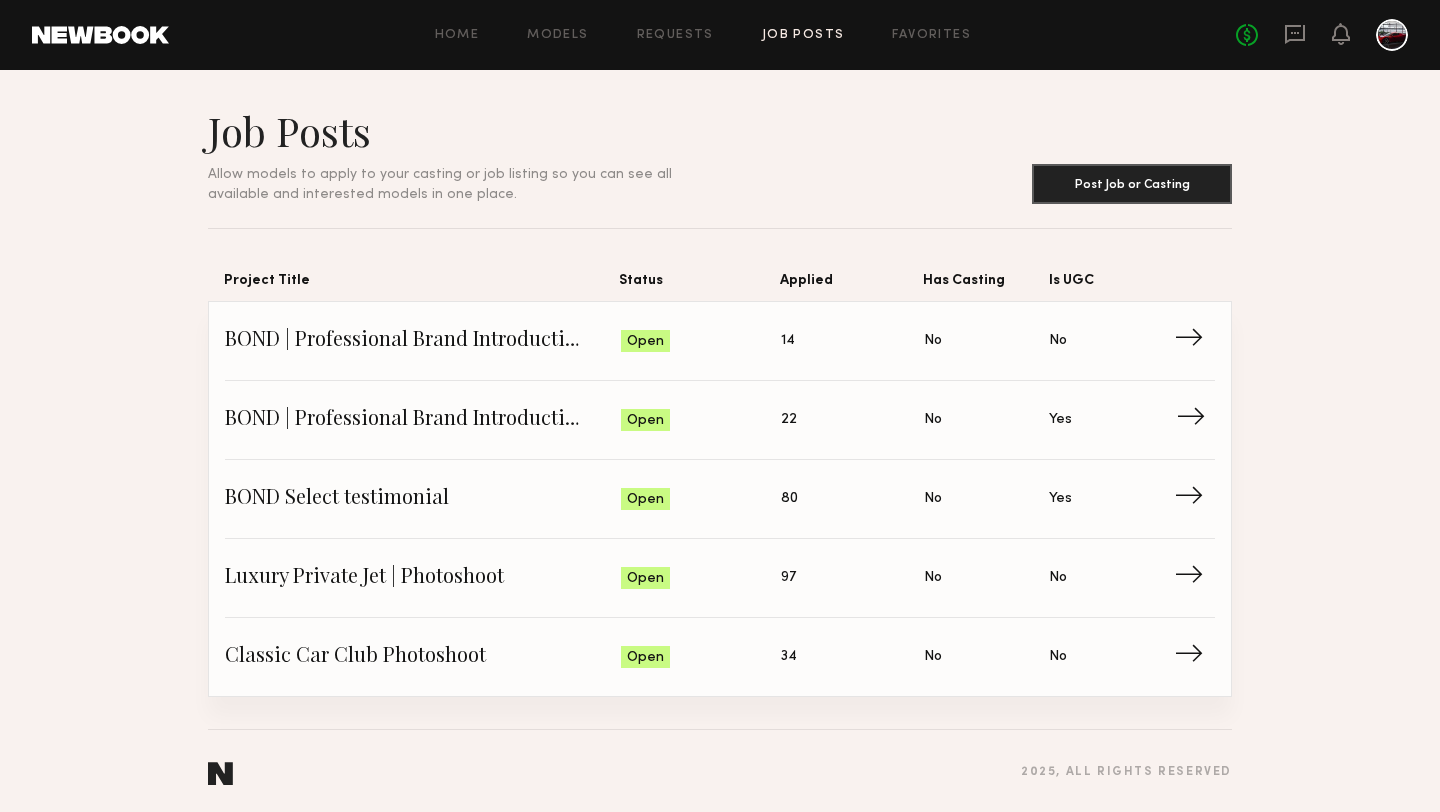 click on "BOND | Professional Brand Introduction Video" 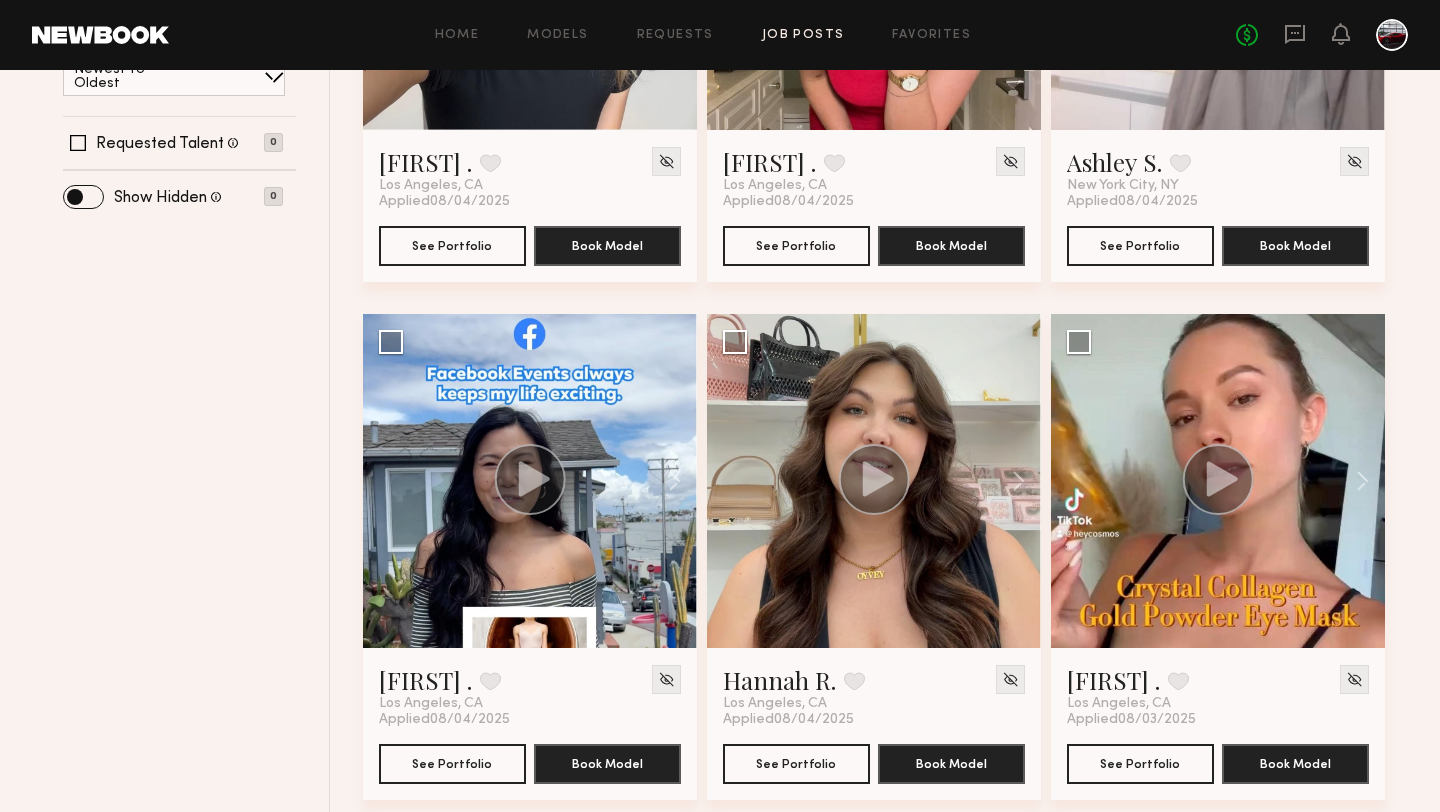 scroll, scrollTop: 0, scrollLeft: 0, axis: both 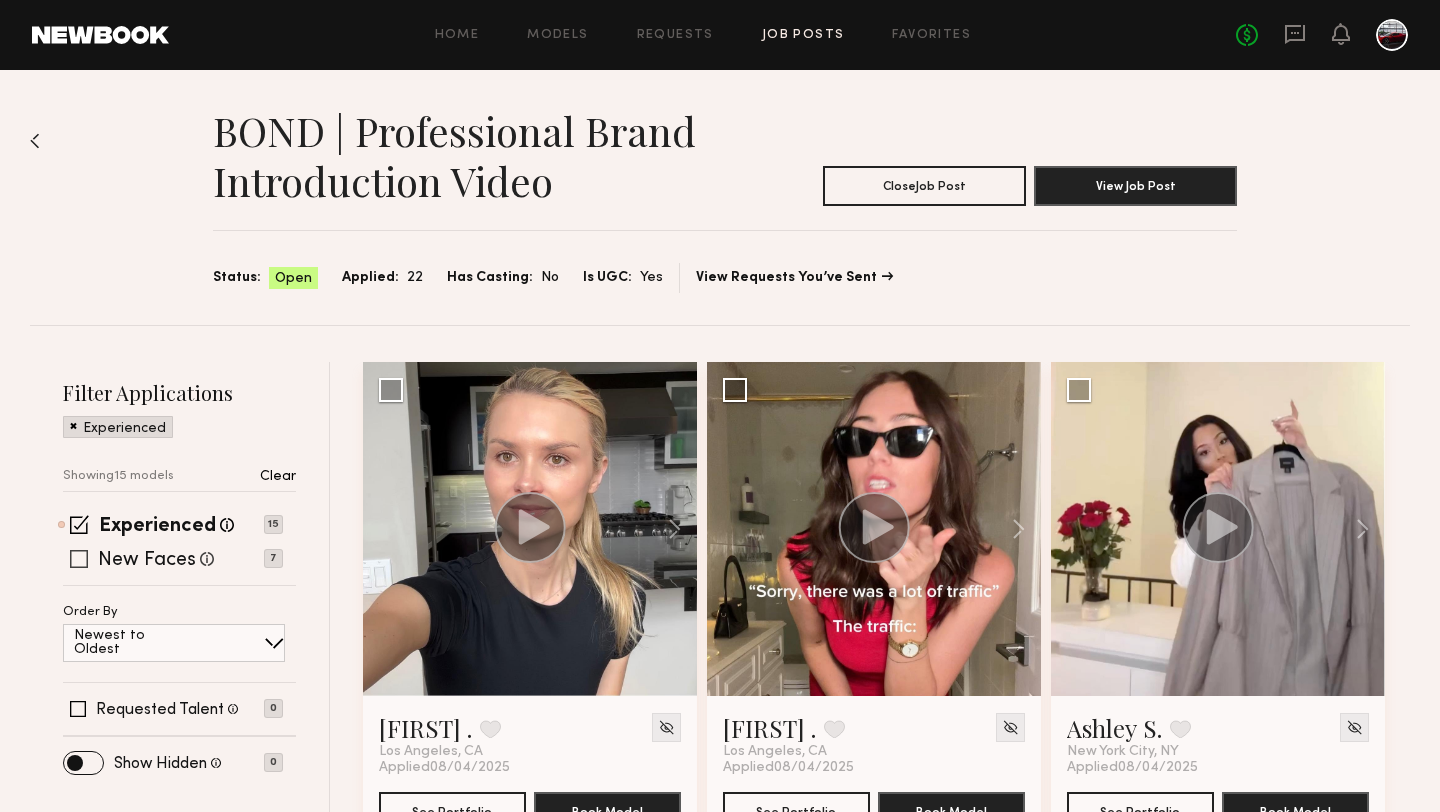 click 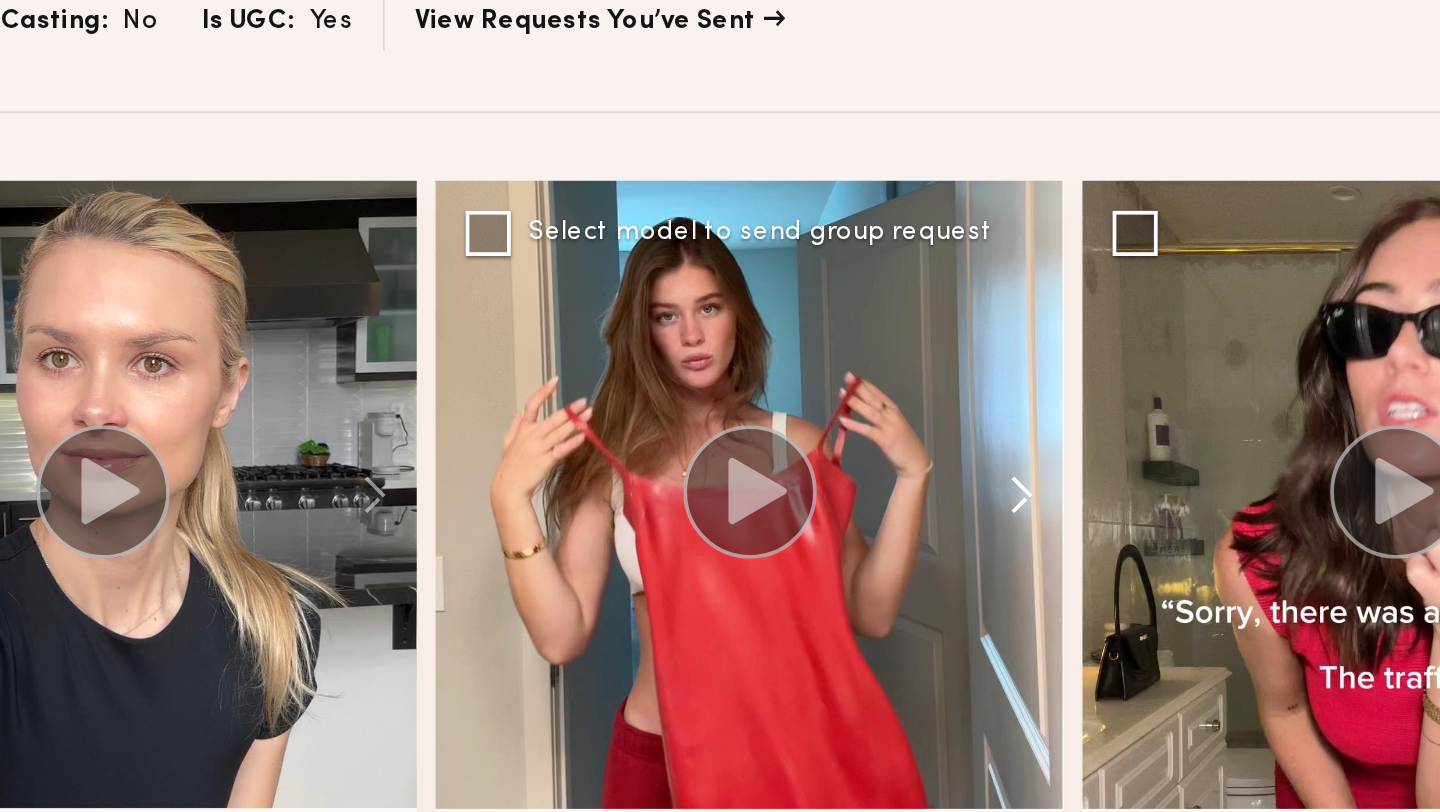 click 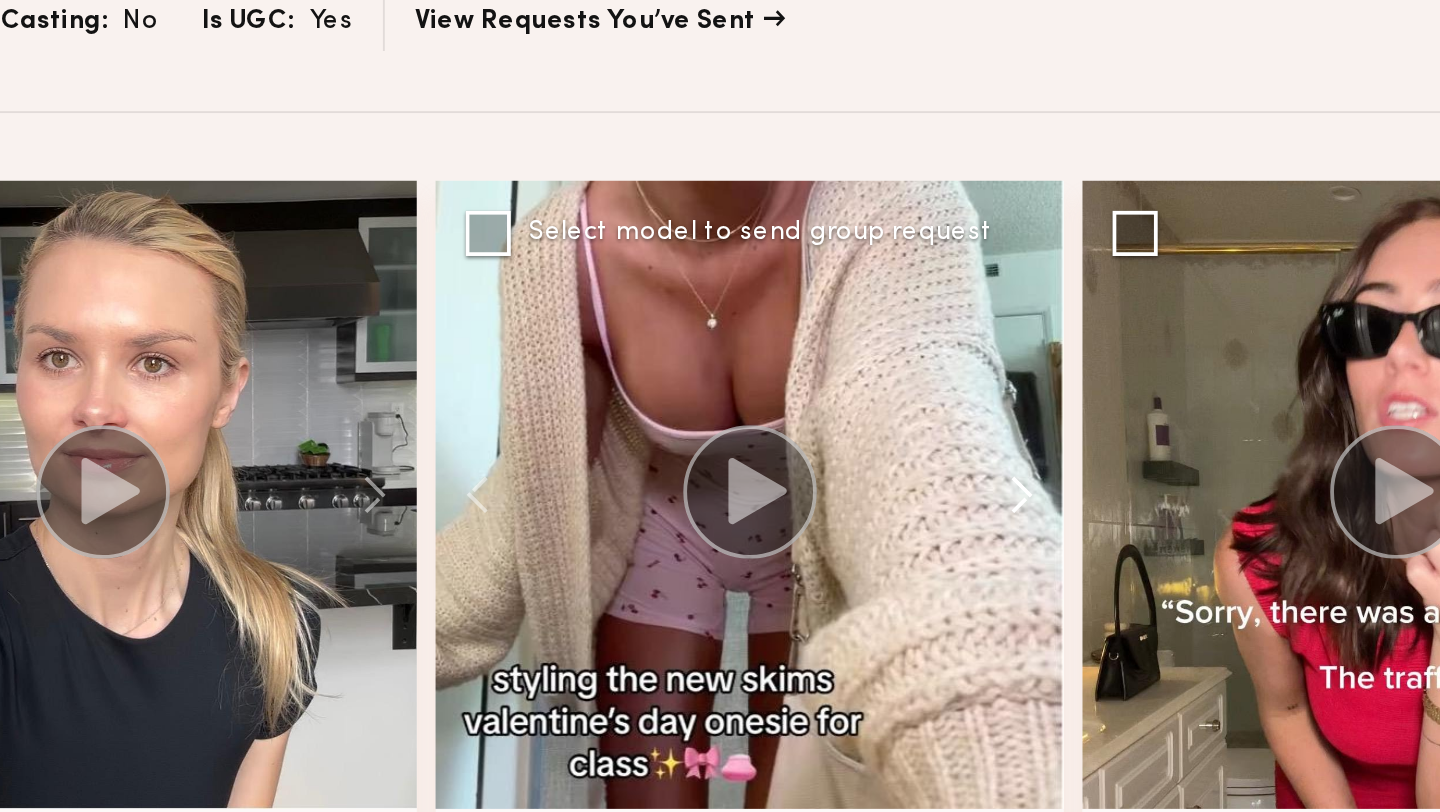 click 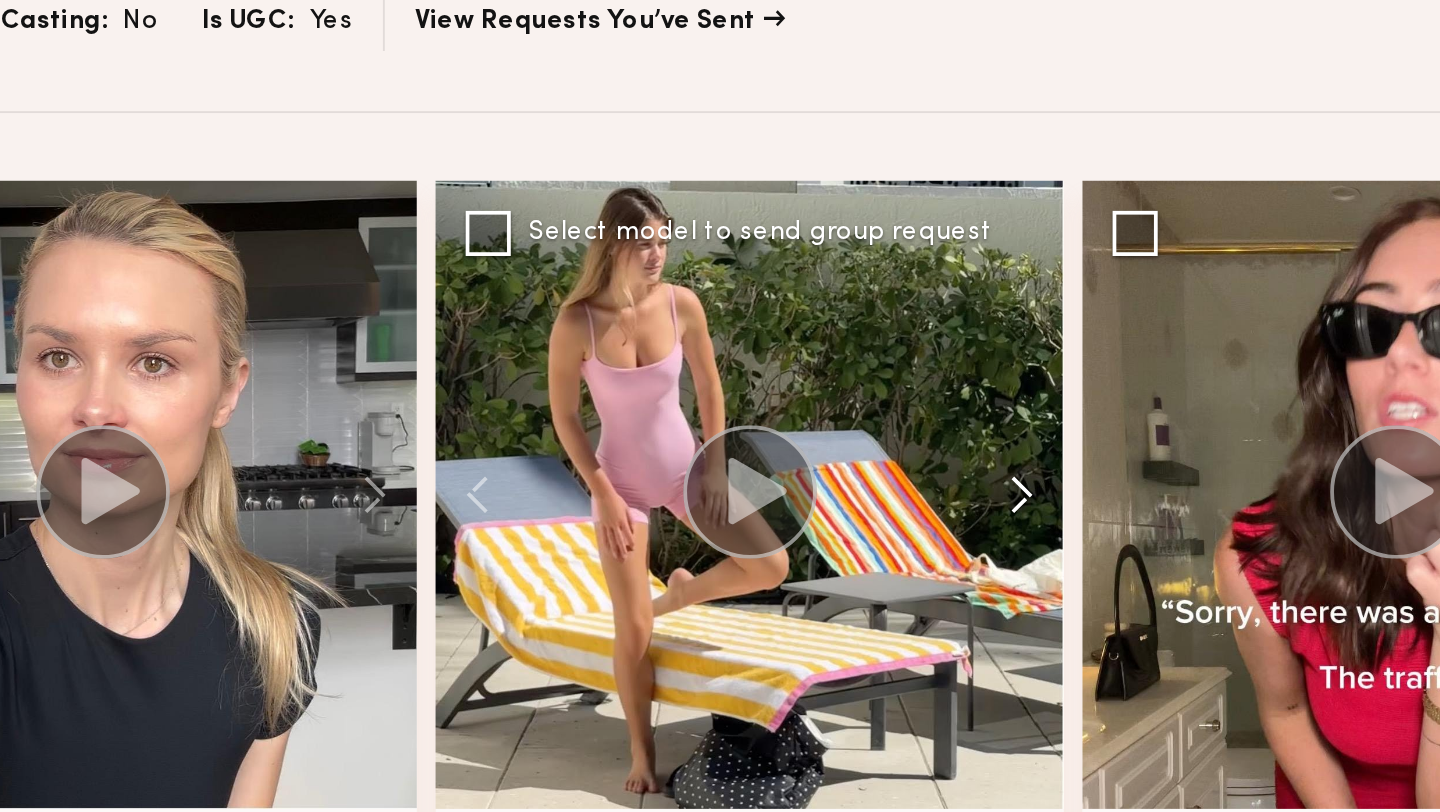 click 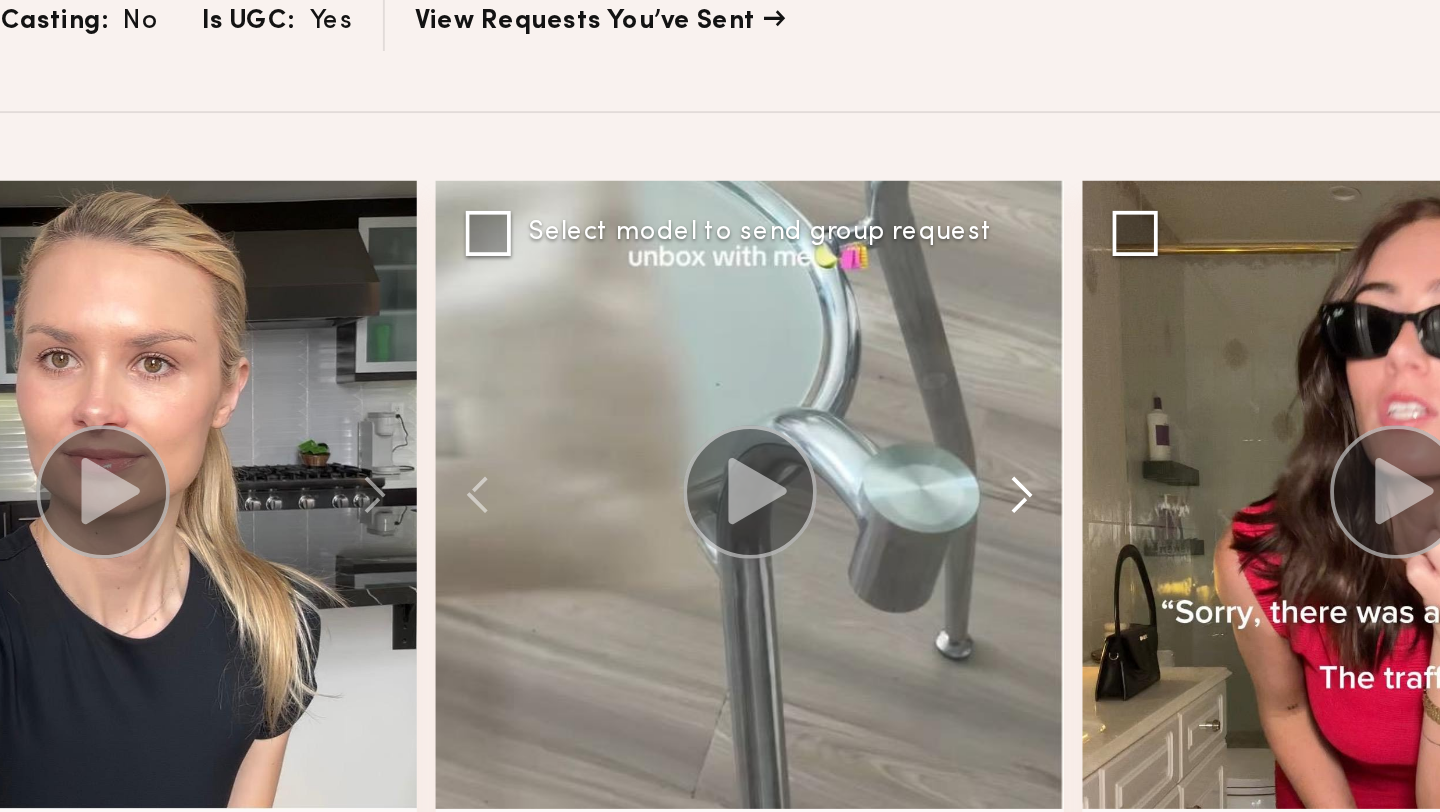 click 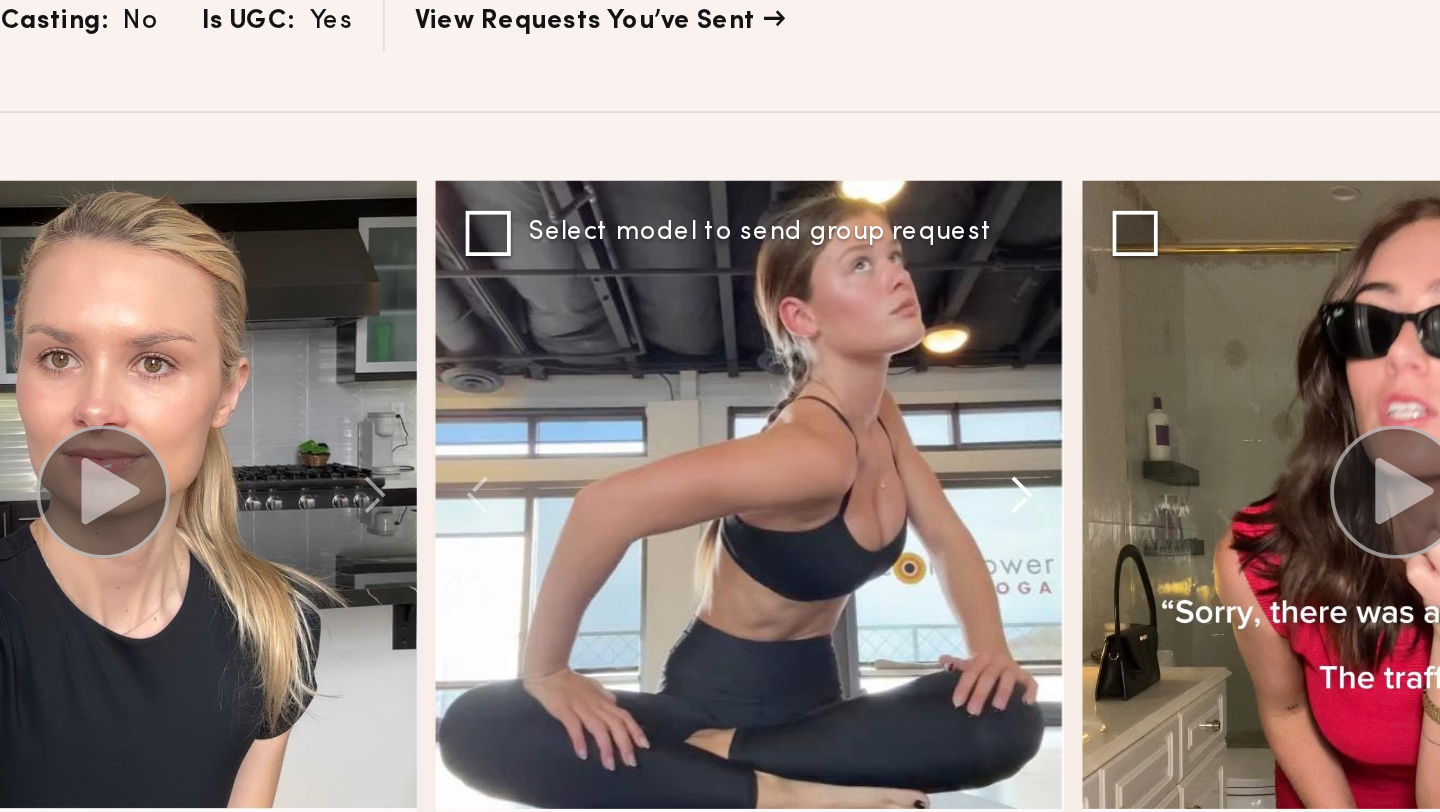 click 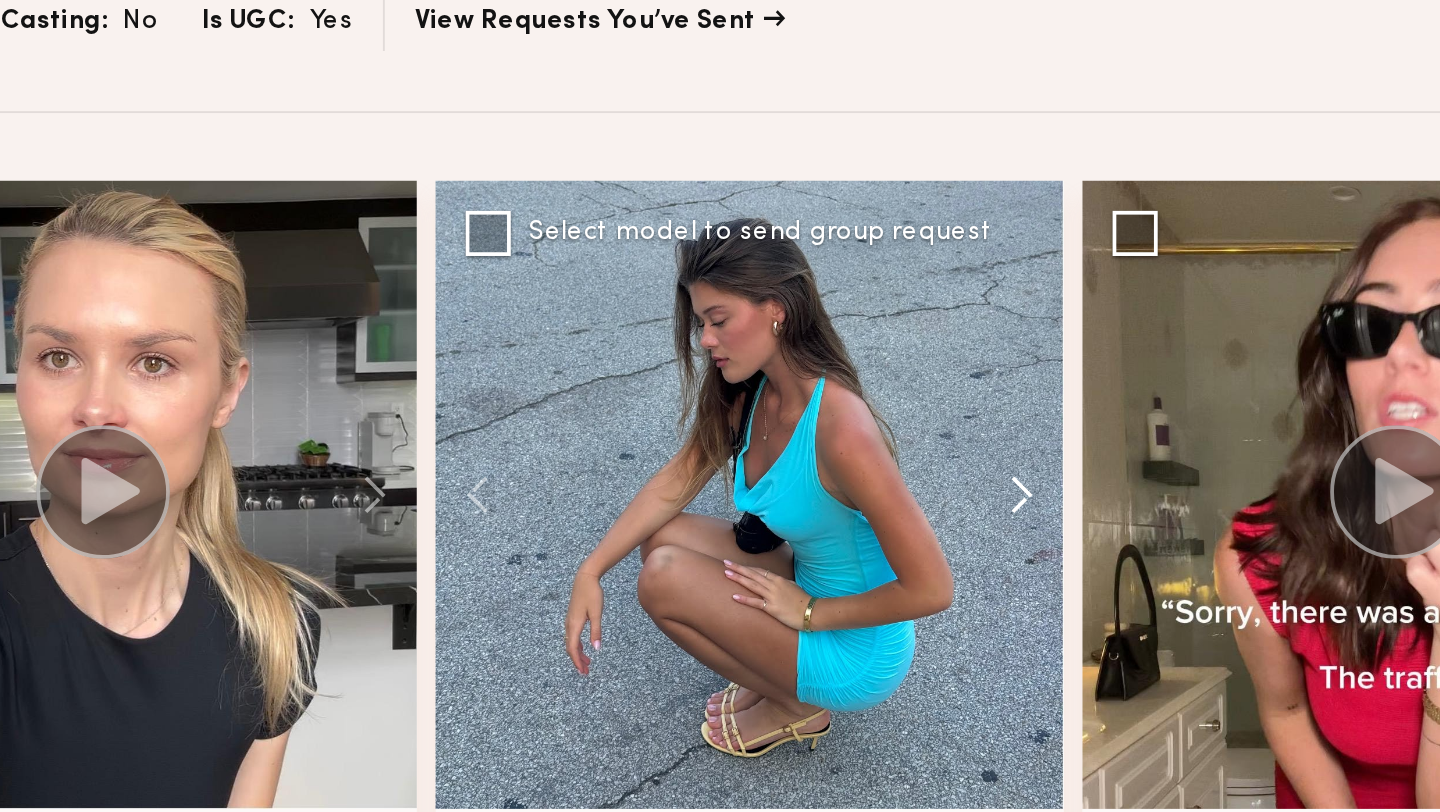 click 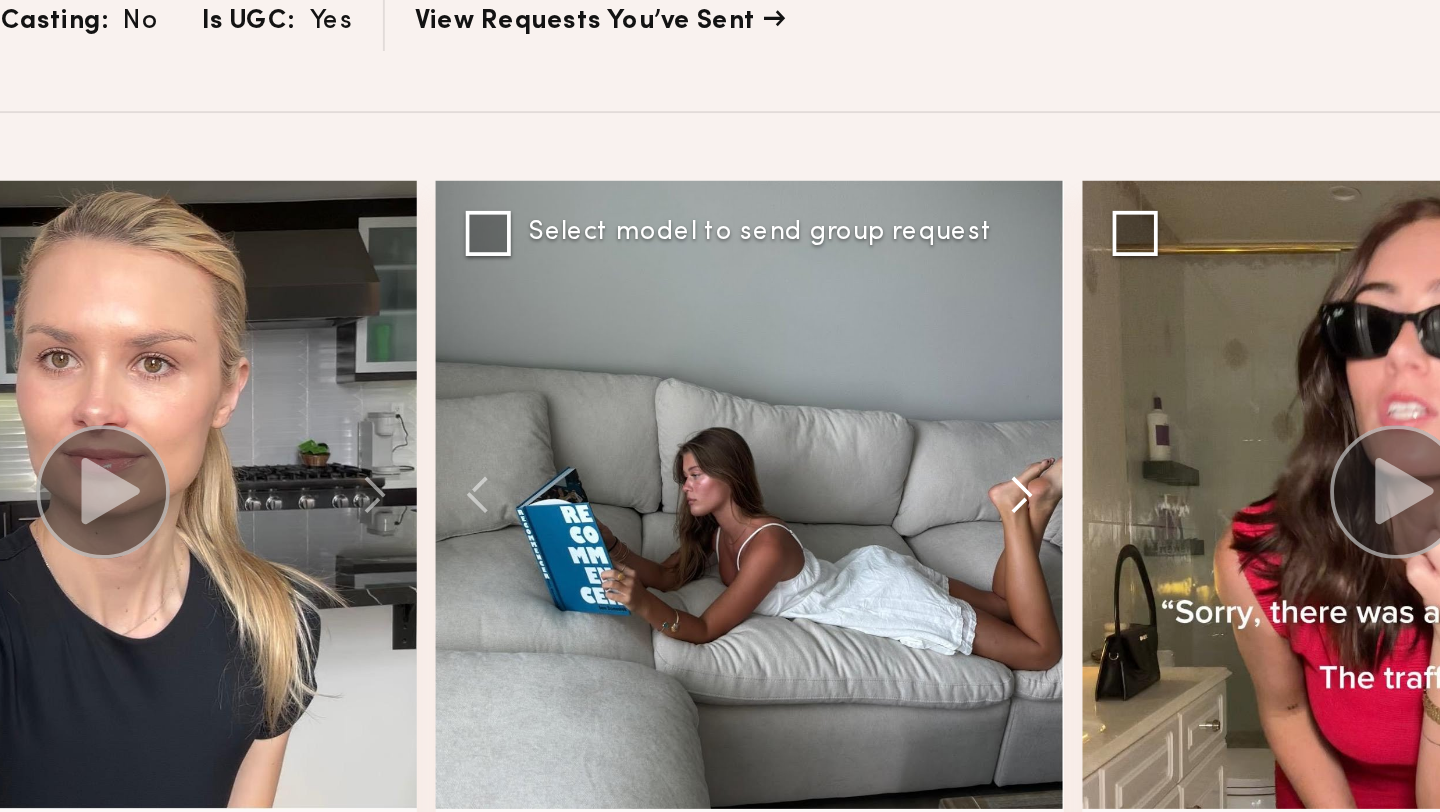 click 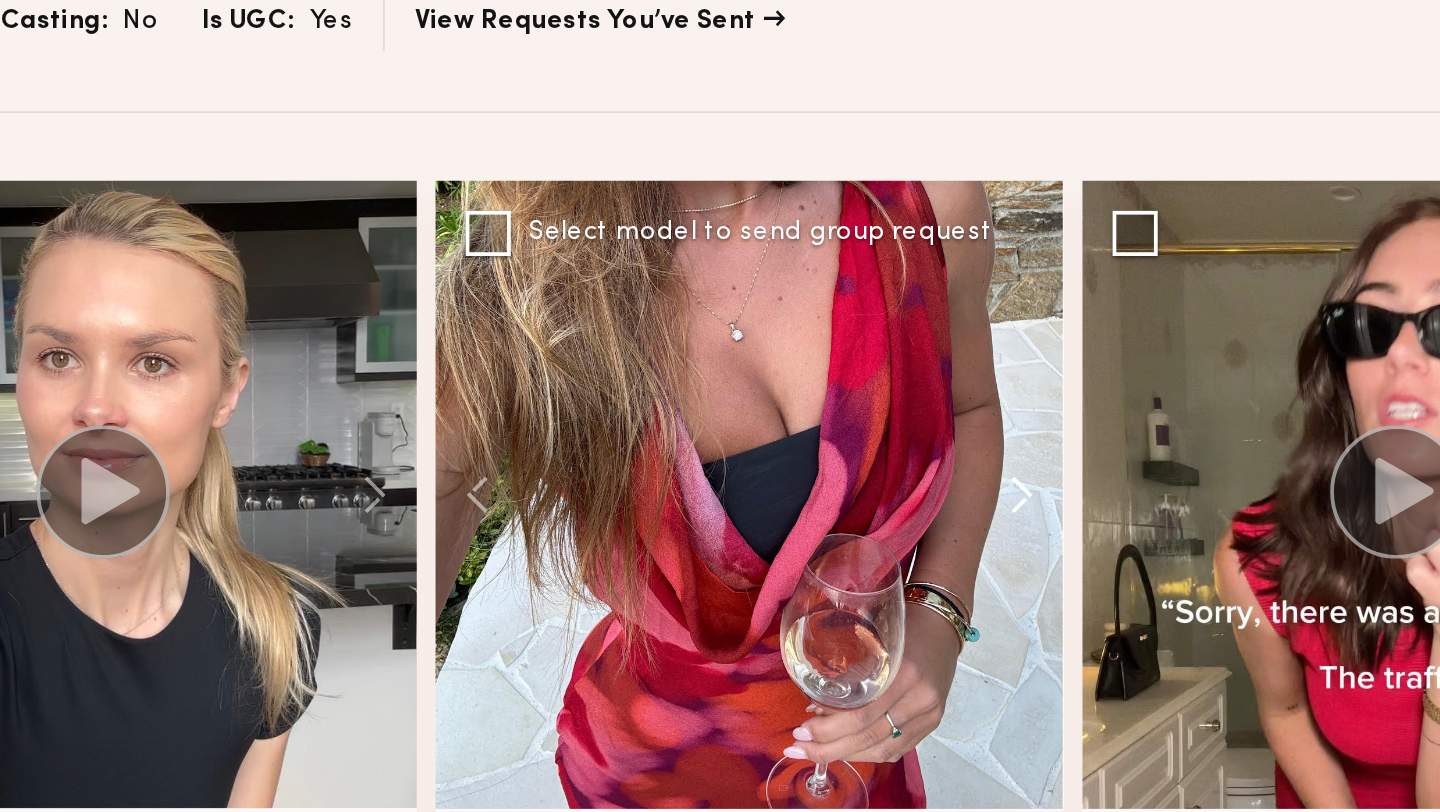 click 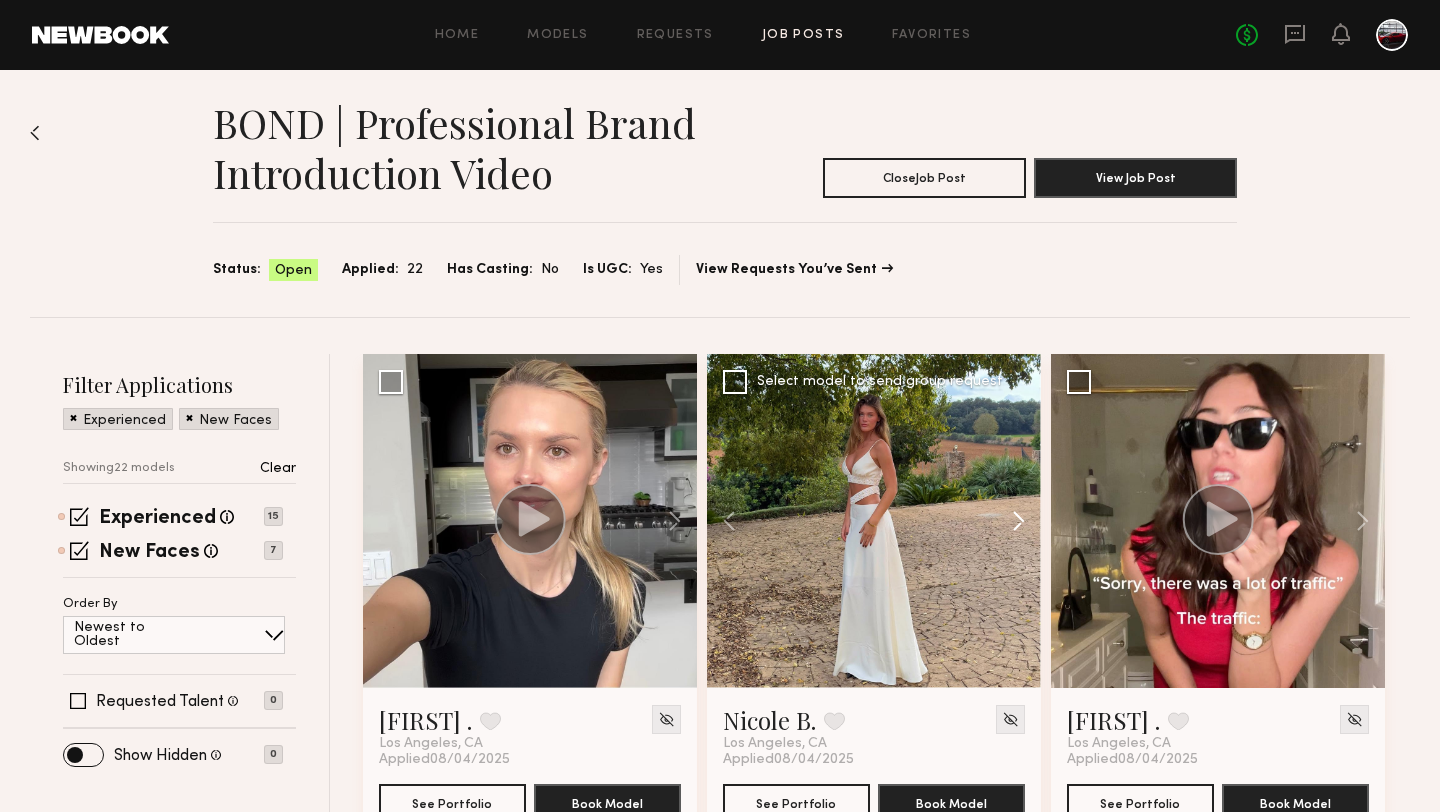 scroll, scrollTop: 15, scrollLeft: 0, axis: vertical 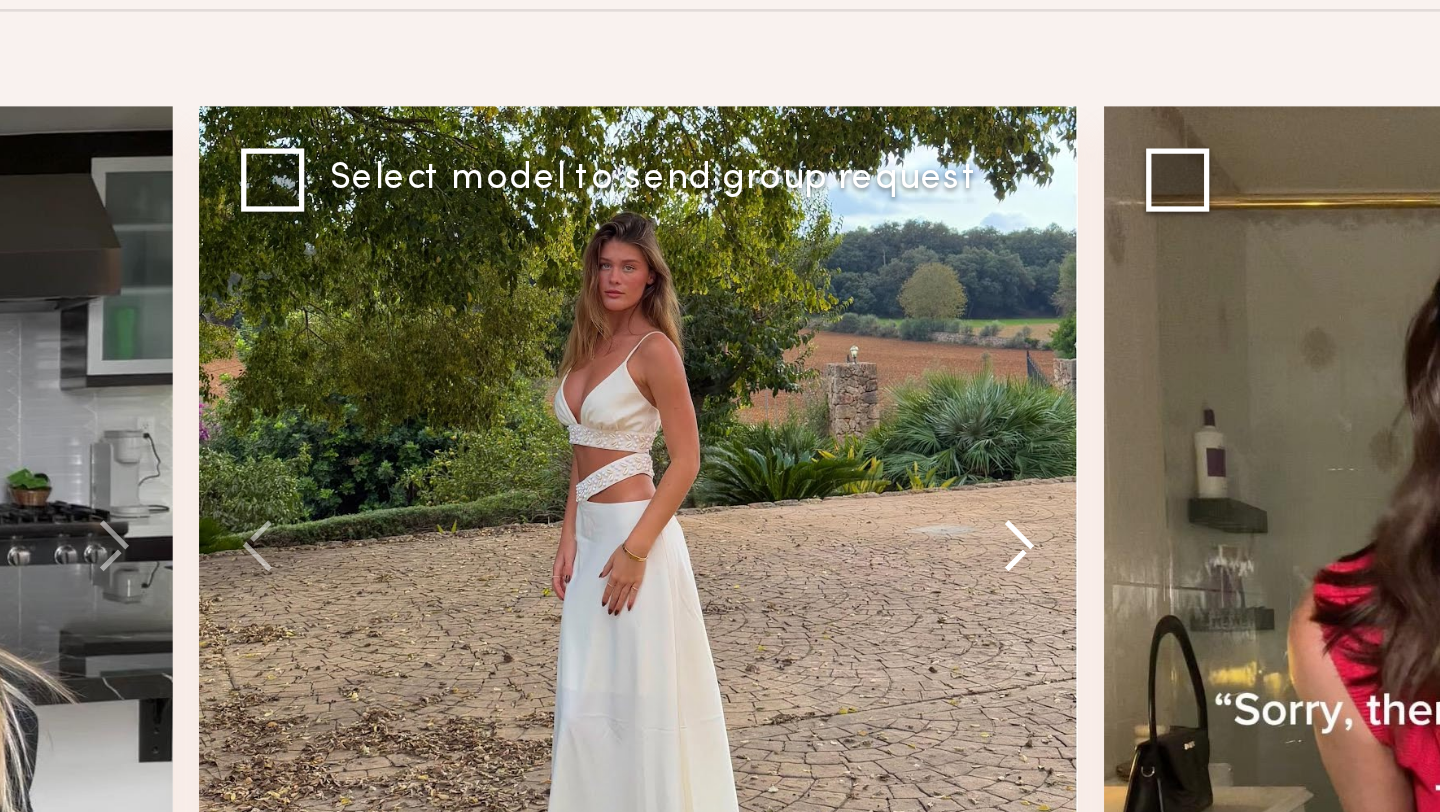 click 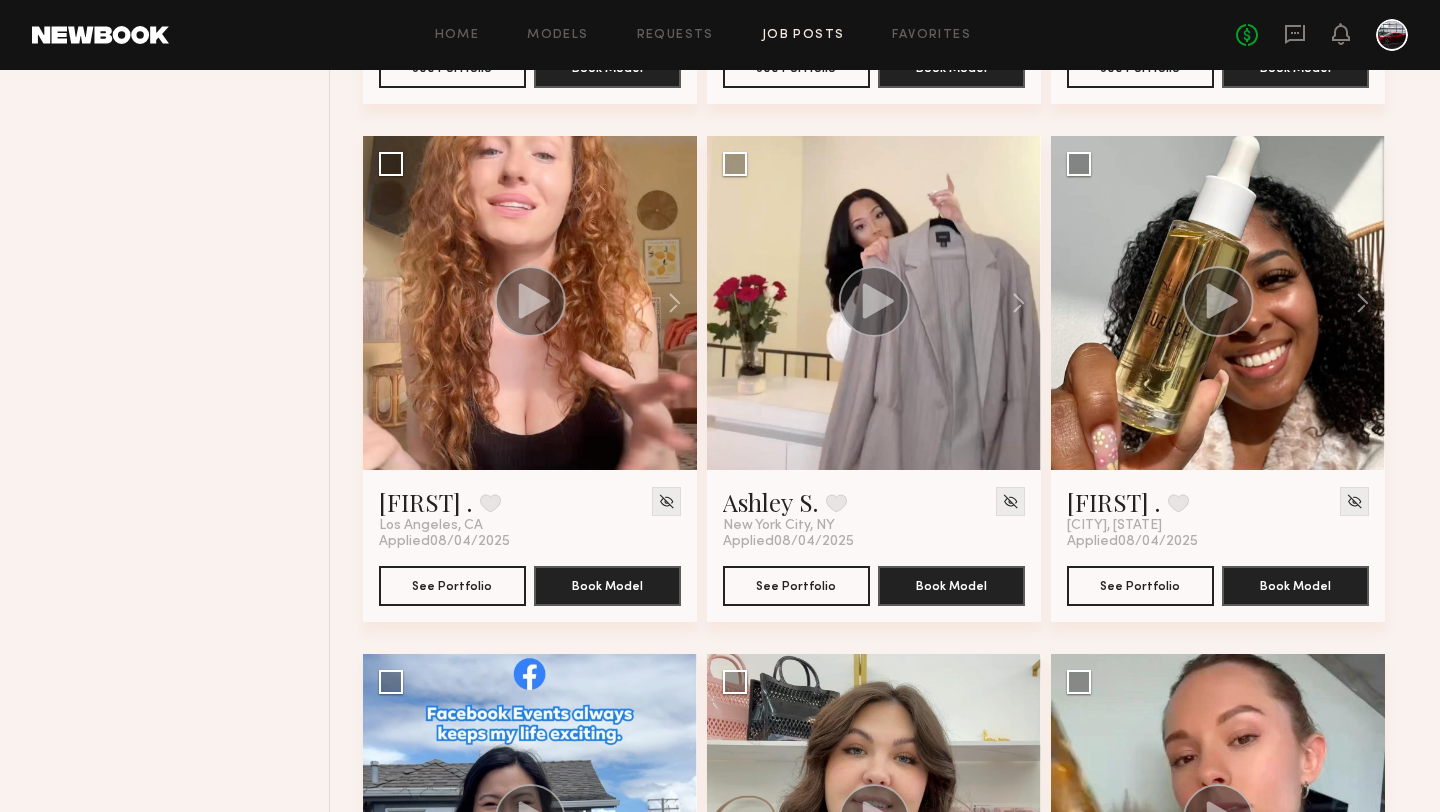 scroll, scrollTop: 734, scrollLeft: 0, axis: vertical 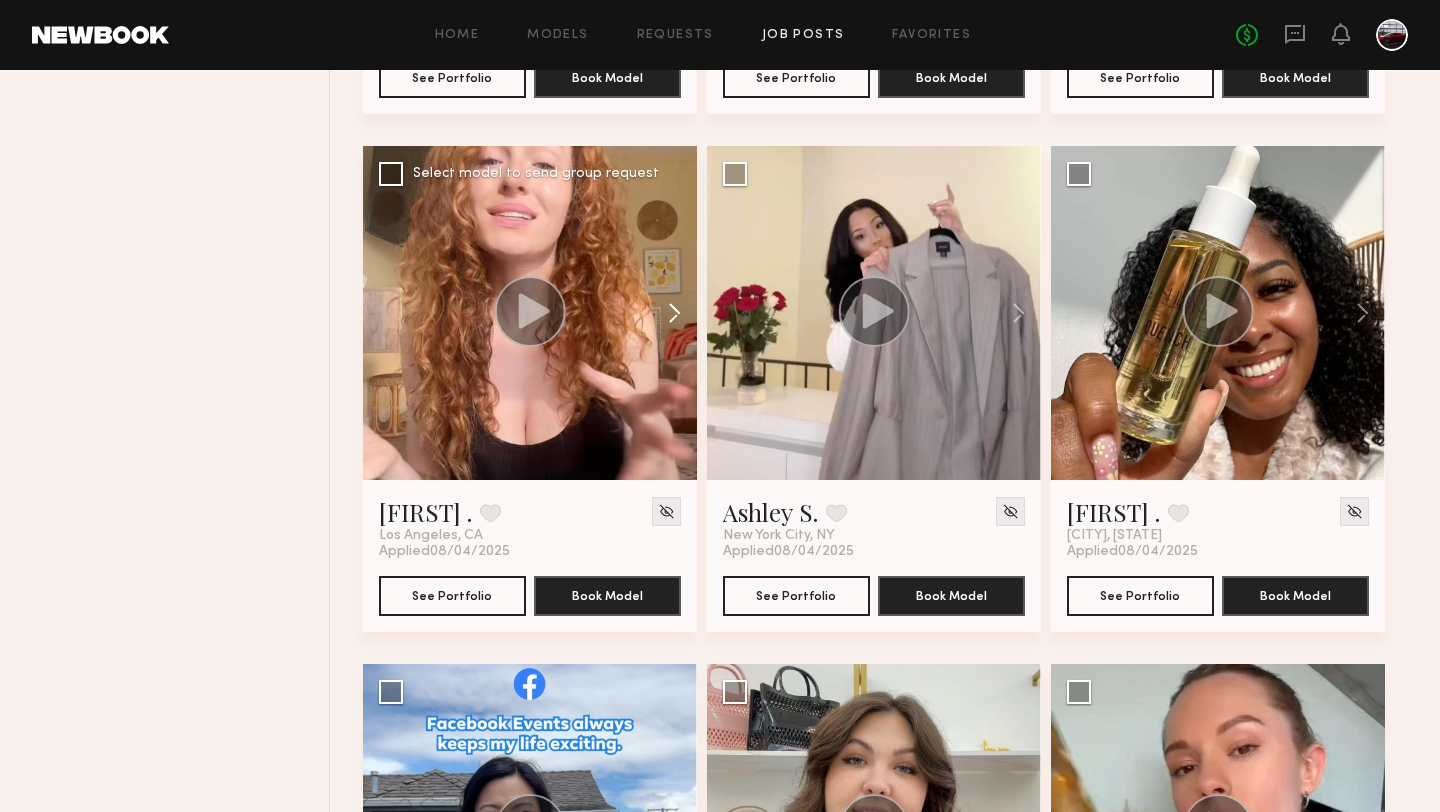 click 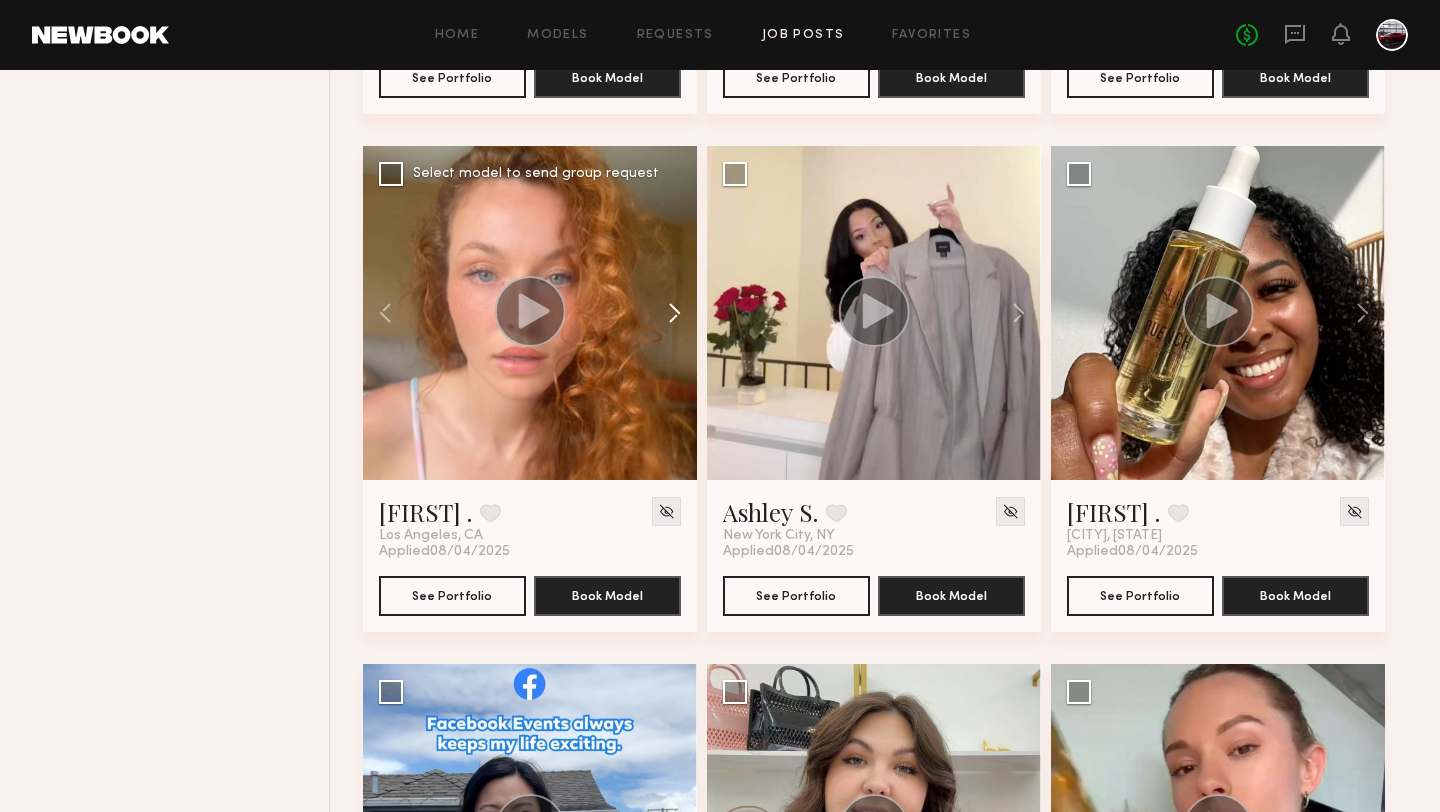 click 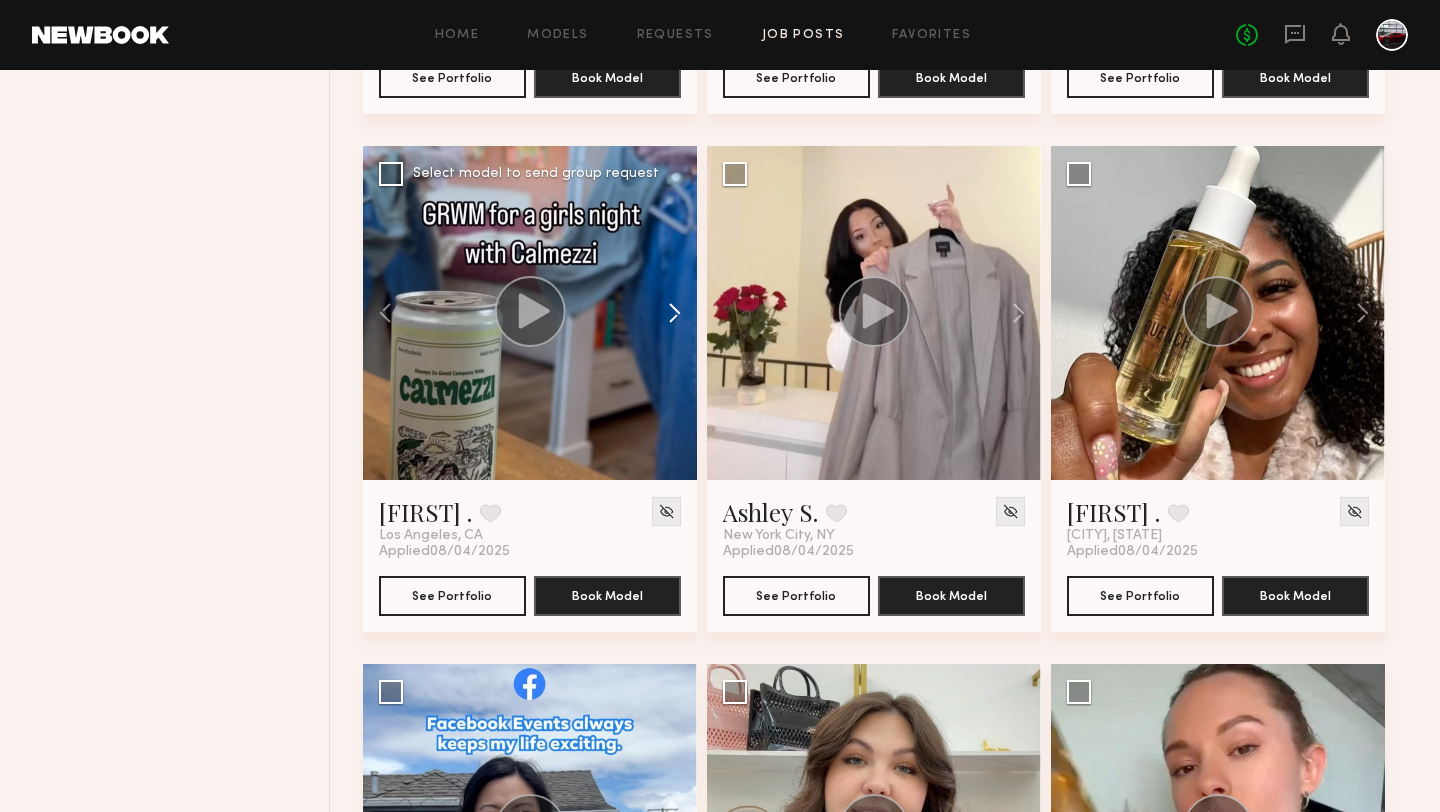 click 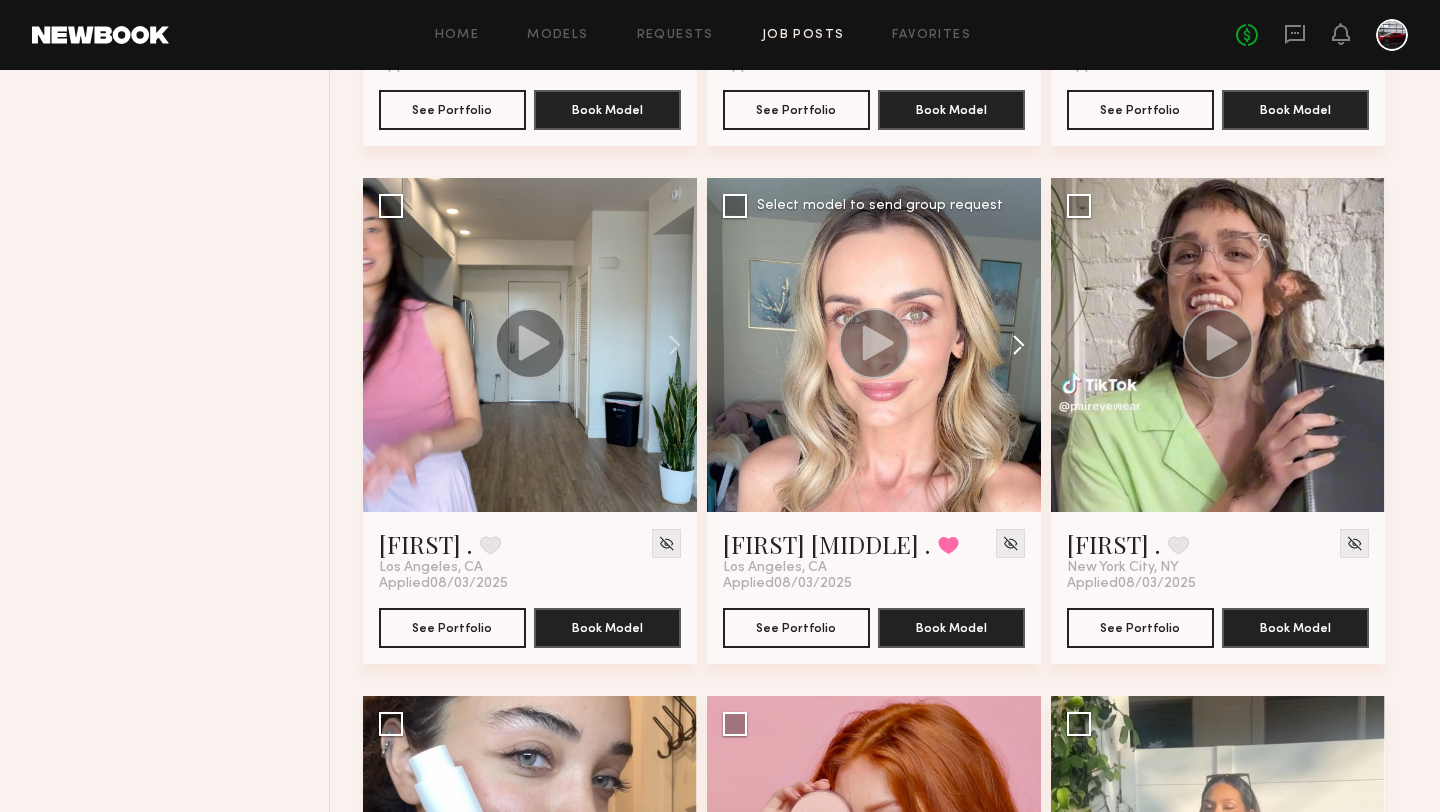 scroll, scrollTop: 1744, scrollLeft: 0, axis: vertical 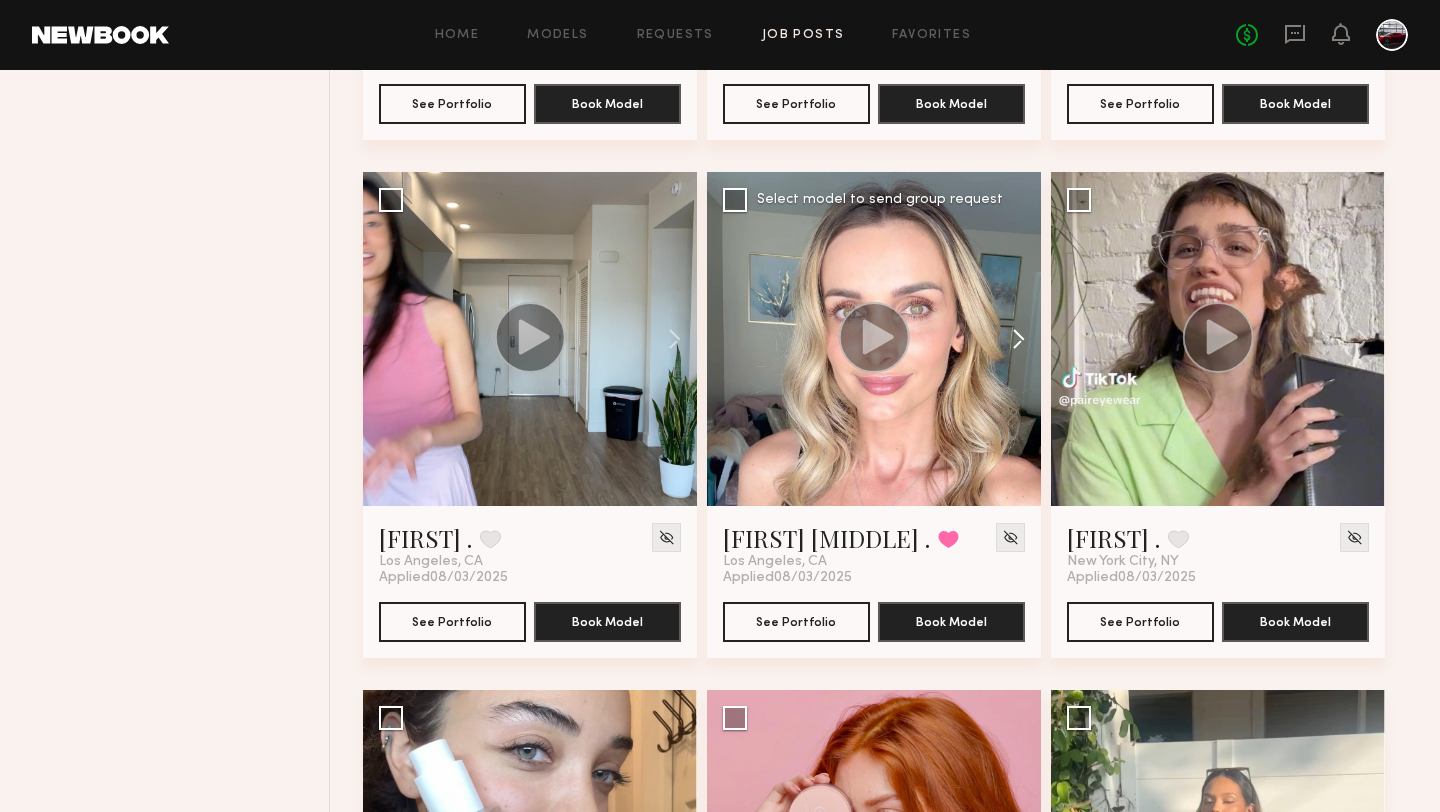 click 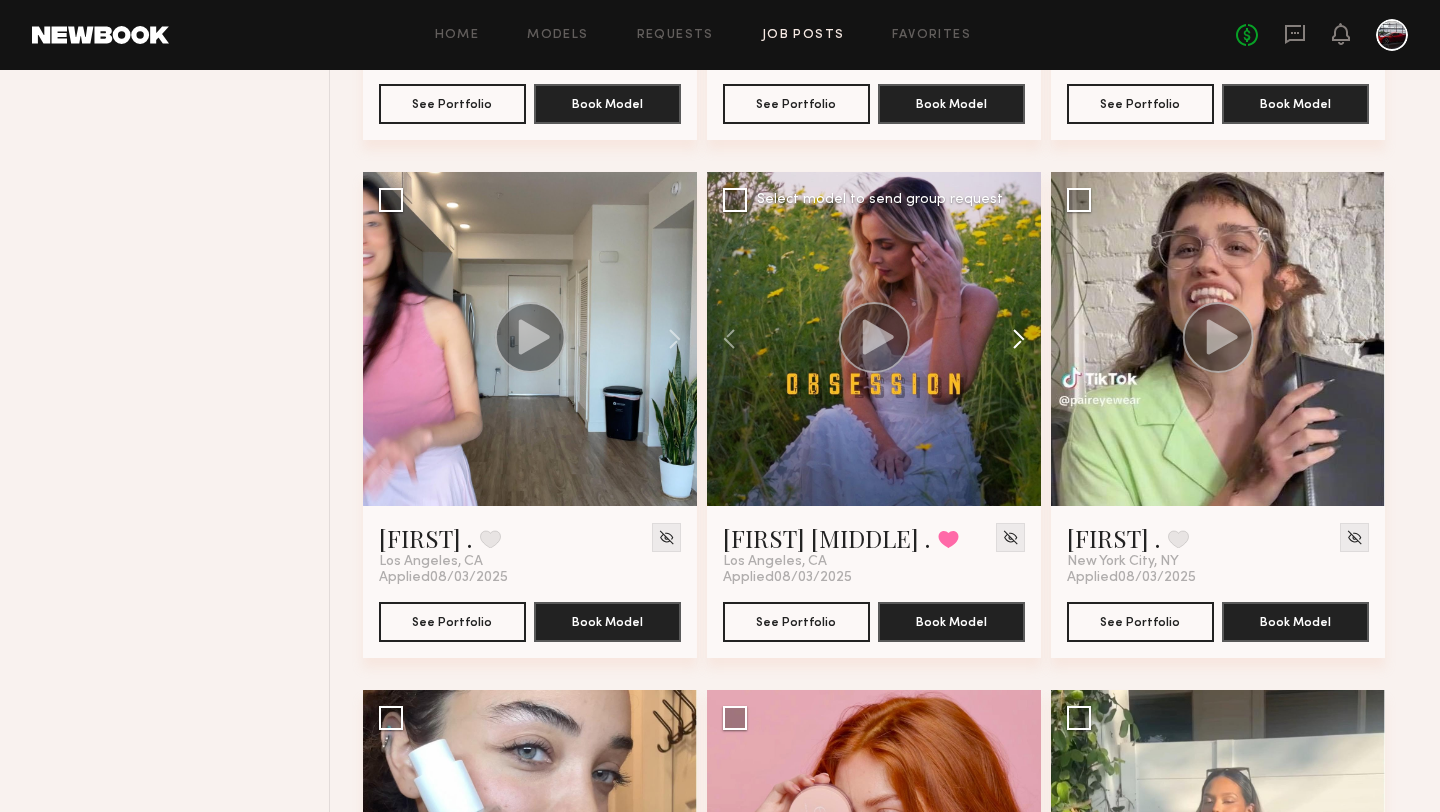 click 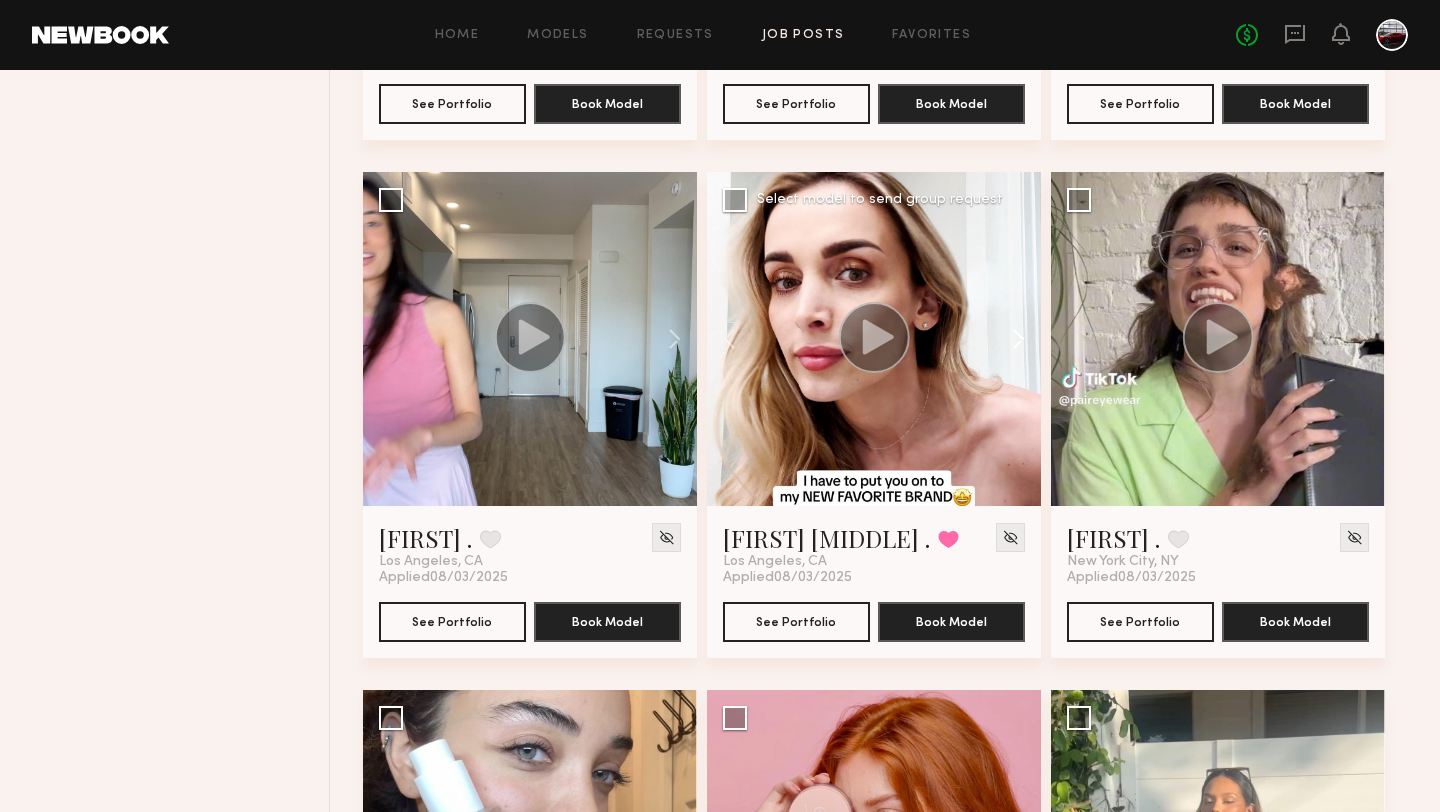 click 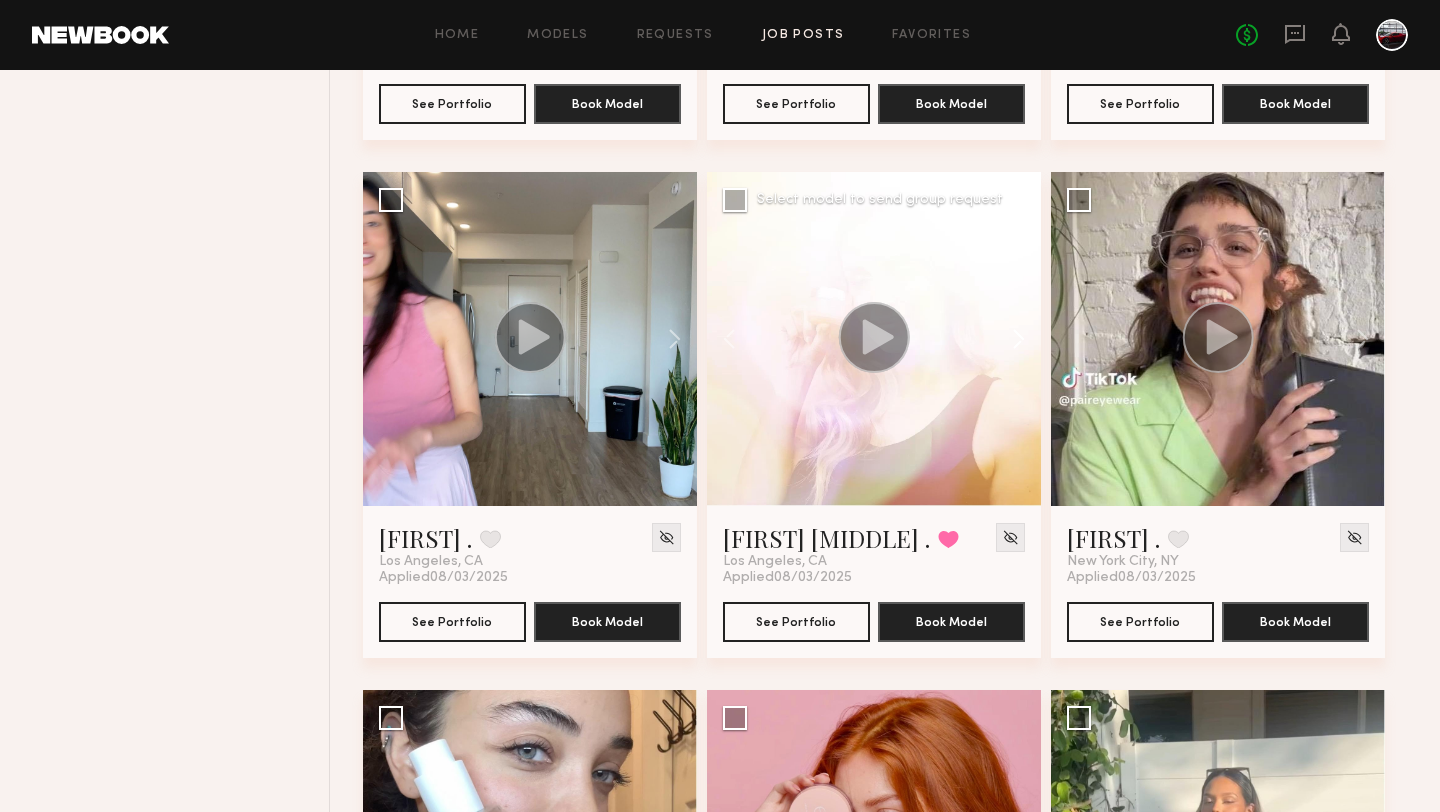 click 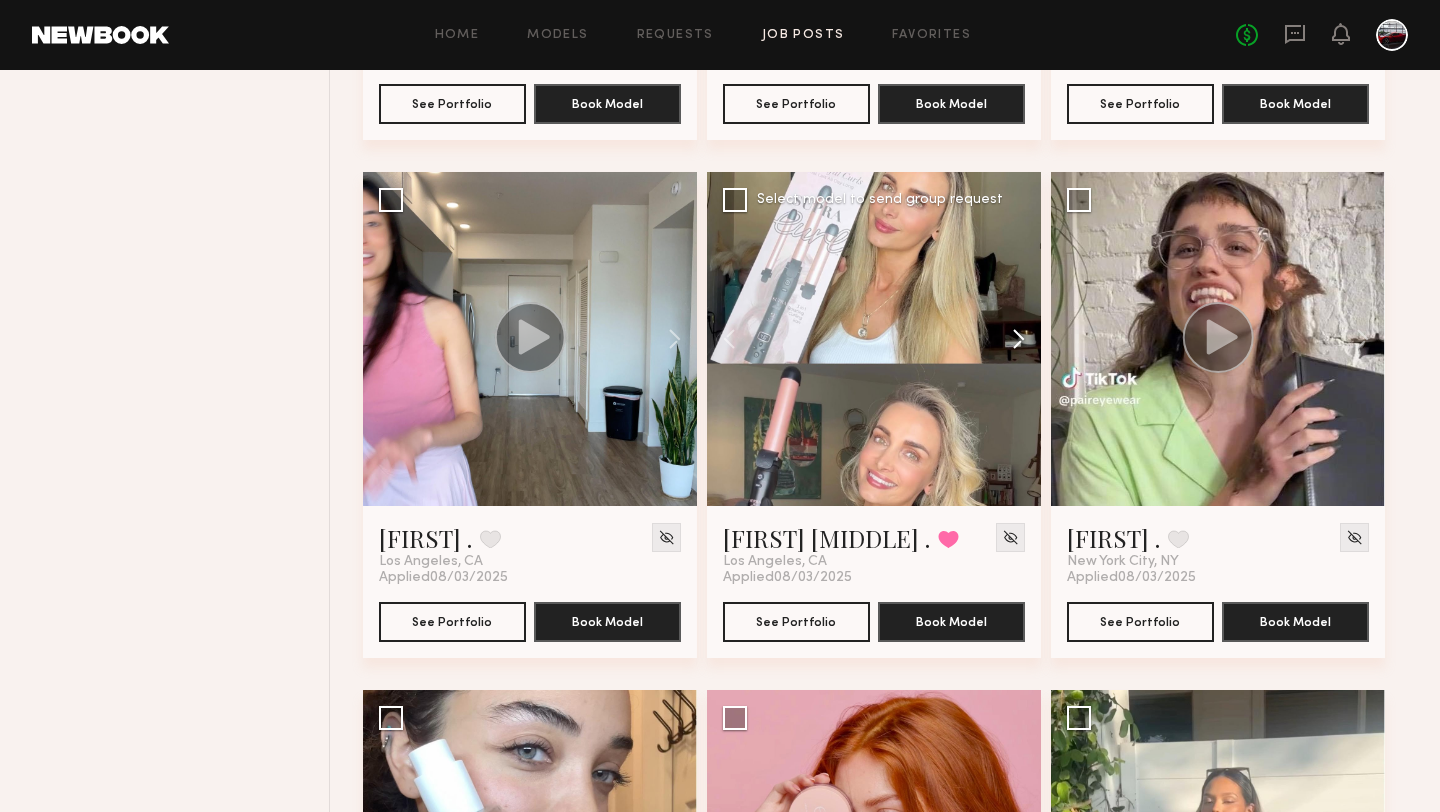 click 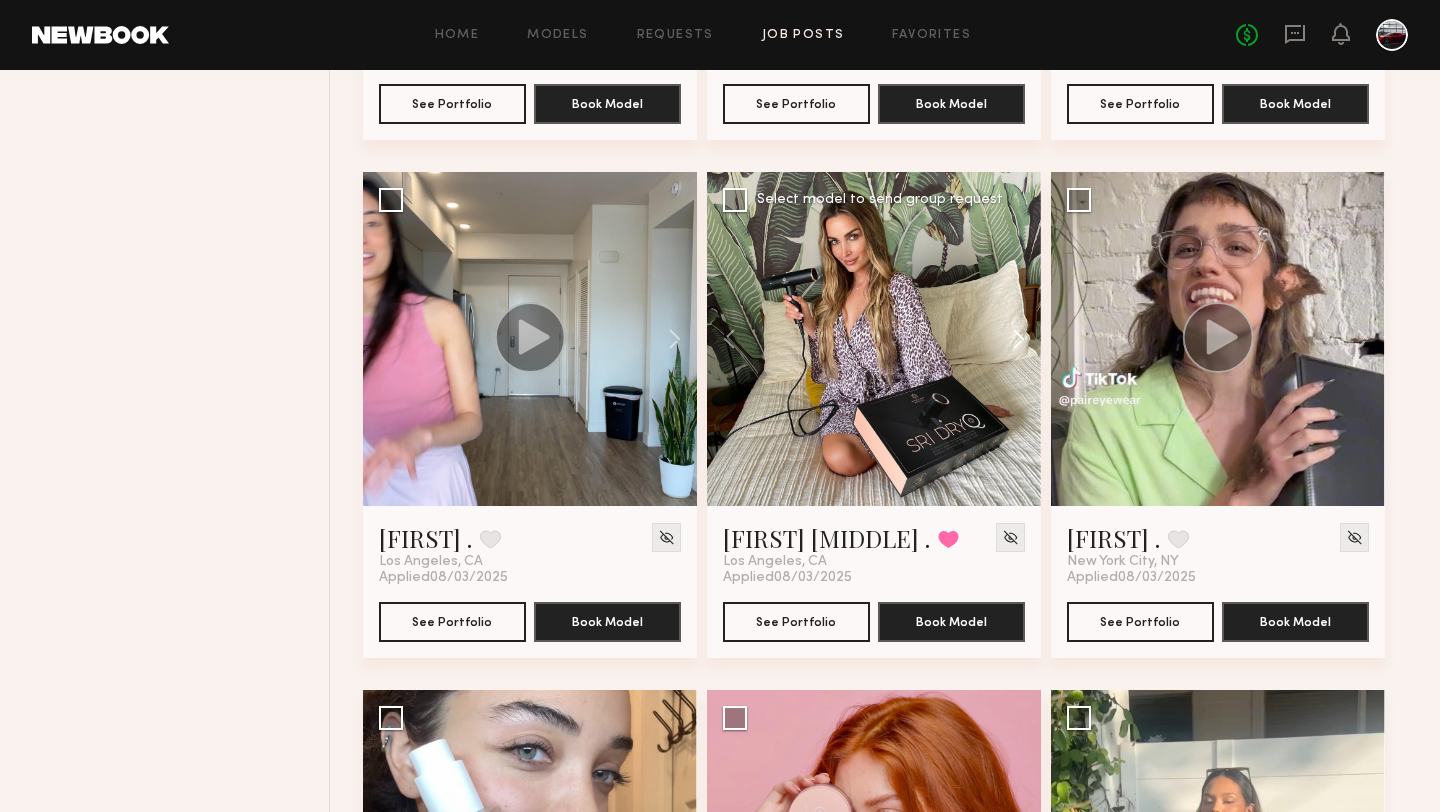 click 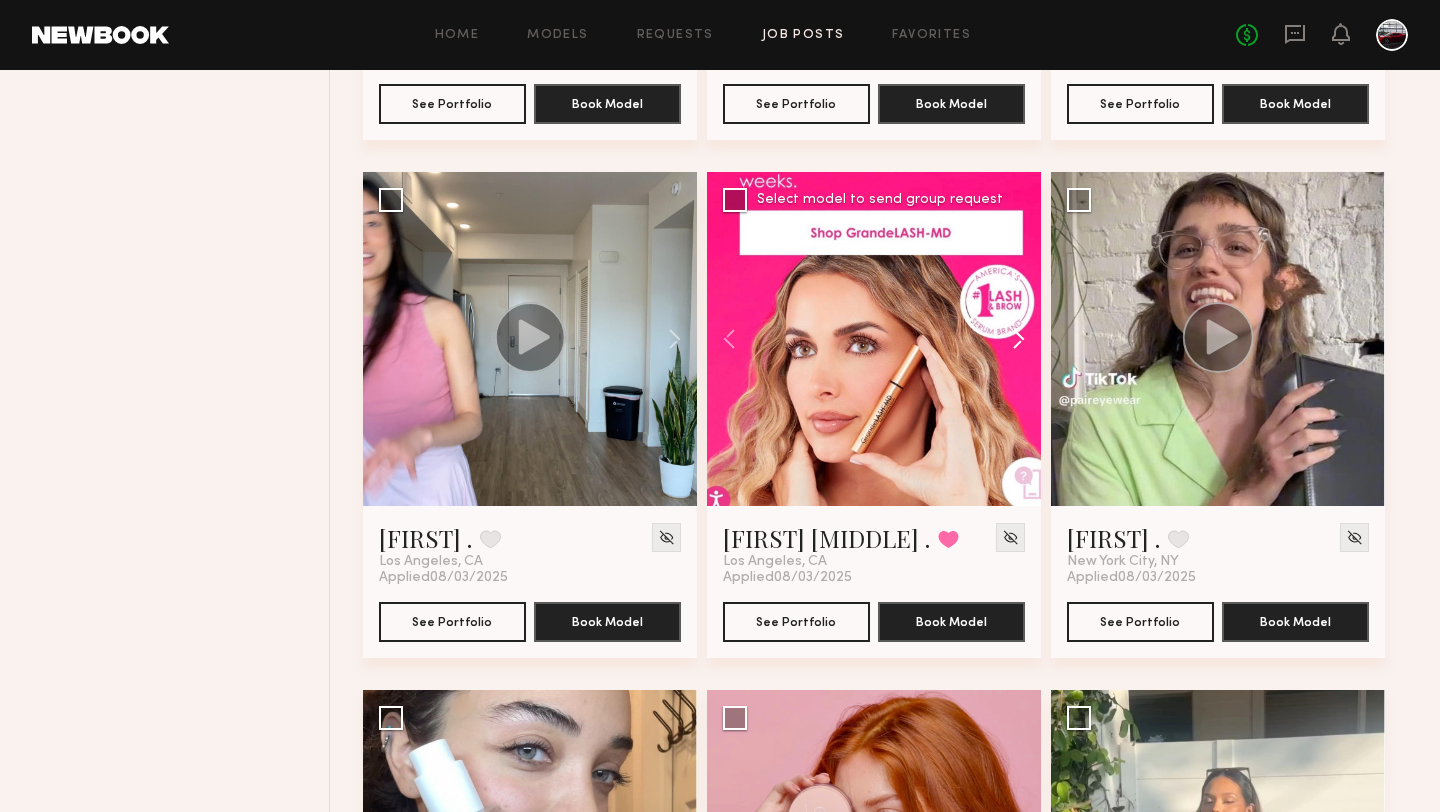 click 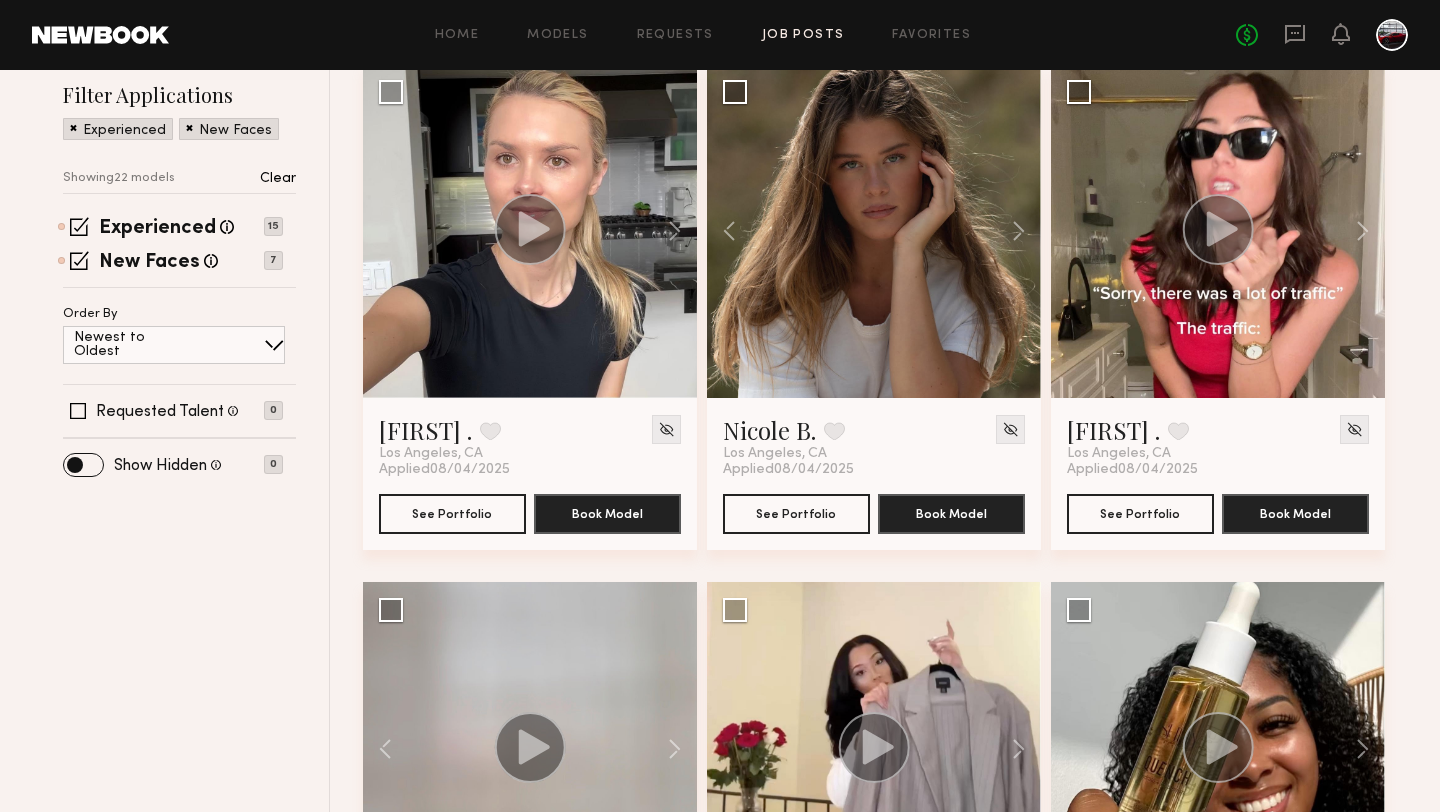 scroll, scrollTop: 0, scrollLeft: 0, axis: both 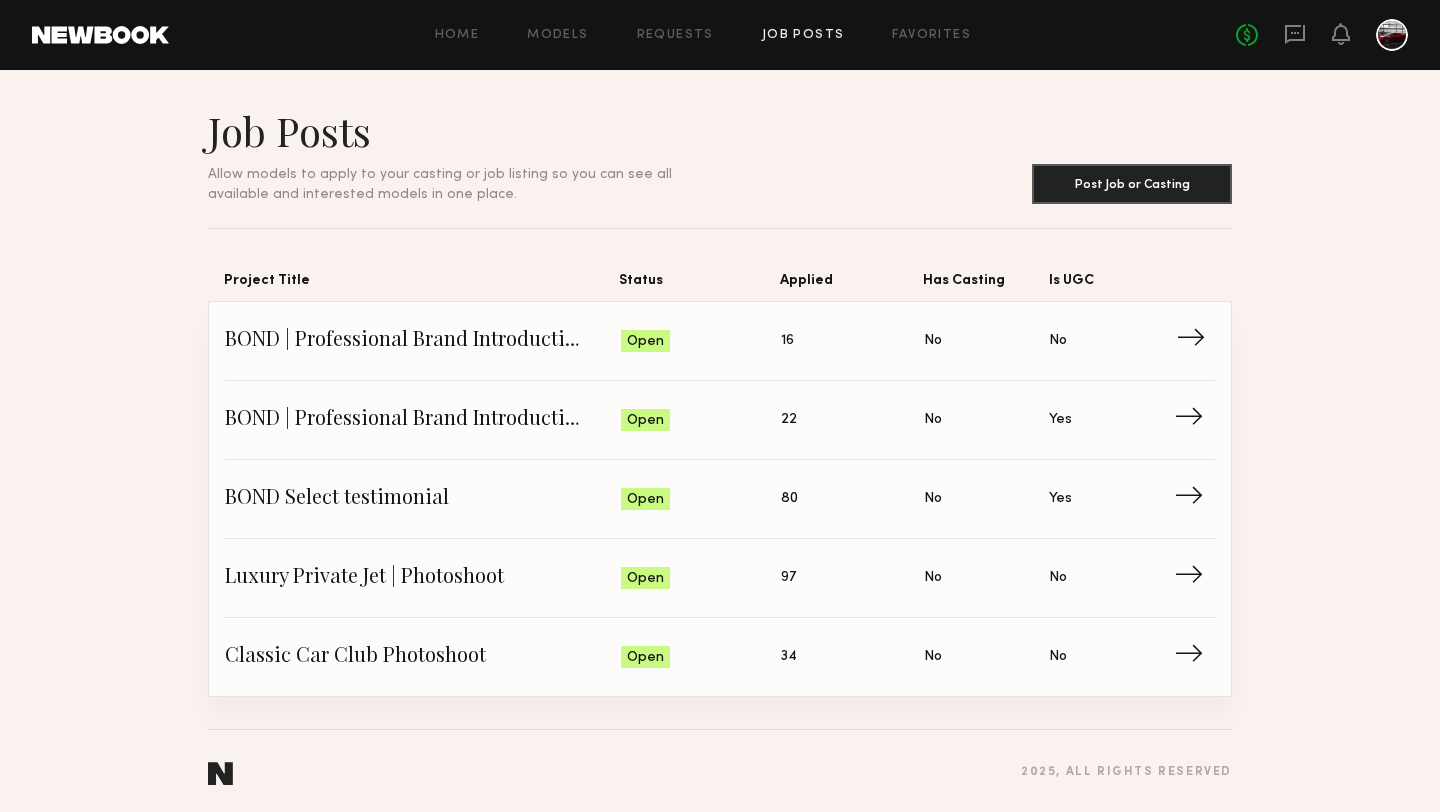 click on "BOND | Professional Brand Introduction Video" 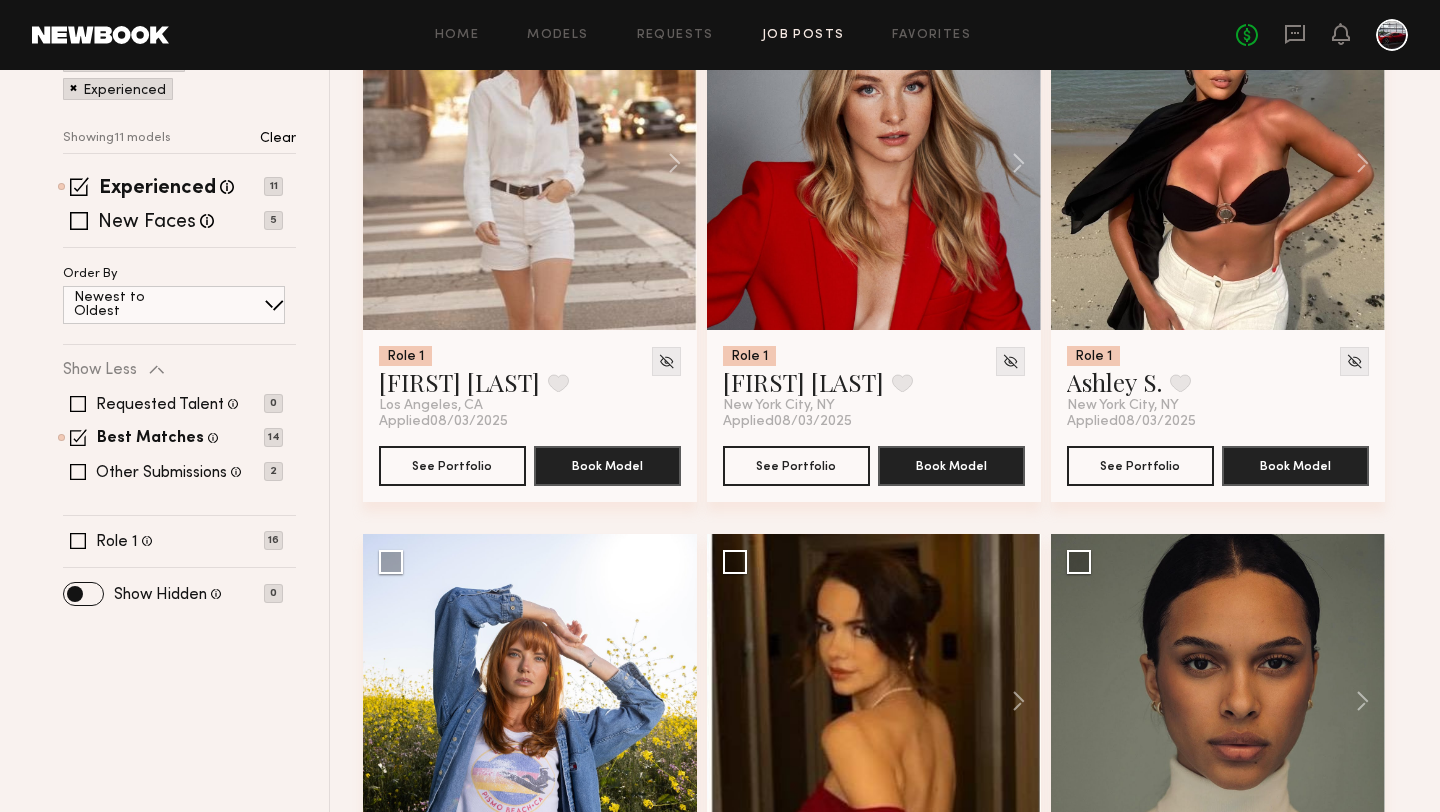 scroll, scrollTop: 396, scrollLeft: 0, axis: vertical 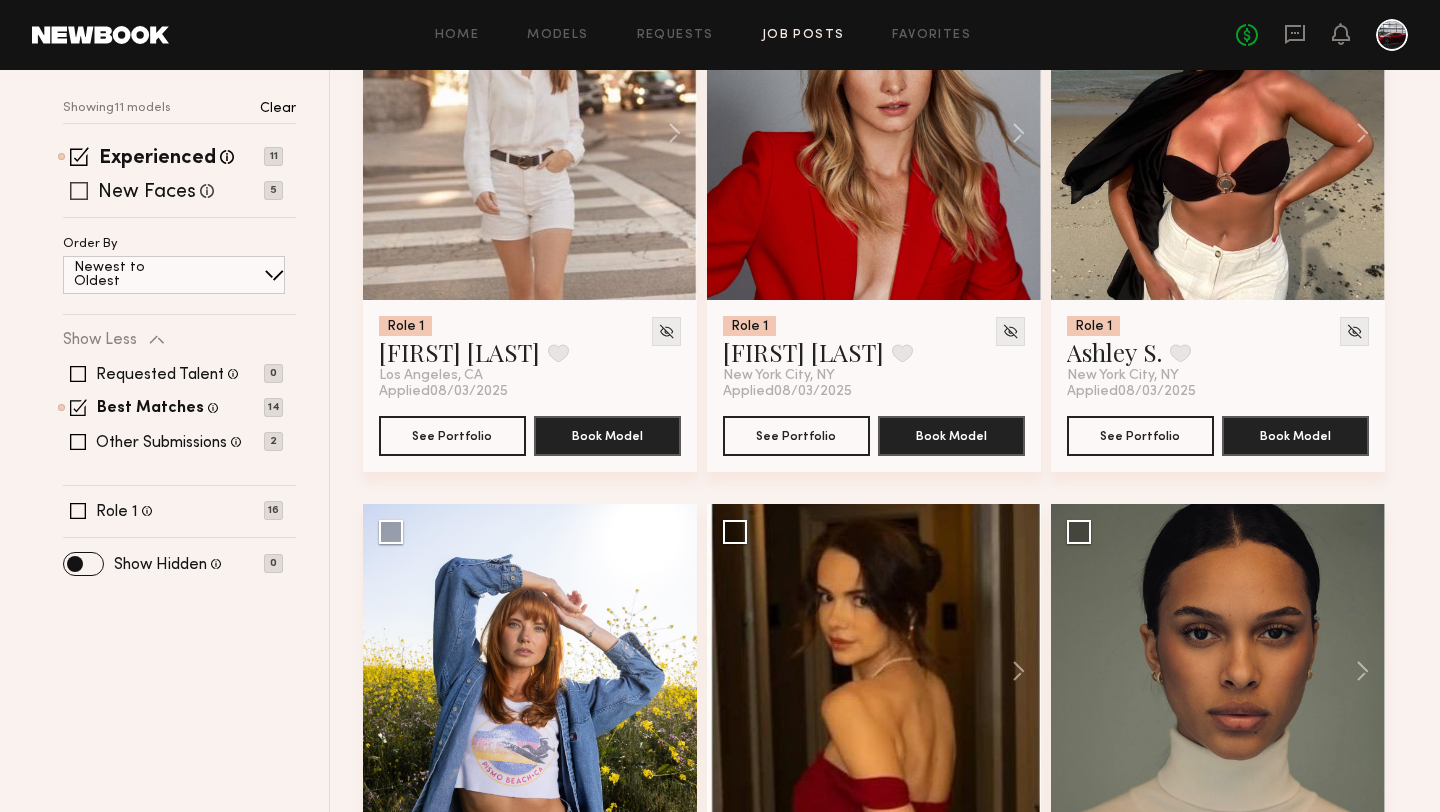 click 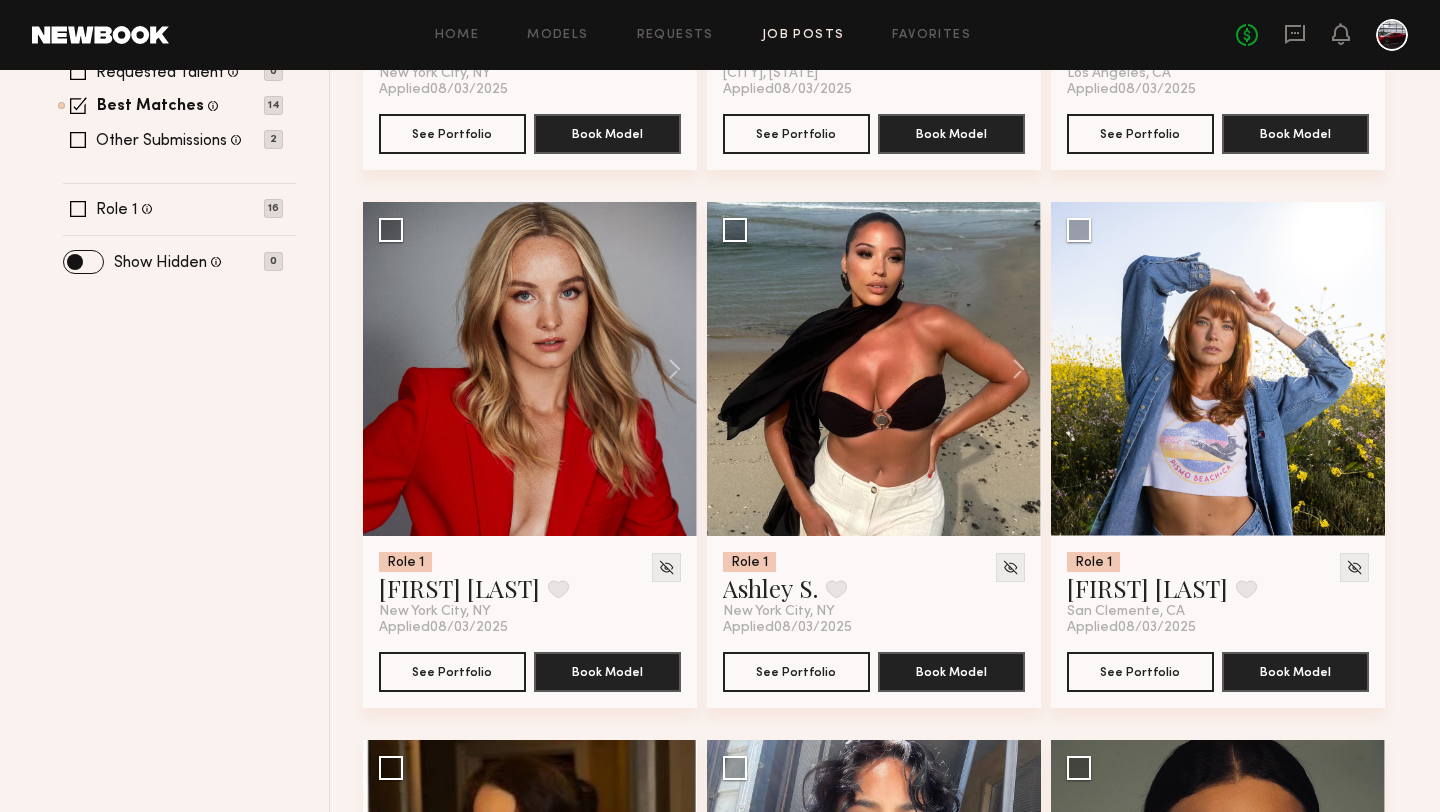 scroll, scrollTop: 0, scrollLeft: 0, axis: both 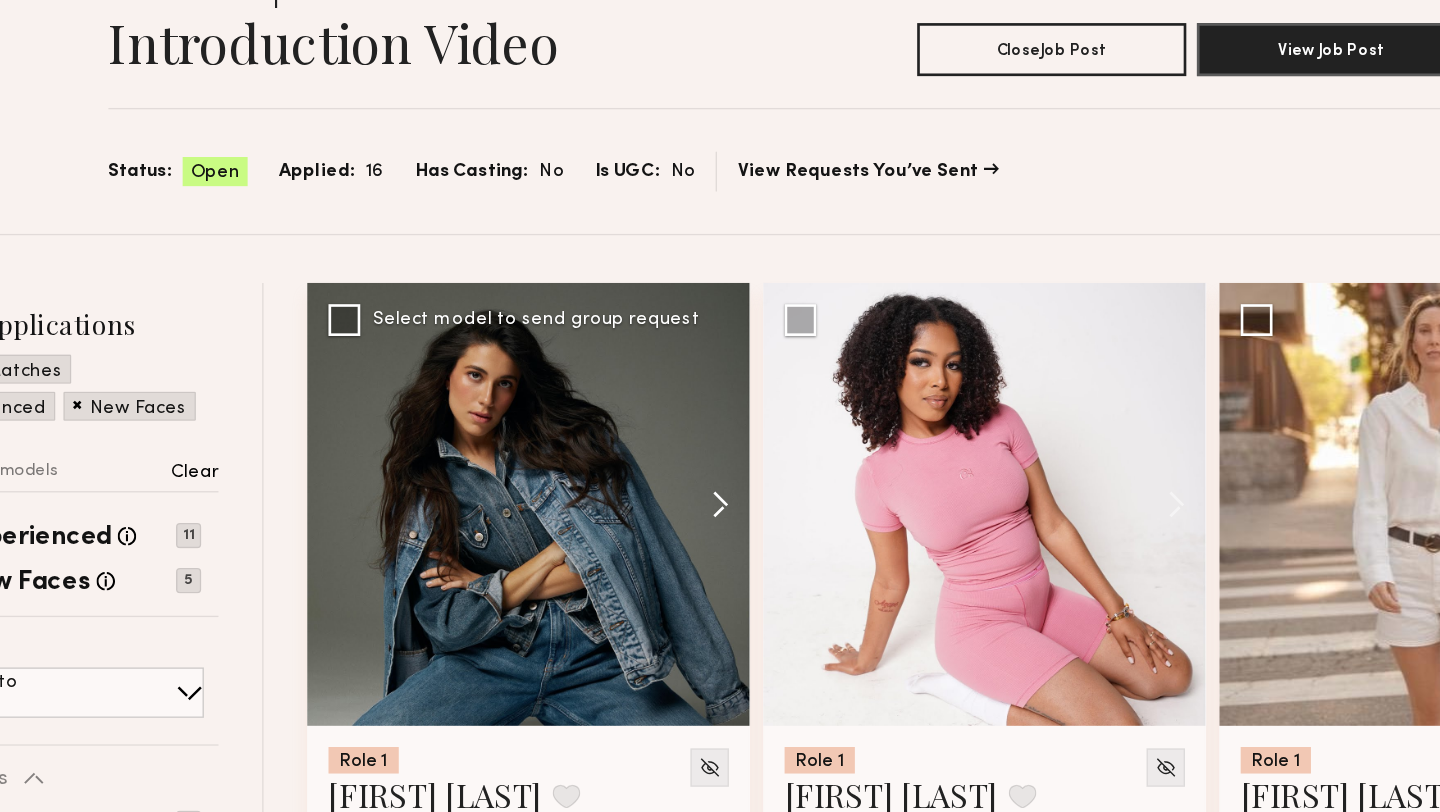 click 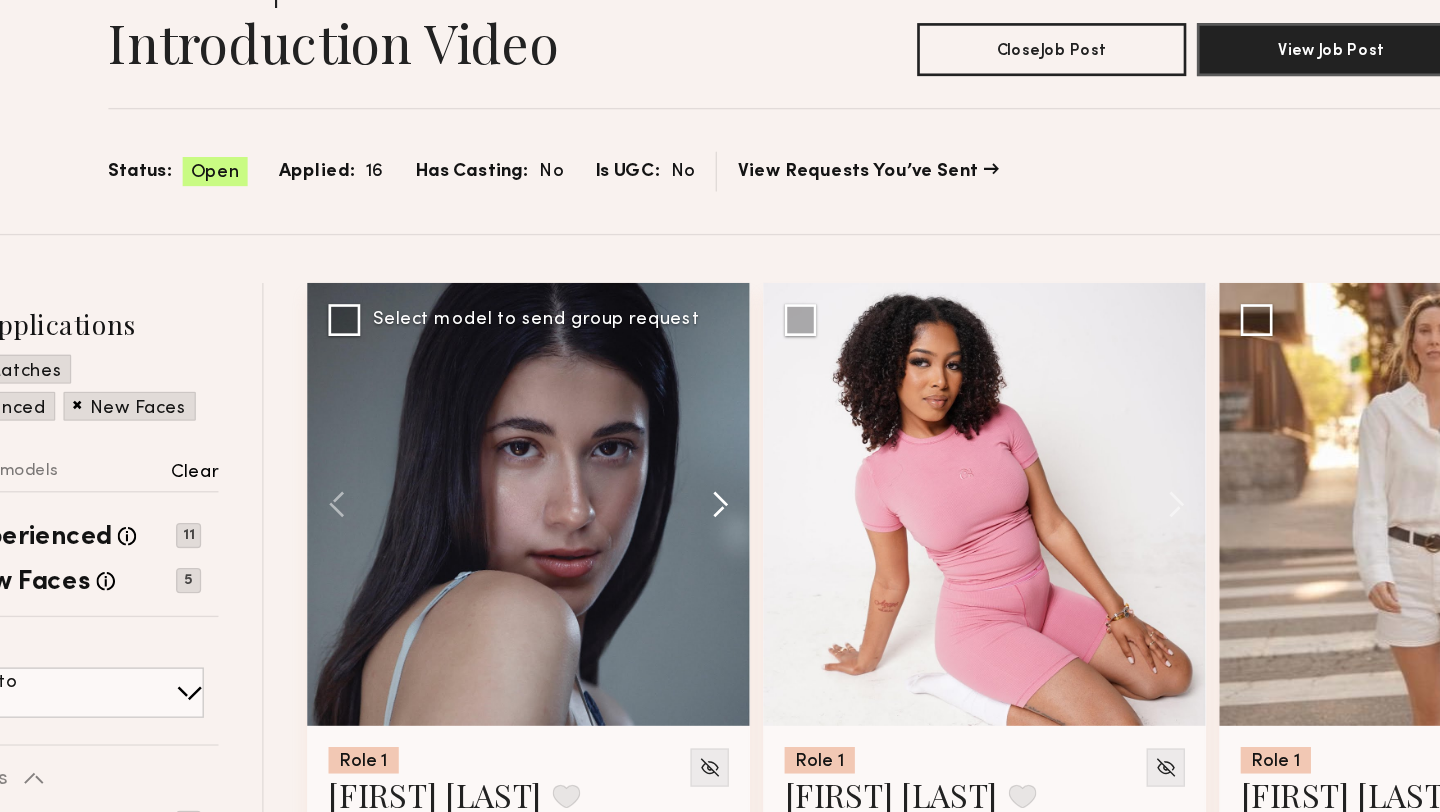 click 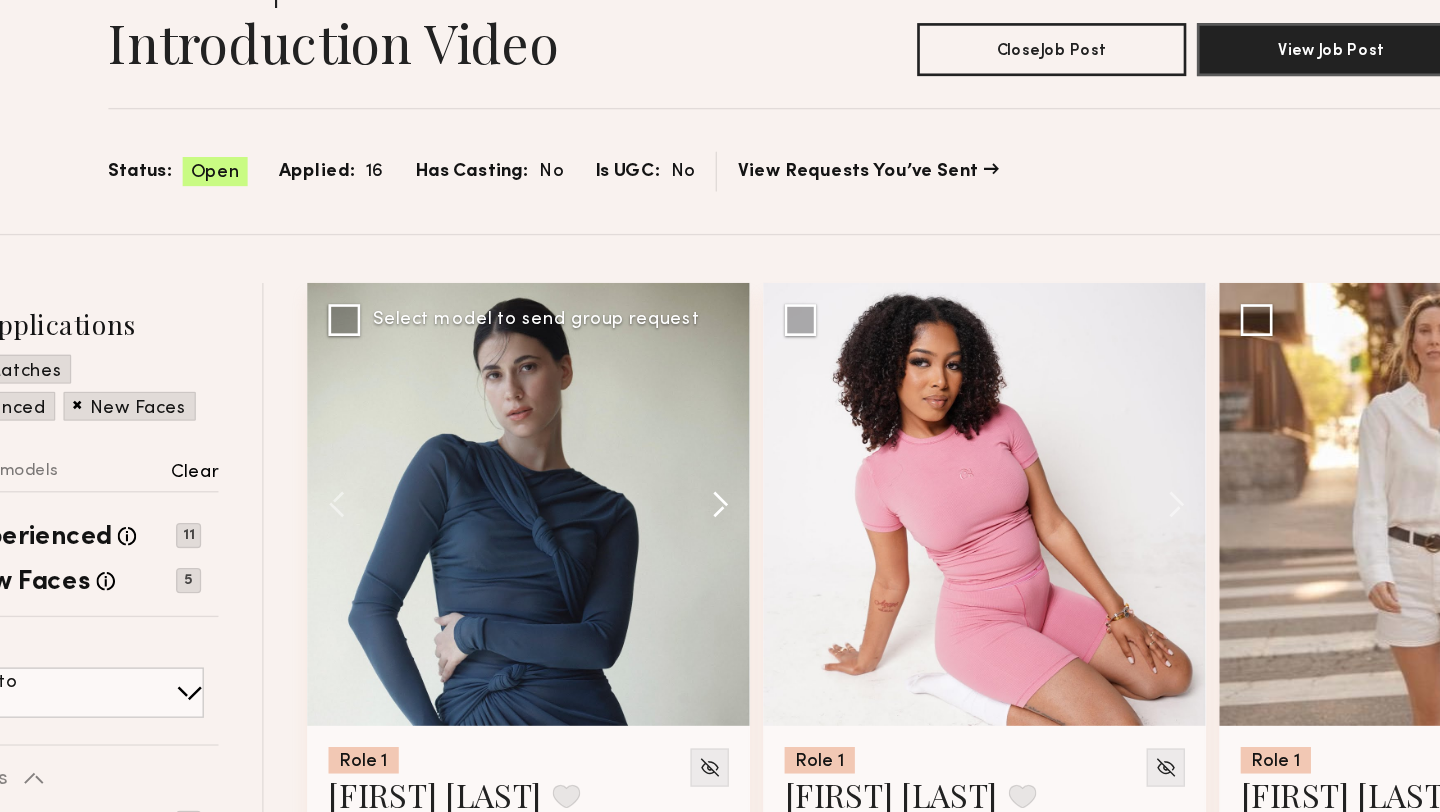 click 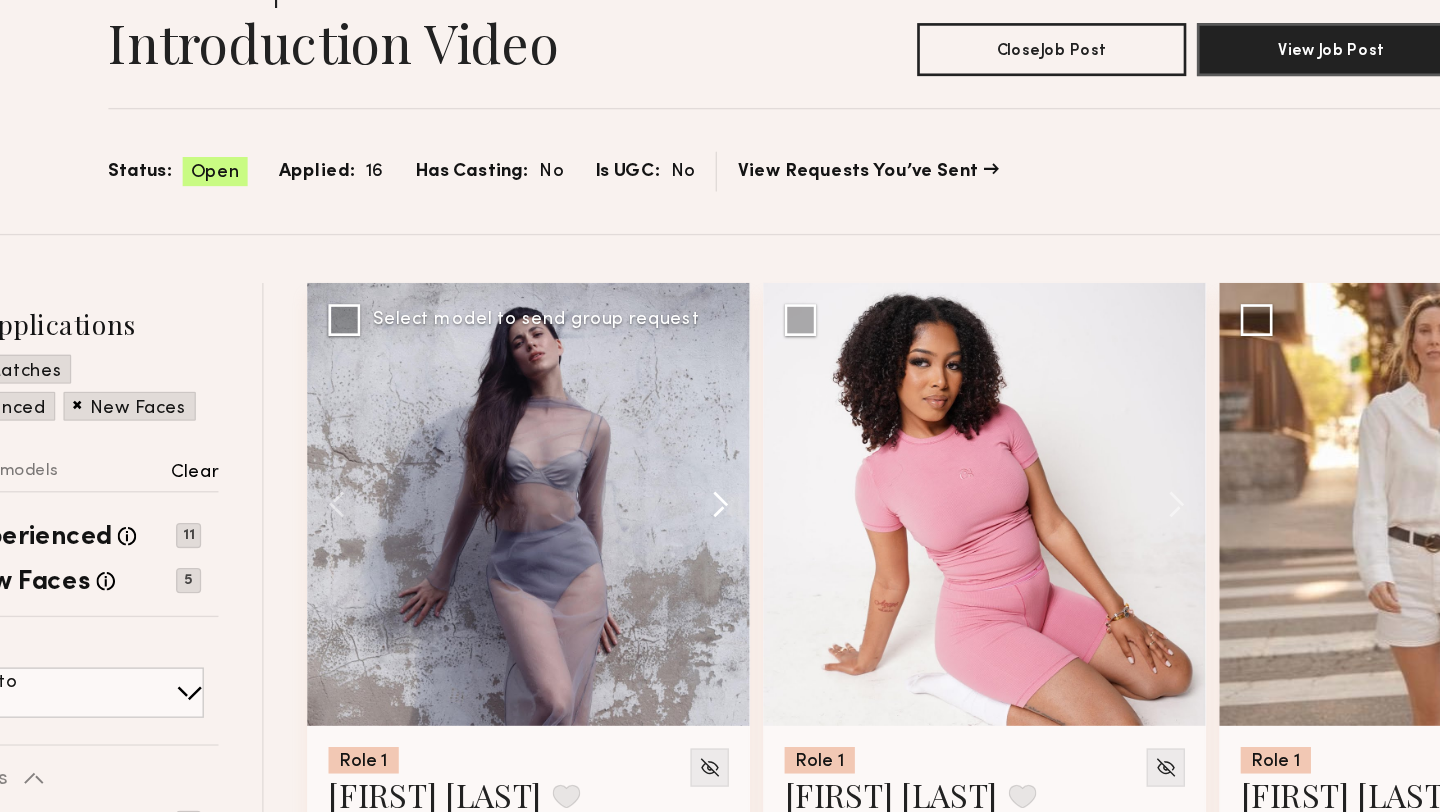 click 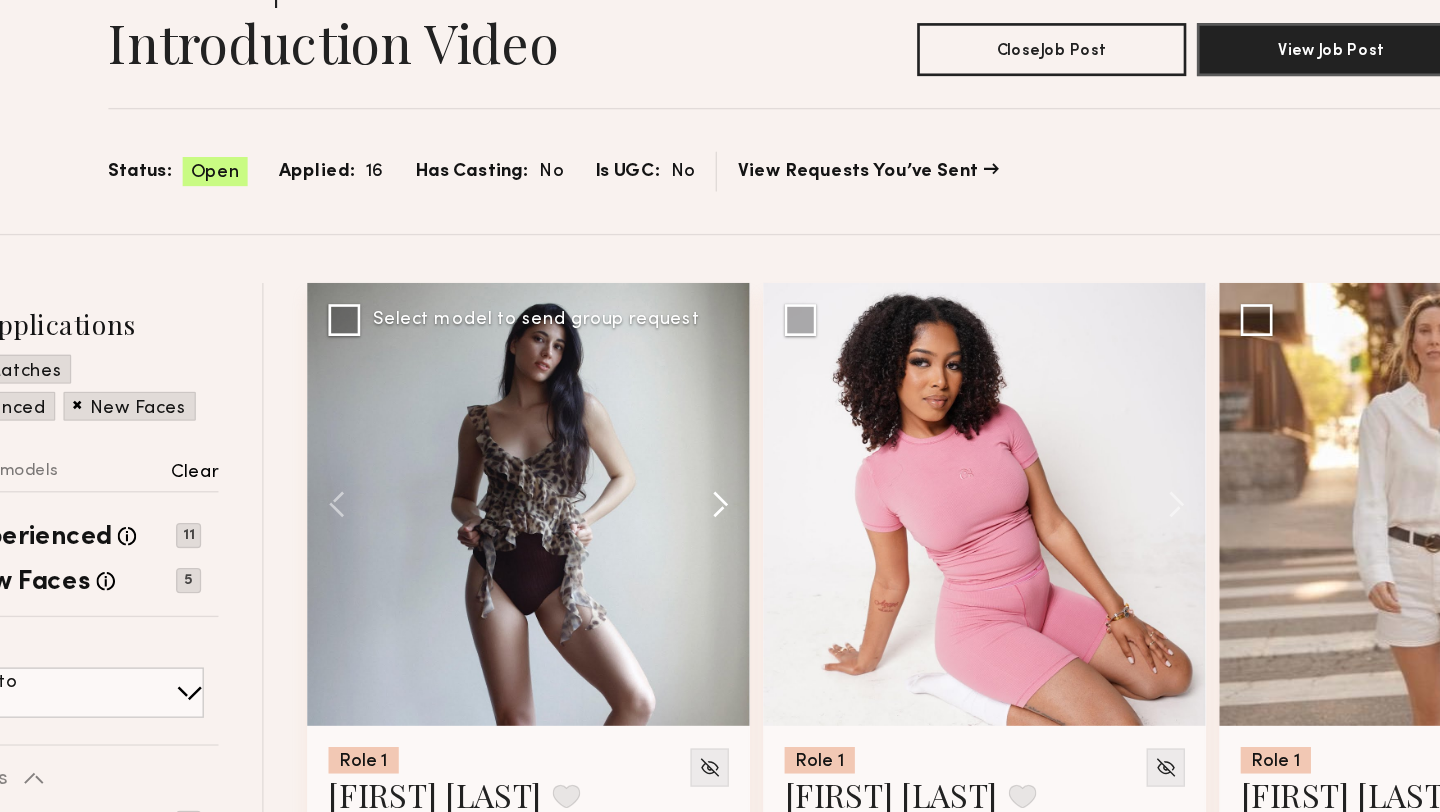click 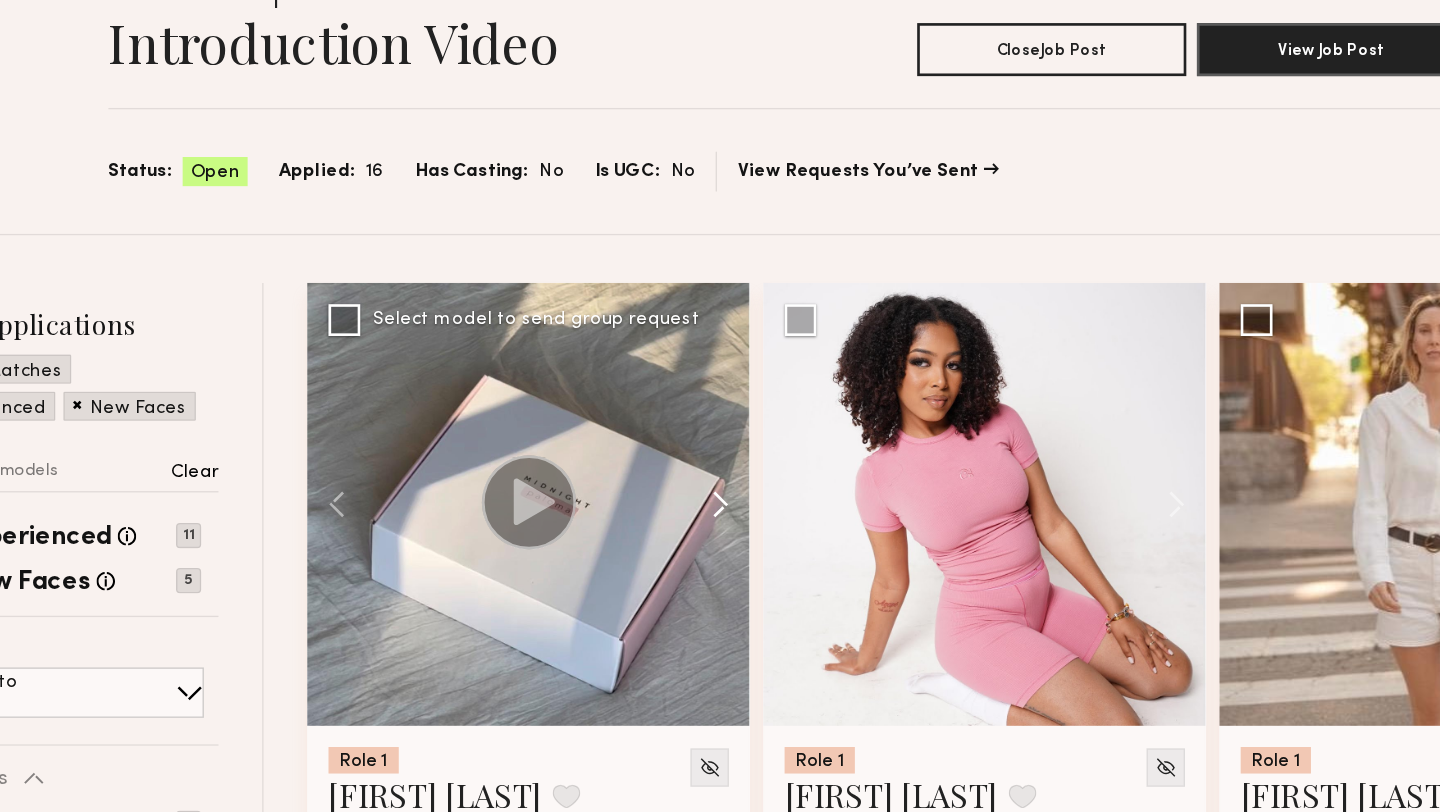click 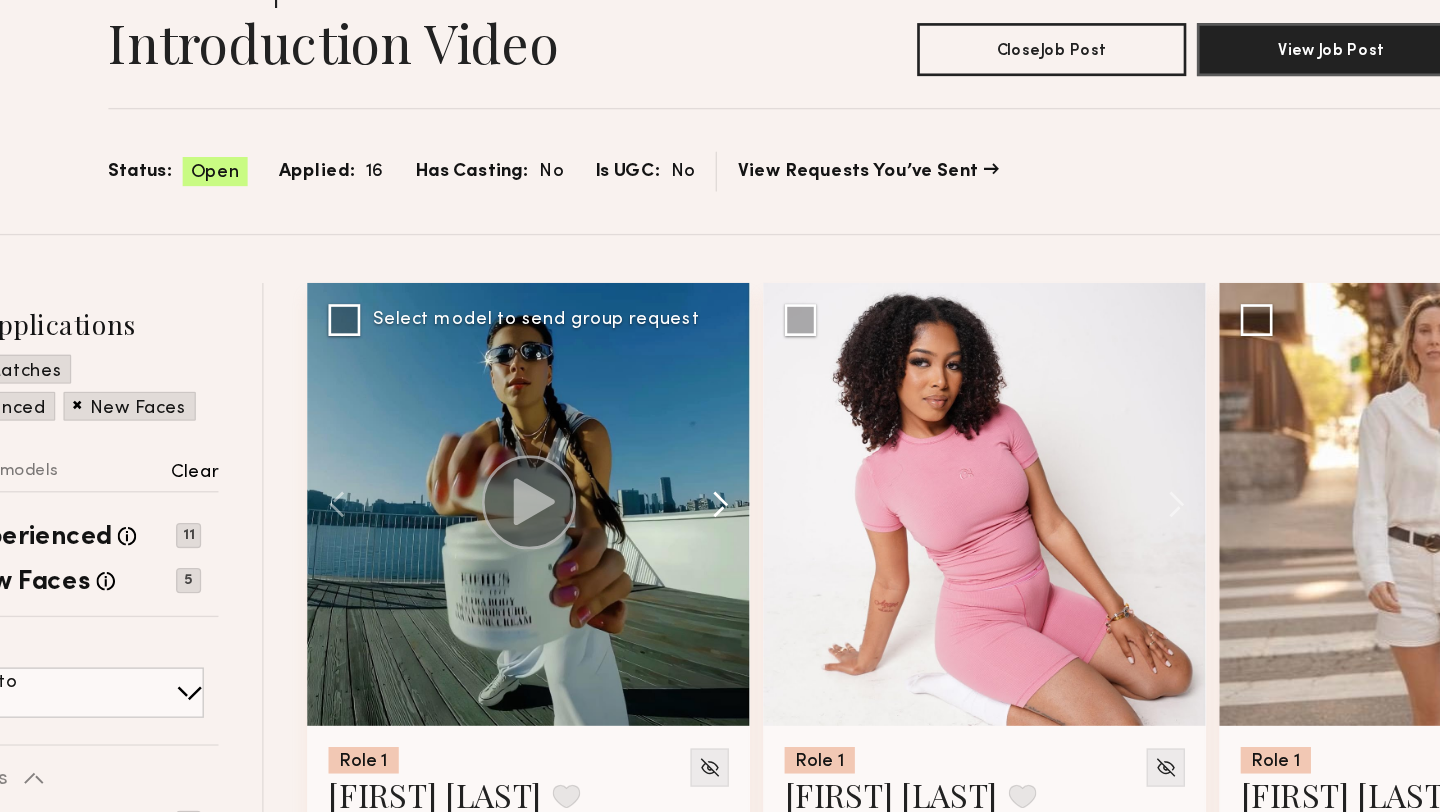 click 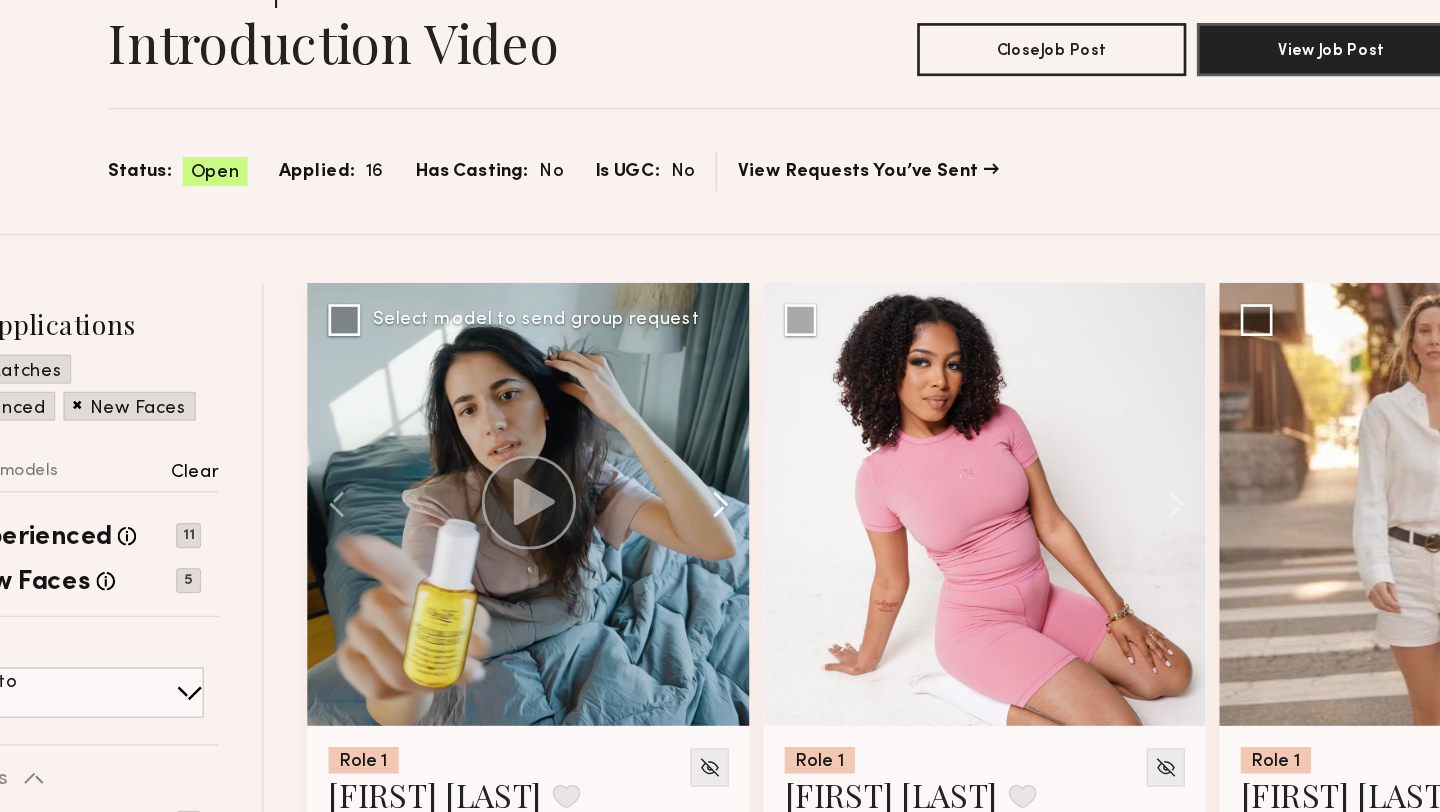 click 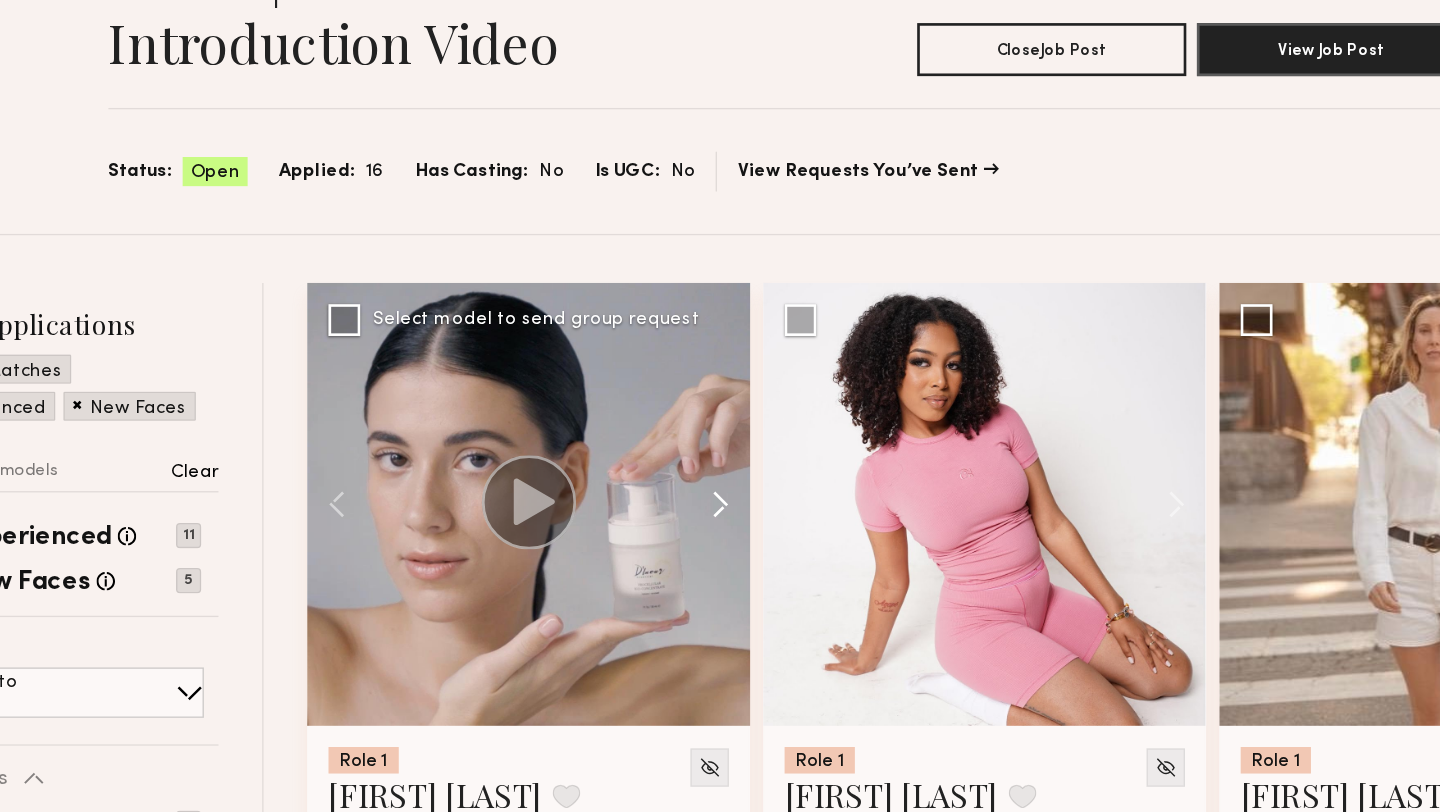click 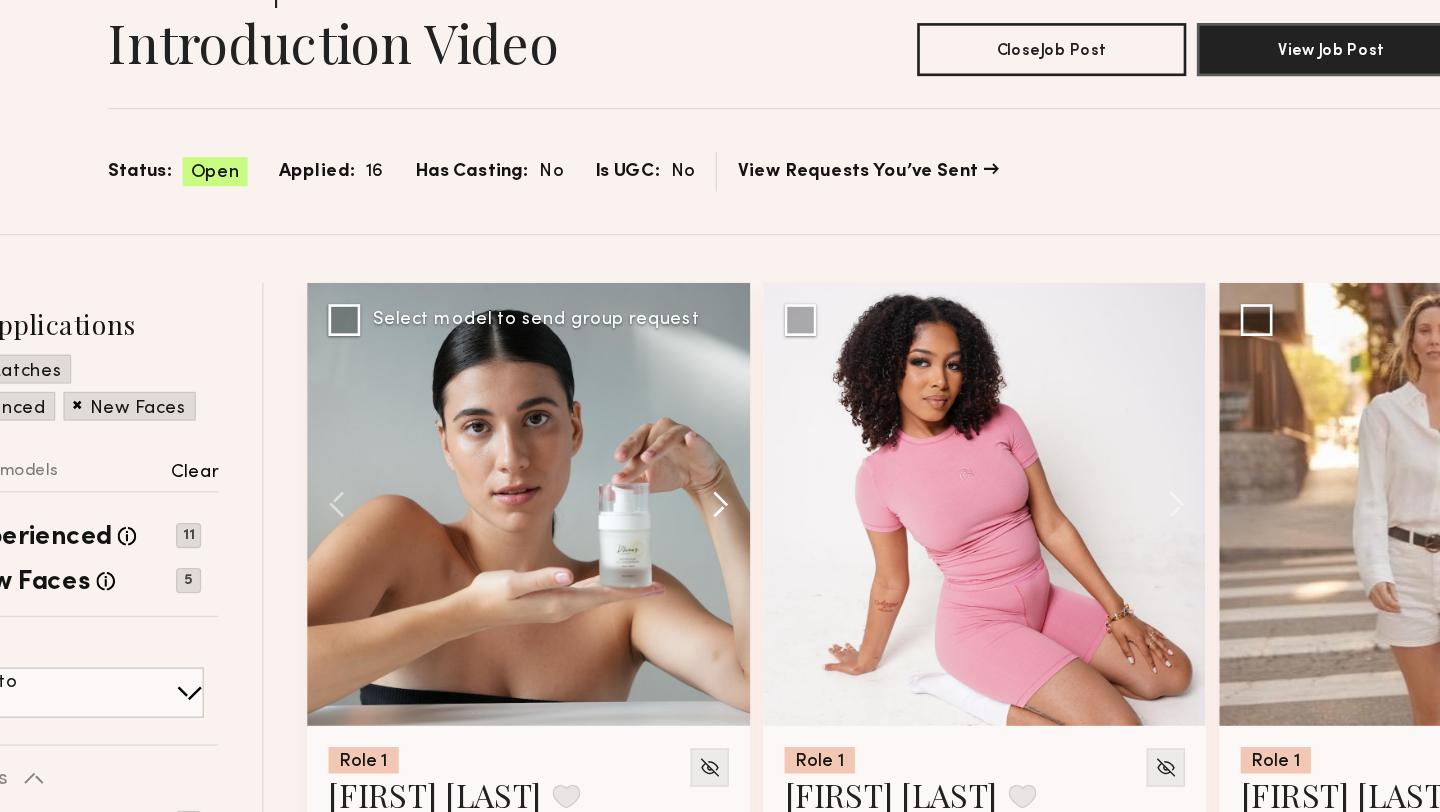 click 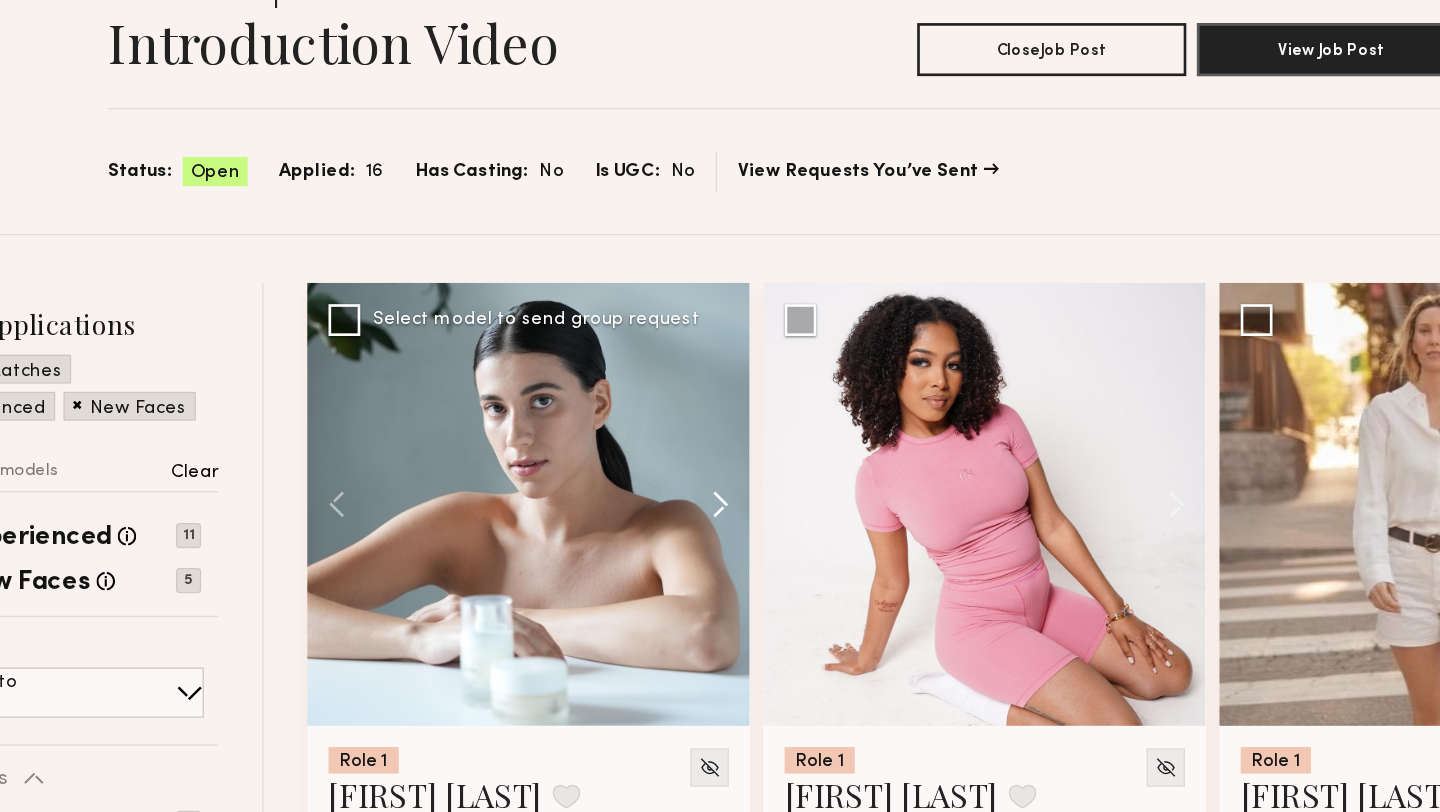 click 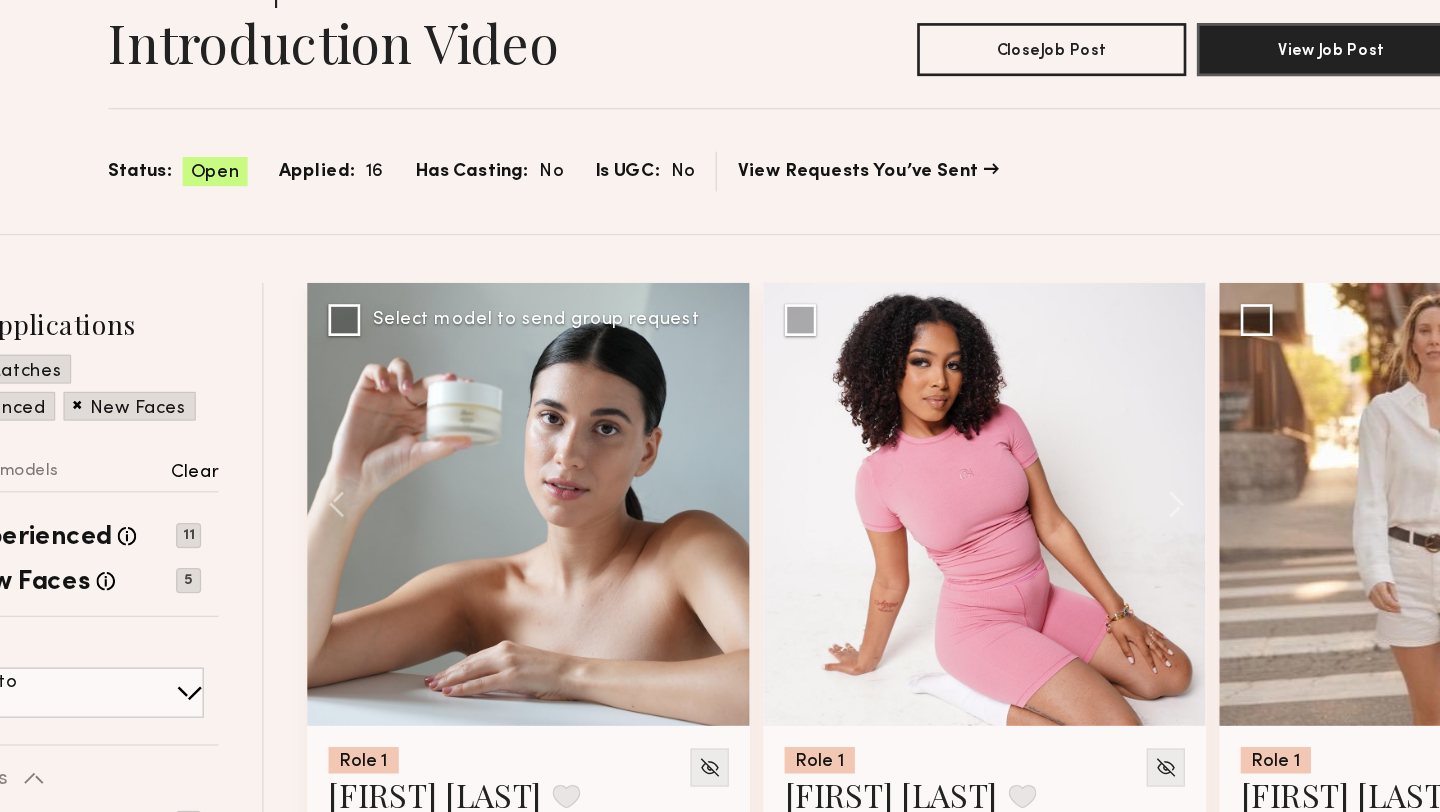 click 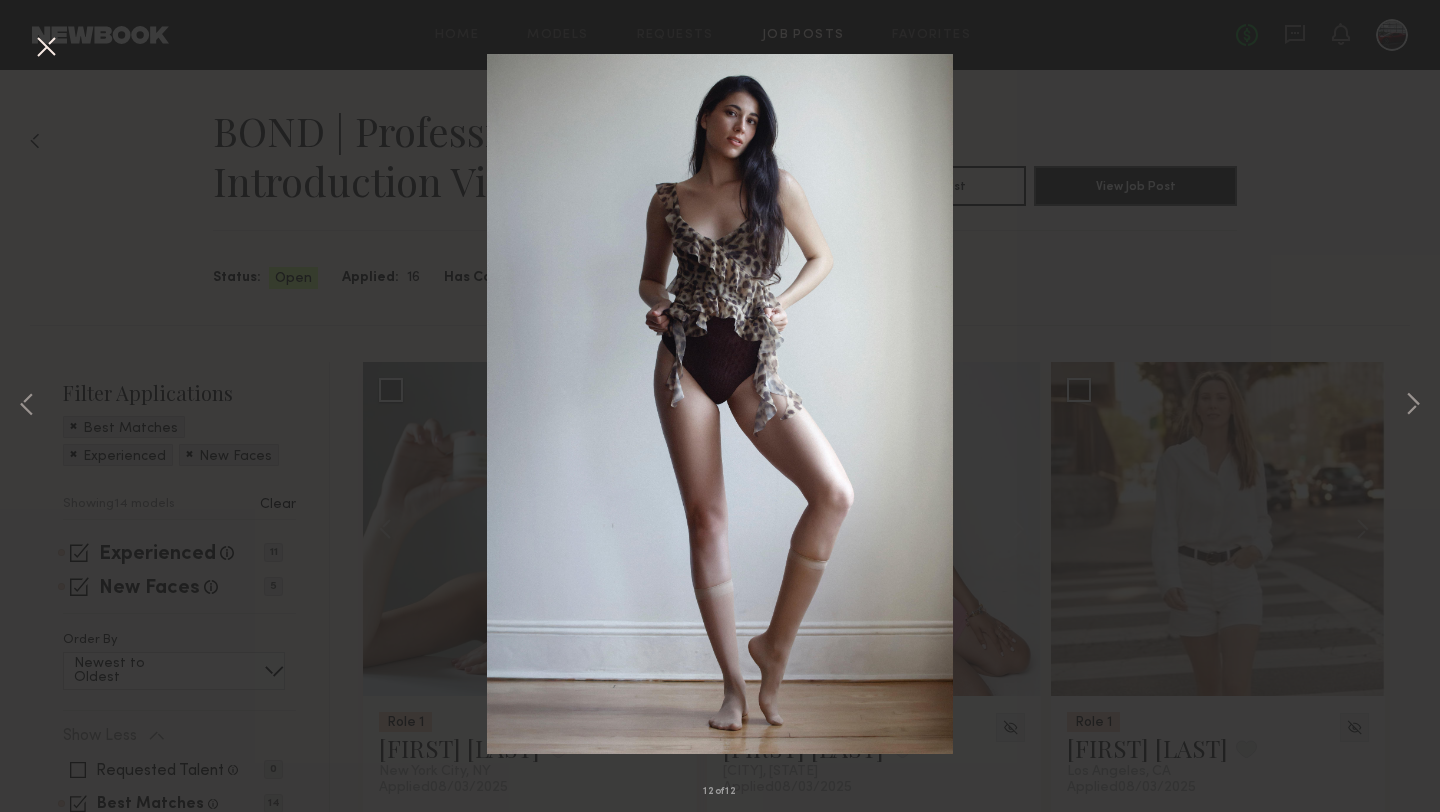 click at bounding box center (46, 48) 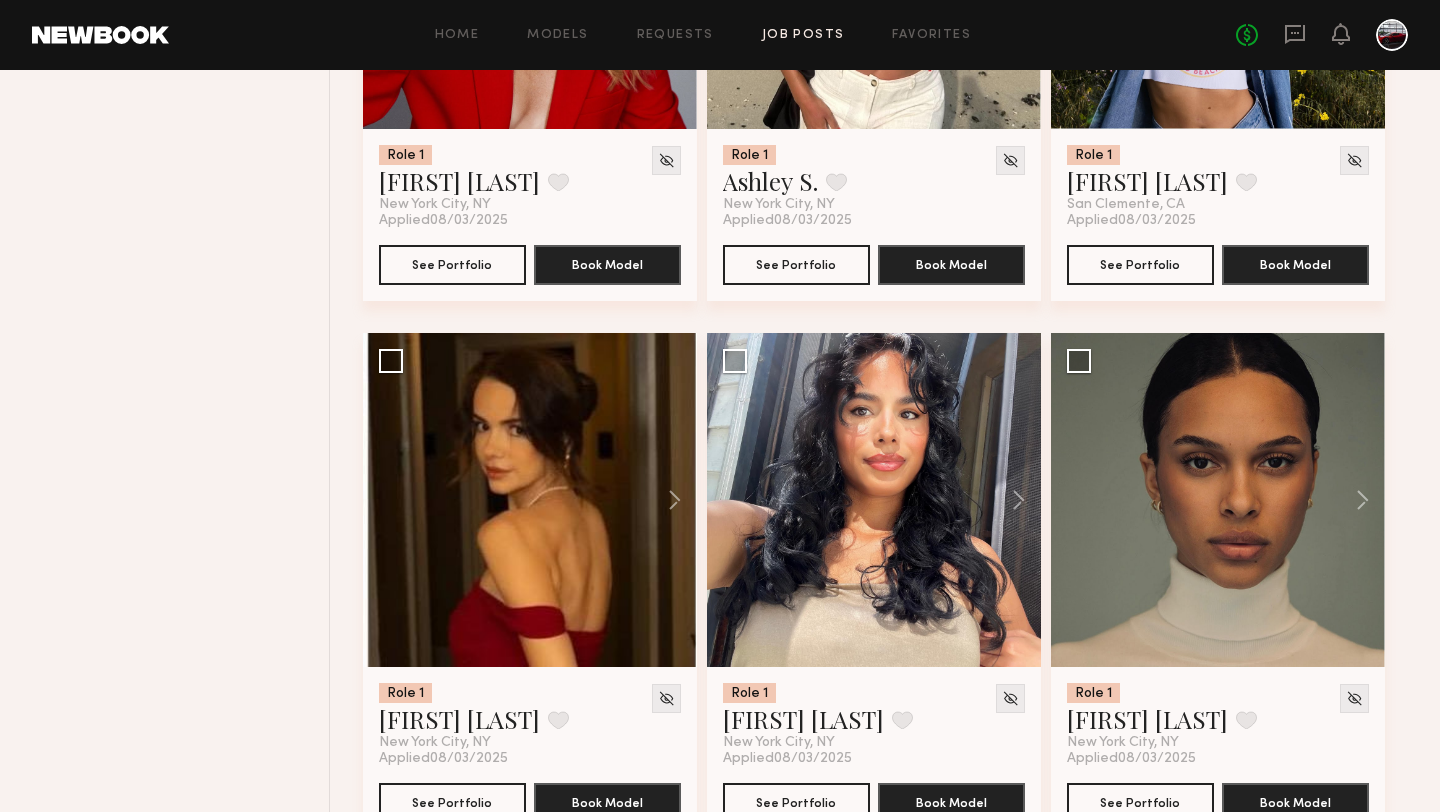 scroll, scrollTop: 1142, scrollLeft: 0, axis: vertical 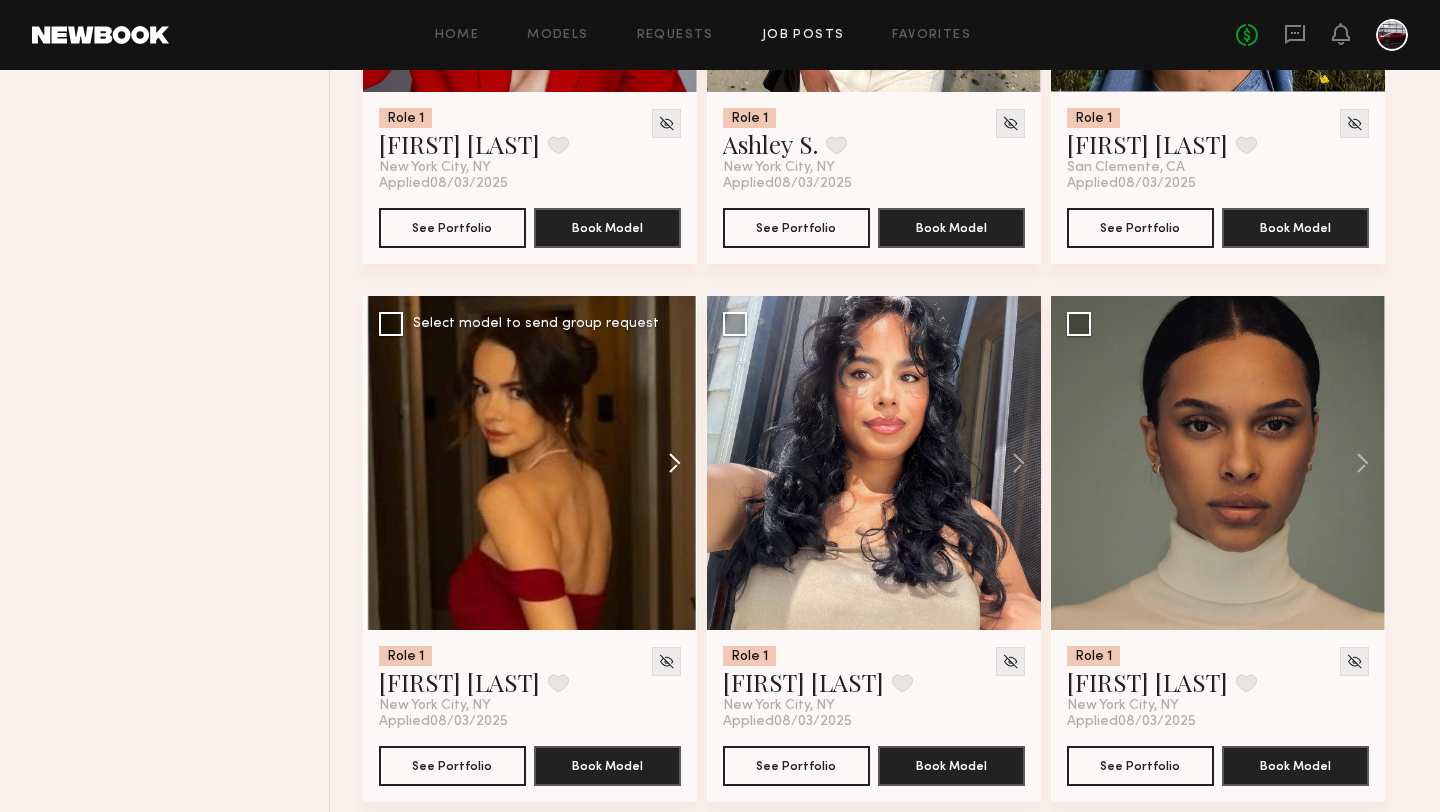 click 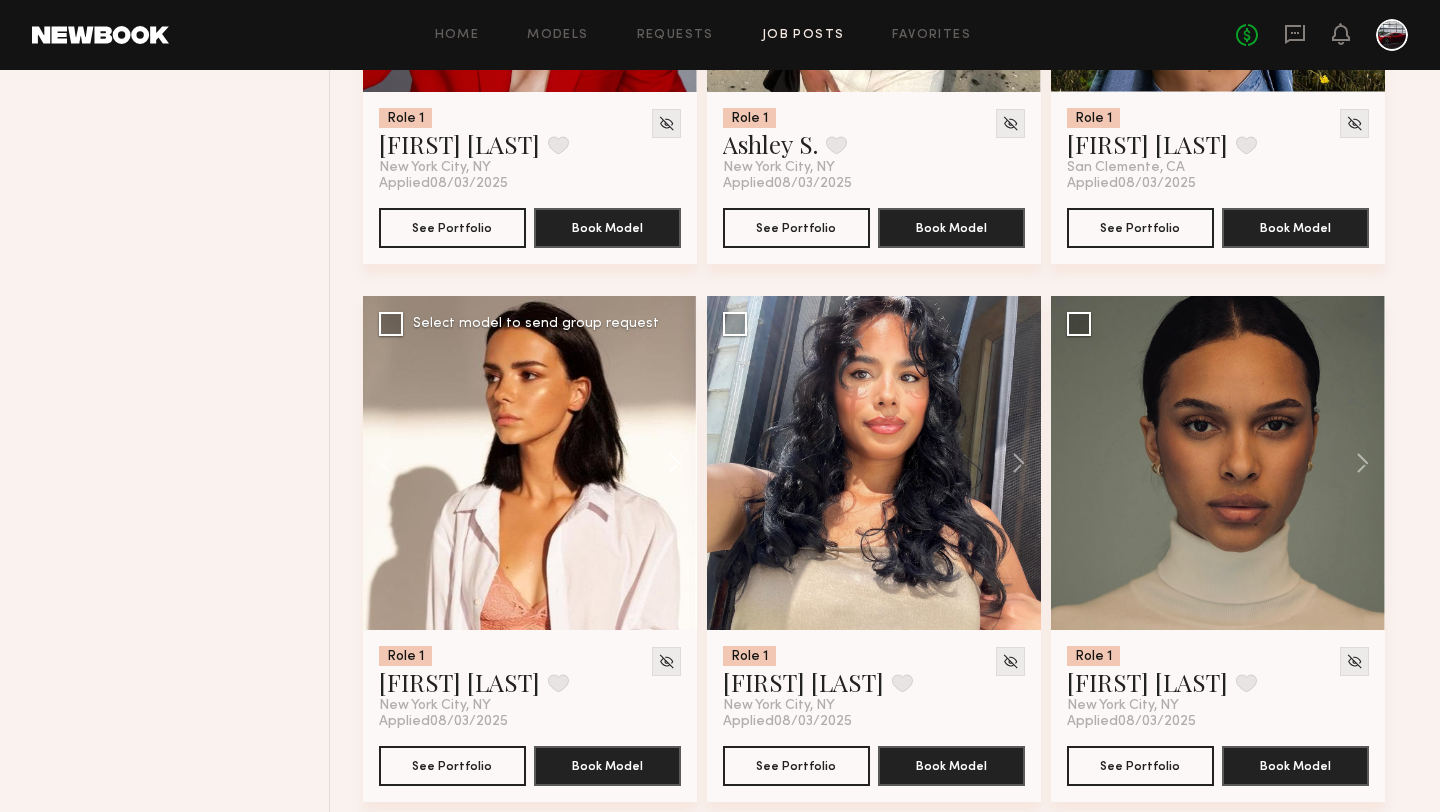 click 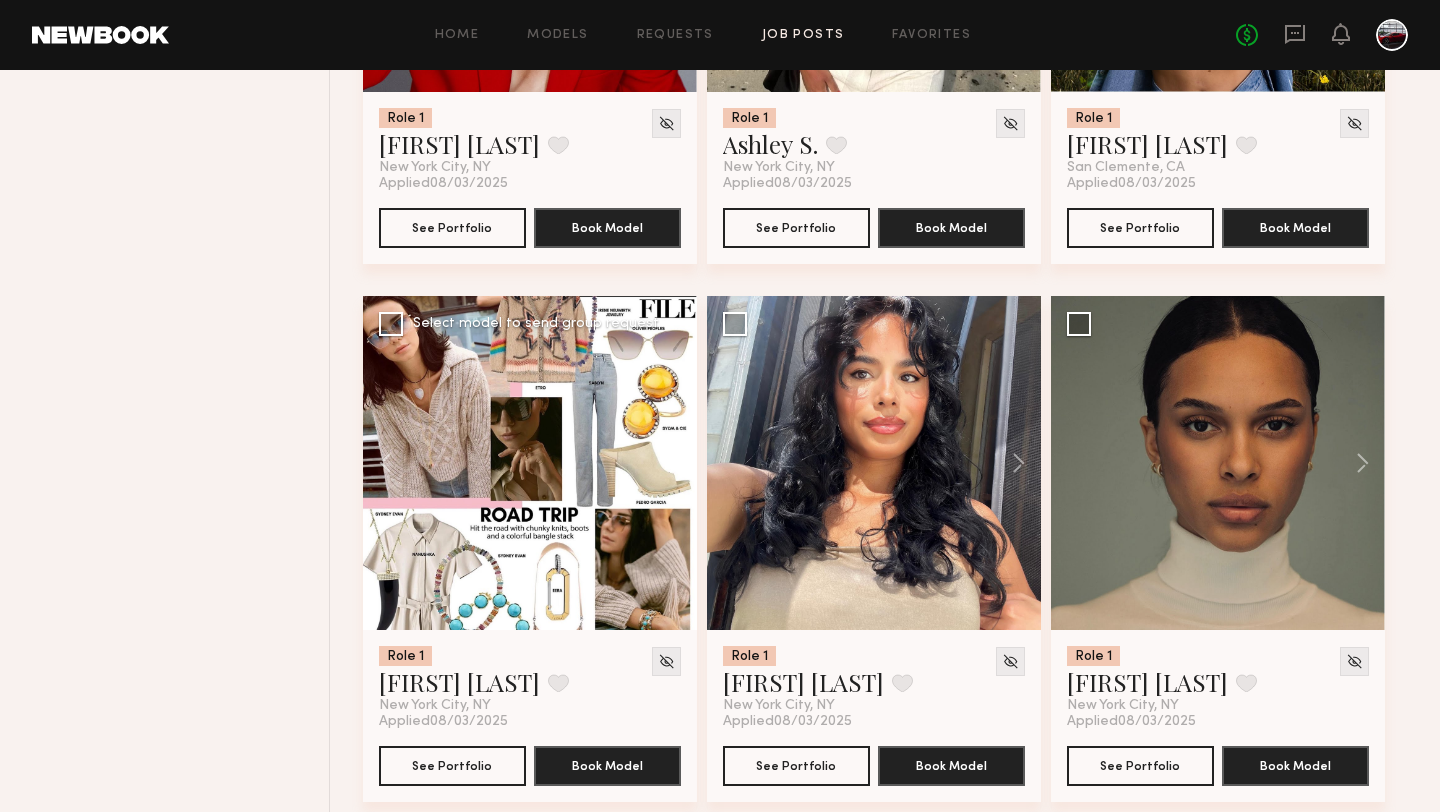 click 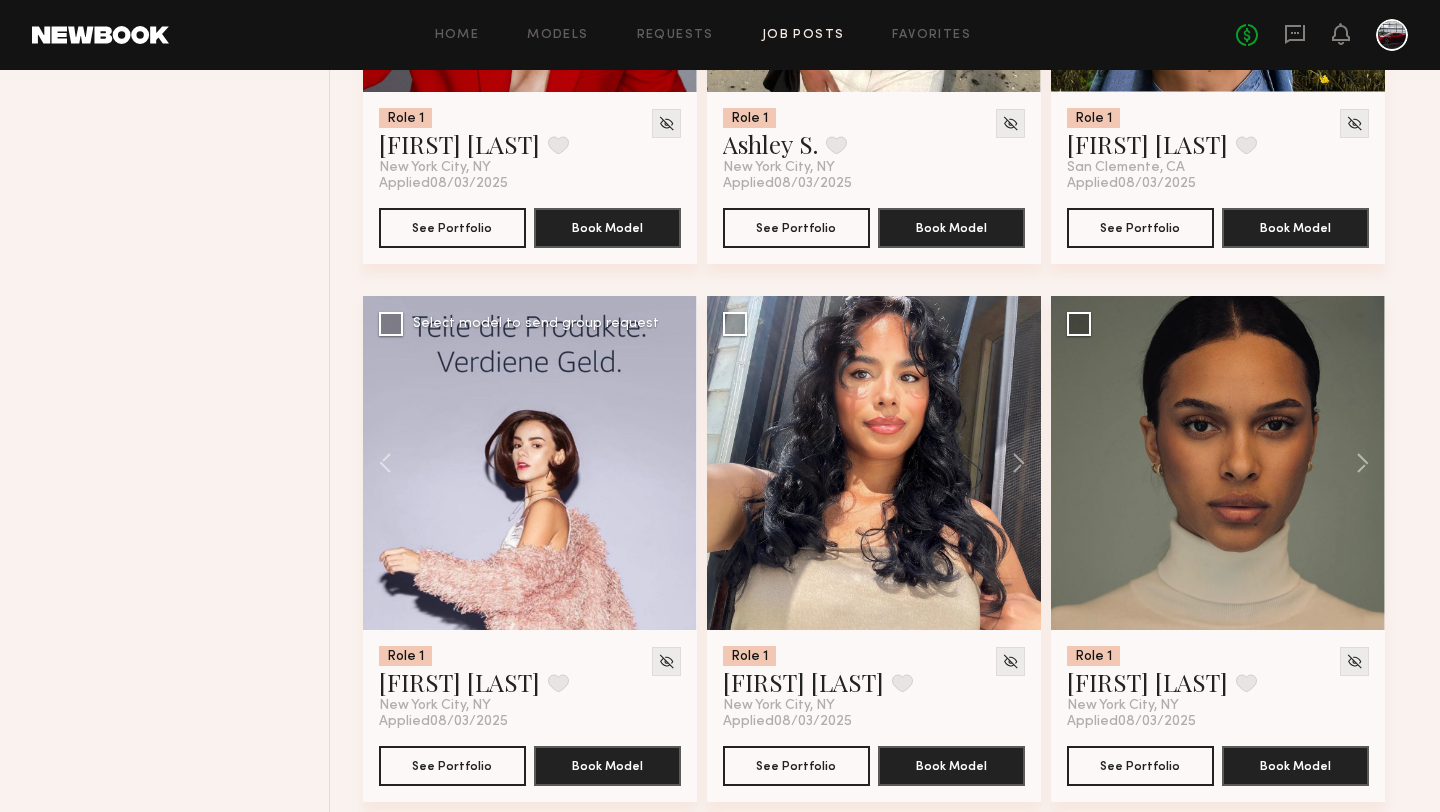 click 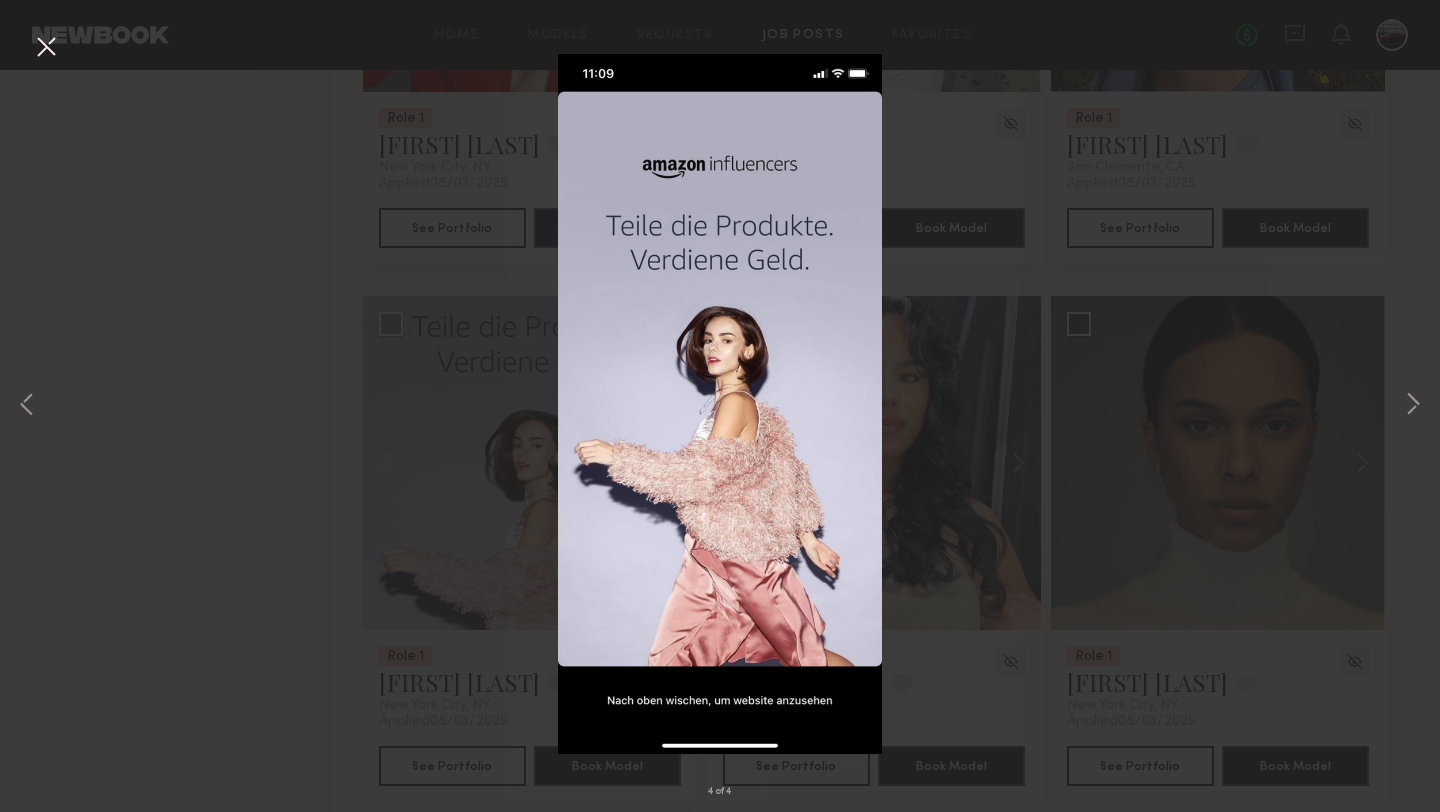 click at bounding box center [46, 48] 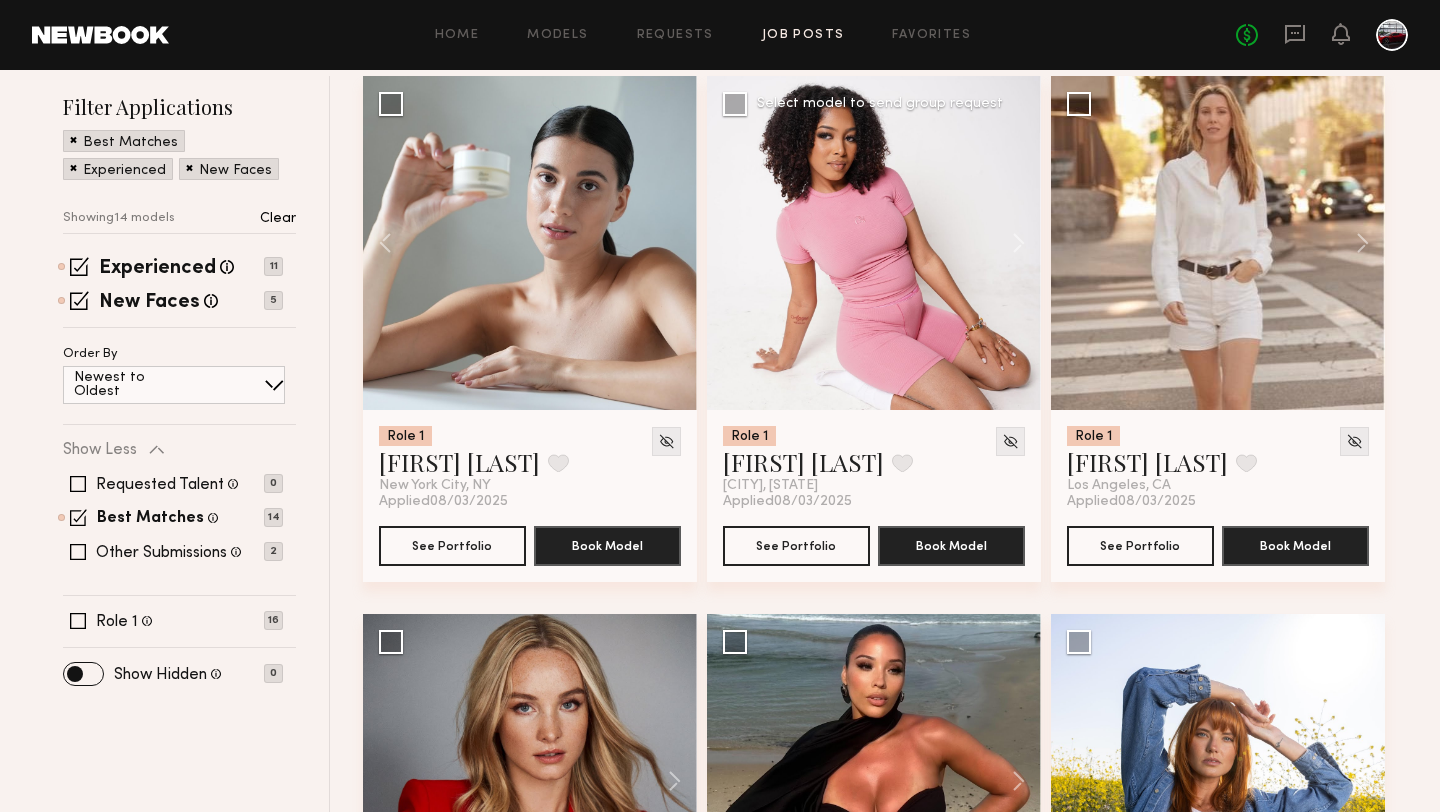 scroll, scrollTop: 223, scrollLeft: 0, axis: vertical 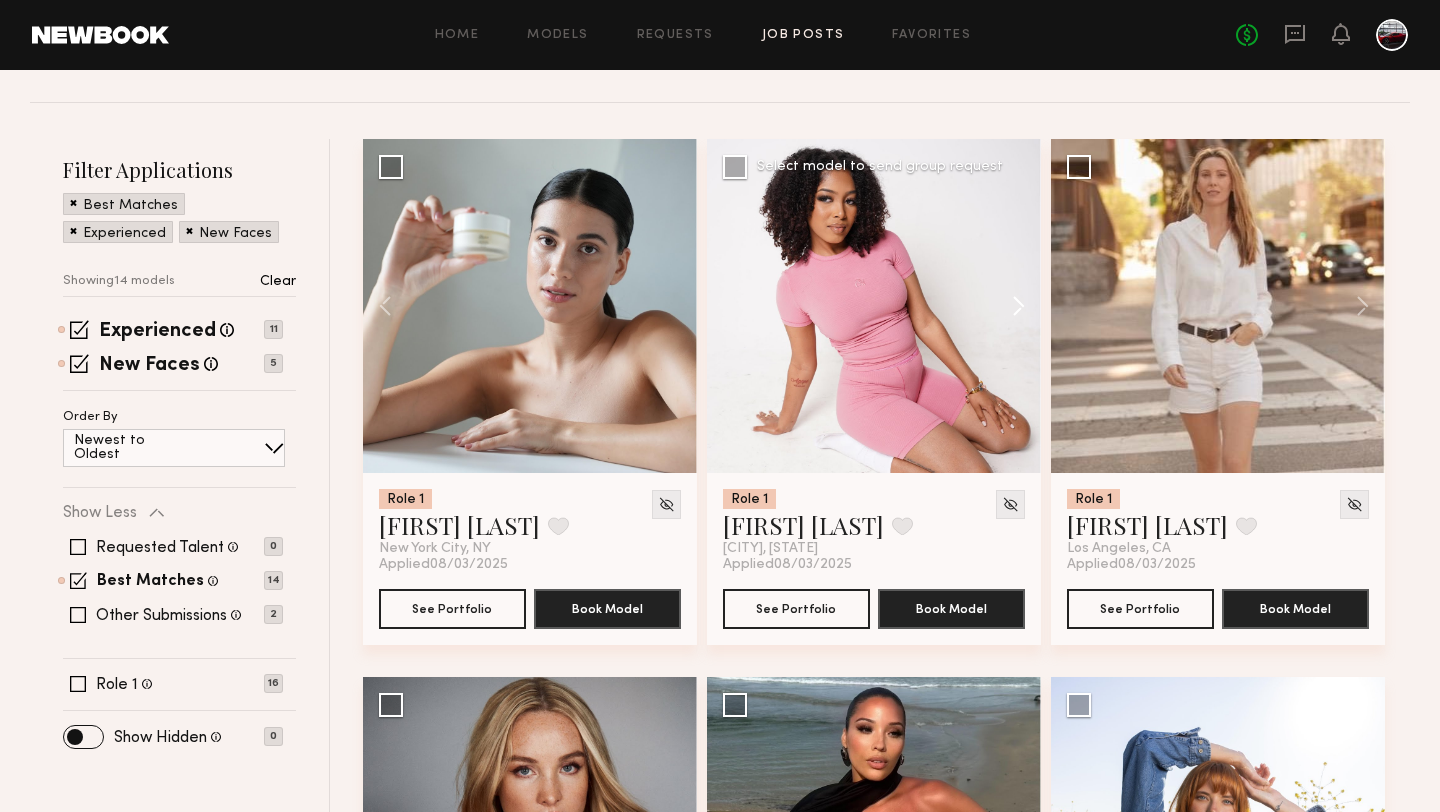 click 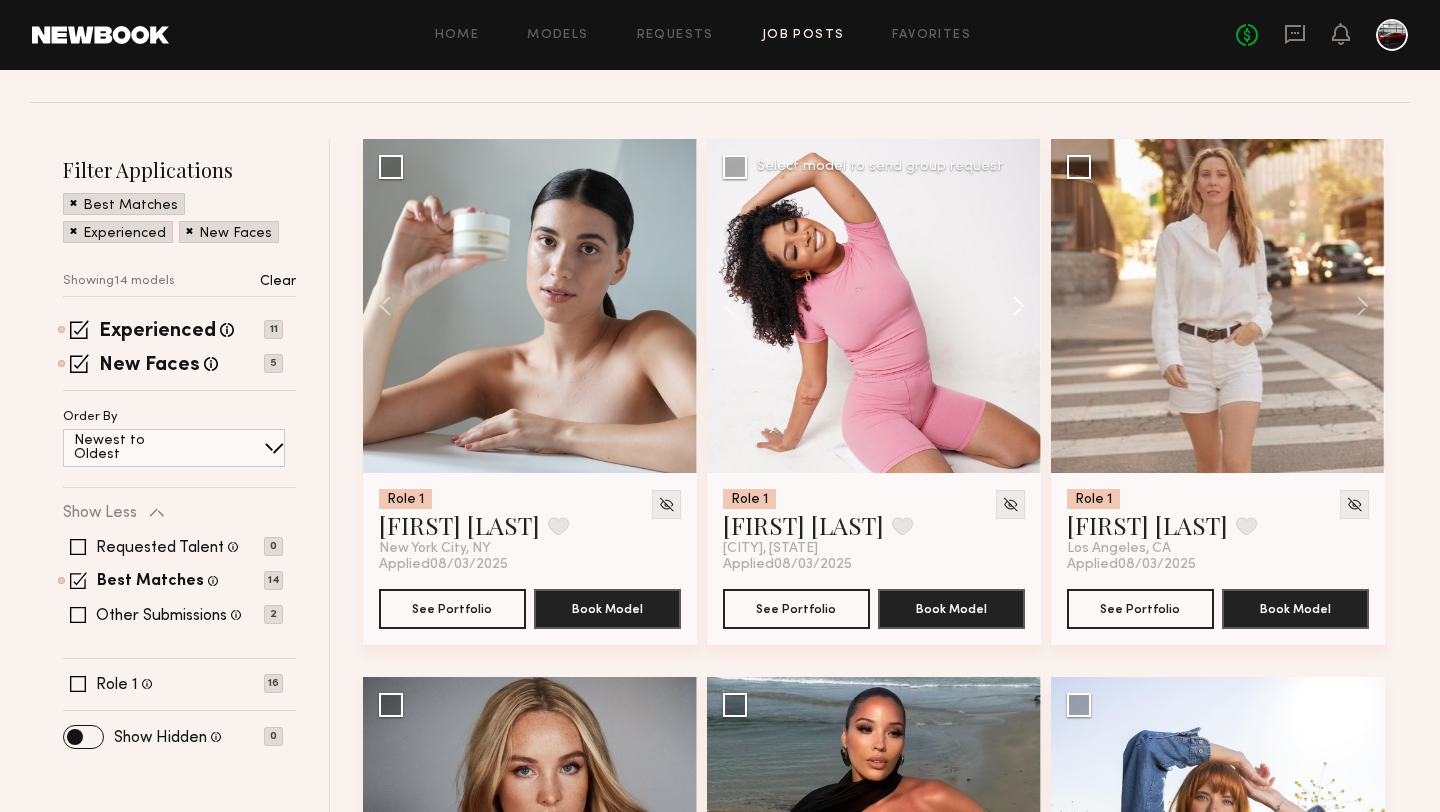 click 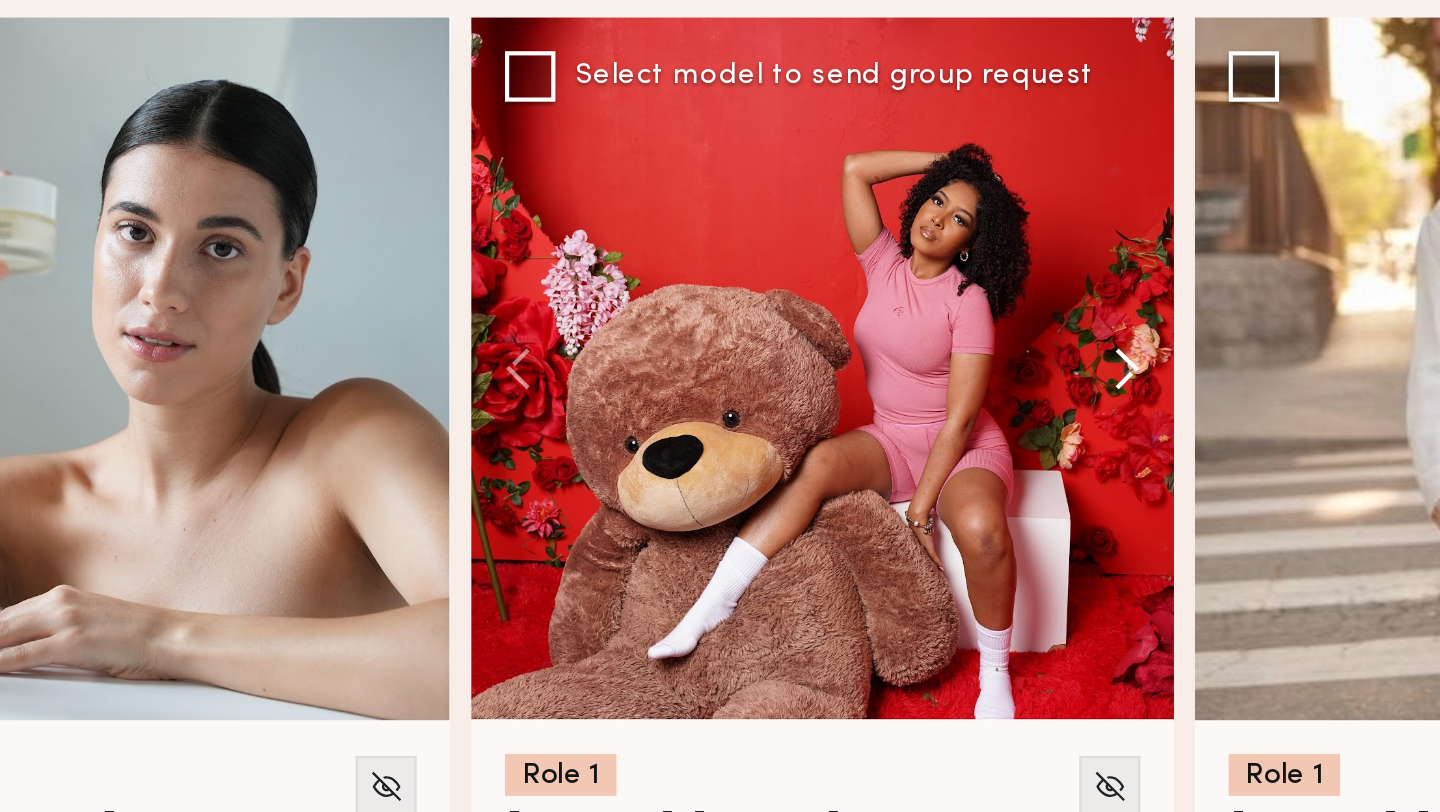 click 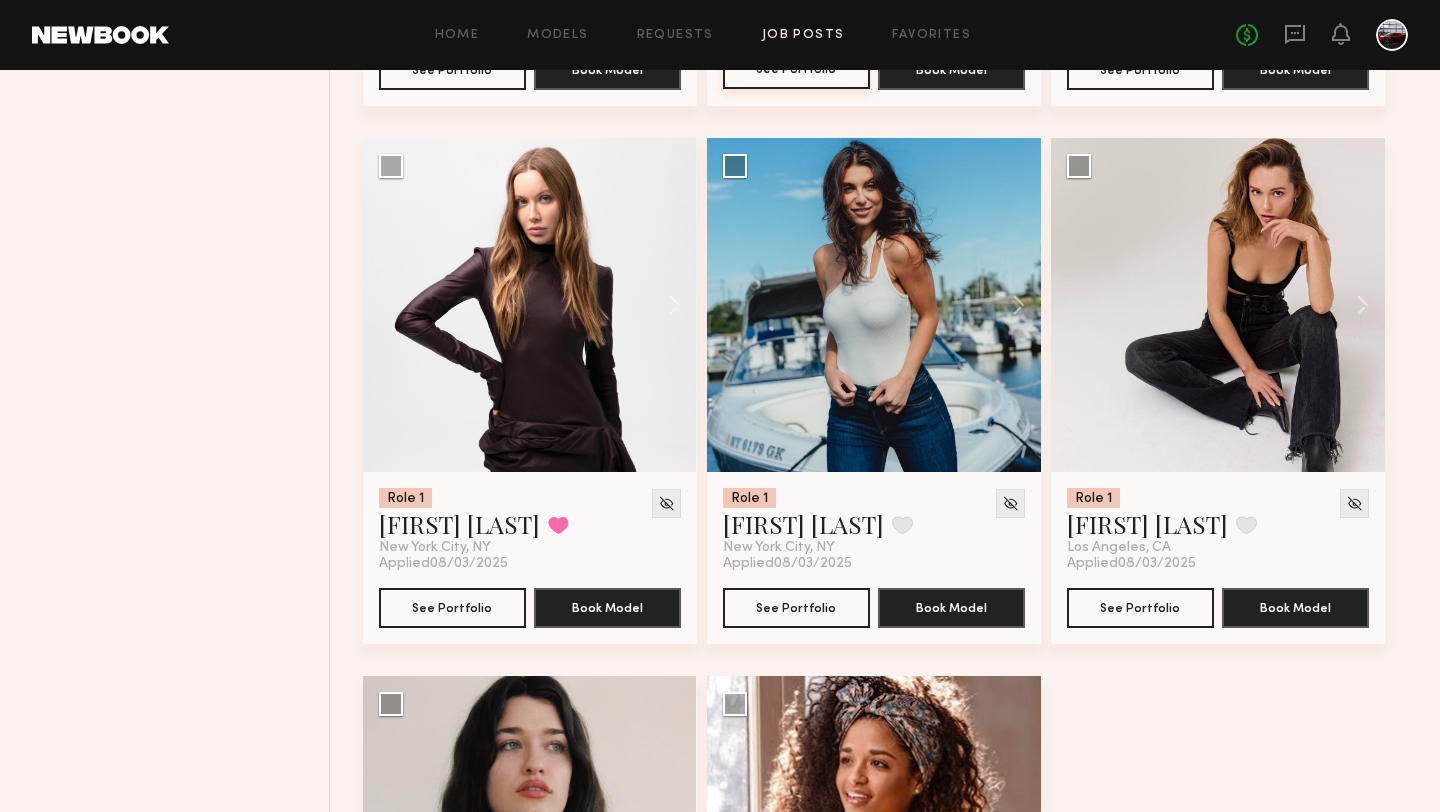 scroll, scrollTop: 2242, scrollLeft: 0, axis: vertical 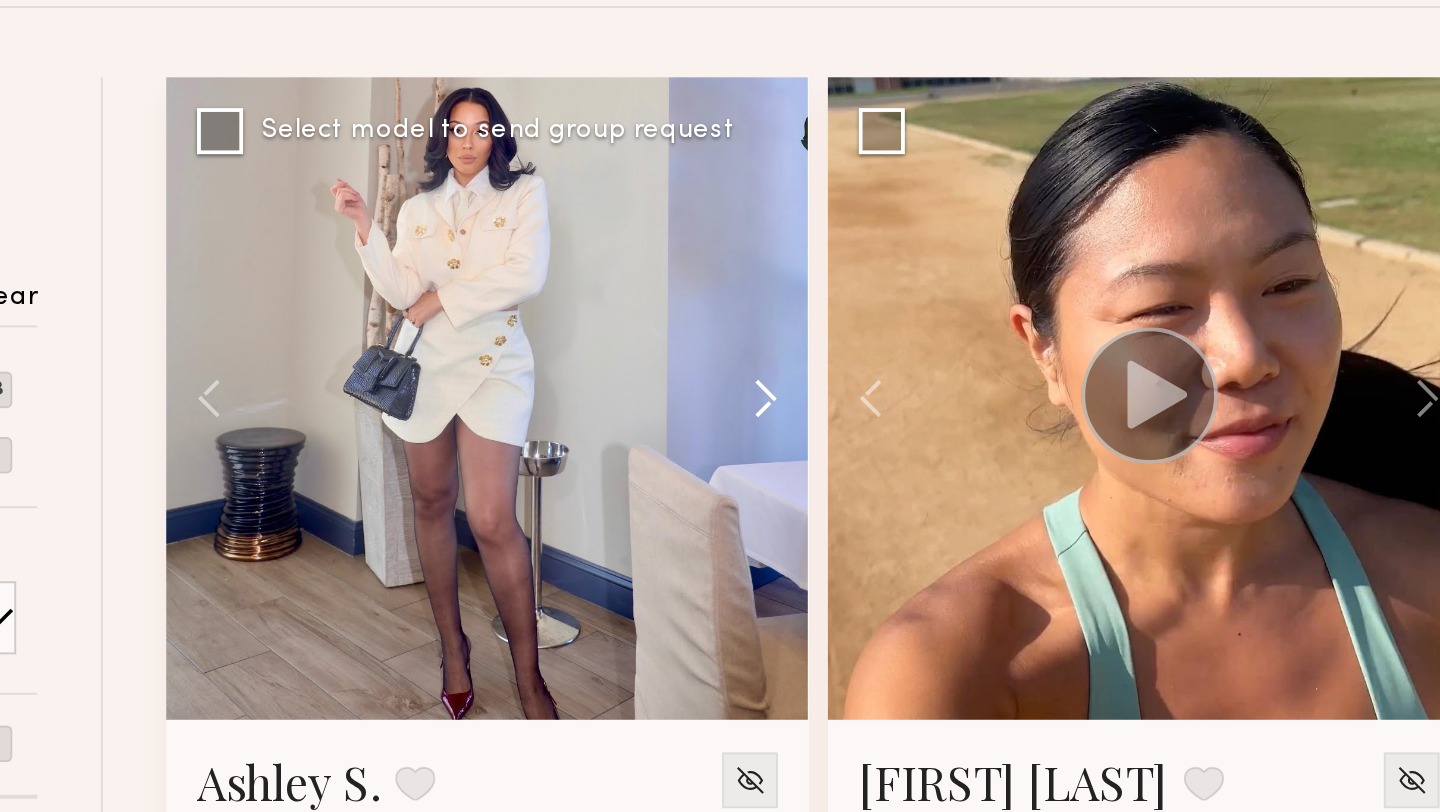 click 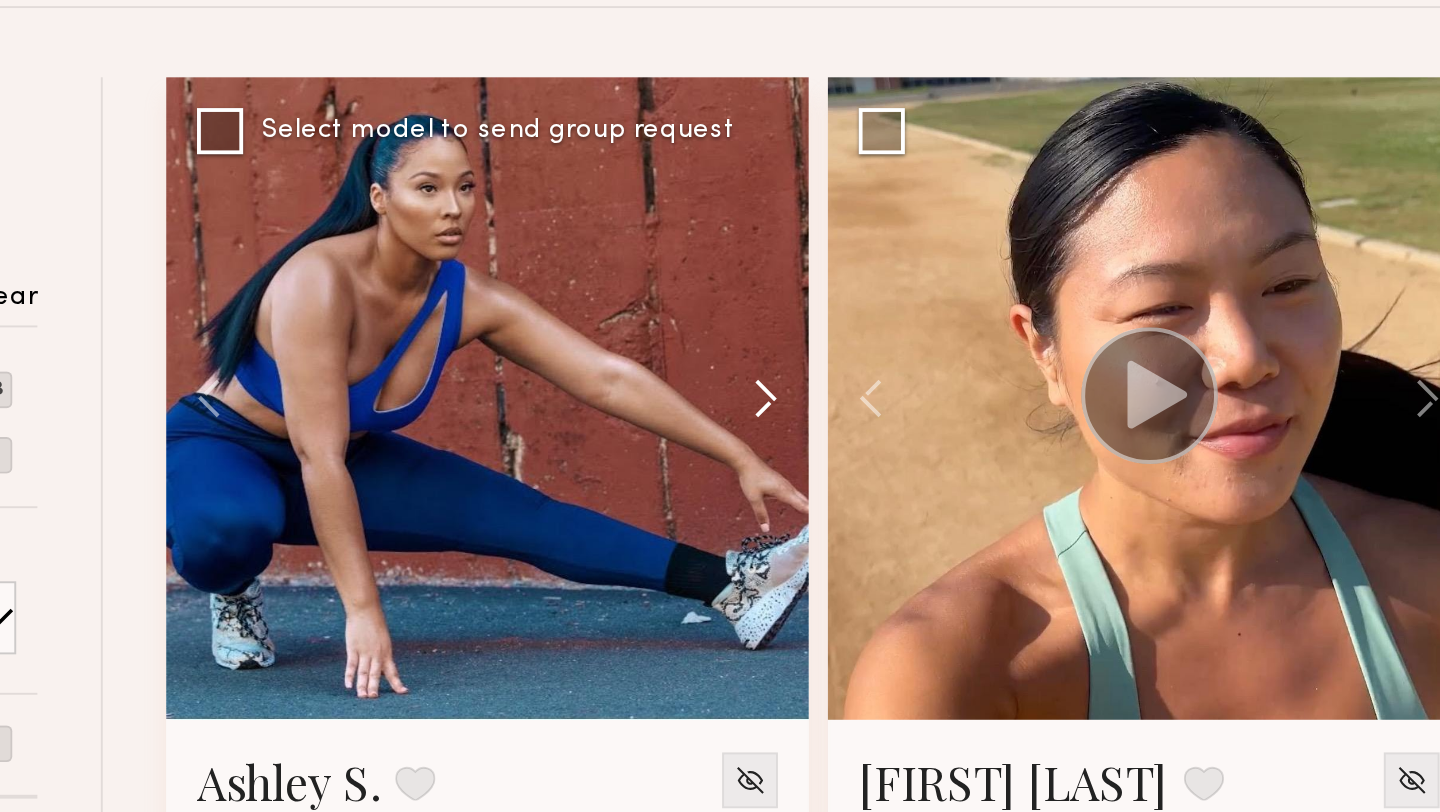 click 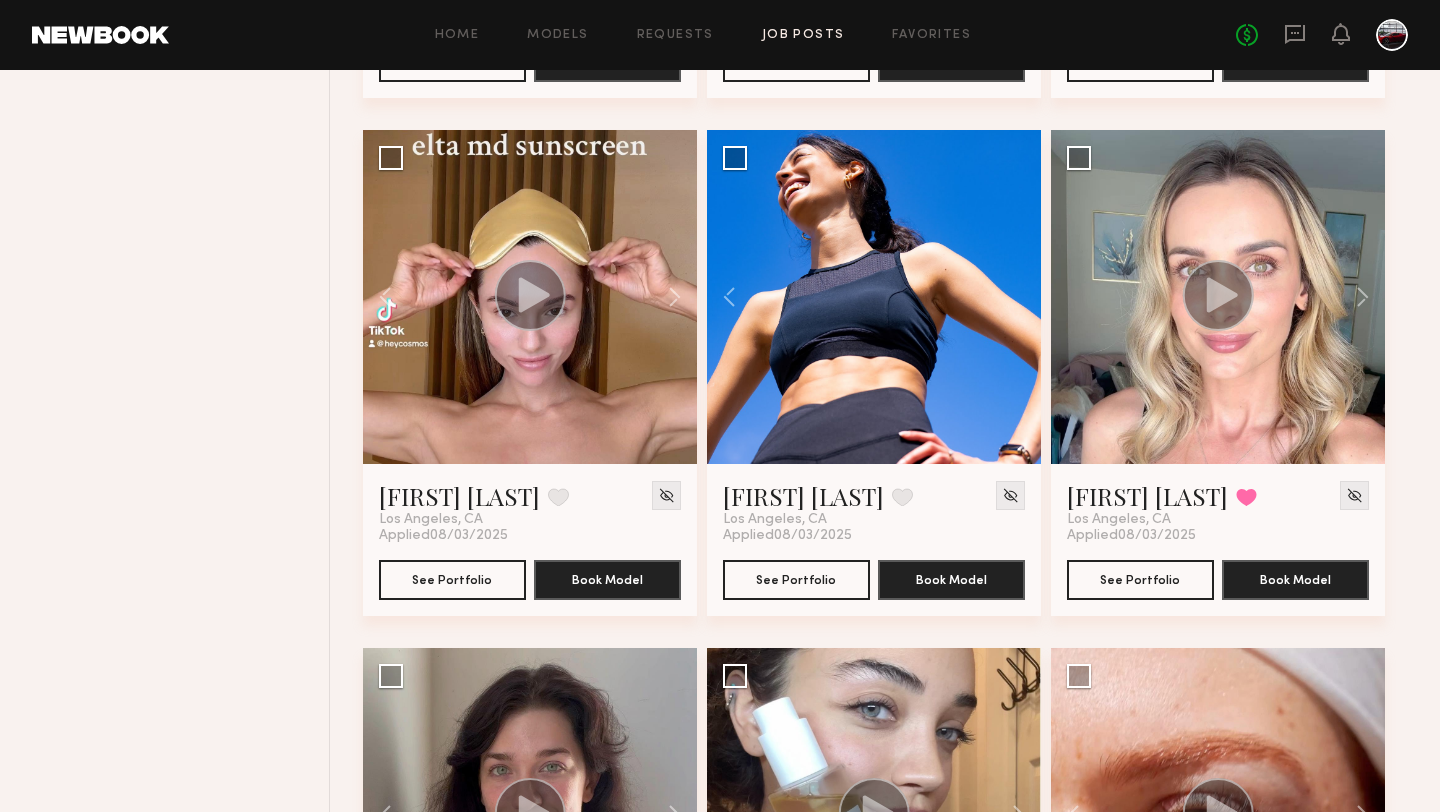 scroll, scrollTop: 0, scrollLeft: 0, axis: both 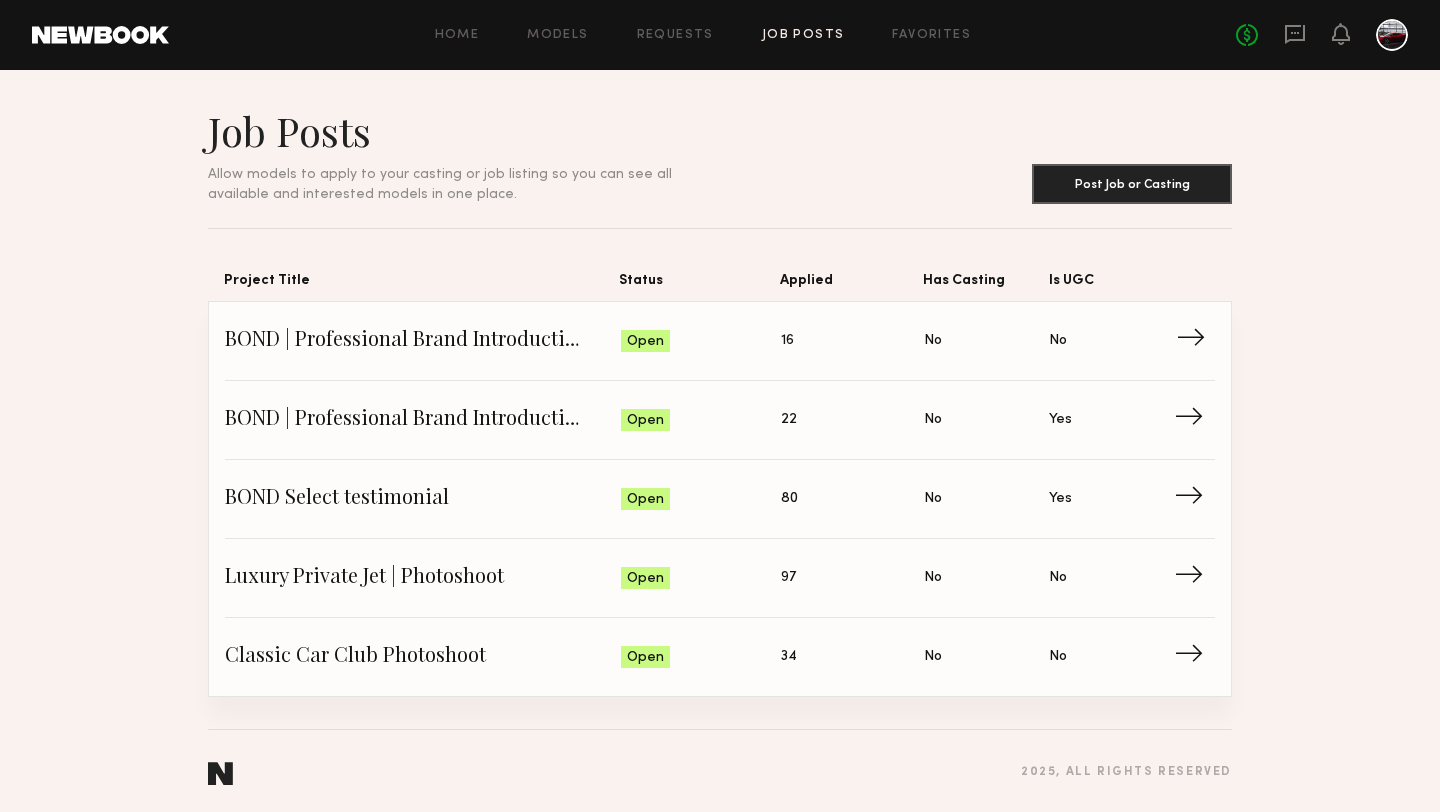 click on "BOND | Professional Brand Introduction Video" 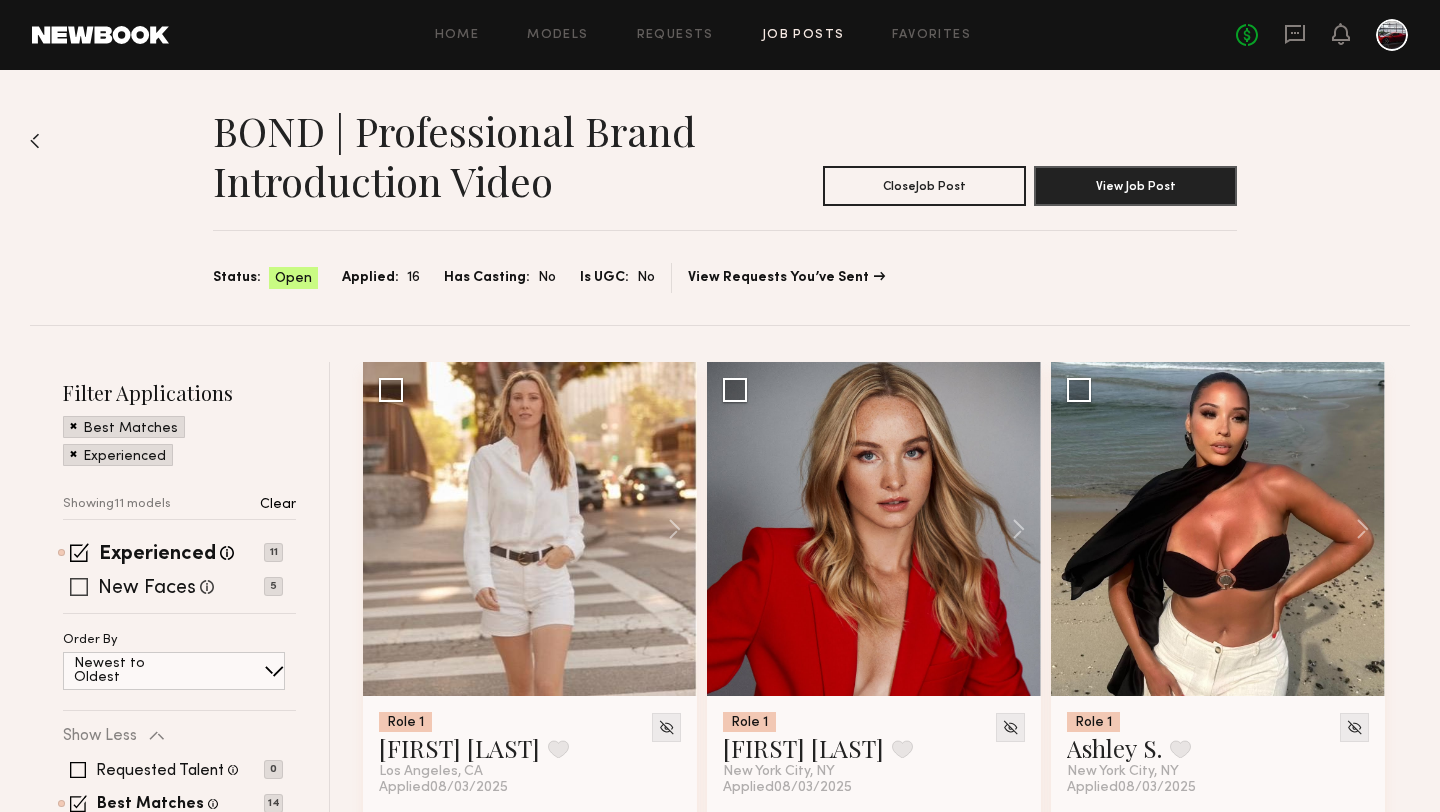 click 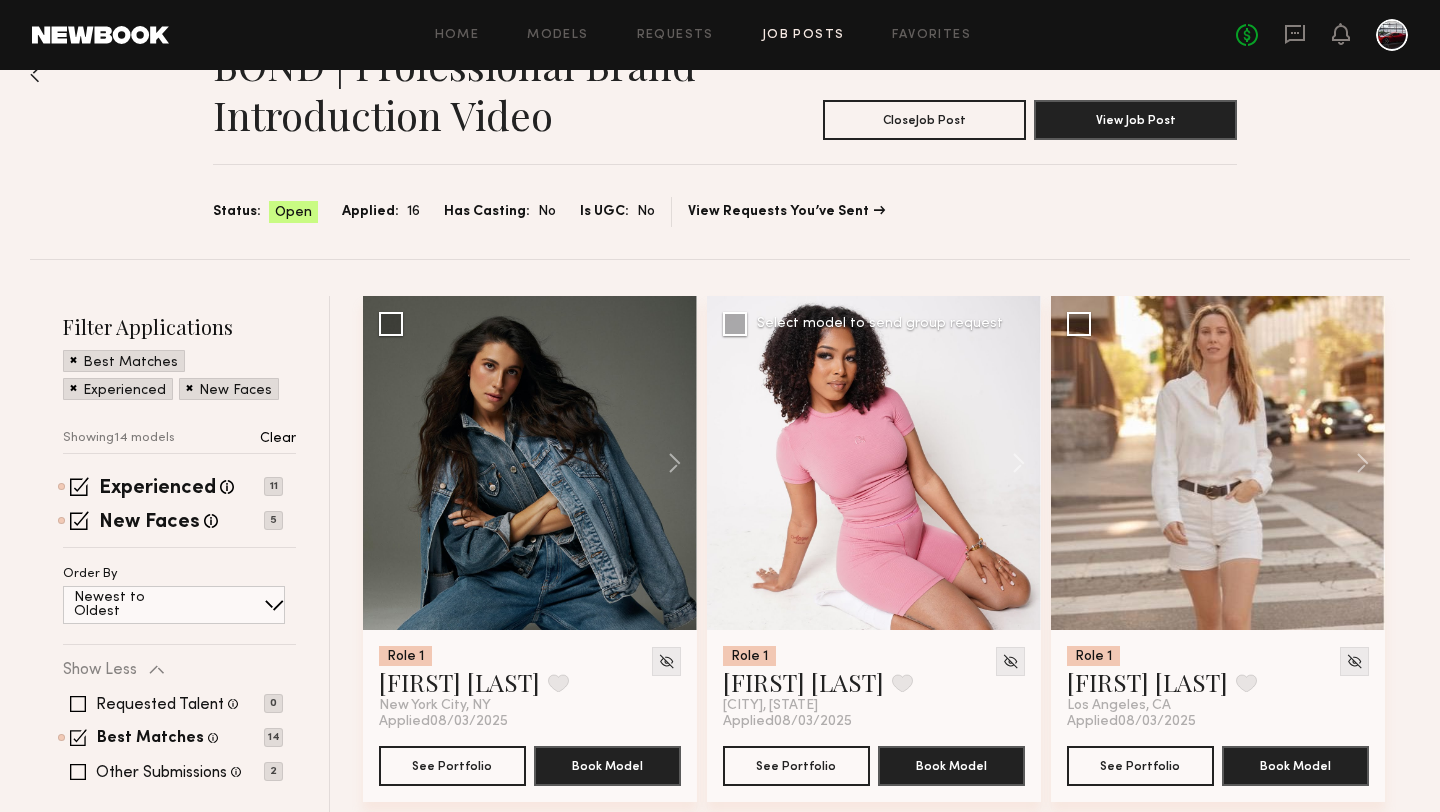 scroll, scrollTop: 0, scrollLeft: 0, axis: both 